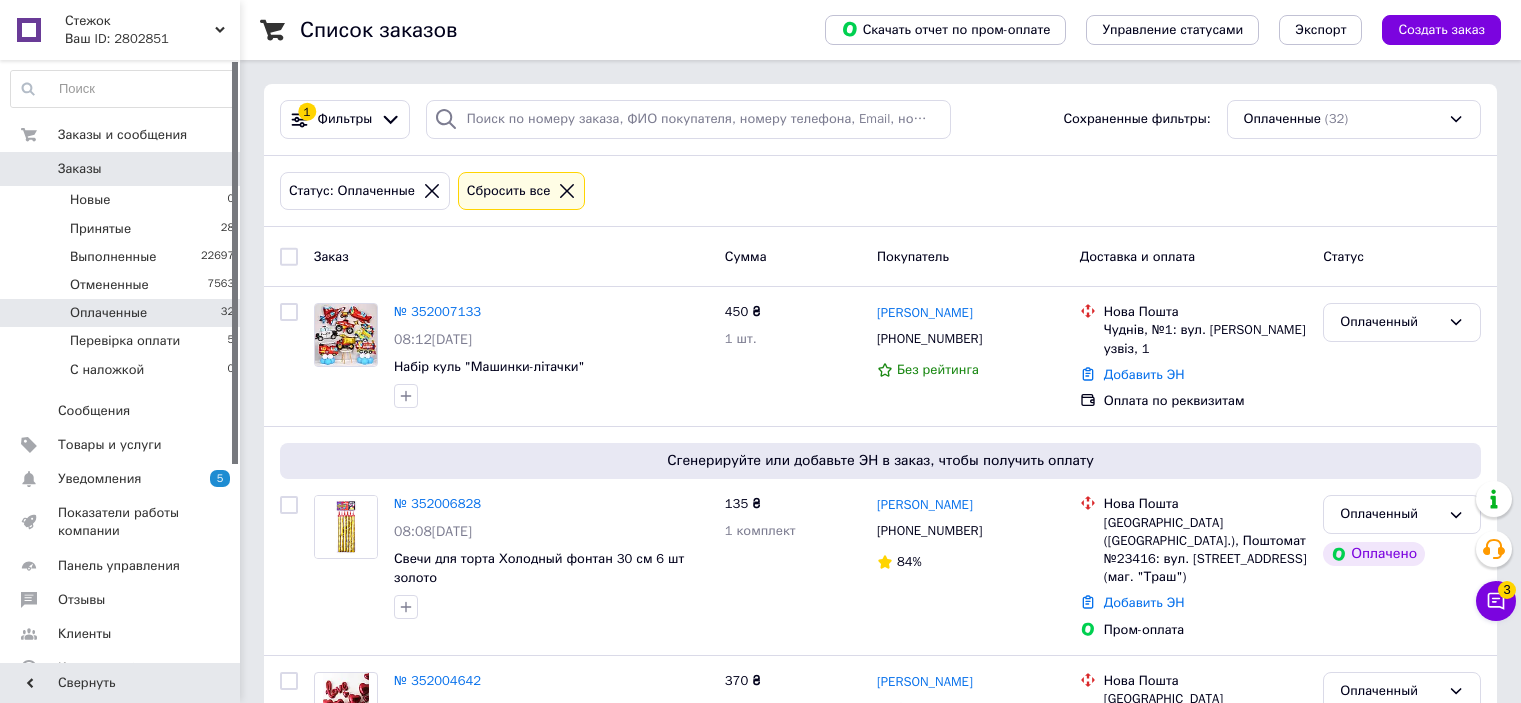 scroll, scrollTop: 0, scrollLeft: 0, axis: both 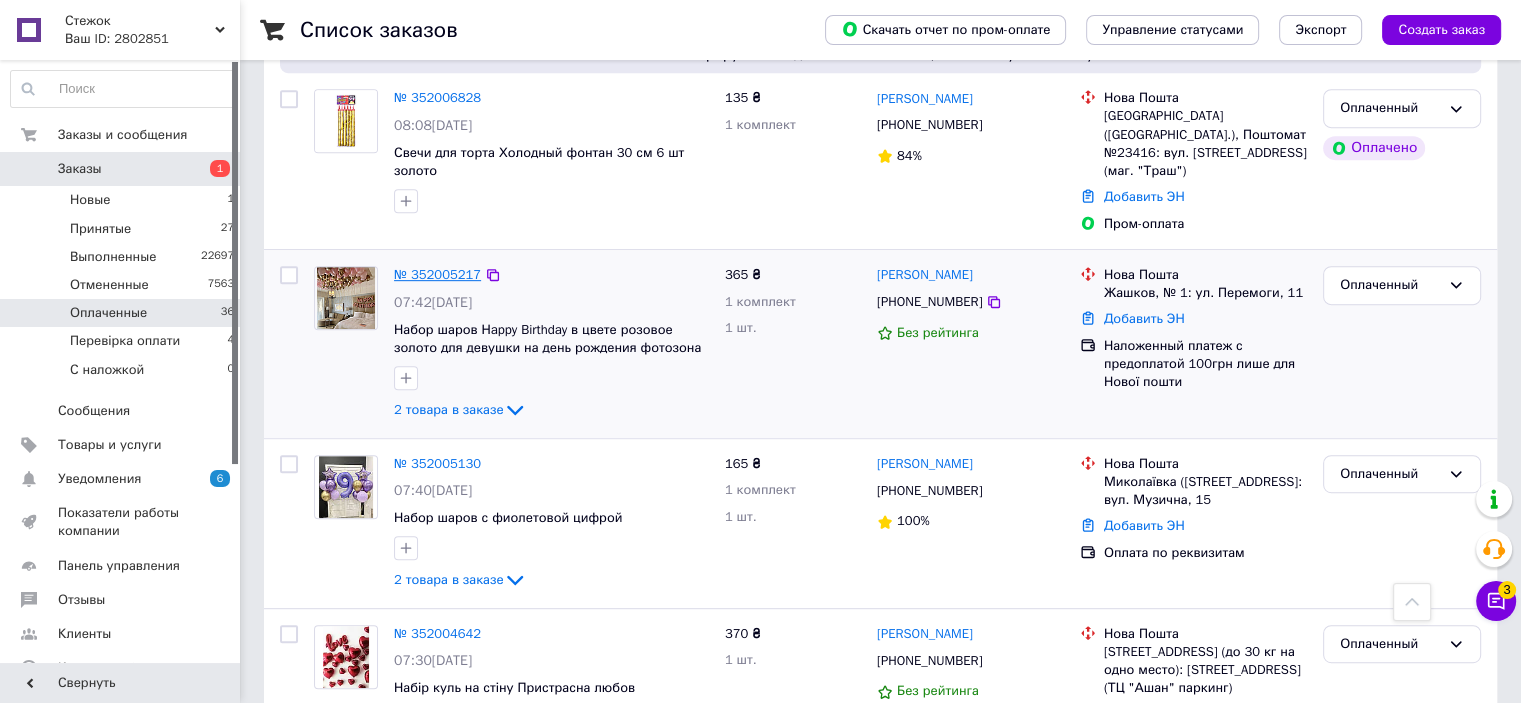 click on "№ 352005217" at bounding box center [437, 274] 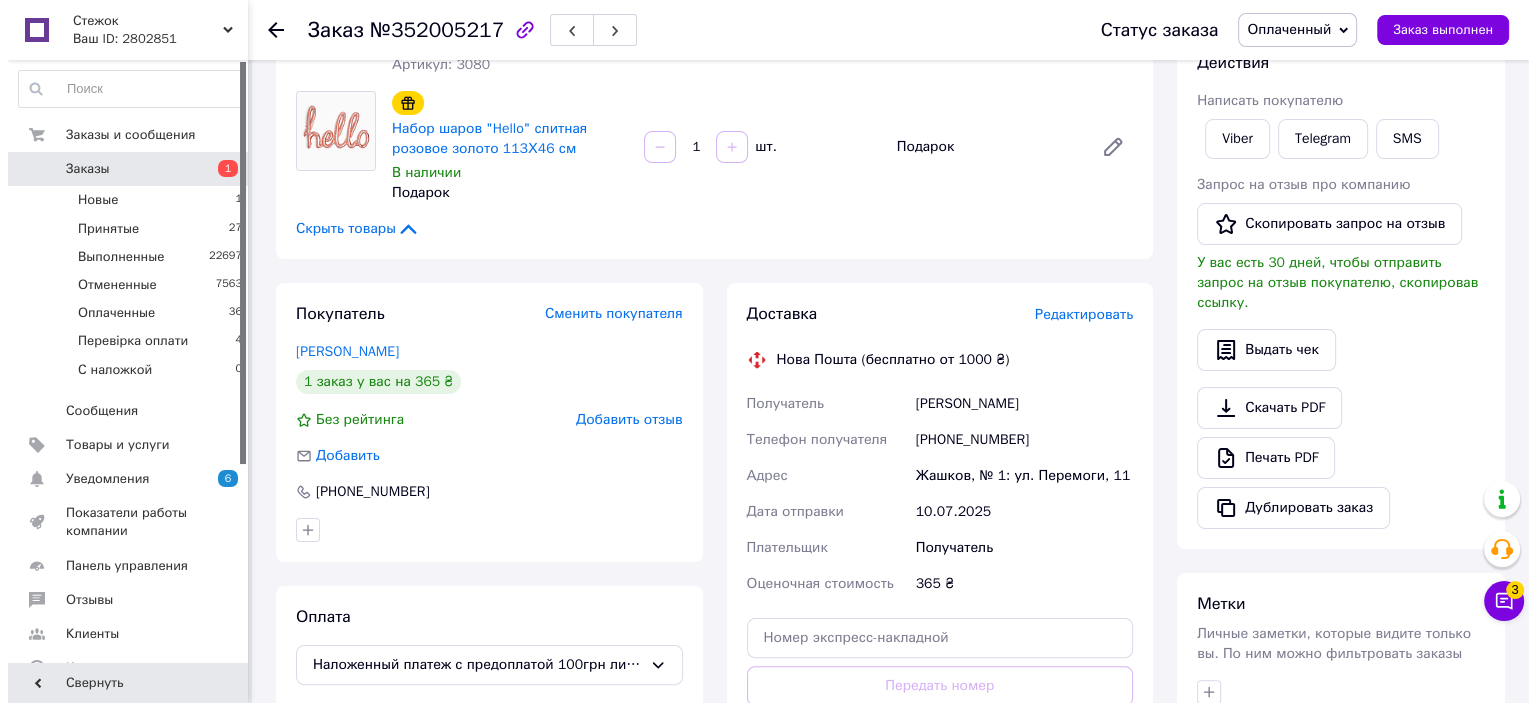 scroll, scrollTop: 400, scrollLeft: 0, axis: vertical 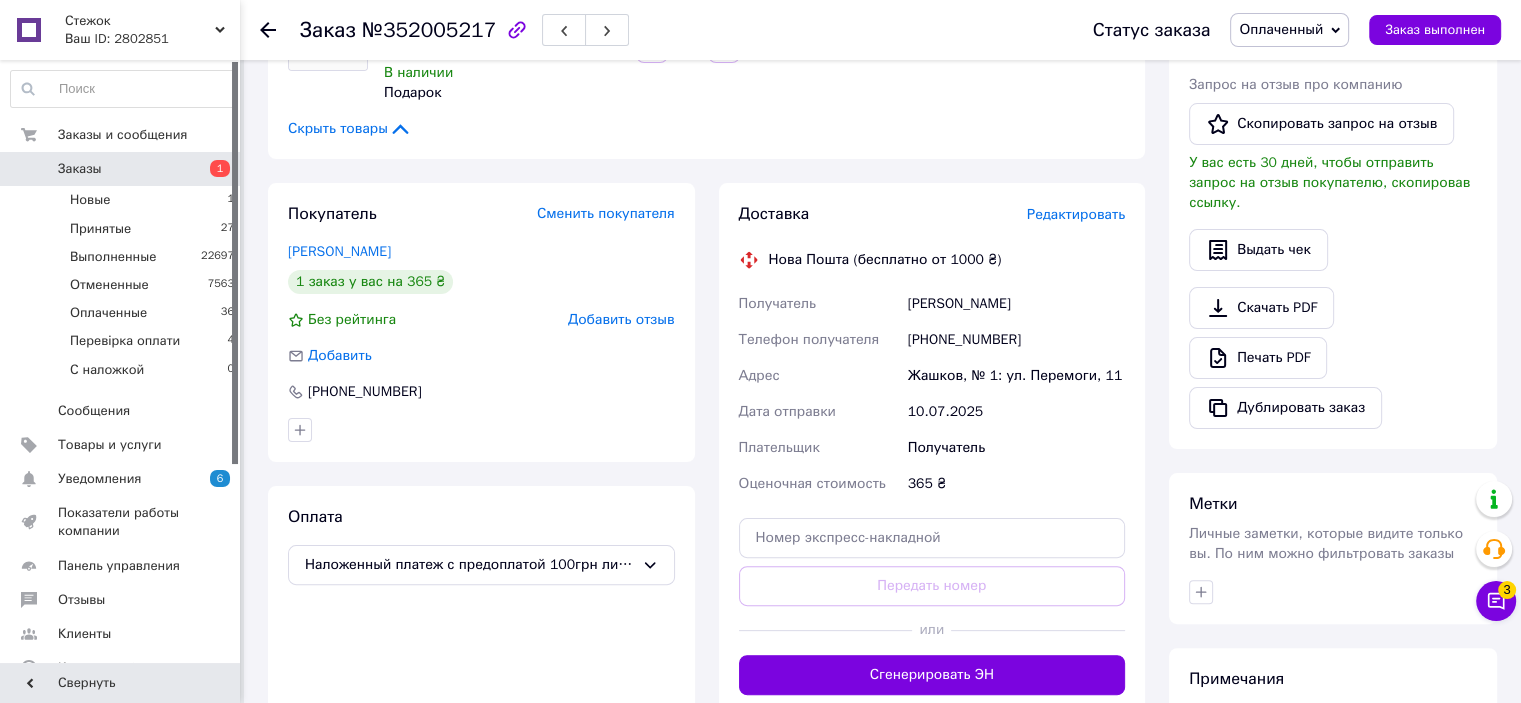 click on "Редактировать" at bounding box center (1076, 214) 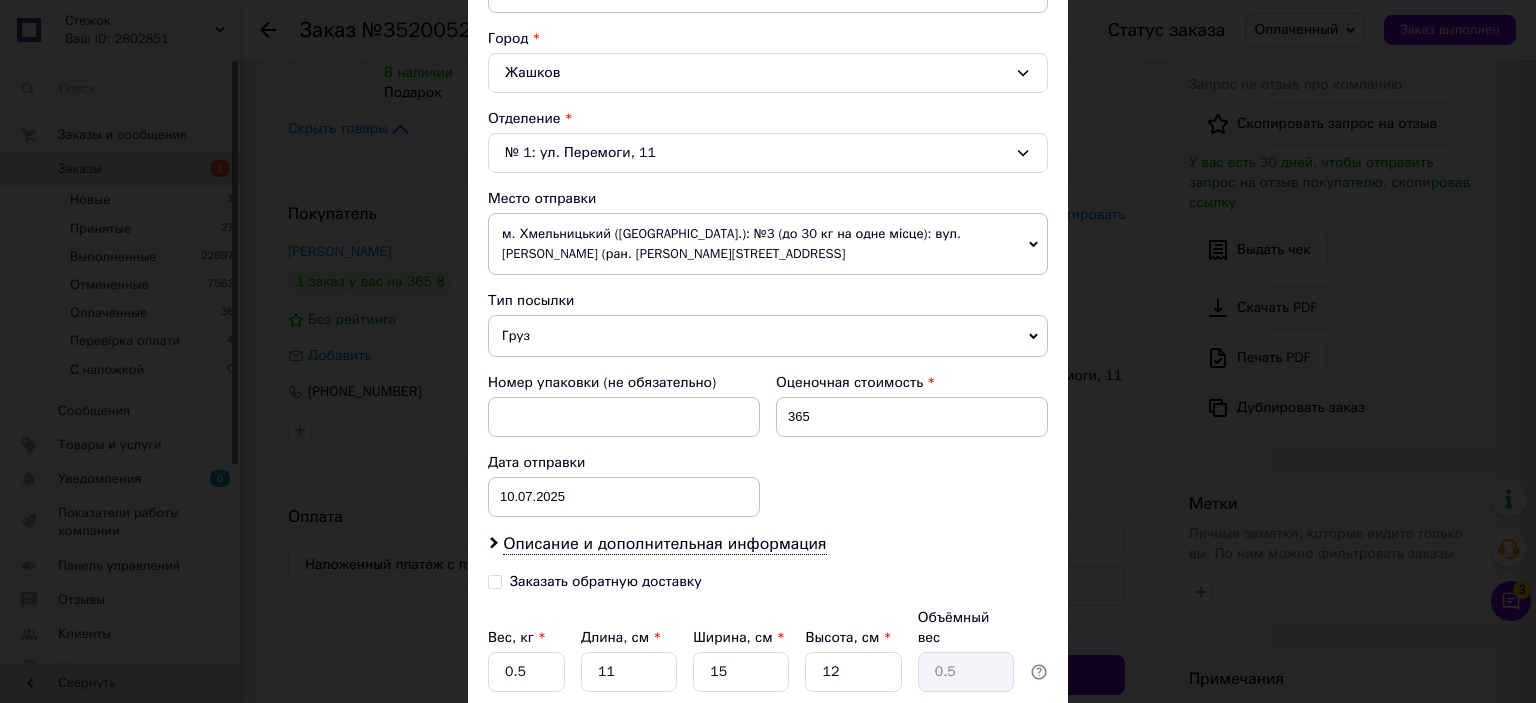 scroll, scrollTop: 675, scrollLeft: 0, axis: vertical 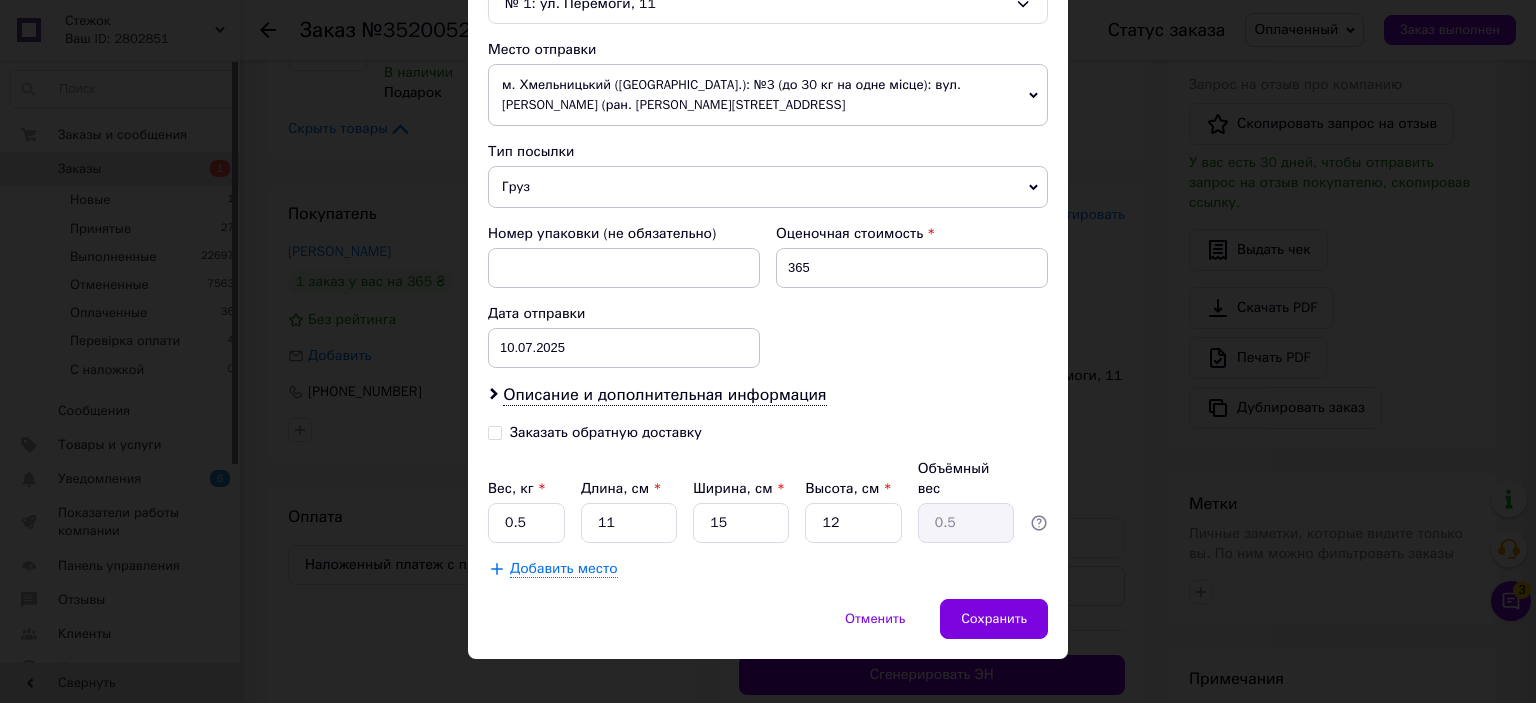 click on "Заказать обратную доставку" at bounding box center (495, 431) 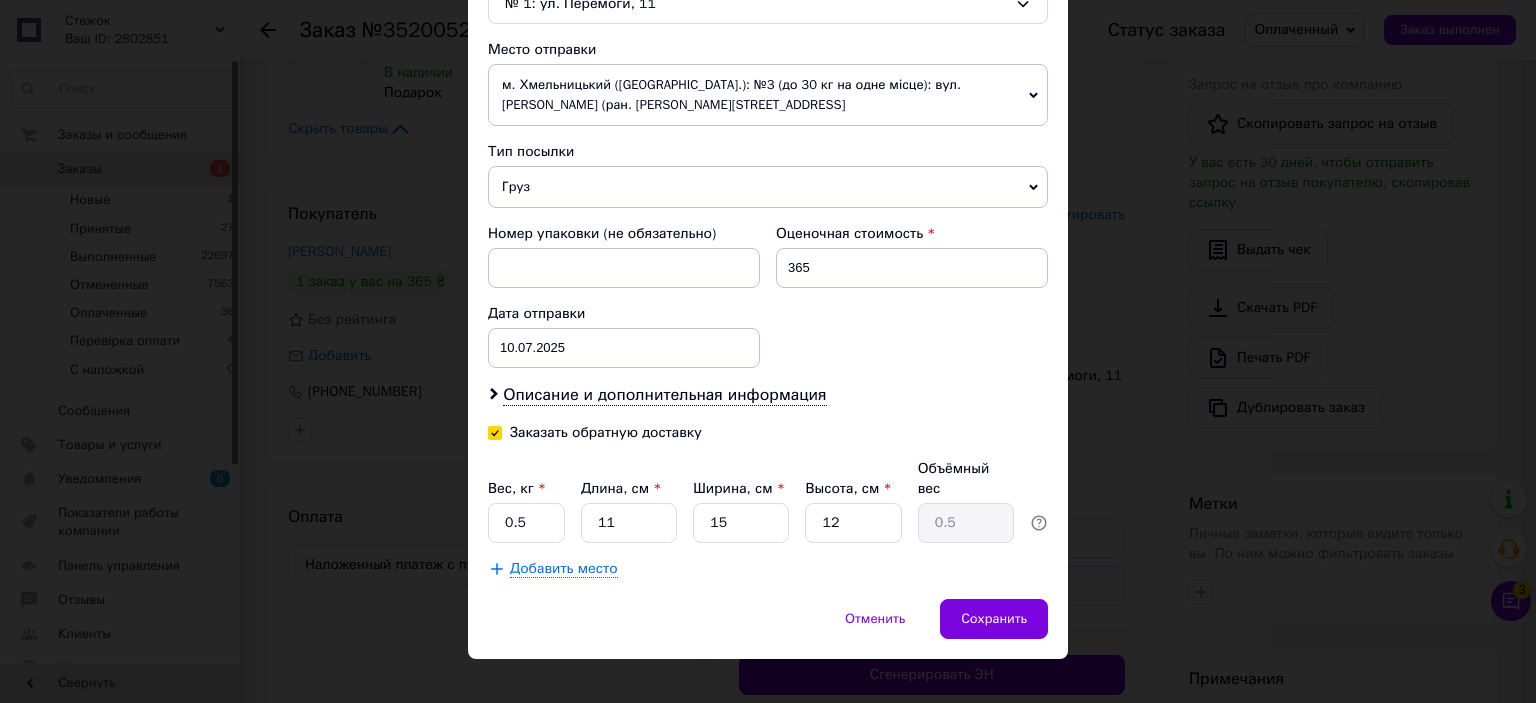 checkbox on "true" 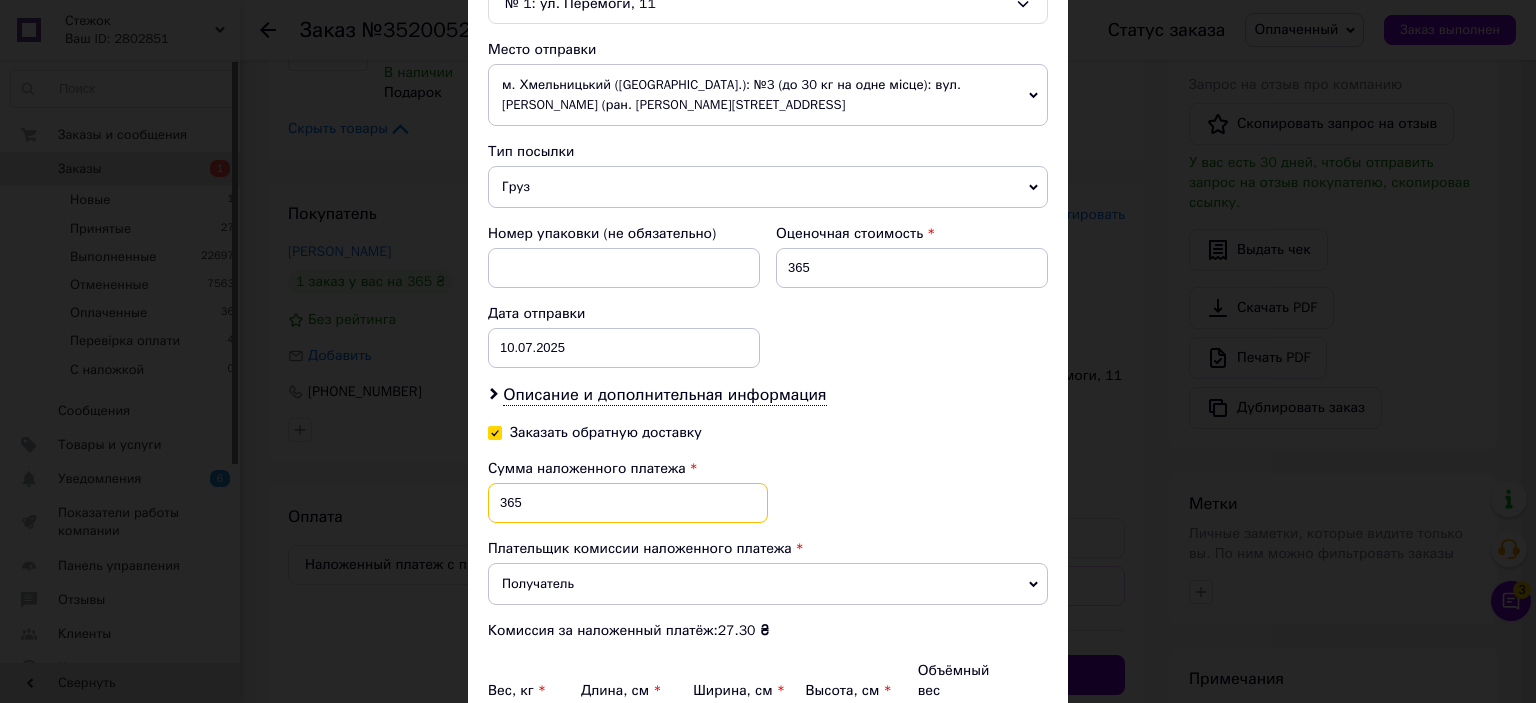 click on "365" at bounding box center [628, 503] 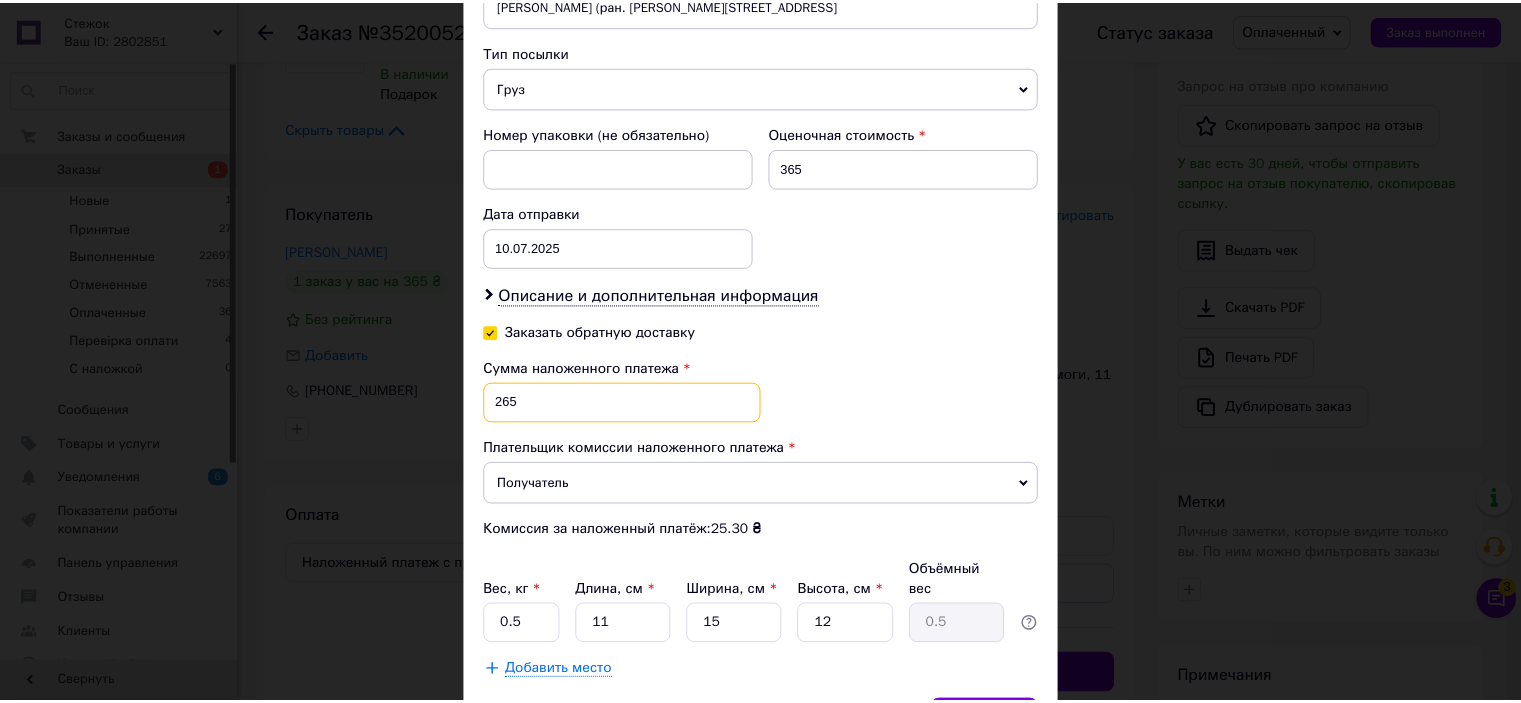 scroll, scrollTop: 876, scrollLeft: 0, axis: vertical 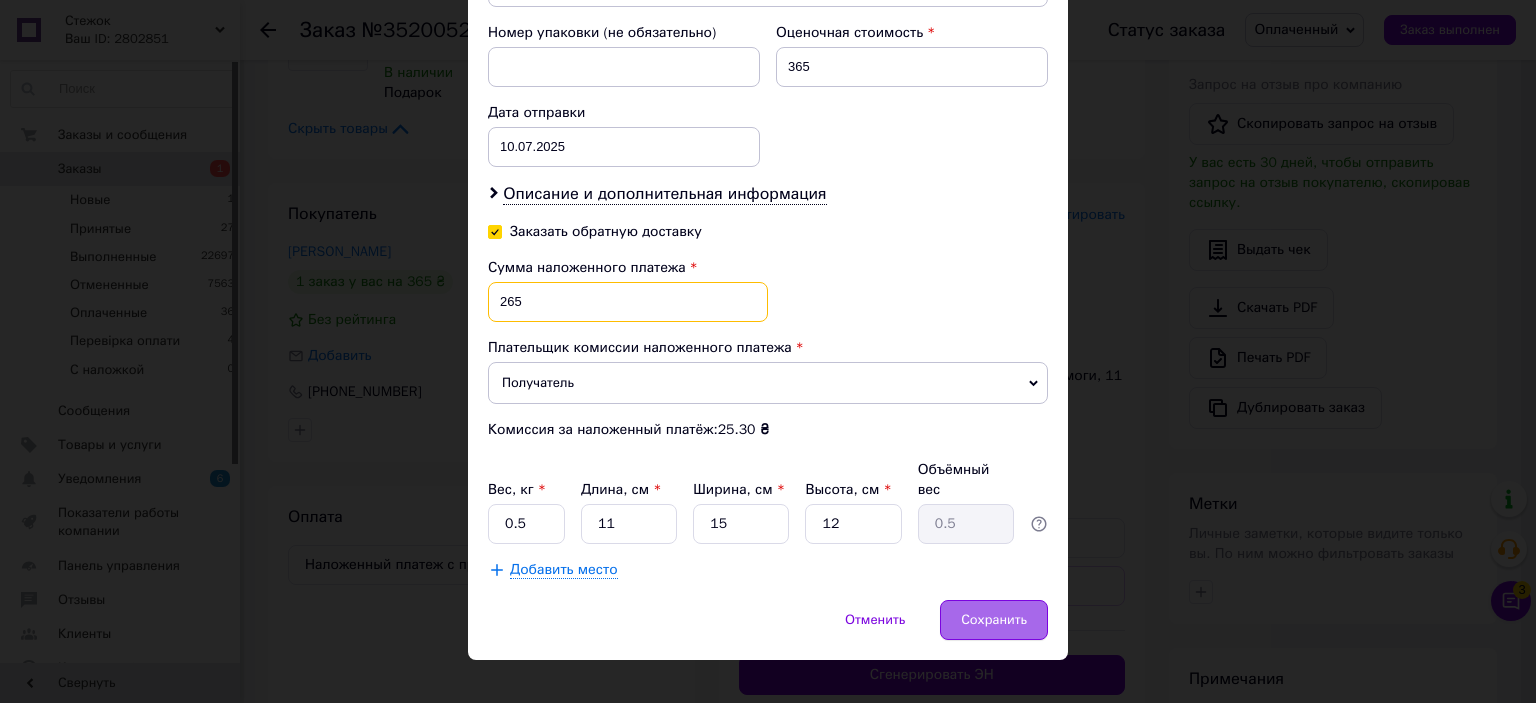 type on "265" 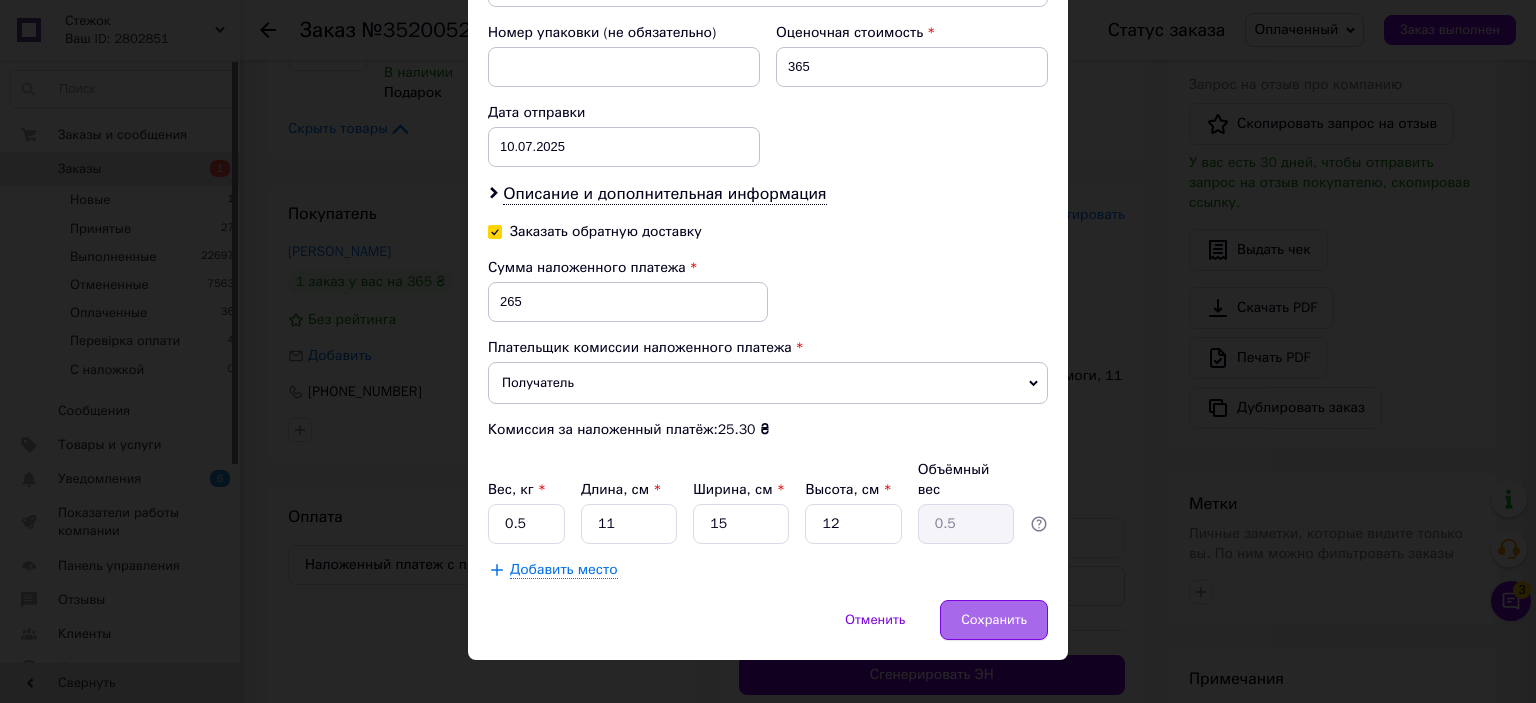 click on "Сохранить" at bounding box center (994, 620) 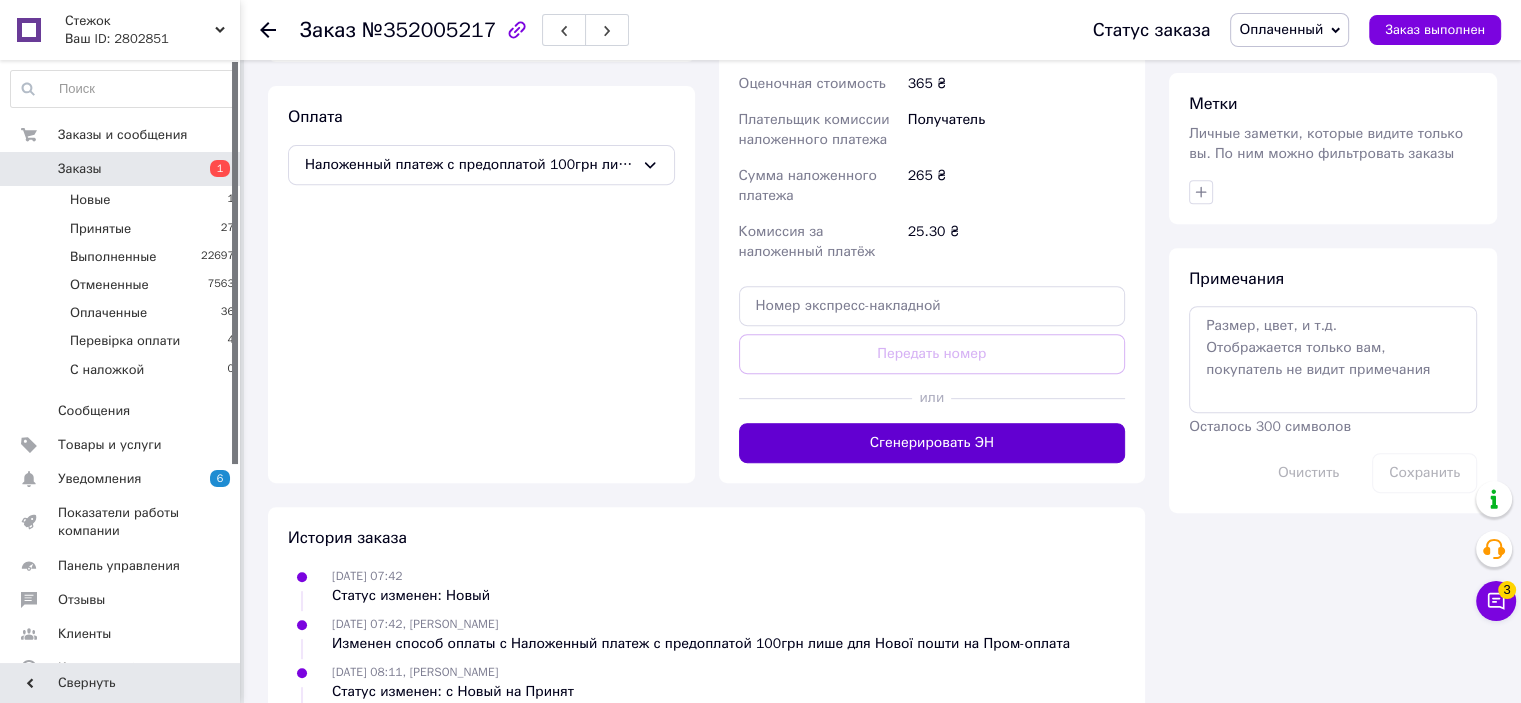 click on "Сгенерировать ЭН" at bounding box center (932, 443) 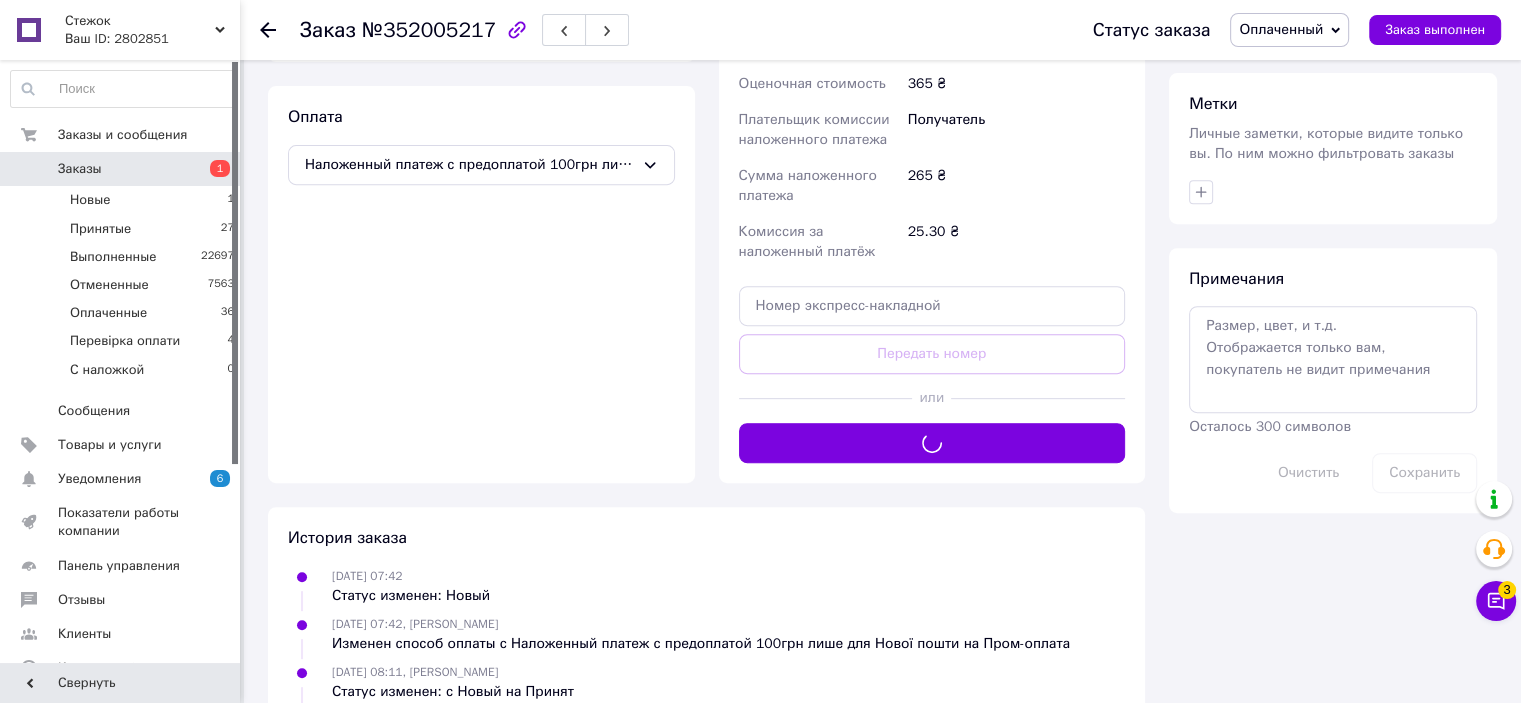 scroll, scrollTop: 500, scrollLeft: 0, axis: vertical 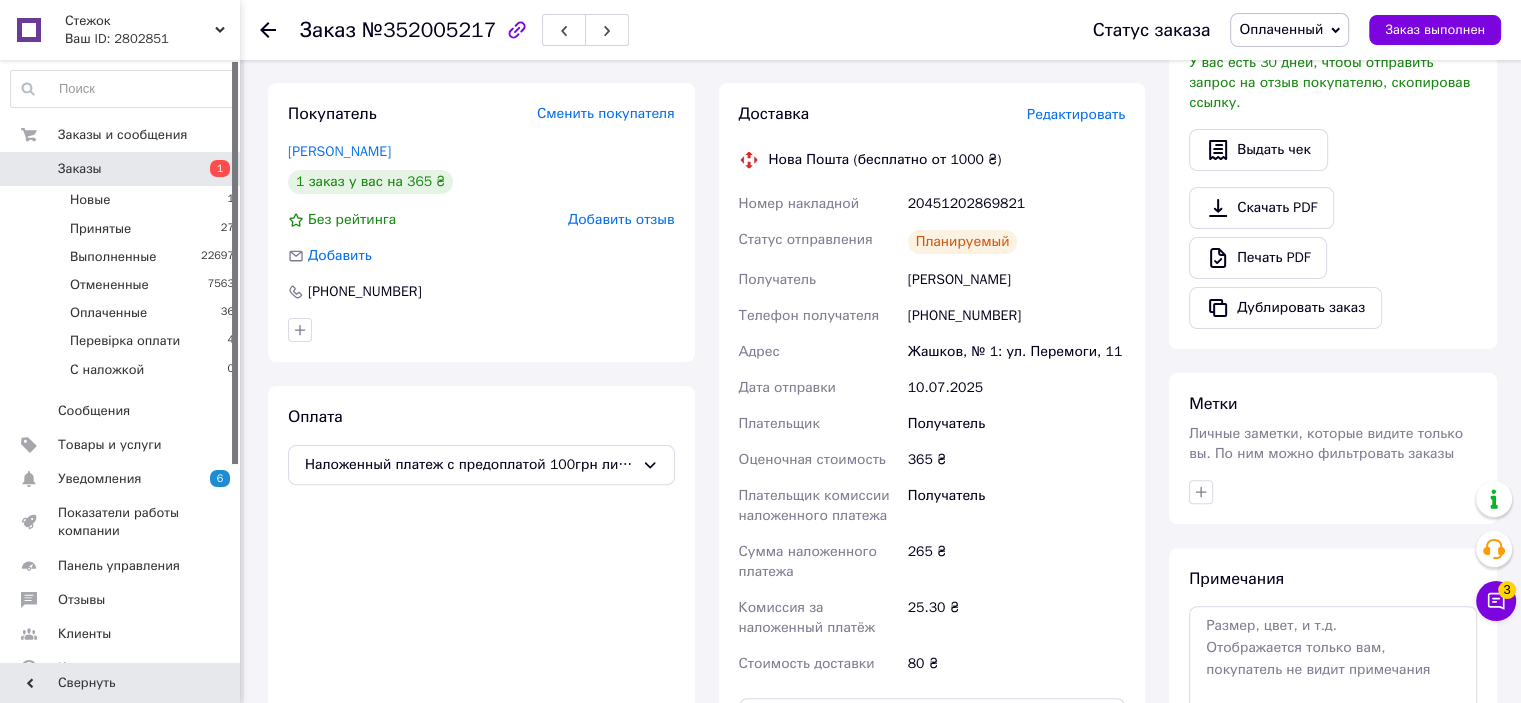 click on "Оплаченный" at bounding box center (1281, 29) 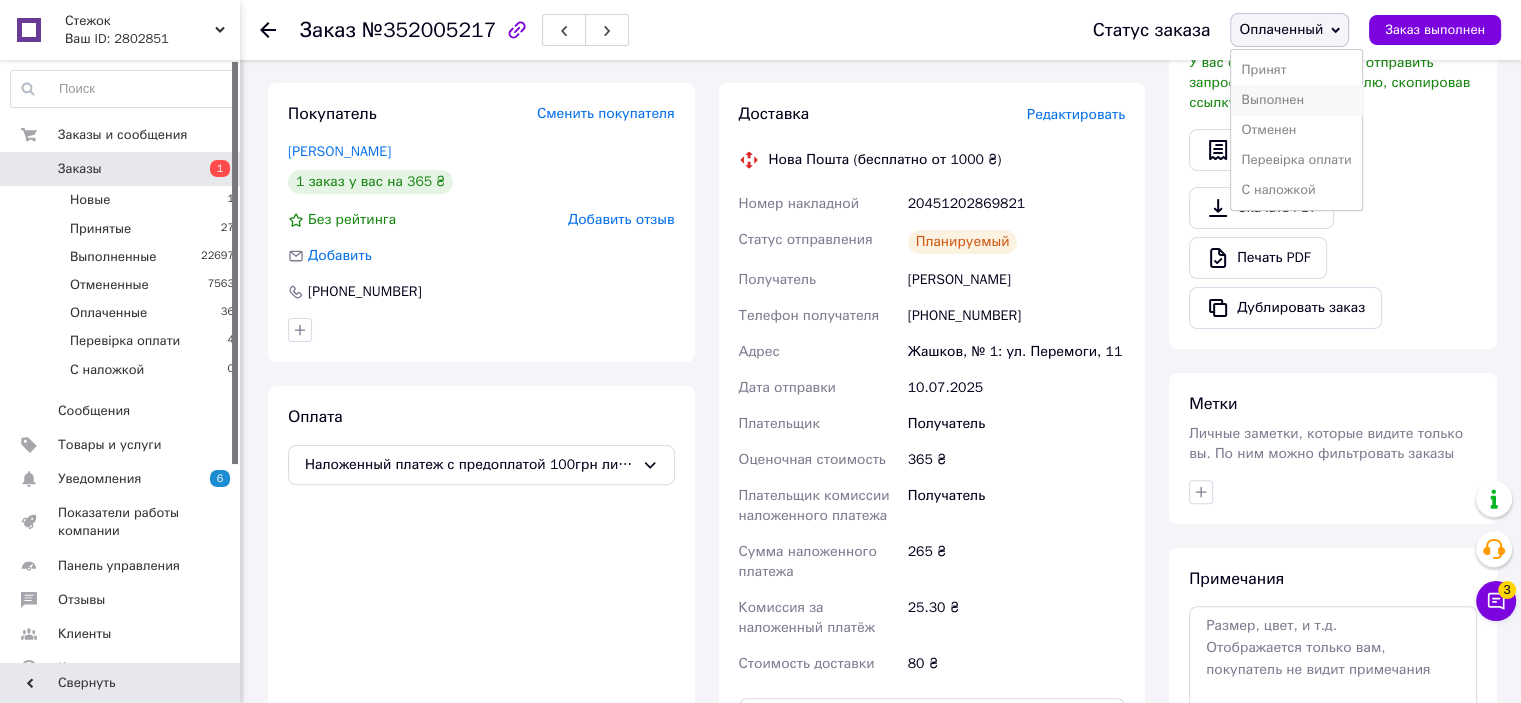 click on "Выполнен" at bounding box center (1296, 100) 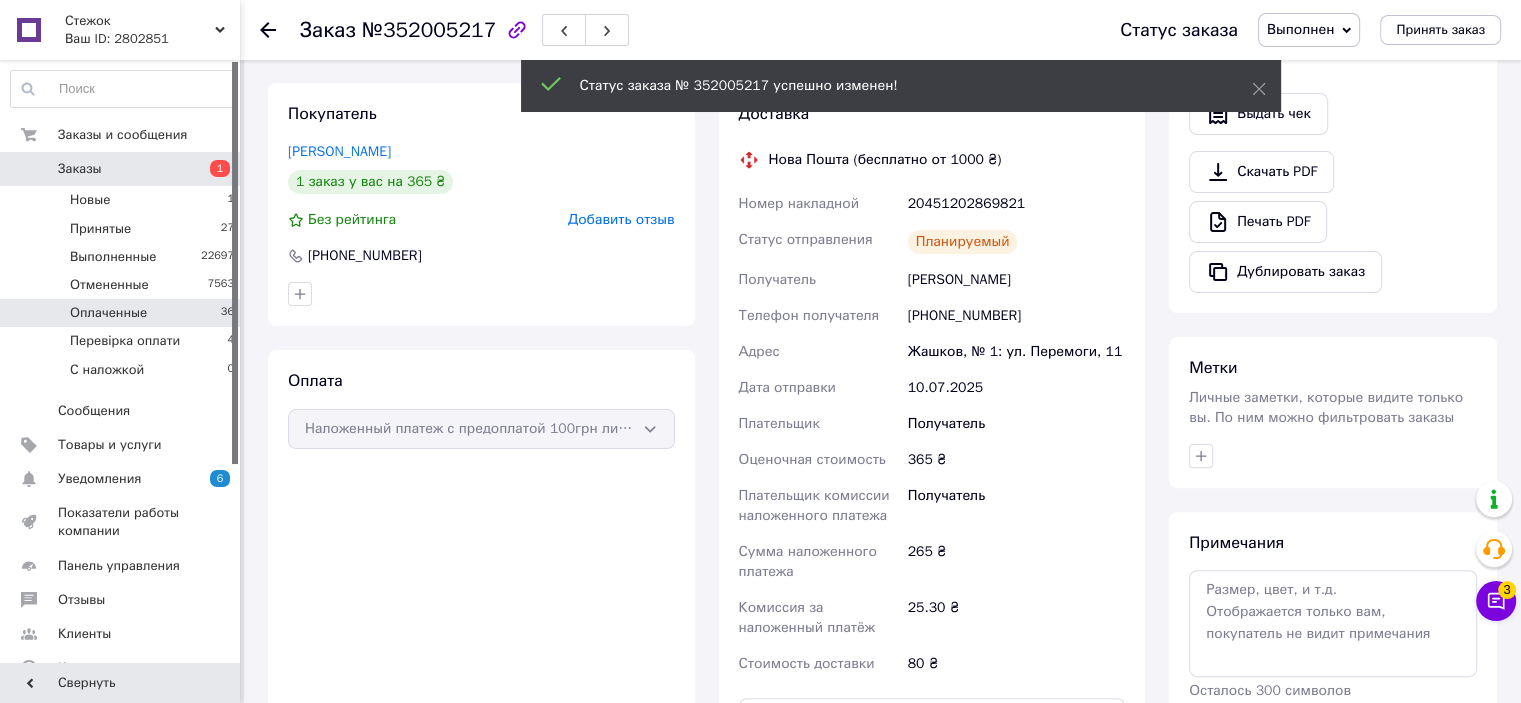 click on "36" at bounding box center (227, 313) 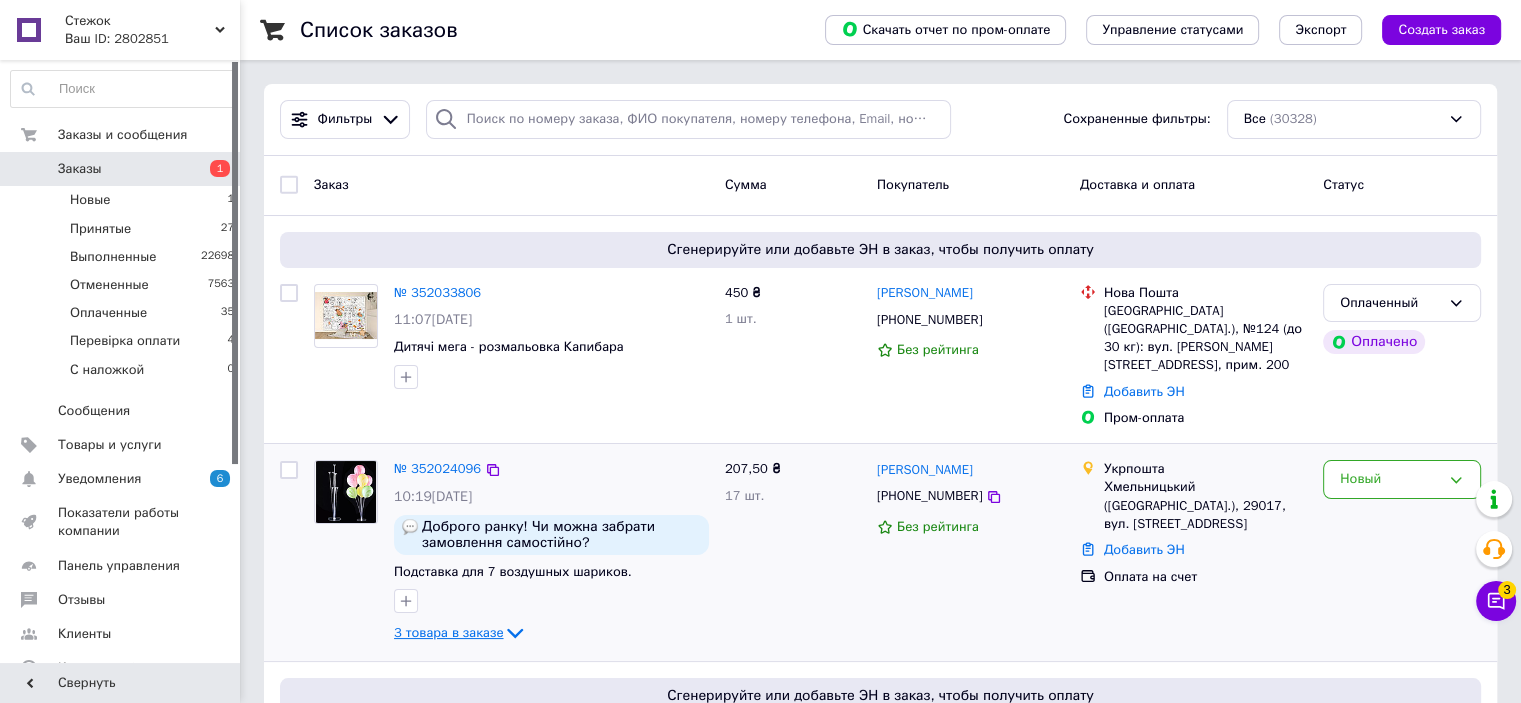 click 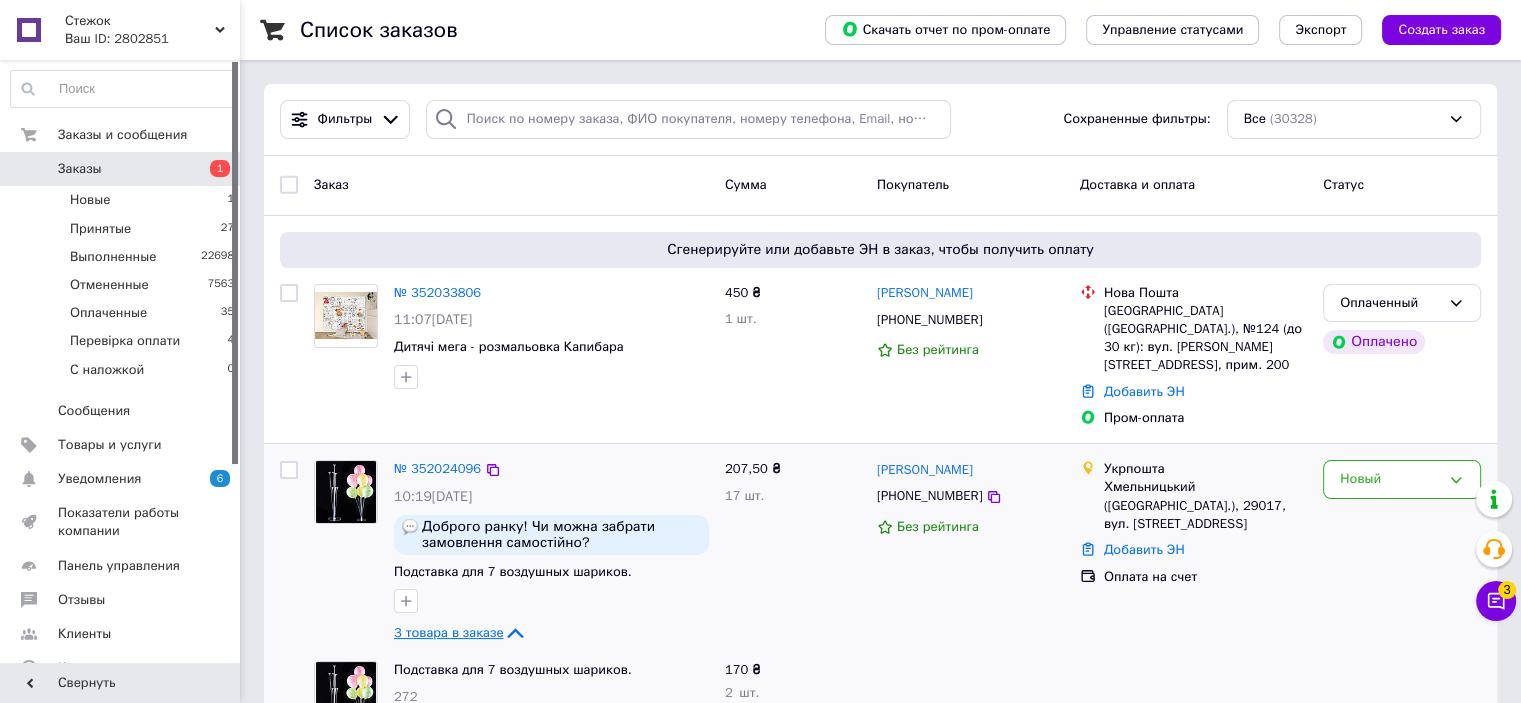 scroll, scrollTop: 0, scrollLeft: 0, axis: both 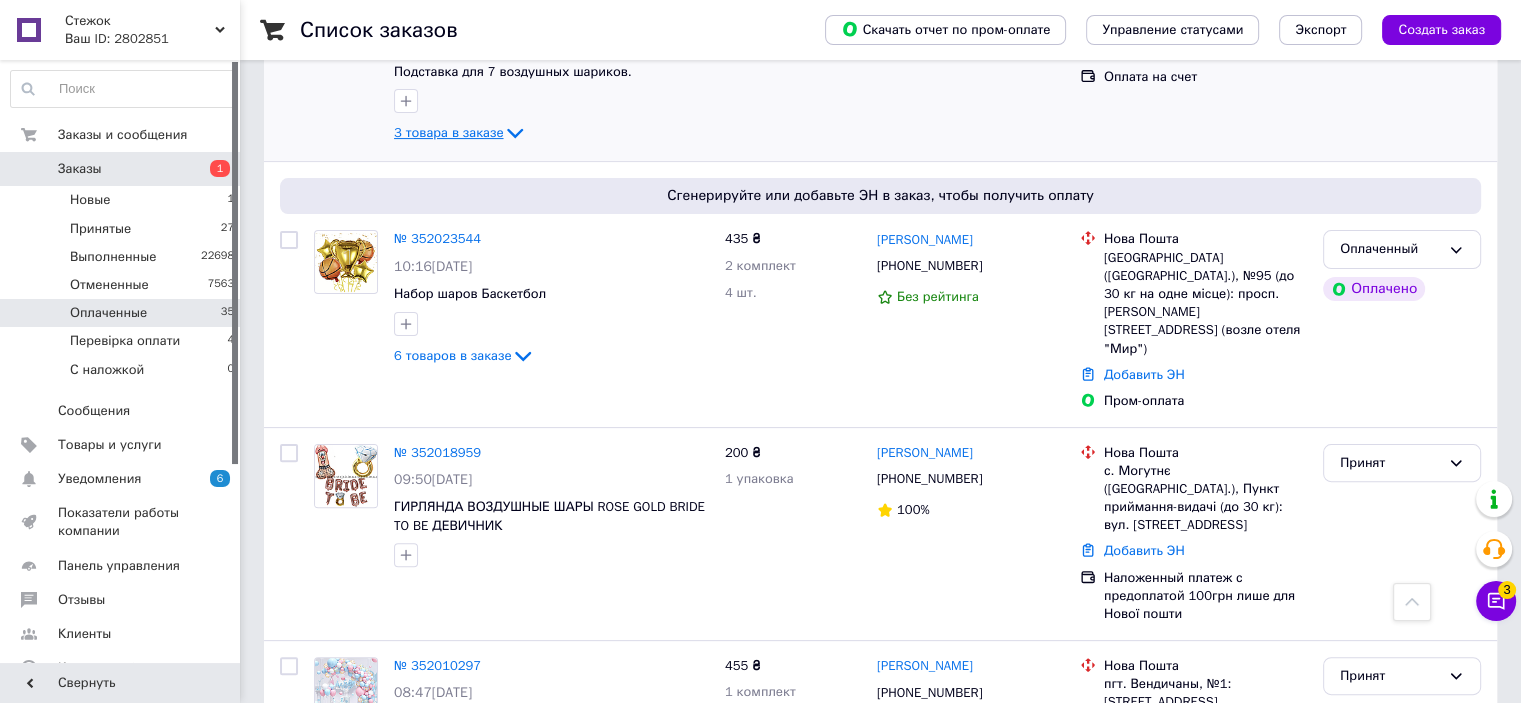 click on "Оплаченные 35" at bounding box center (123, 313) 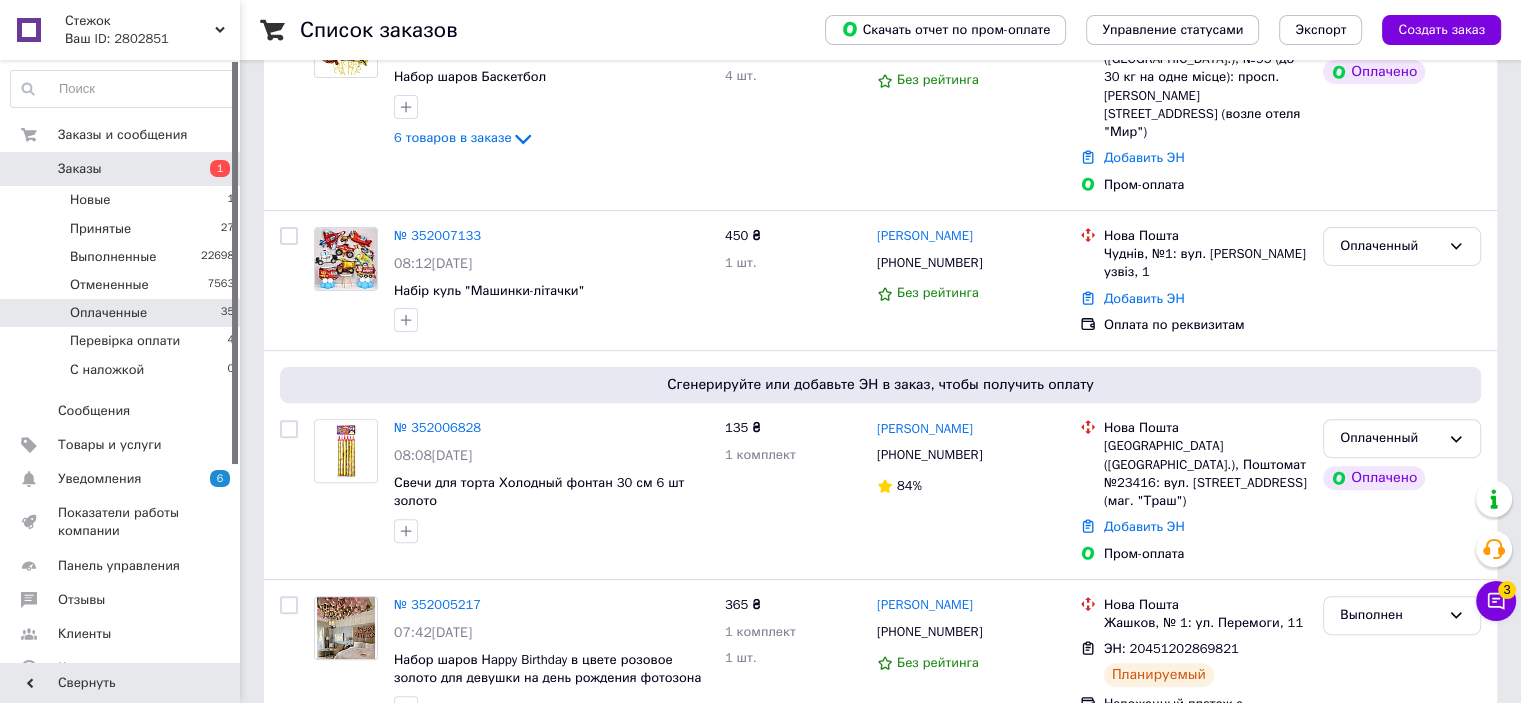 scroll, scrollTop: 0, scrollLeft: 0, axis: both 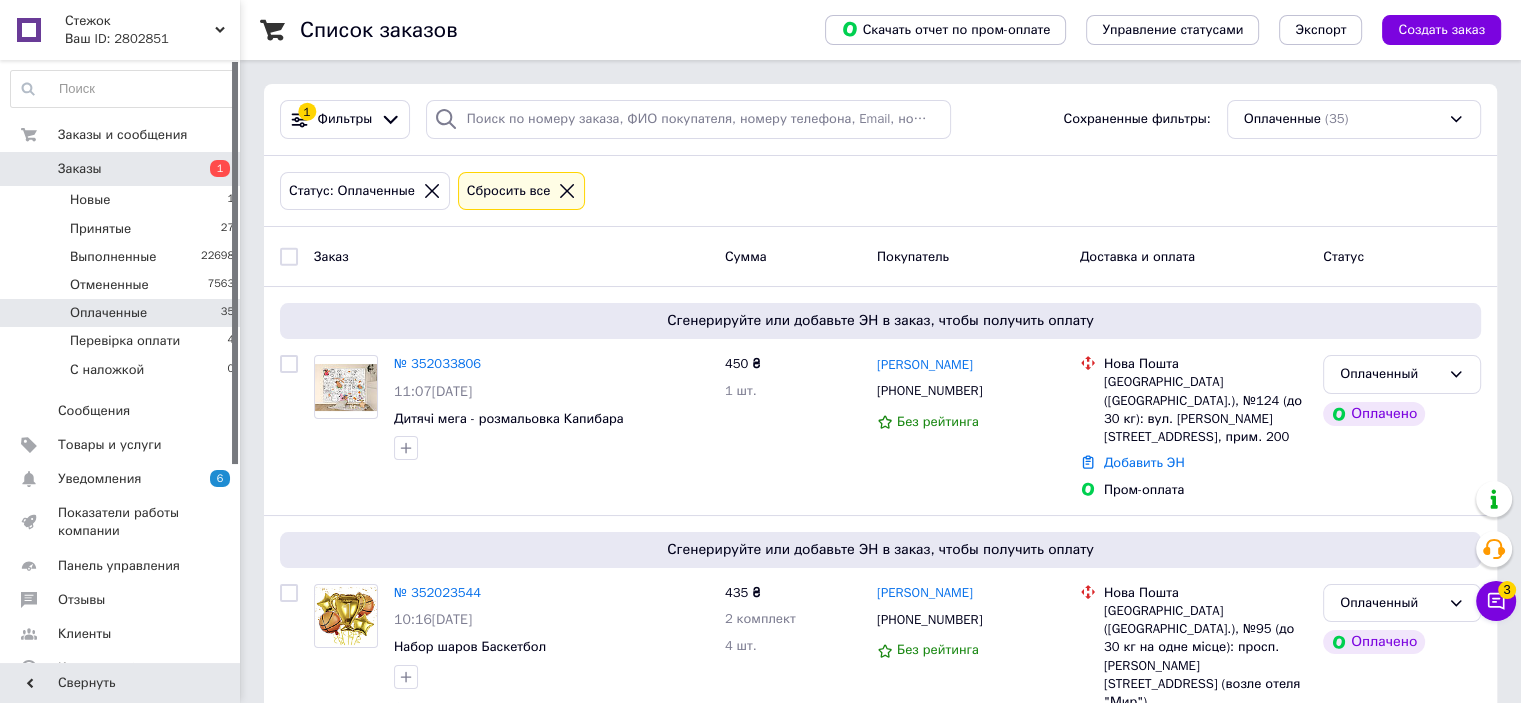 click on "Оплаченные 35" at bounding box center [123, 313] 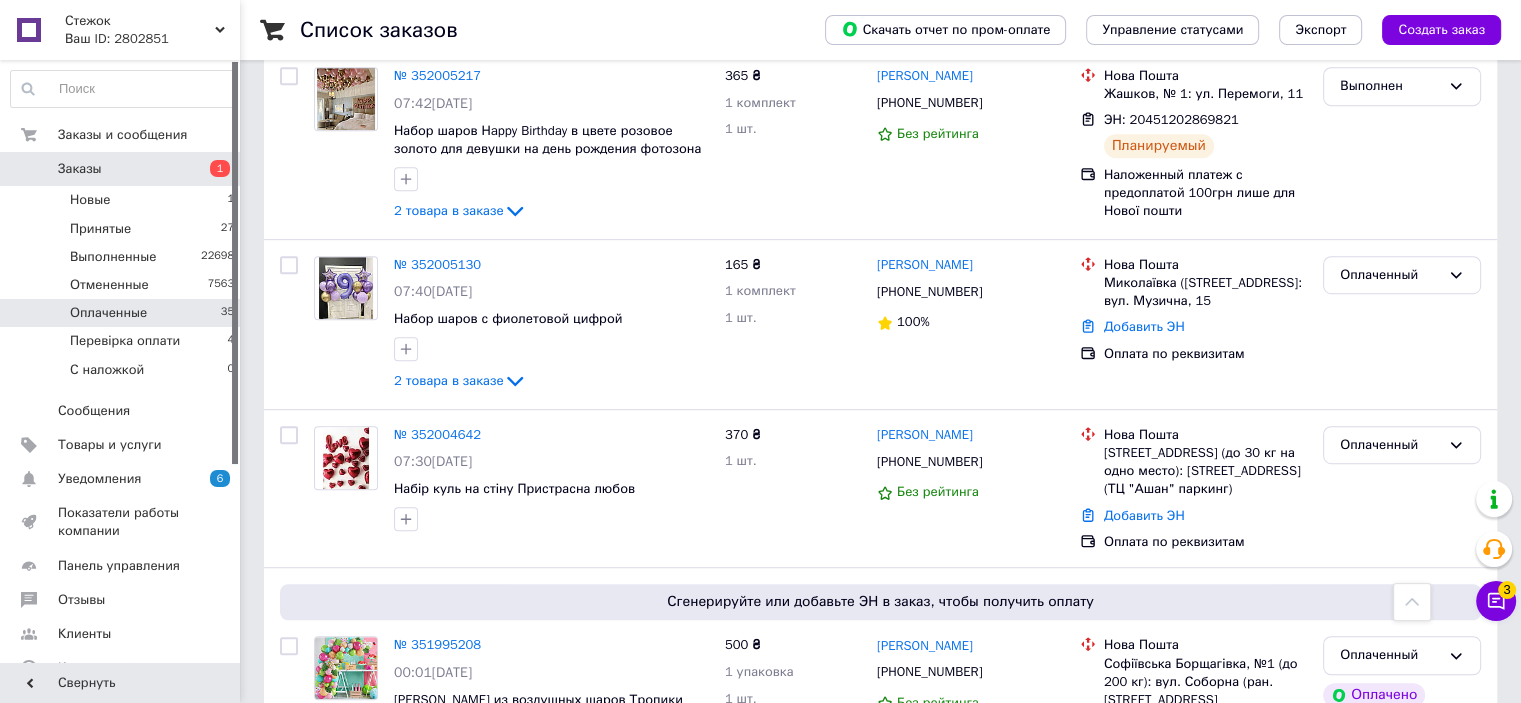 scroll, scrollTop: 1200, scrollLeft: 0, axis: vertical 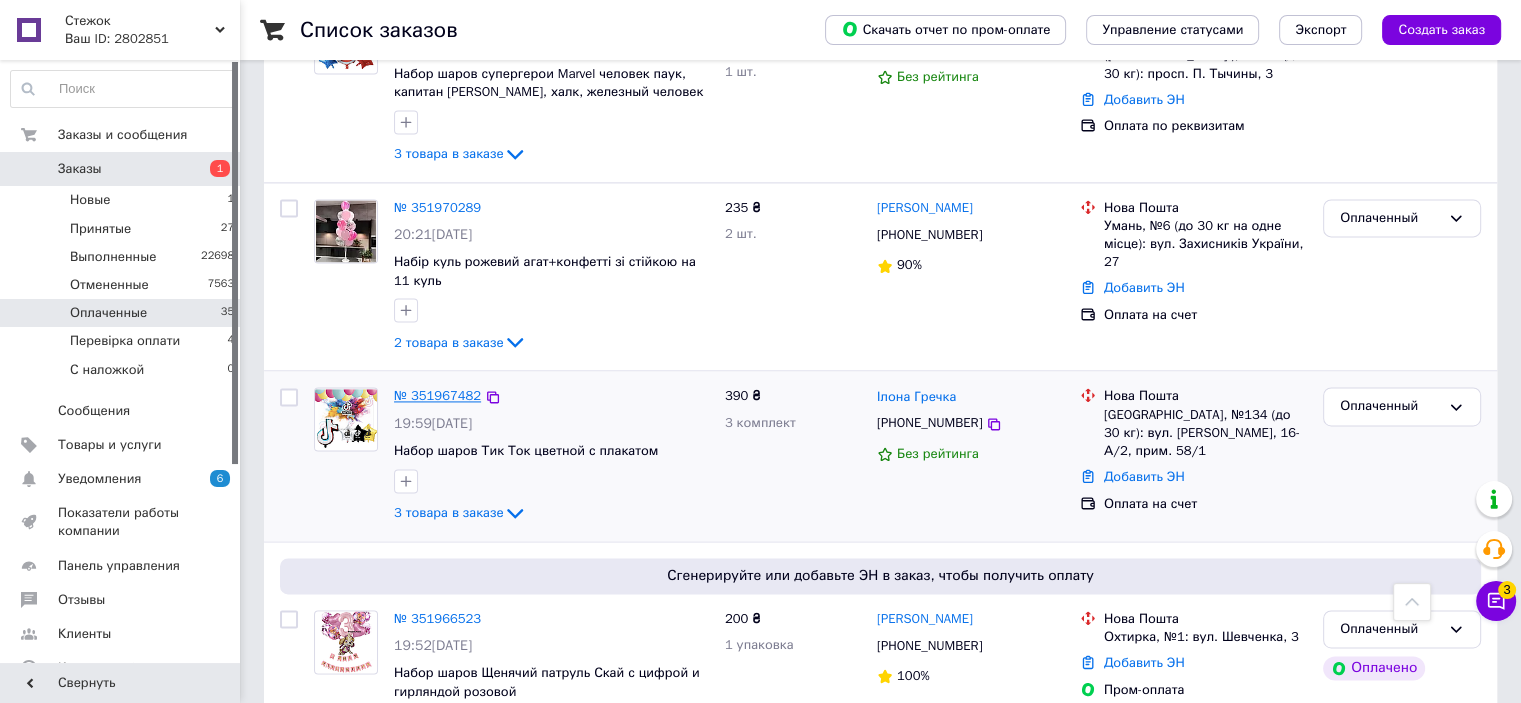 click on "№ 351967482" at bounding box center (437, 395) 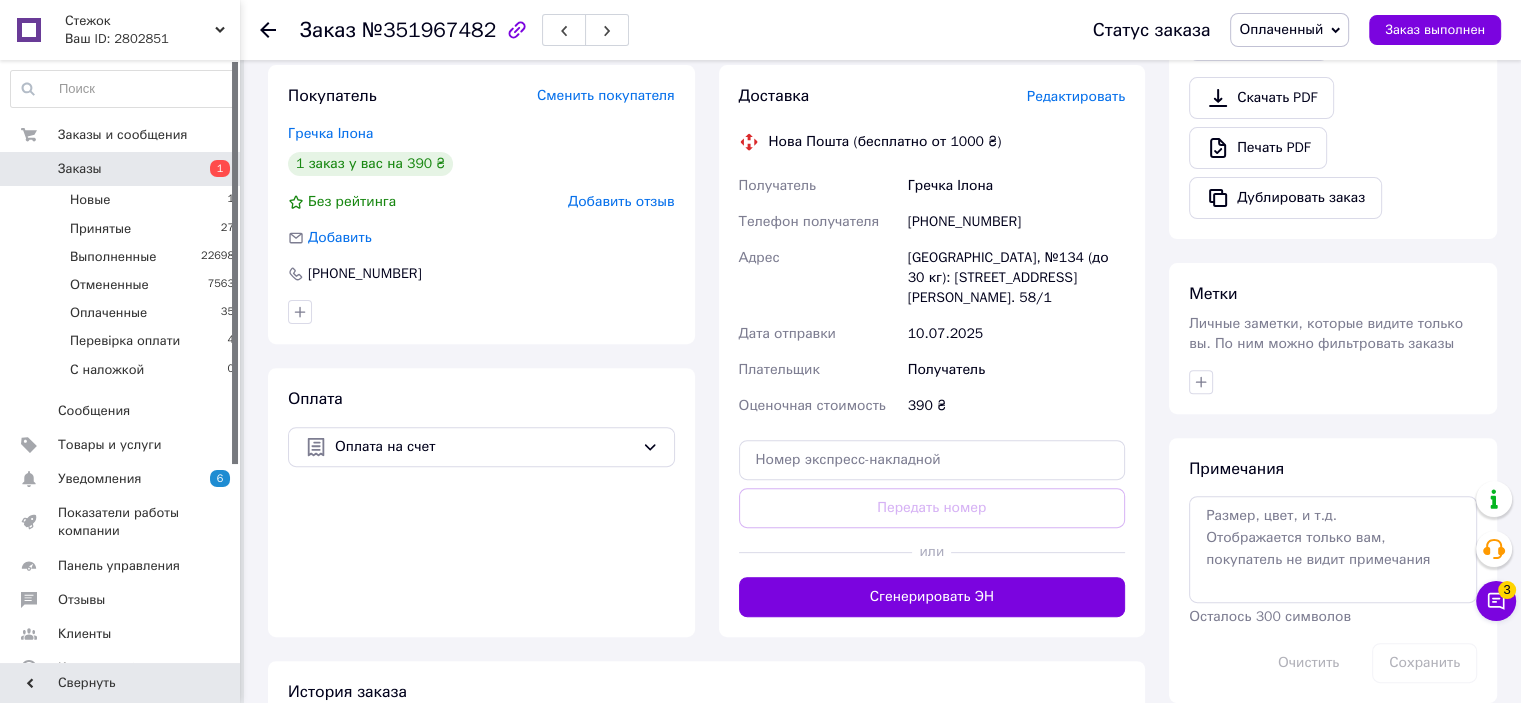 scroll, scrollTop: 835, scrollLeft: 0, axis: vertical 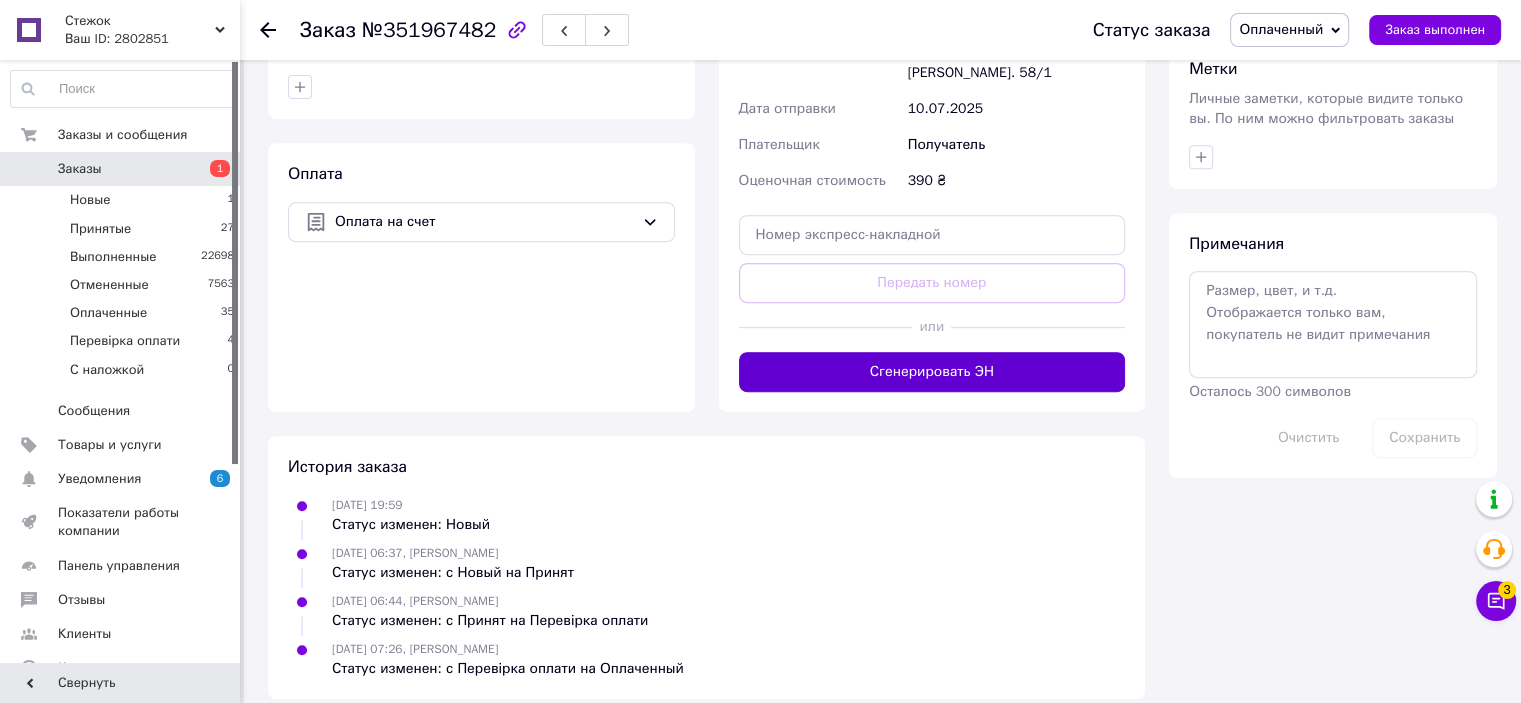 click on "Сгенерировать ЭН" at bounding box center [932, 372] 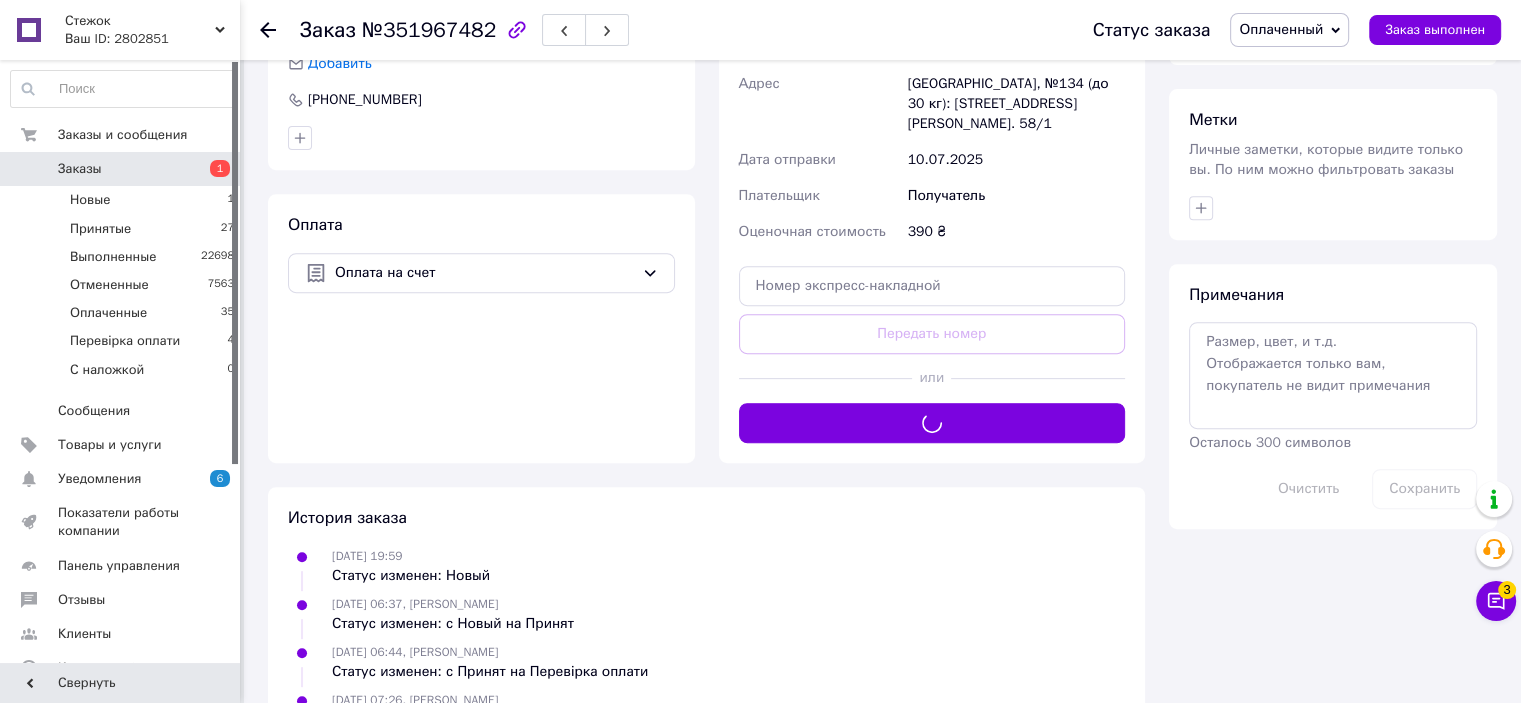 scroll, scrollTop: 335, scrollLeft: 0, axis: vertical 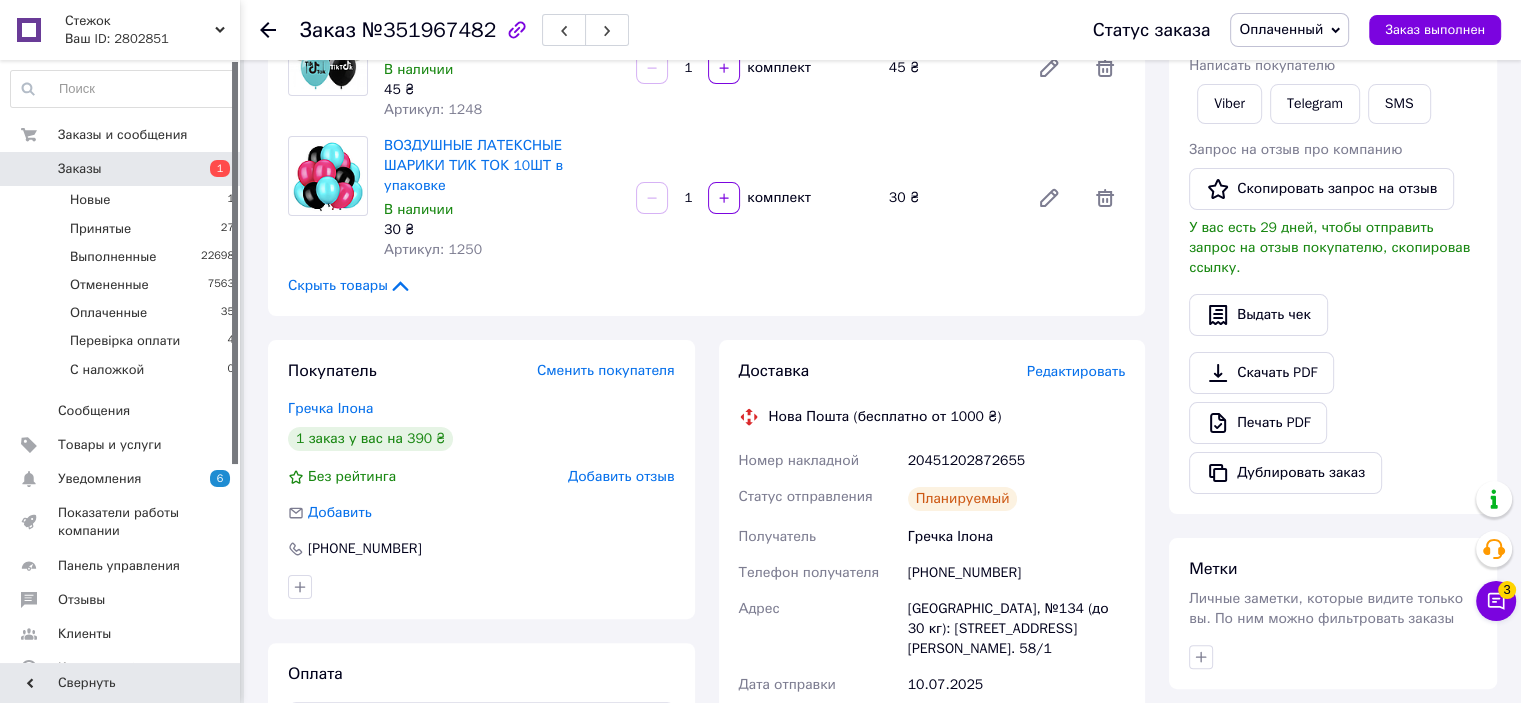 click on "Оплаченный" at bounding box center [1281, 29] 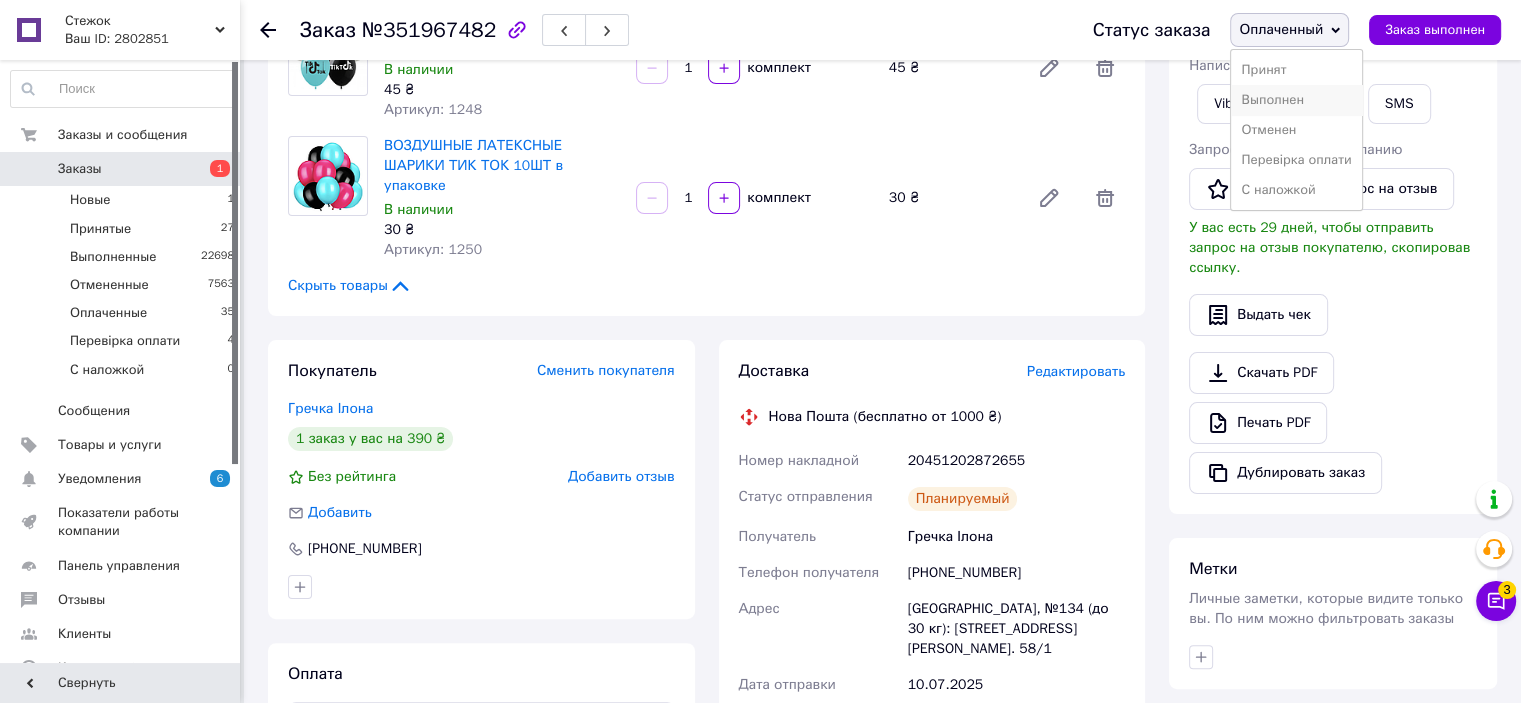 click on "Выполнен" at bounding box center (1296, 100) 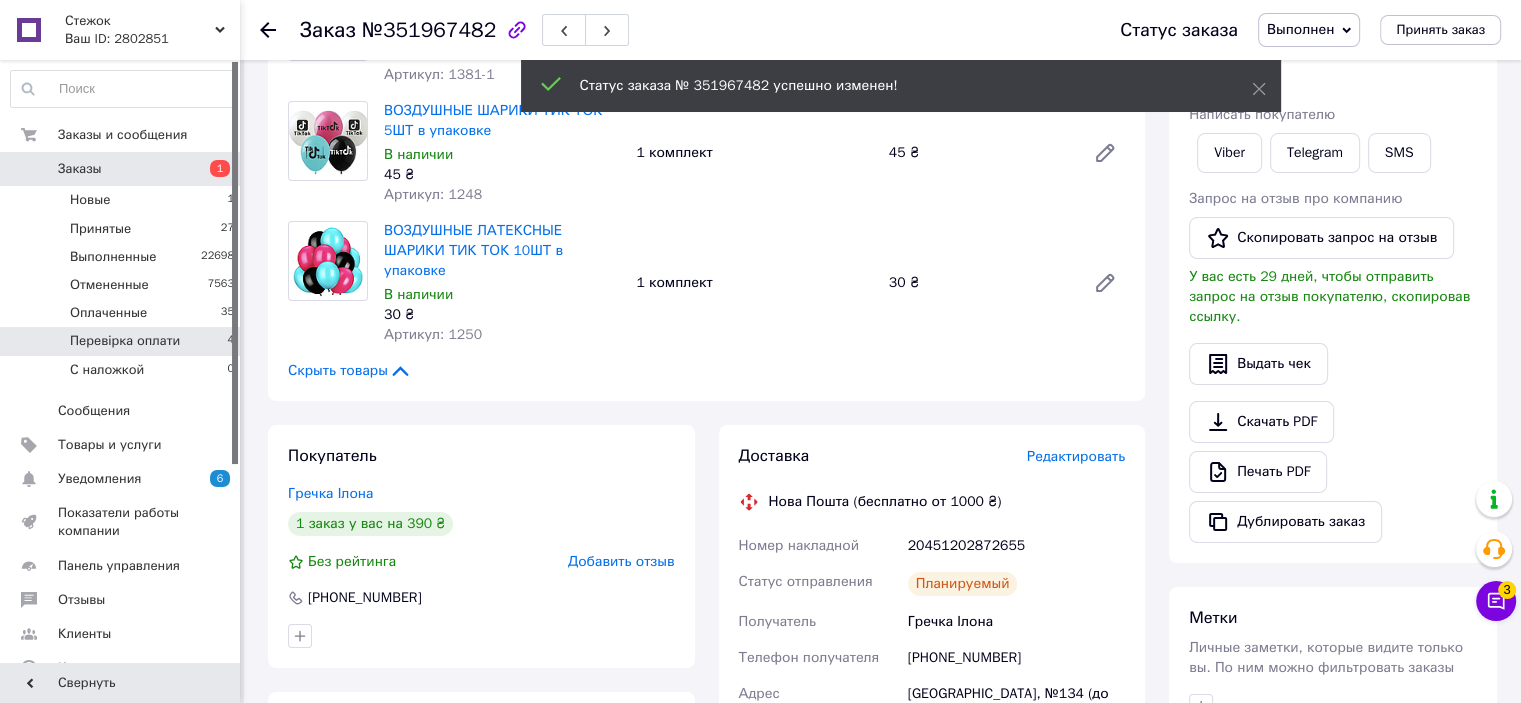 scroll, scrollTop: 400, scrollLeft: 0, axis: vertical 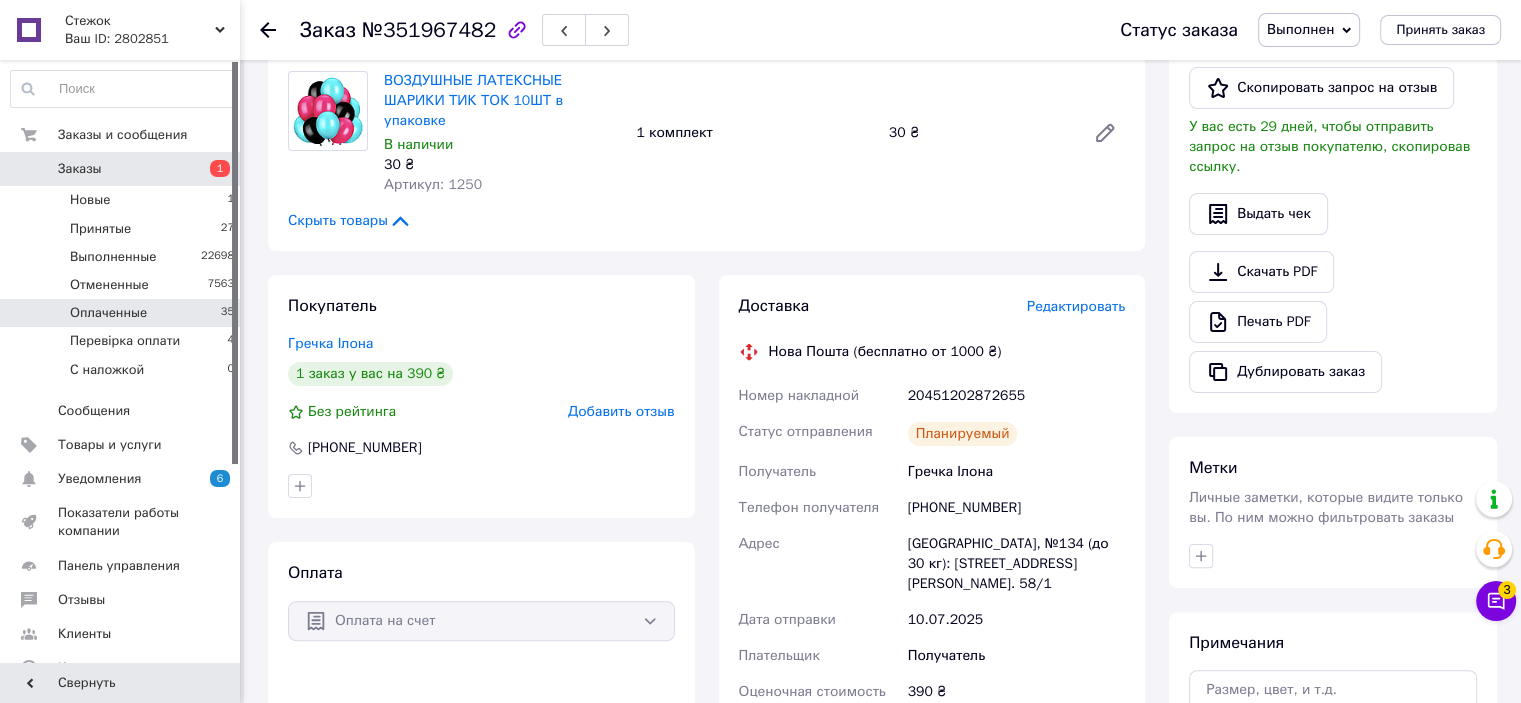 click on "Оплаченные 35" at bounding box center [123, 313] 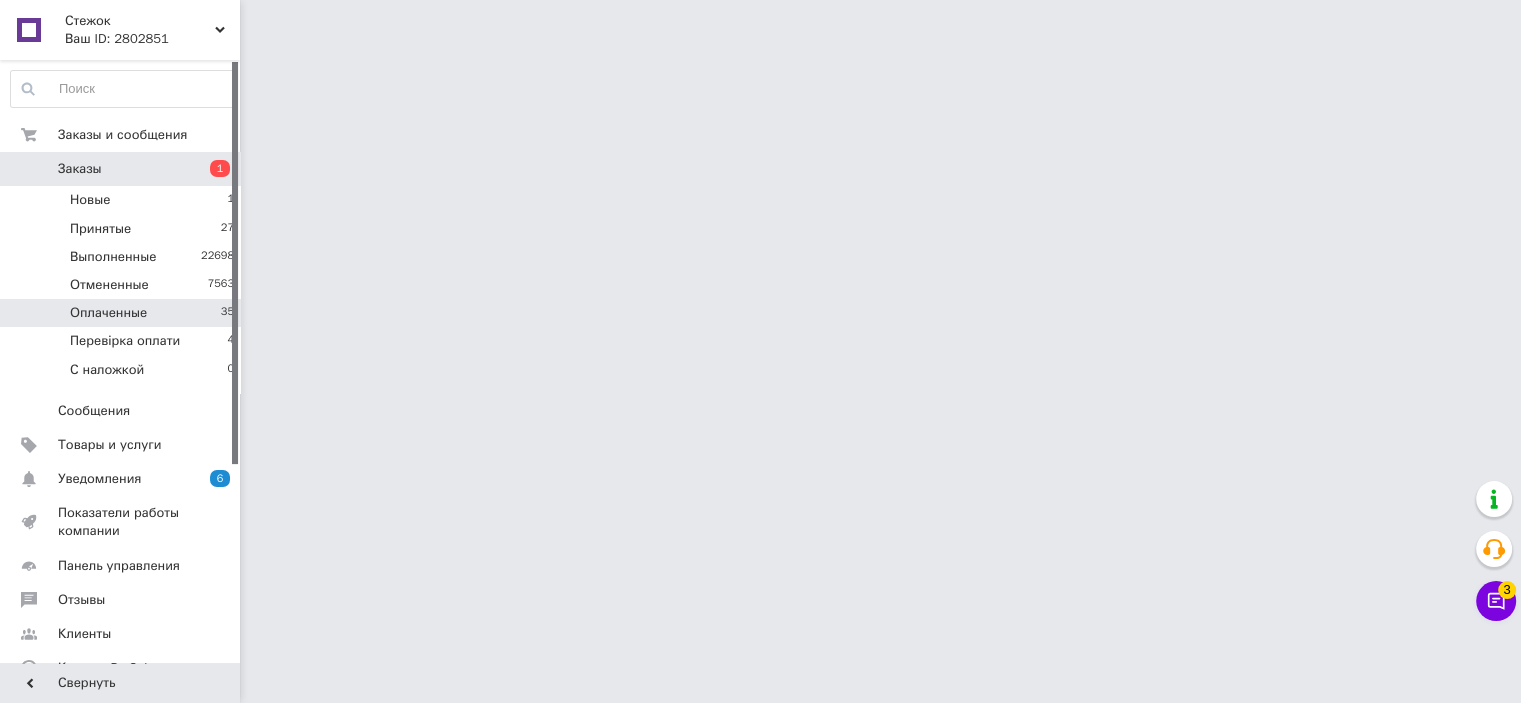 scroll, scrollTop: 0, scrollLeft: 0, axis: both 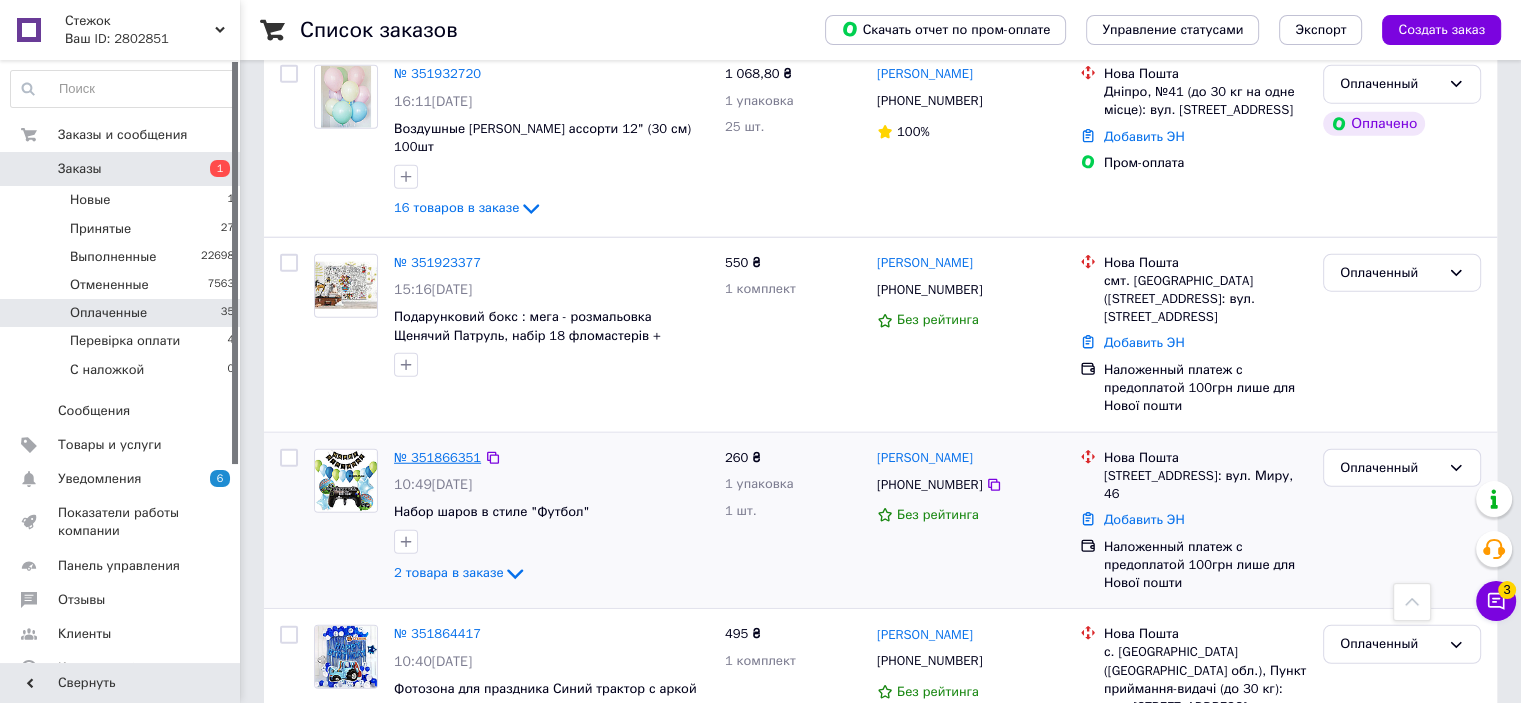 click on "№ 351866351" at bounding box center [437, 457] 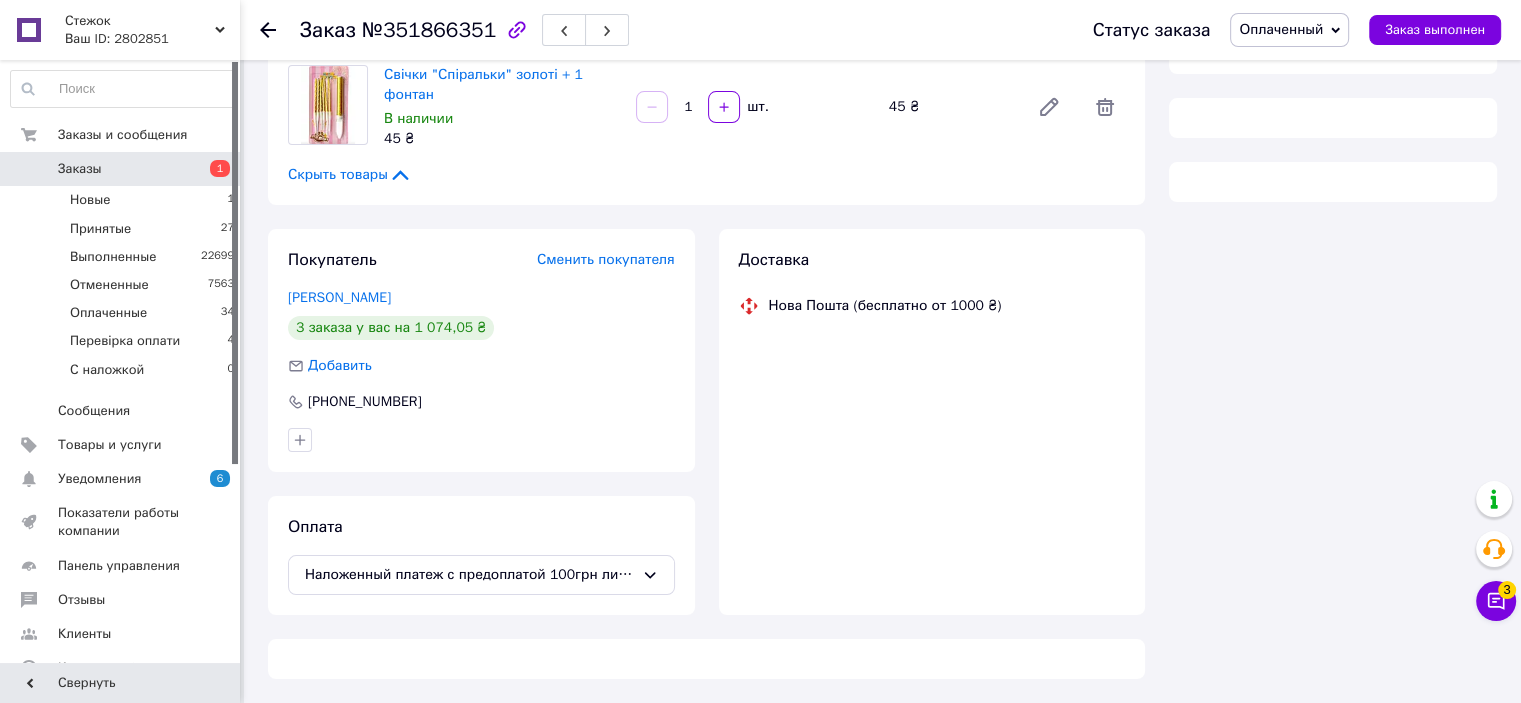 scroll, scrollTop: 631, scrollLeft: 0, axis: vertical 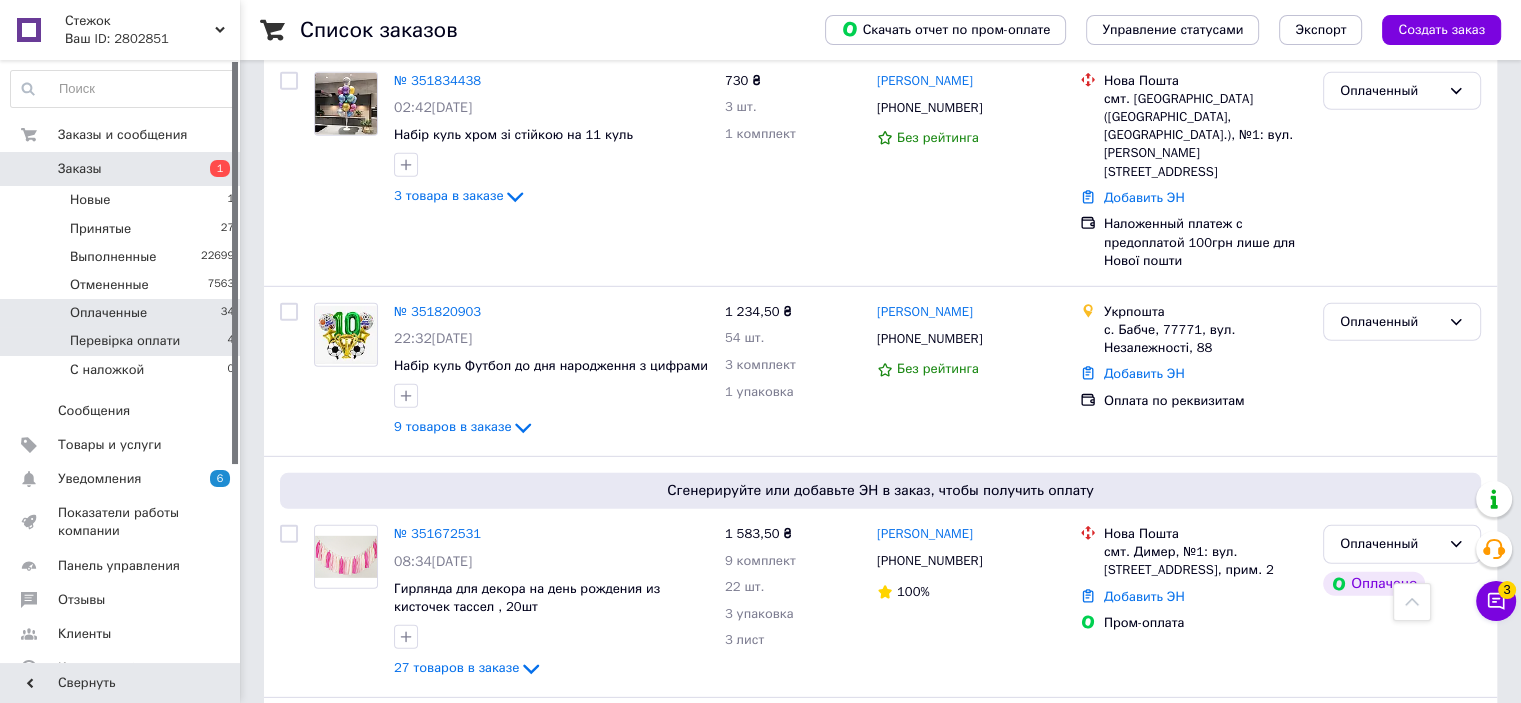 click on "Перевірка оплати 4" at bounding box center (123, 341) 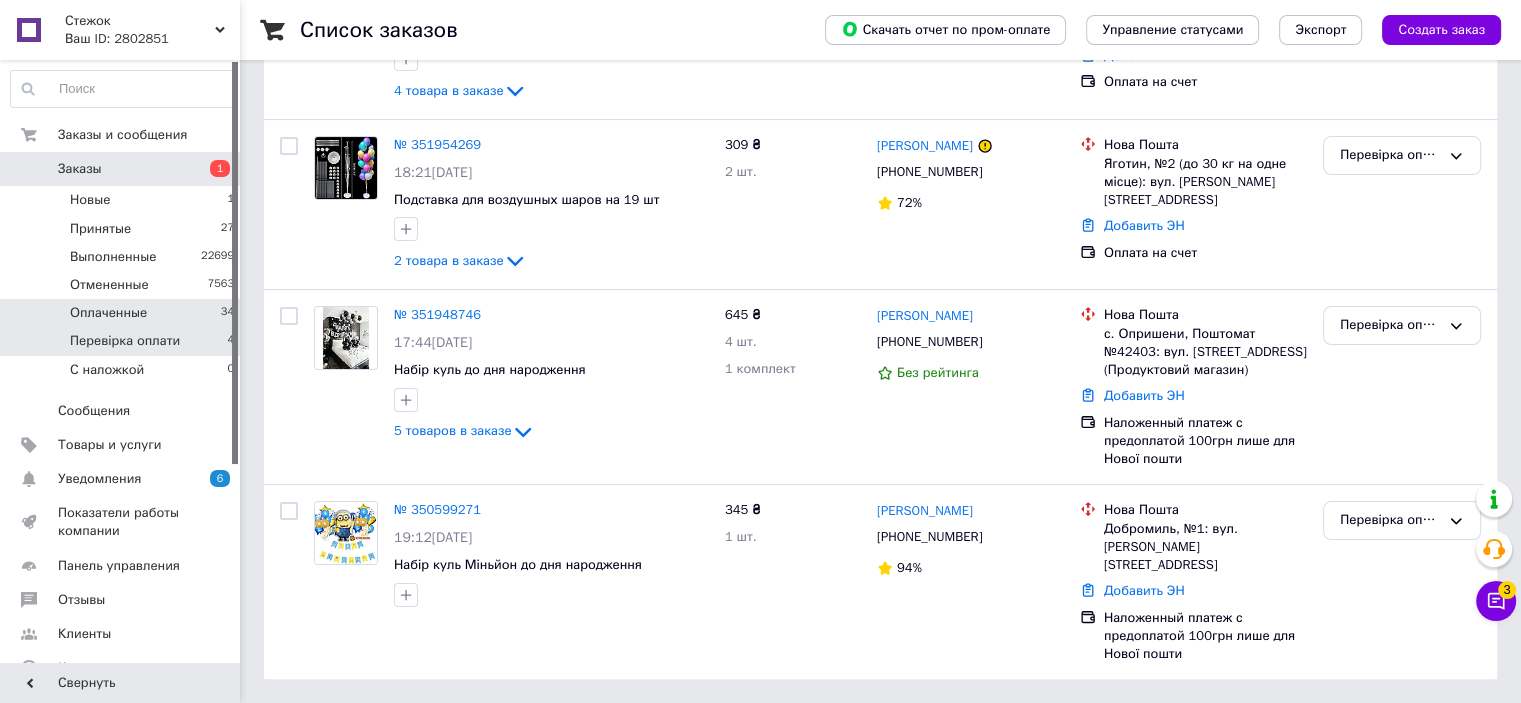 scroll, scrollTop: 0, scrollLeft: 0, axis: both 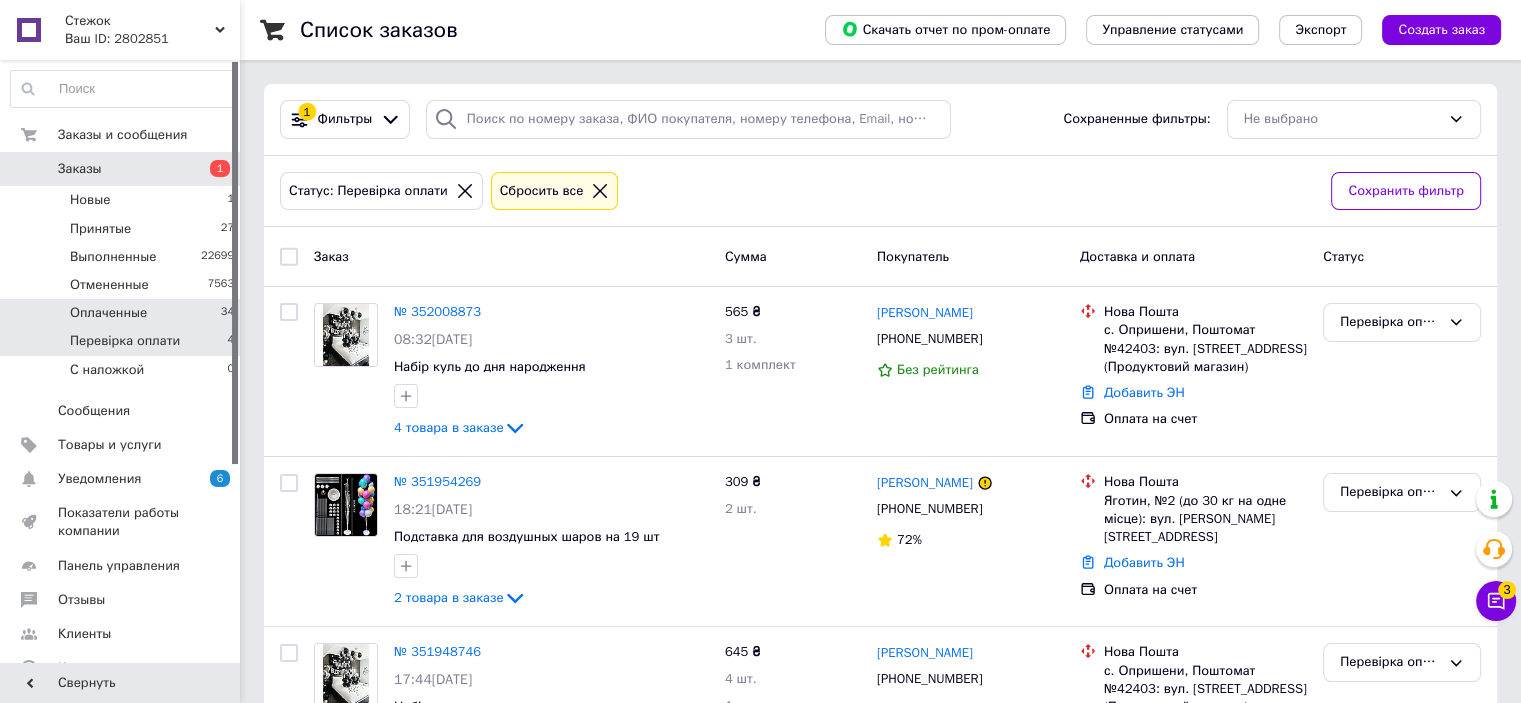 click on "Оплаченные 34" at bounding box center [123, 313] 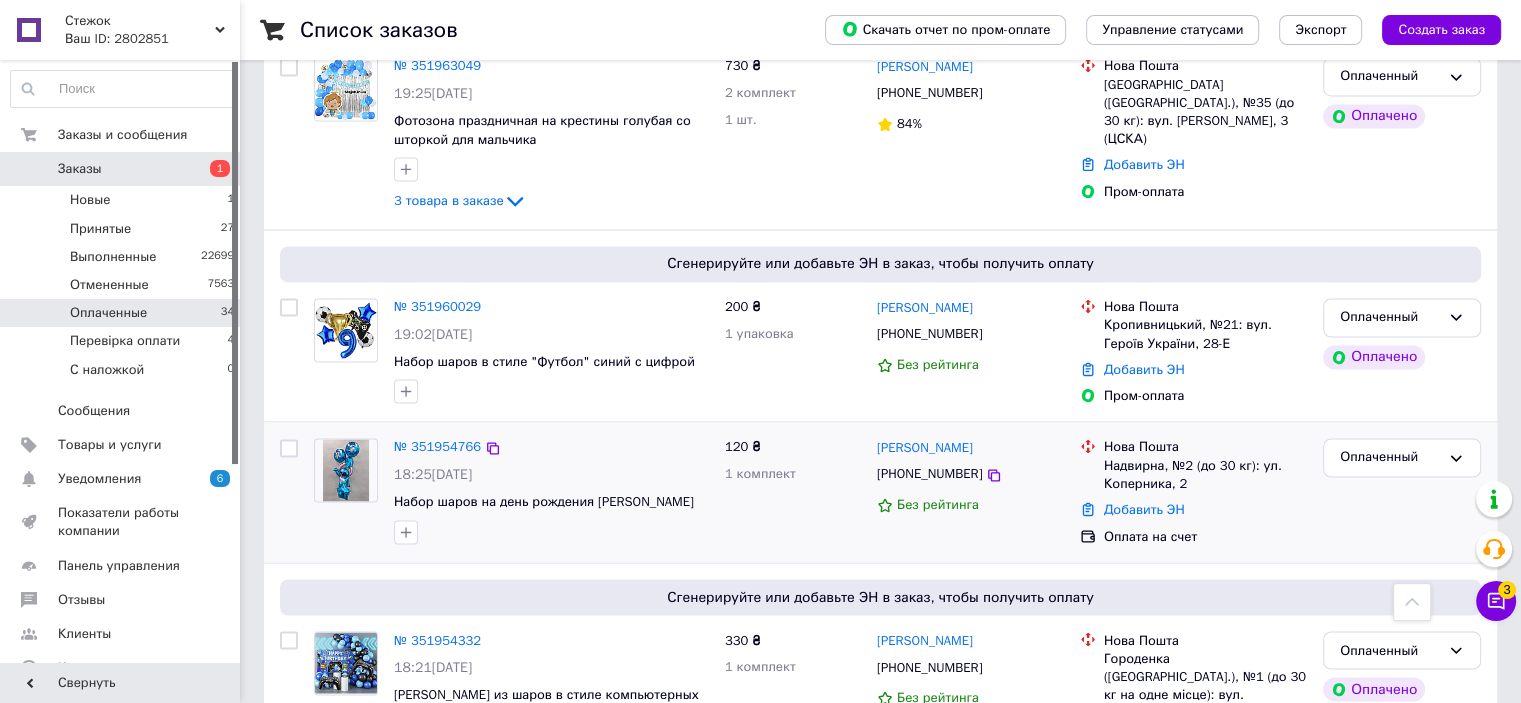 scroll, scrollTop: 3076, scrollLeft: 0, axis: vertical 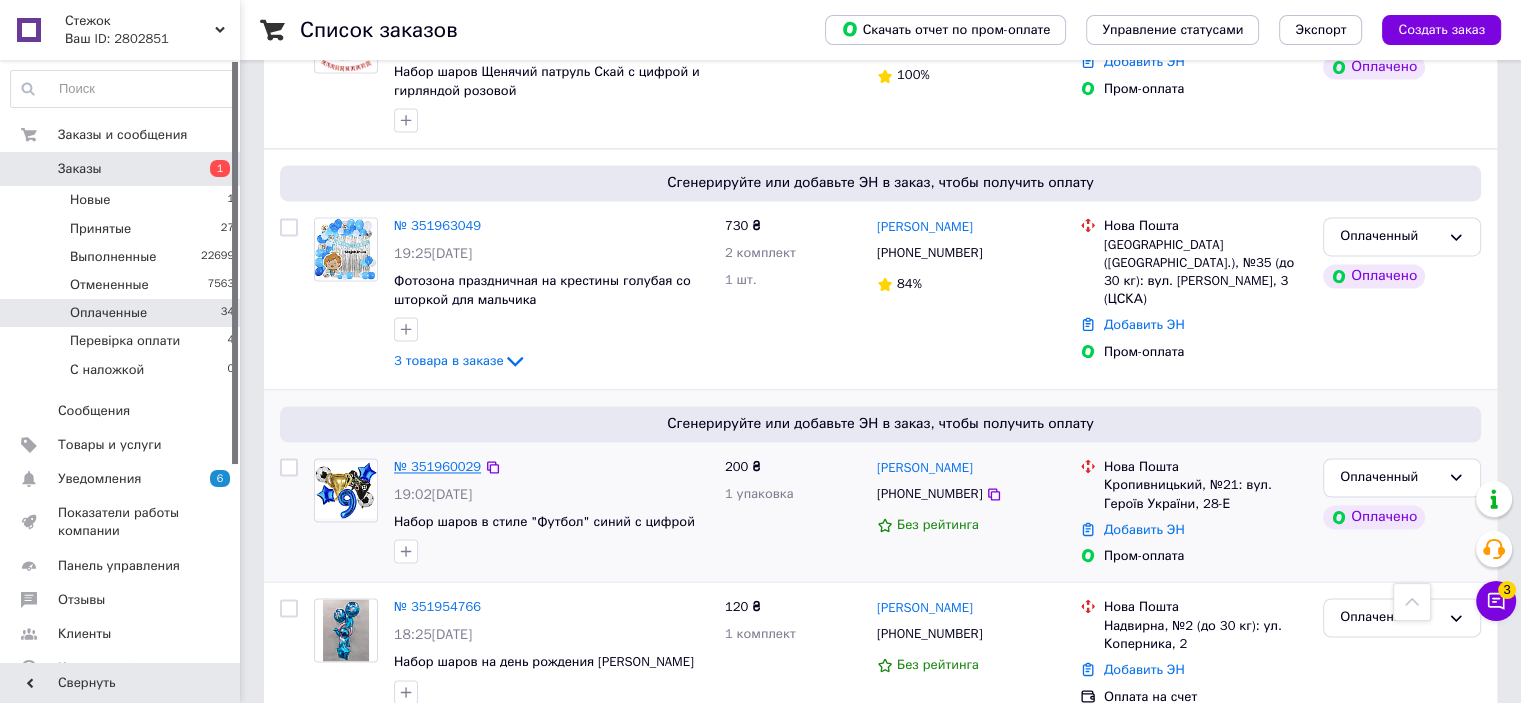 click on "№ 351960029" at bounding box center [437, 466] 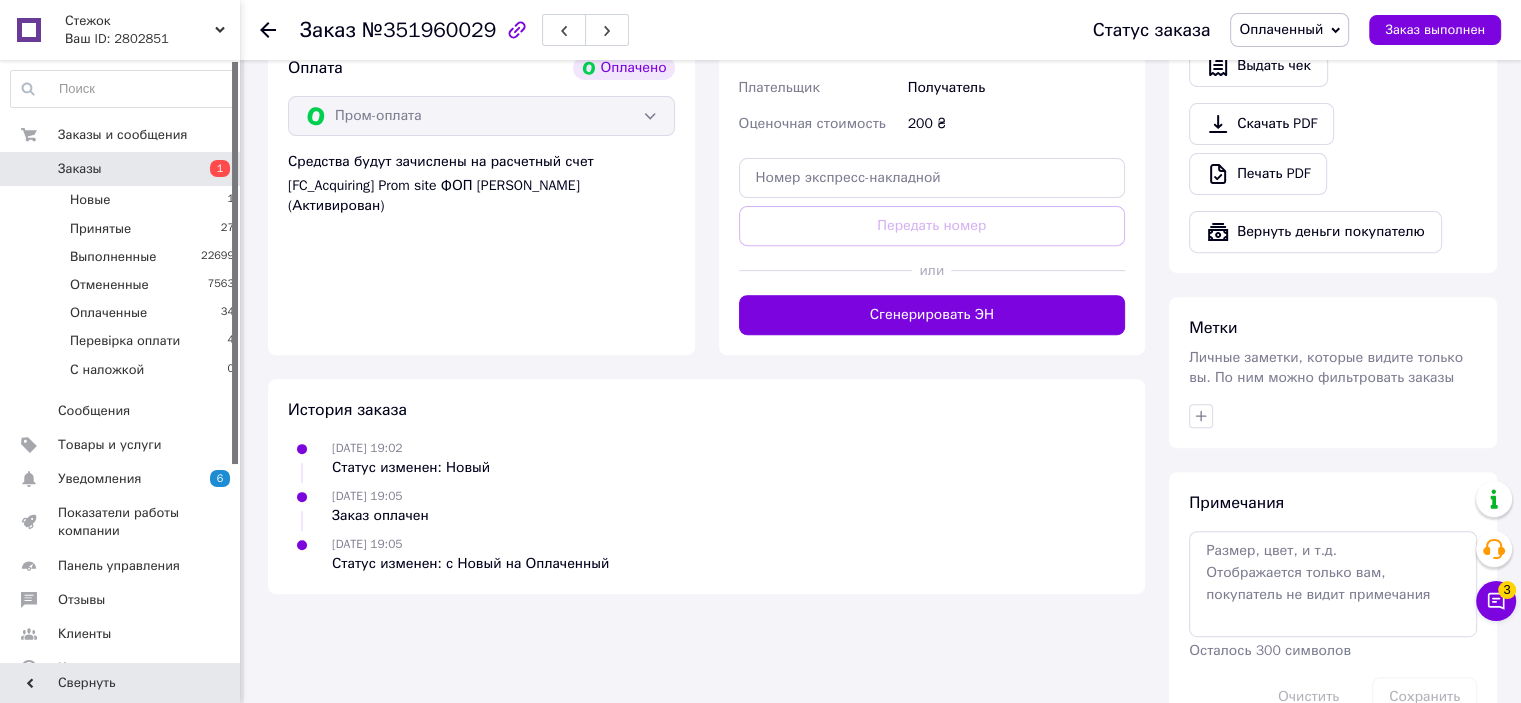 scroll, scrollTop: 744, scrollLeft: 0, axis: vertical 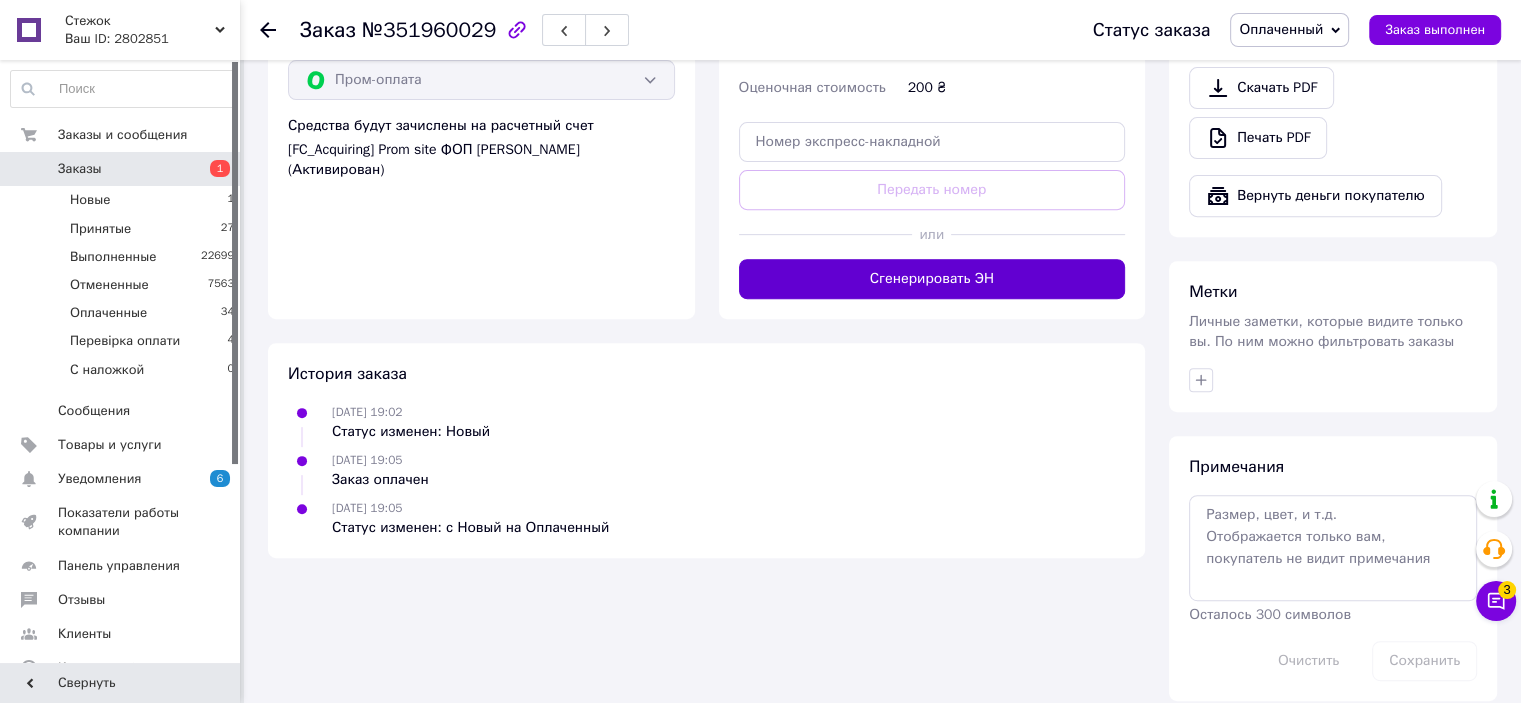 click on "Сгенерировать ЭН" at bounding box center [932, 279] 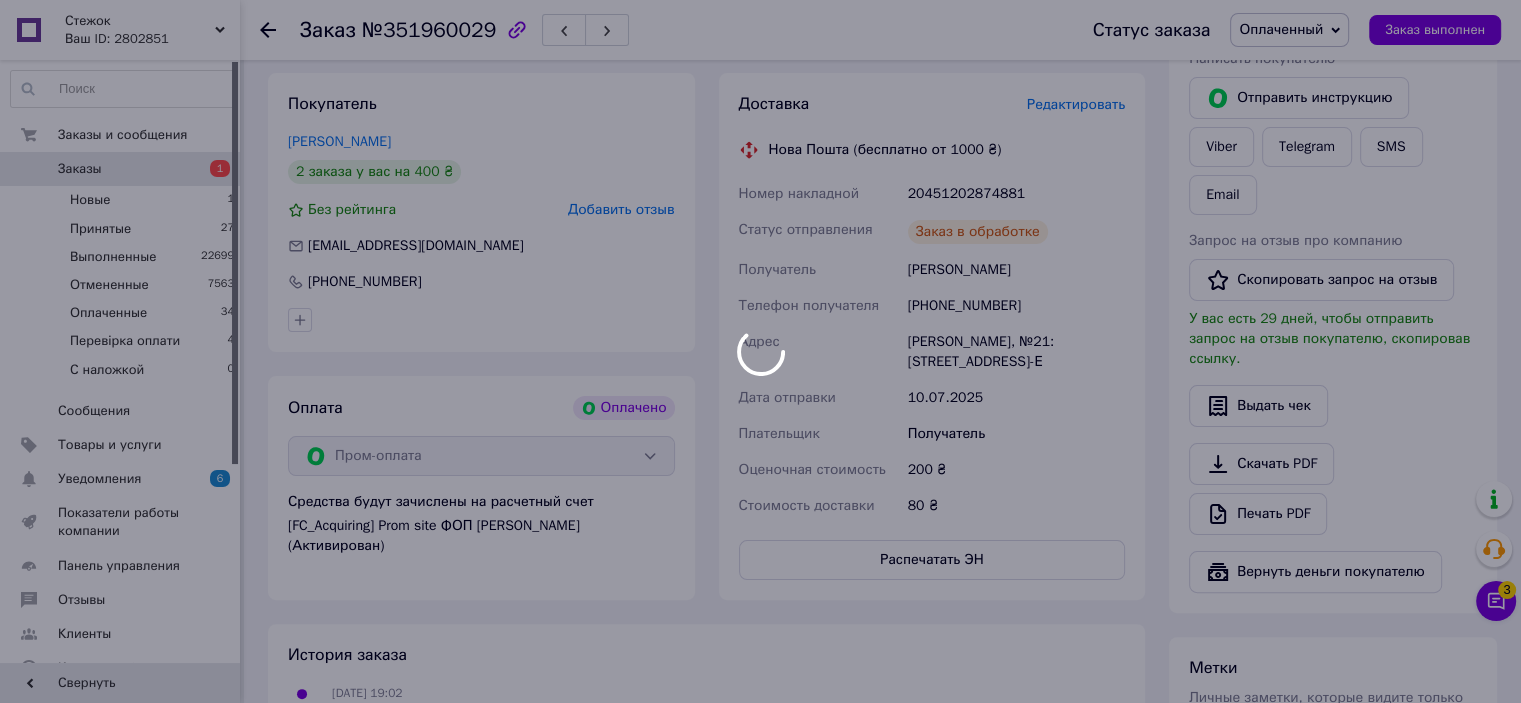 scroll, scrollTop: 144, scrollLeft: 0, axis: vertical 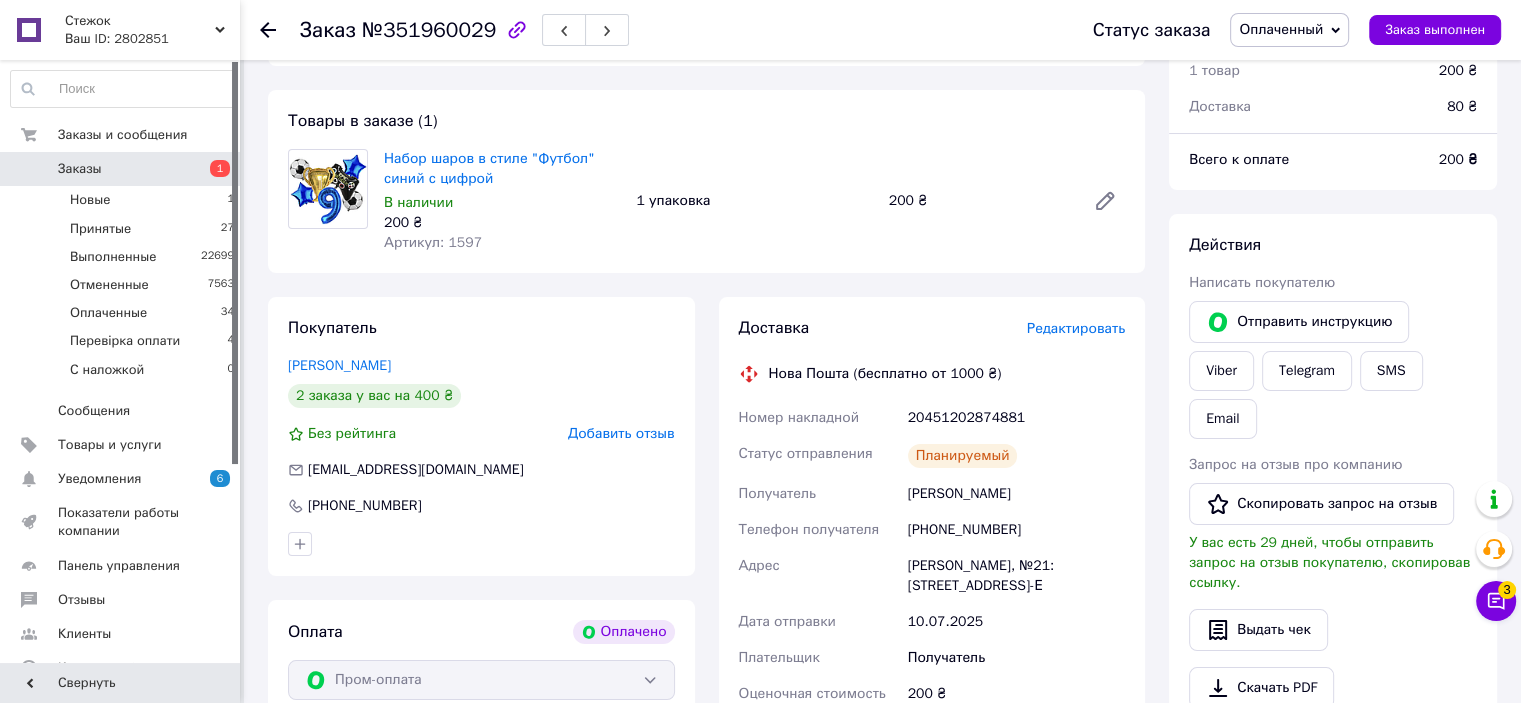 click on "Оплаченный" at bounding box center [1281, 29] 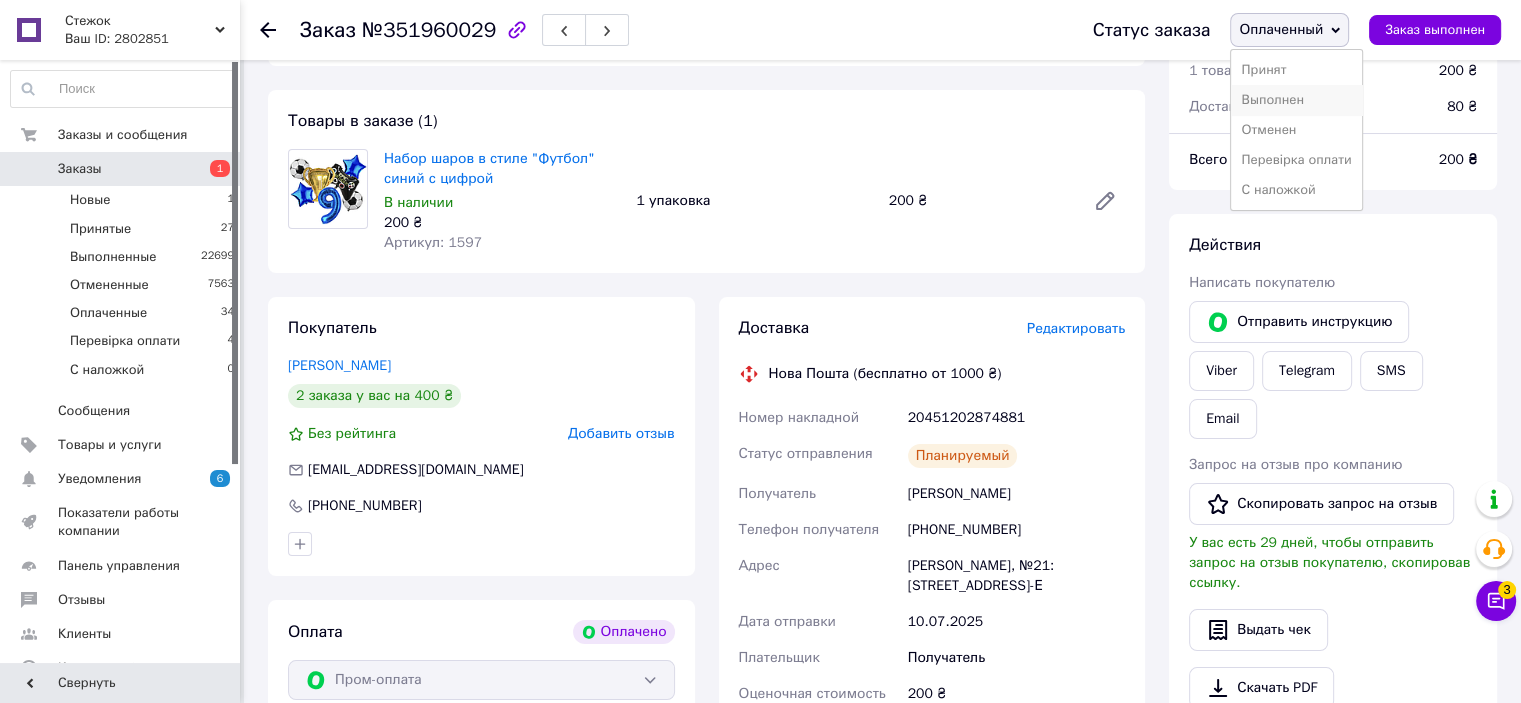 click on "Выполнен" at bounding box center [1296, 100] 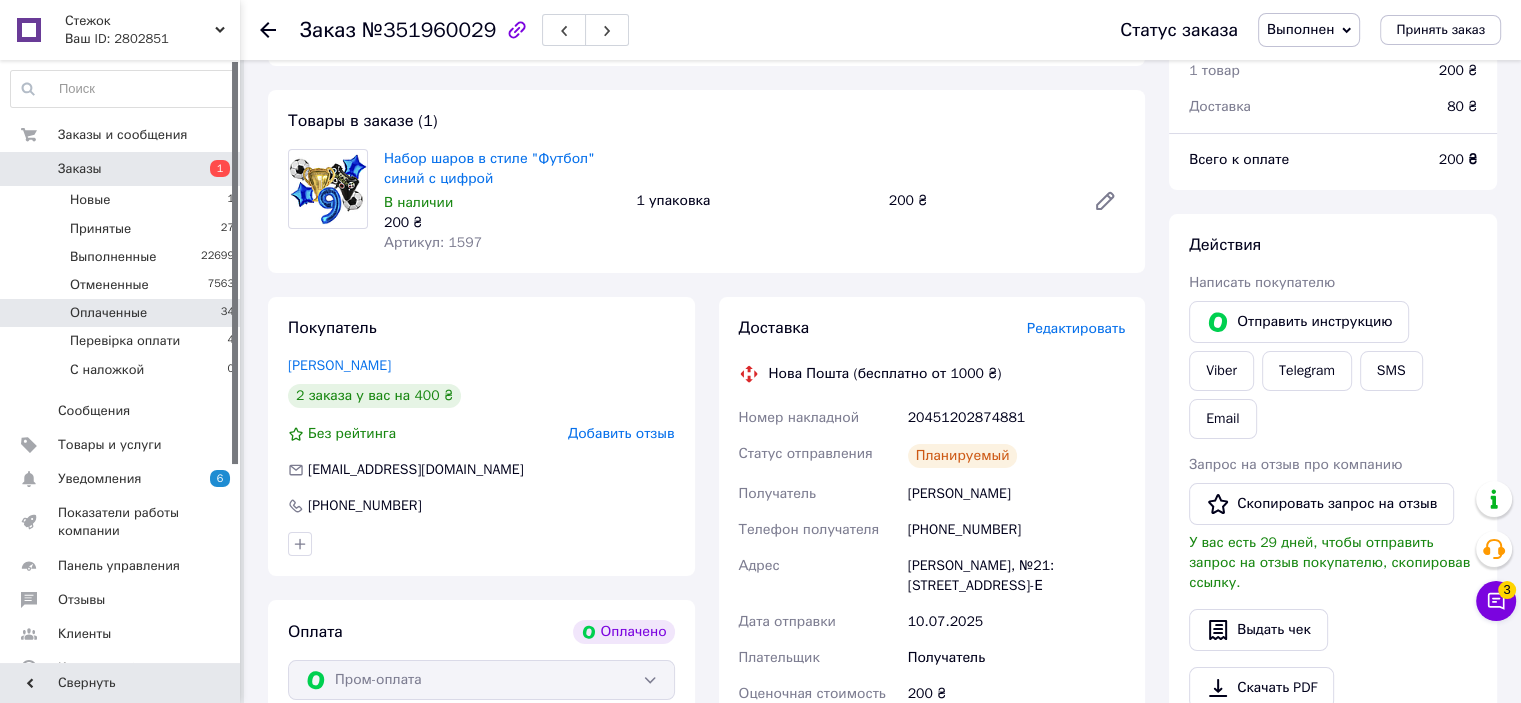 click on "Оплаченные 34" at bounding box center (123, 313) 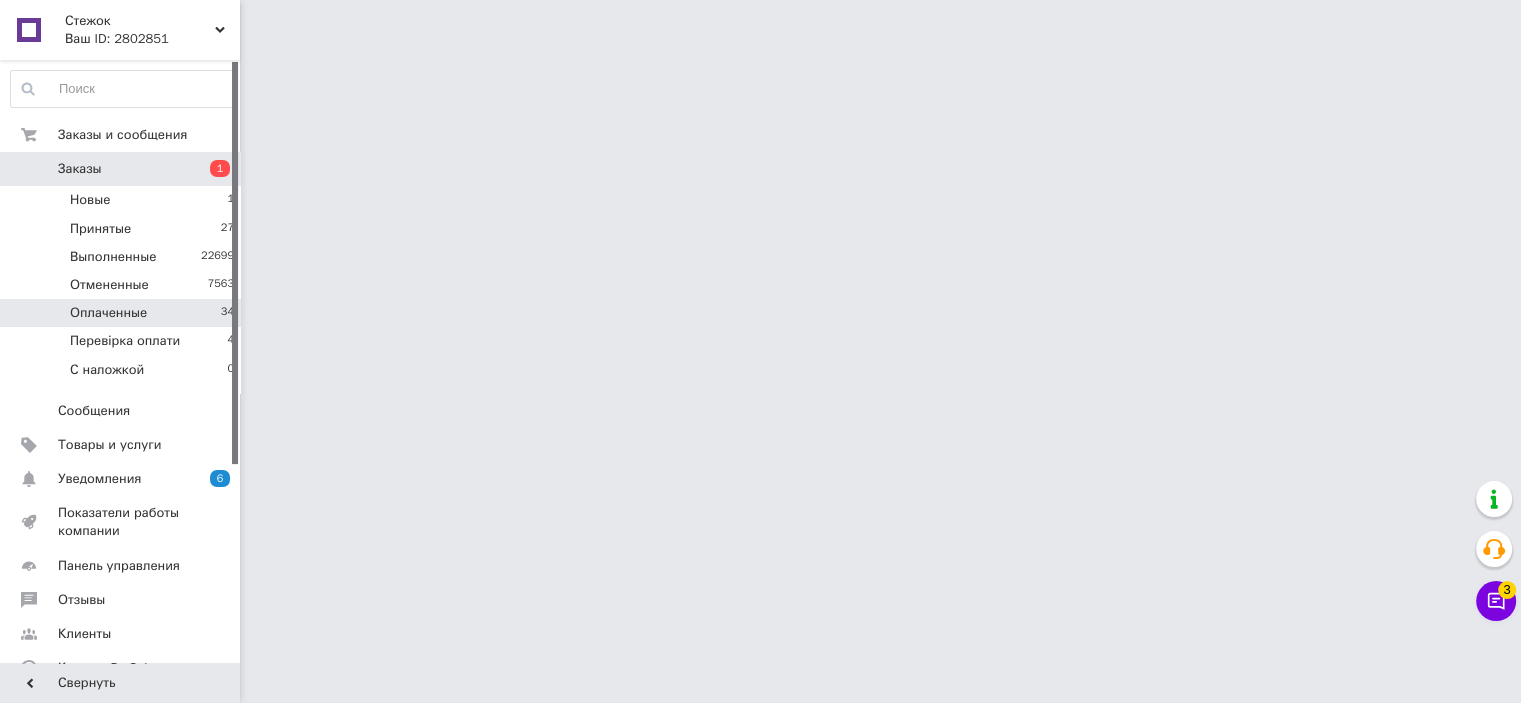 scroll, scrollTop: 0, scrollLeft: 0, axis: both 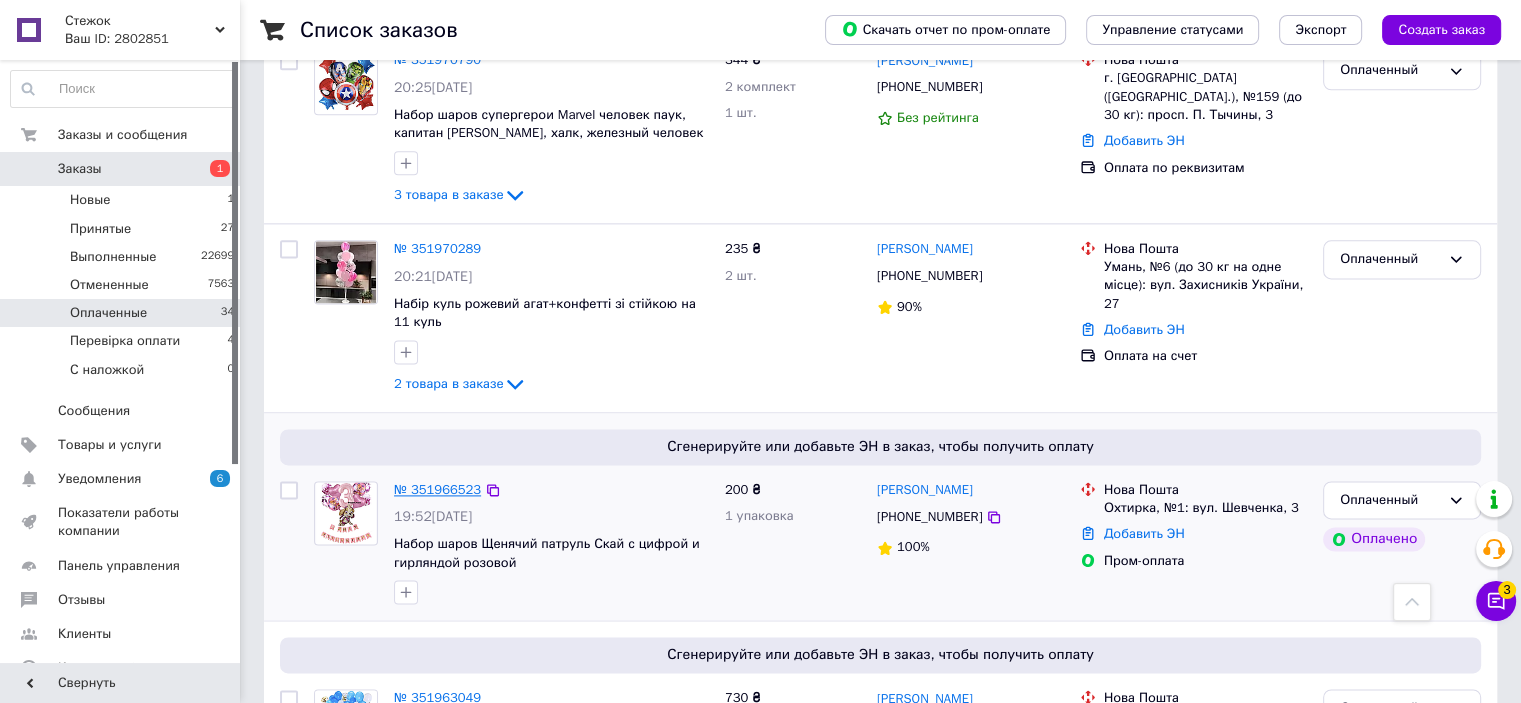 click on "№ 351966523" at bounding box center (437, 489) 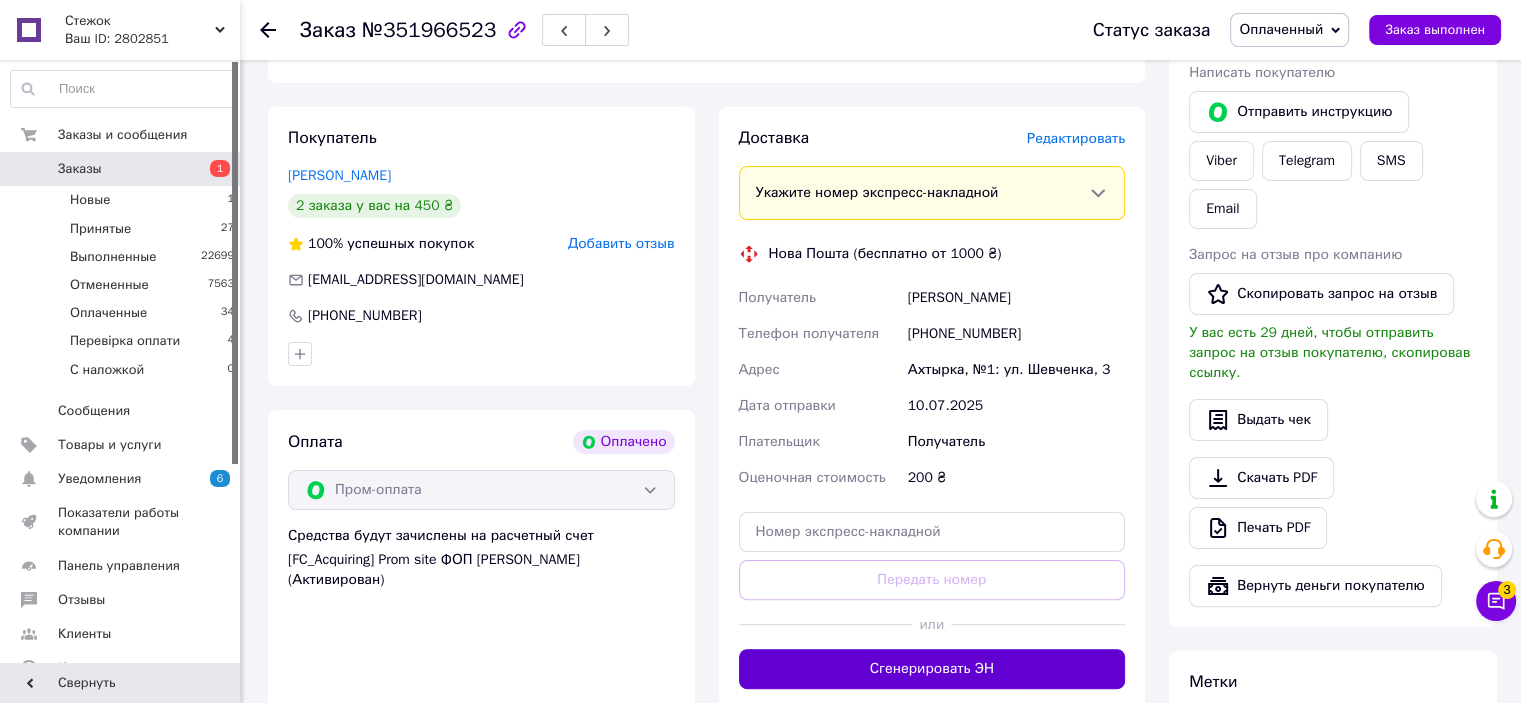 scroll, scrollTop: 508, scrollLeft: 0, axis: vertical 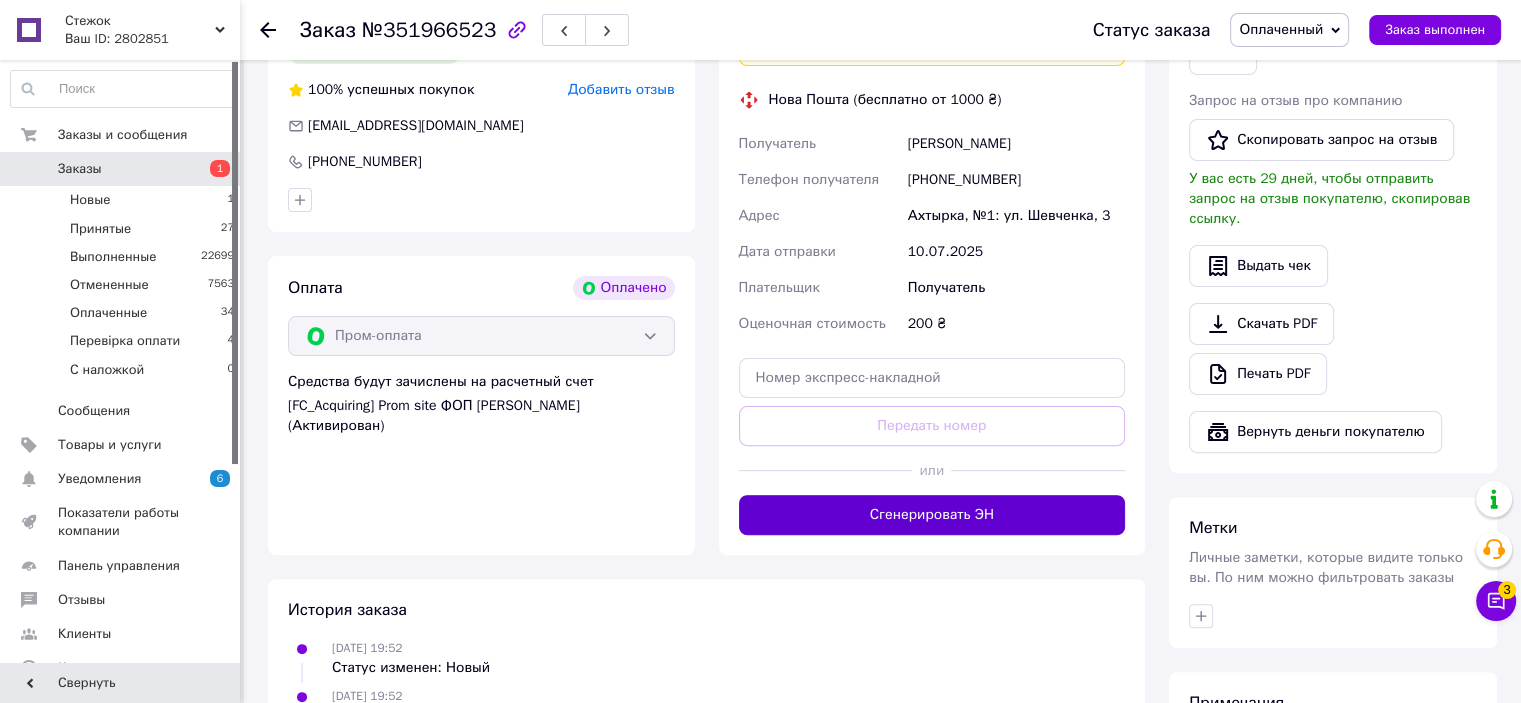 click on "Сгенерировать ЭН" at bounding box center [932, 515] 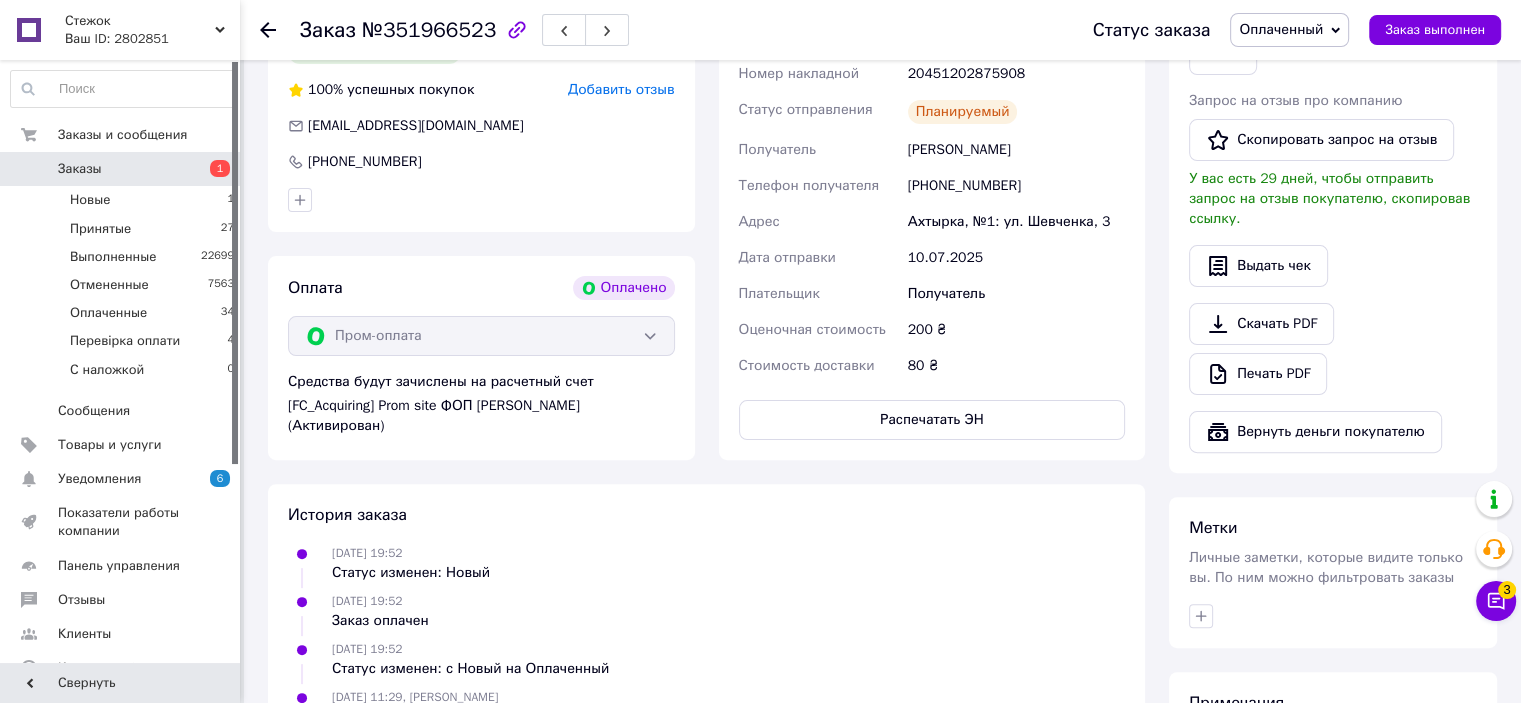 click on "Оплаченный" at bounding box center [1289, 30] 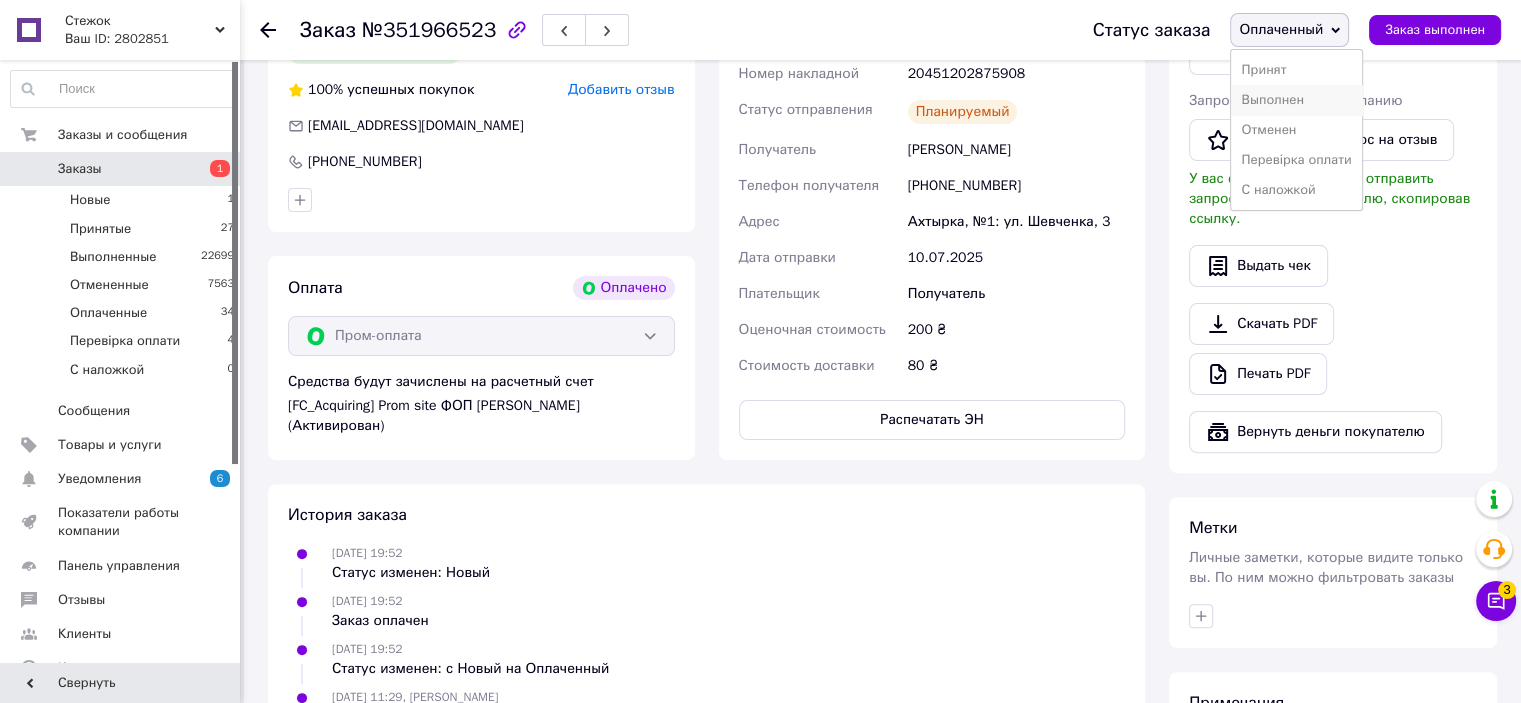 click on "Выполнен" at bounding box center [1296, 100] 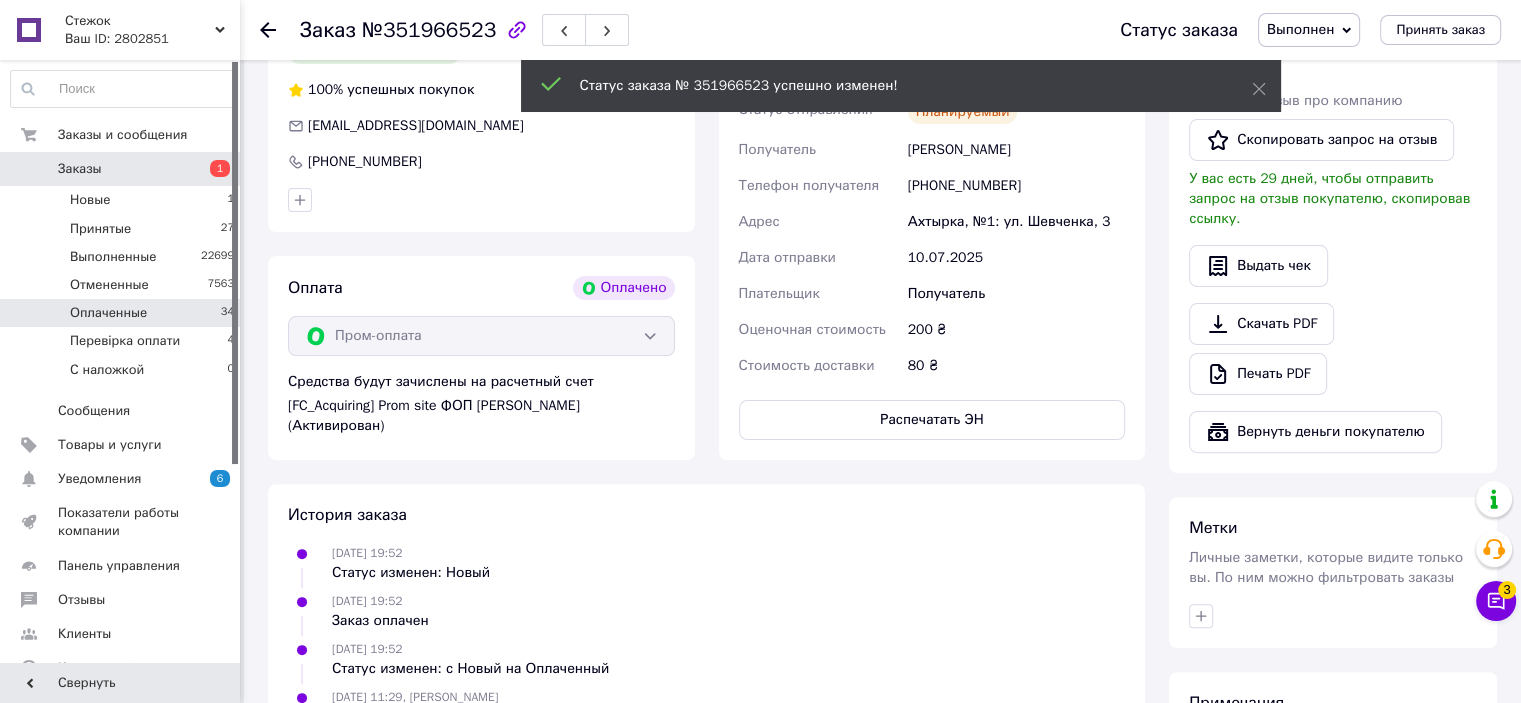 click on "Оплаченные 34" at bounding box center [123, 313] 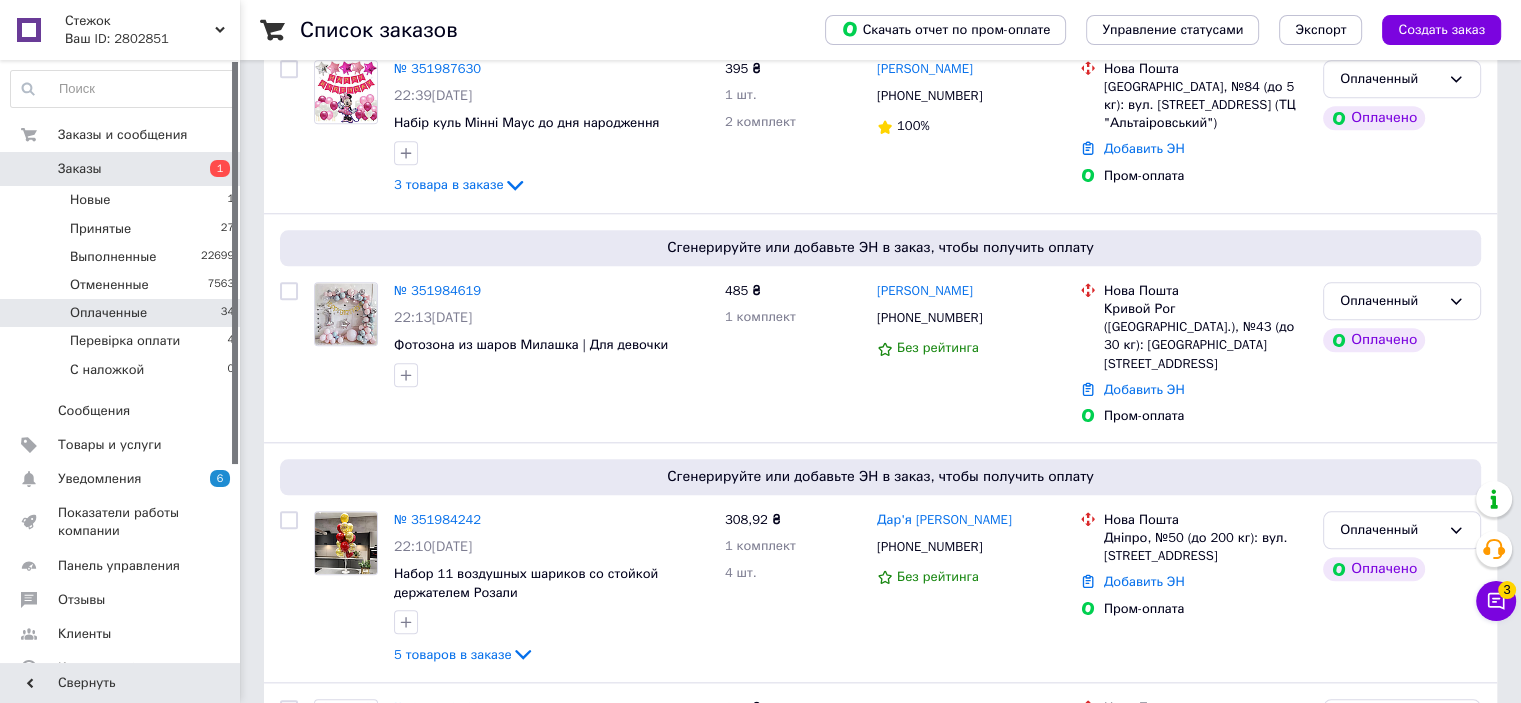 scroll, scrollTop: 6083, scrollLeft: 0, axis: vertical 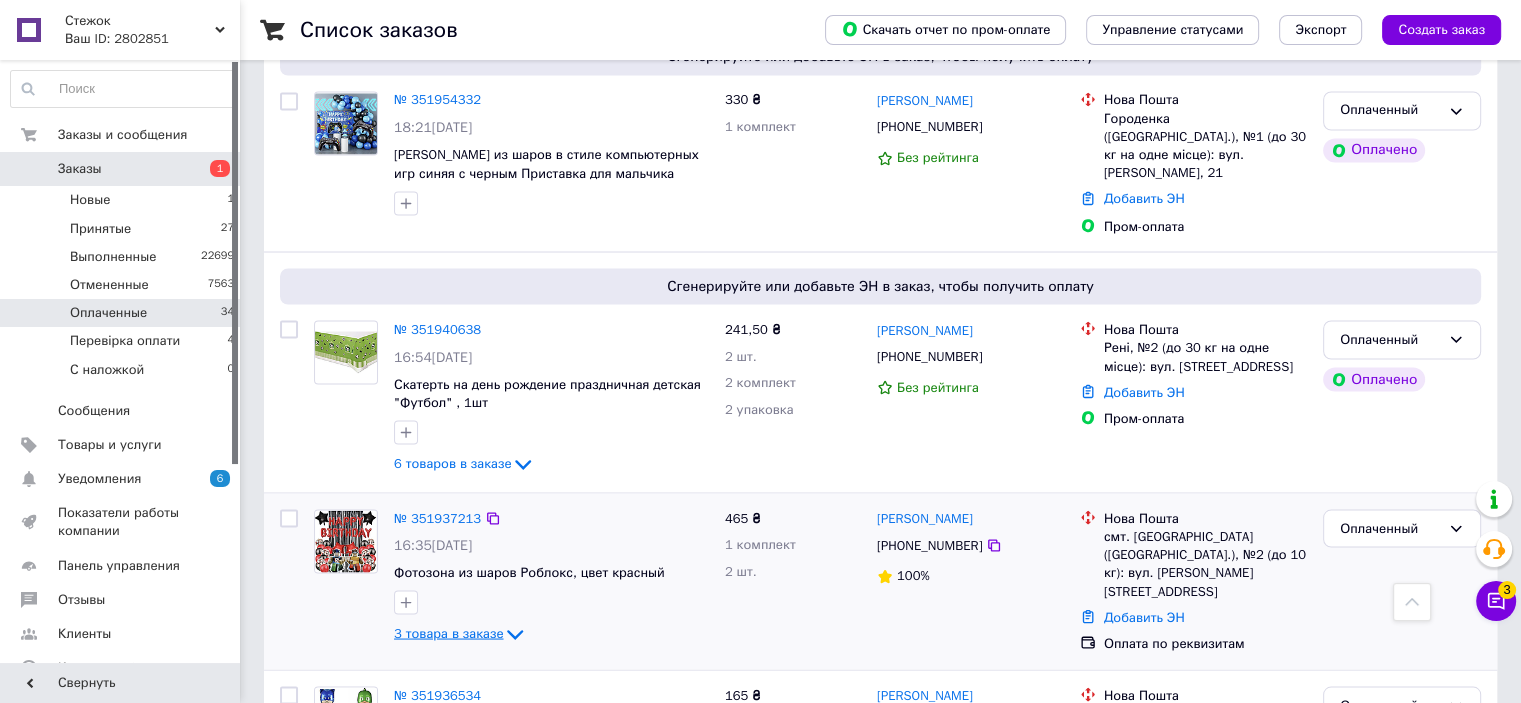click on "3 товара в заказе" at bounding box center (448, 633) 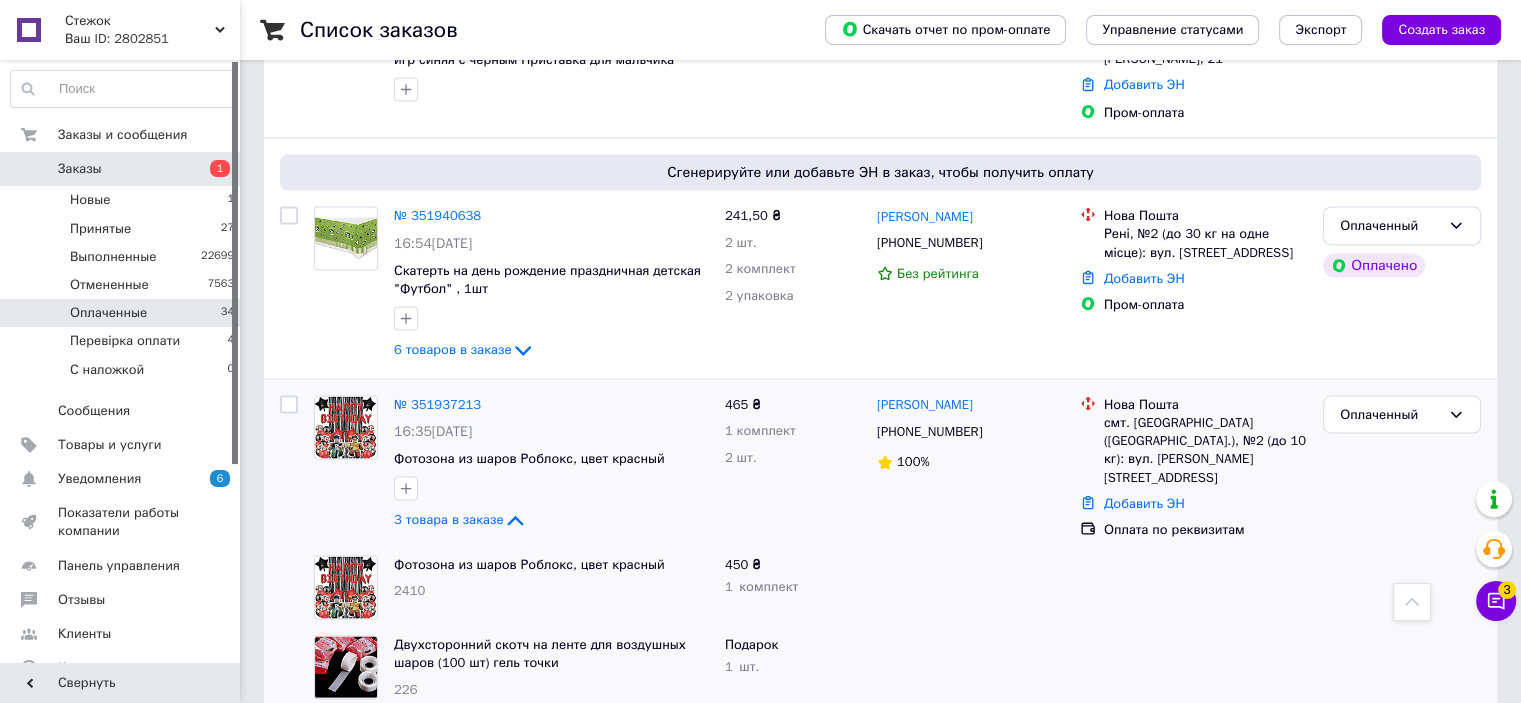 scroll, scrollTop: 3783, scrollLeft: 0, axis: vertical 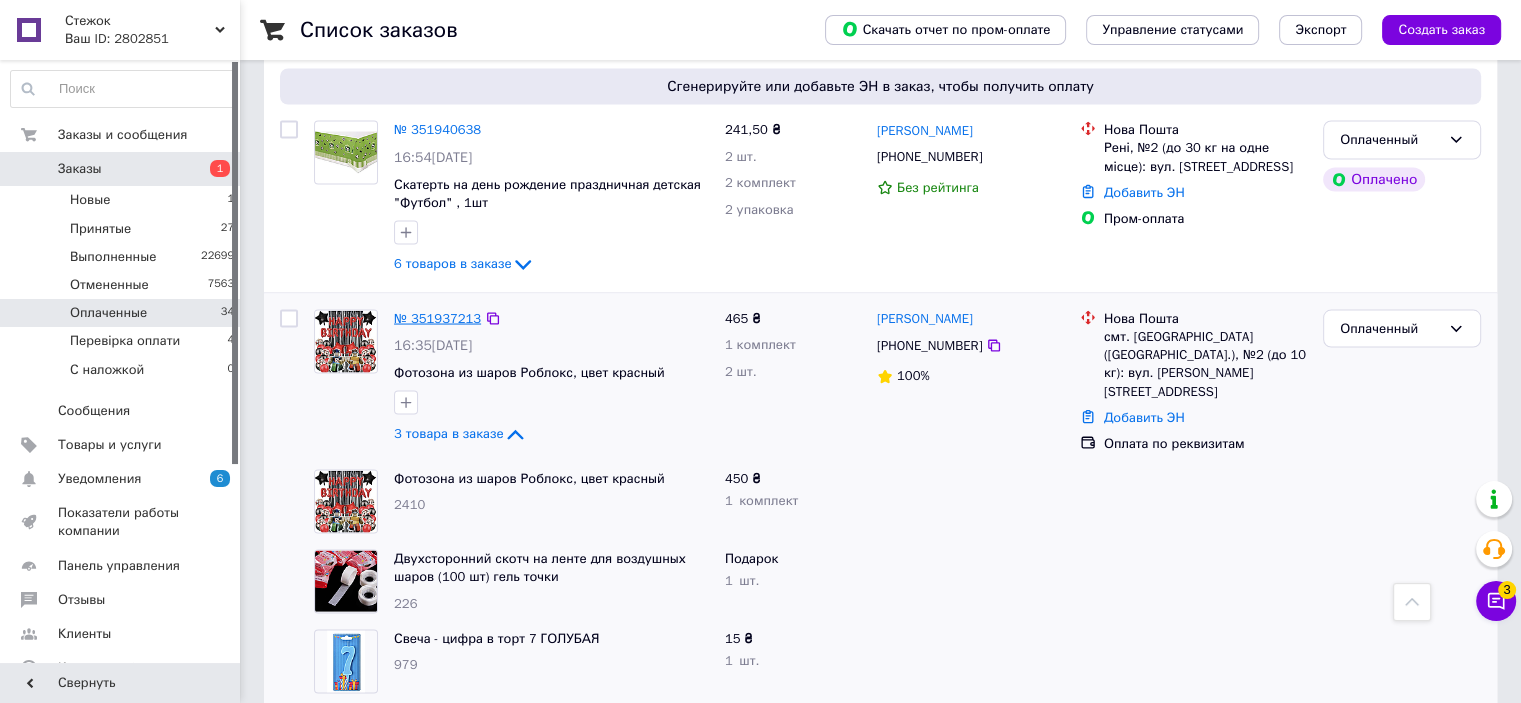 click on "№ 351937213" at bounding box center (437, 317) 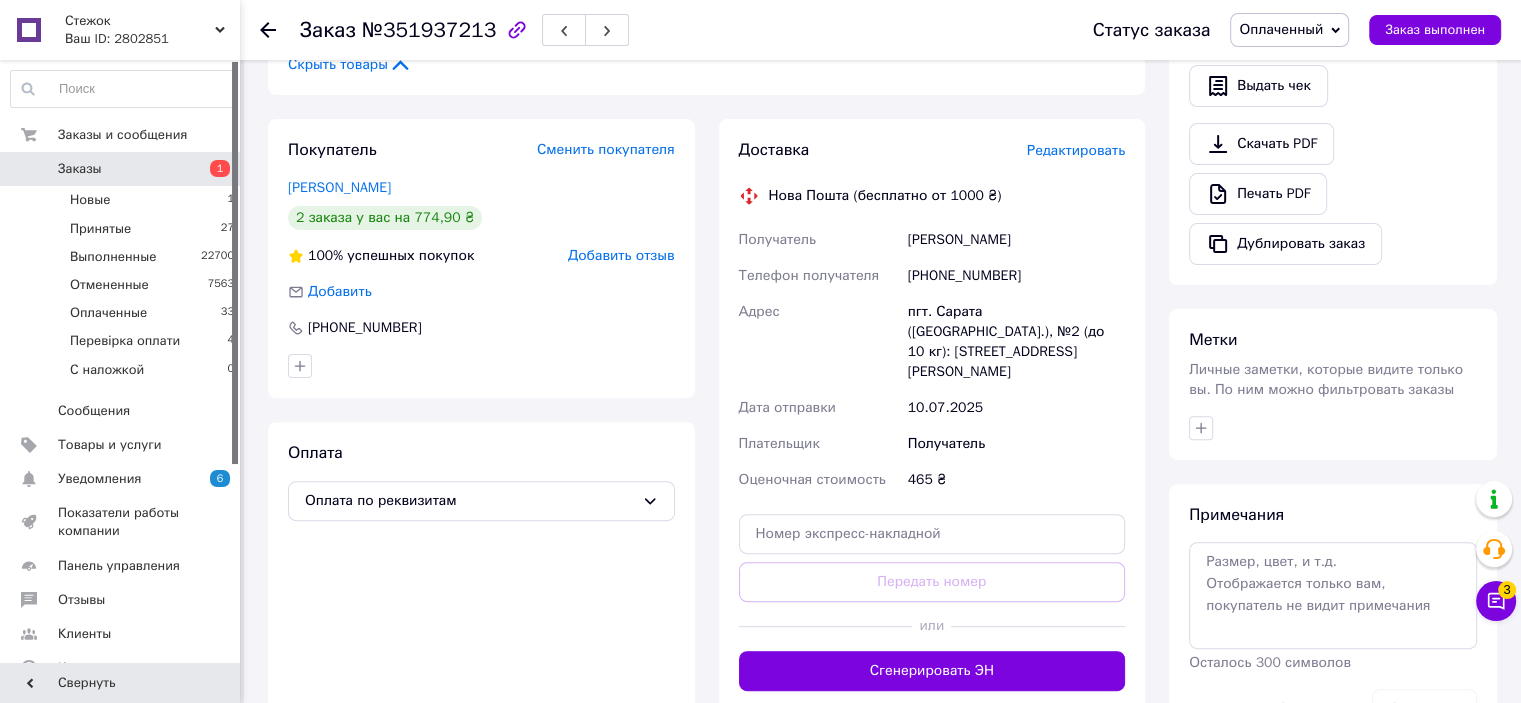 scroll, scrollTop: 600, scrollLeft: 0, axis: vertical 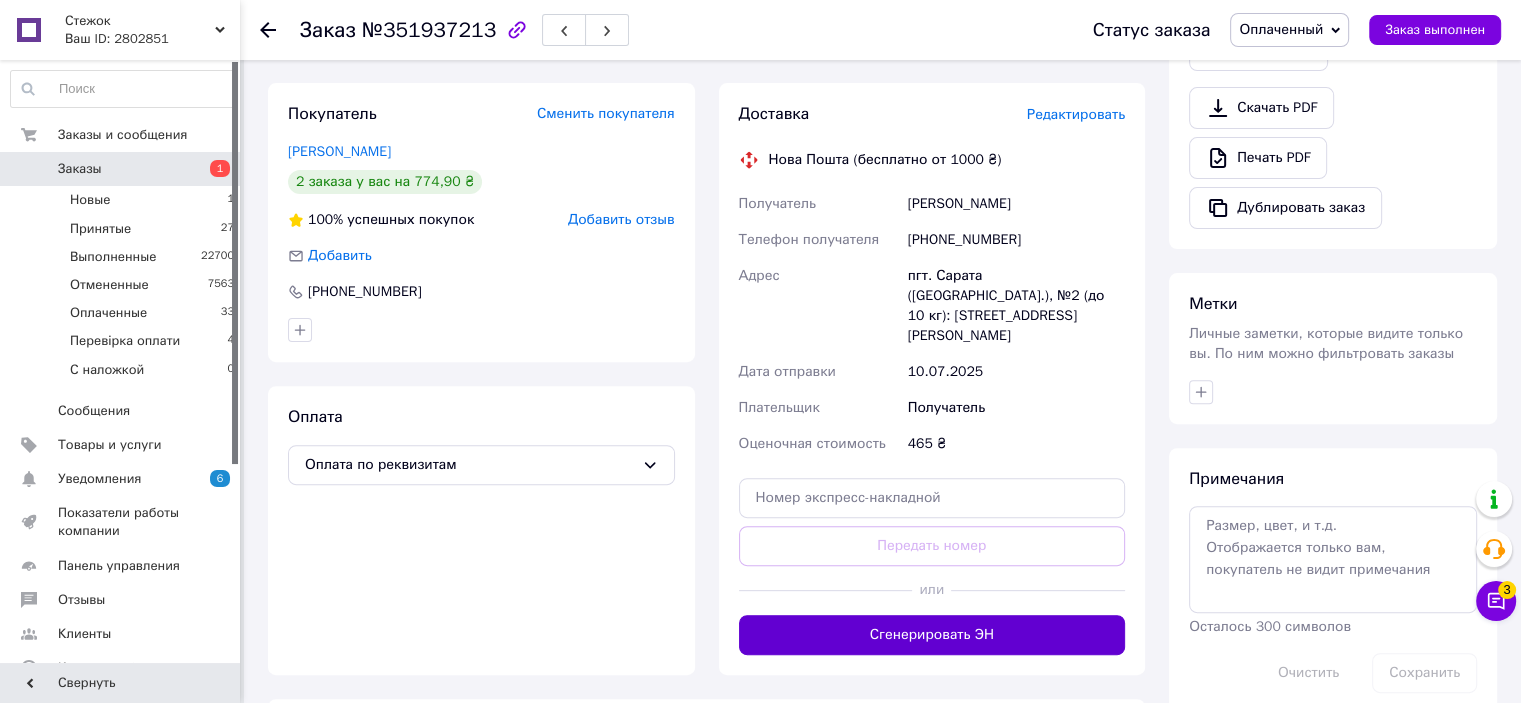 click on "Сгенерировать ЭН" at bounding box center [932, 635] 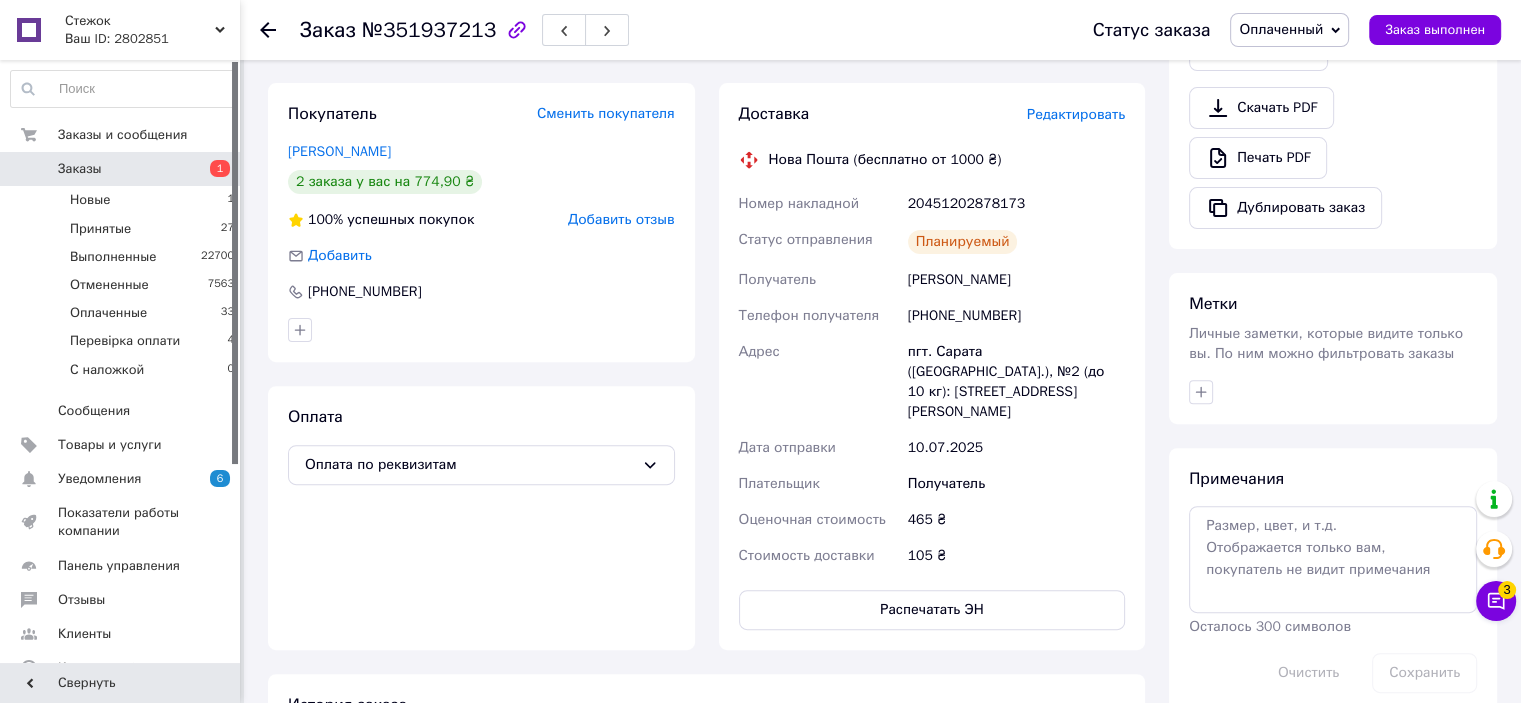 drag, startPoint x: 1270, startPoint y: 47, endPoint x: 1276, endPoint y: 29, distance: 18.973665 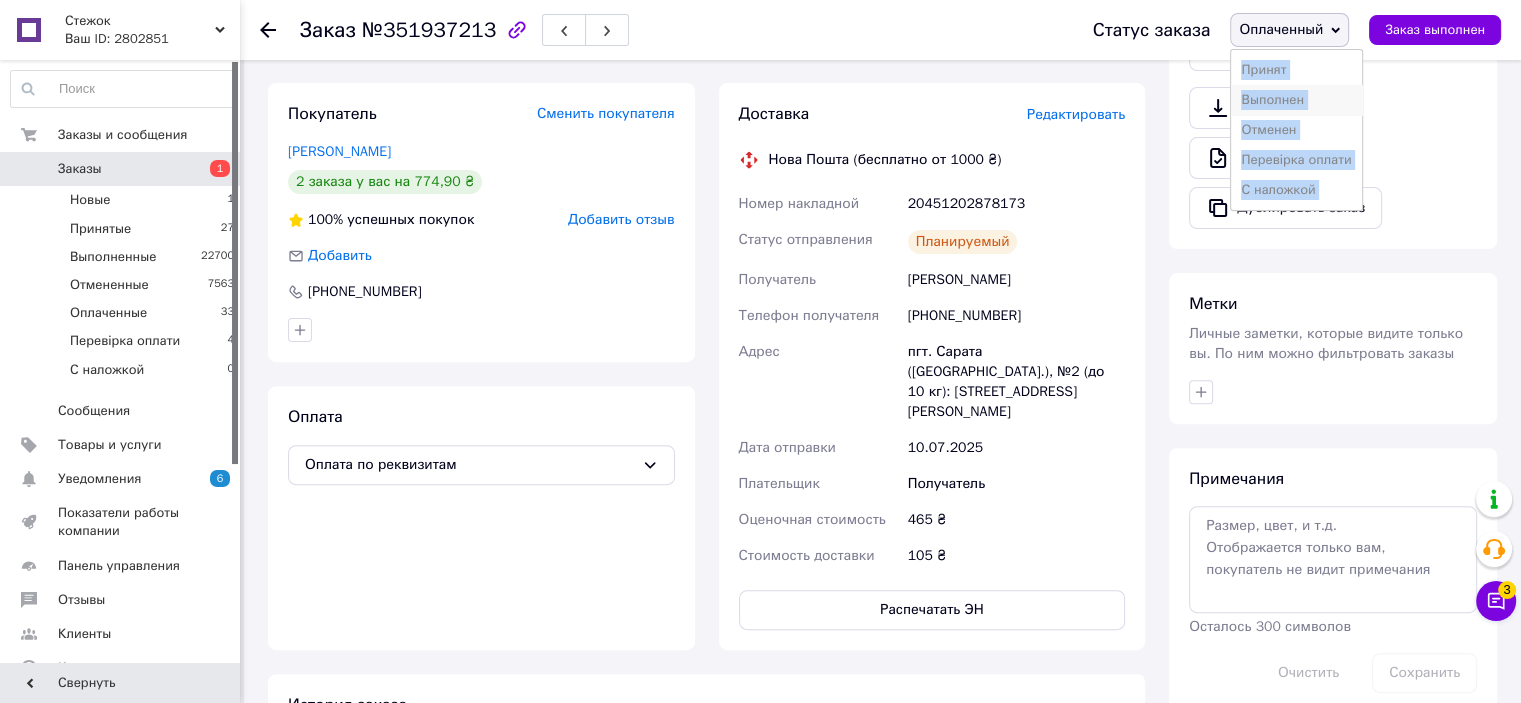 click on "Выполнен" at bounding box center [1296, 100] 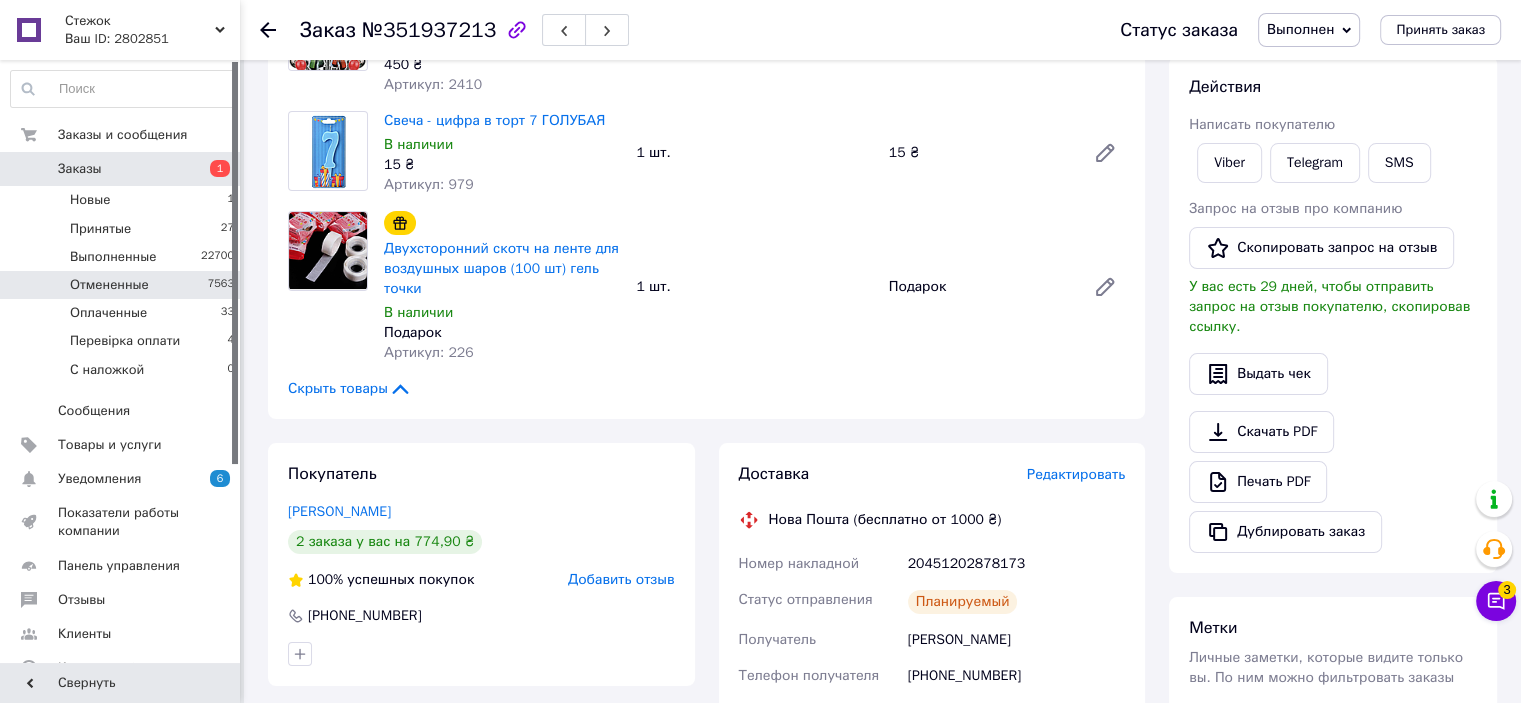 scroll, scrollTop: 200, scrollLeft: 0, axis: vertical 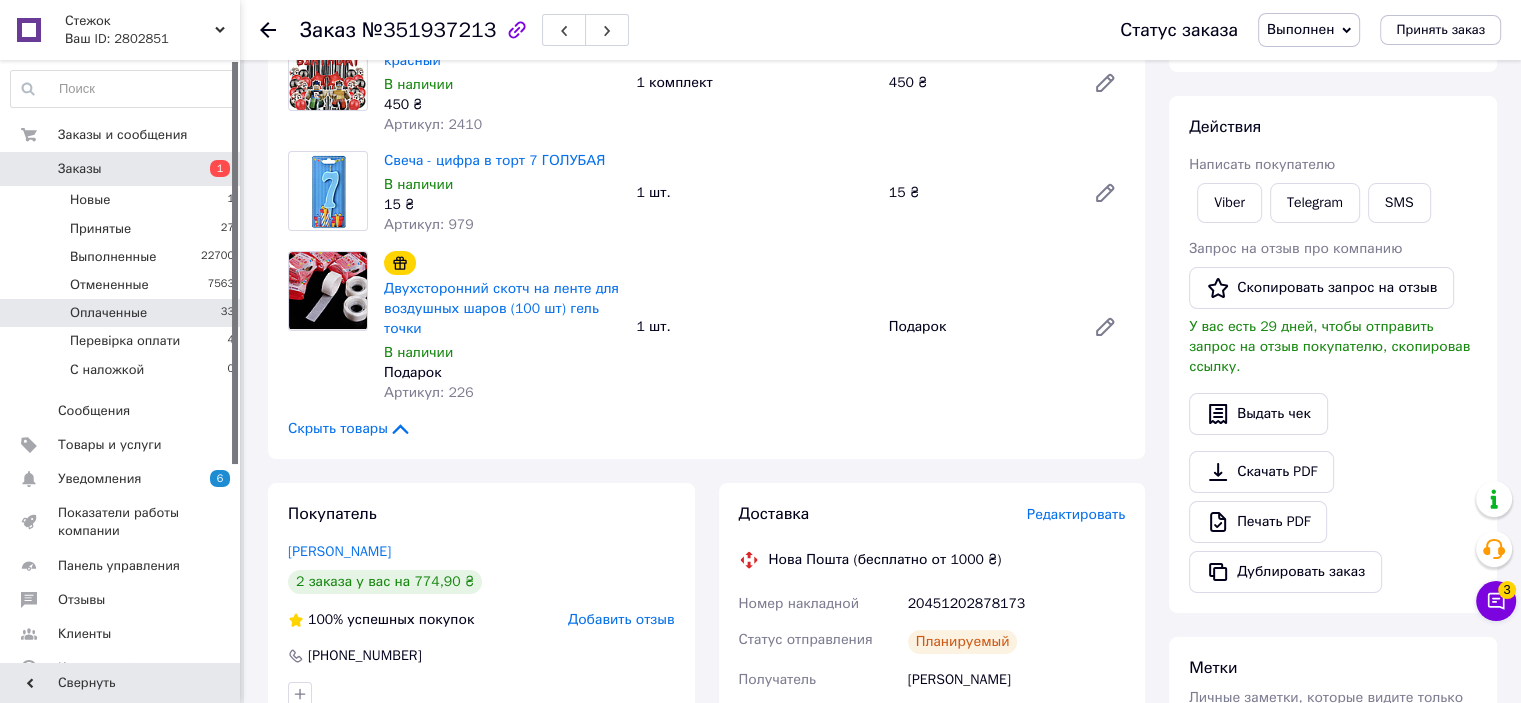click on "Оплаченные 33" at bounding box center [123, 313] 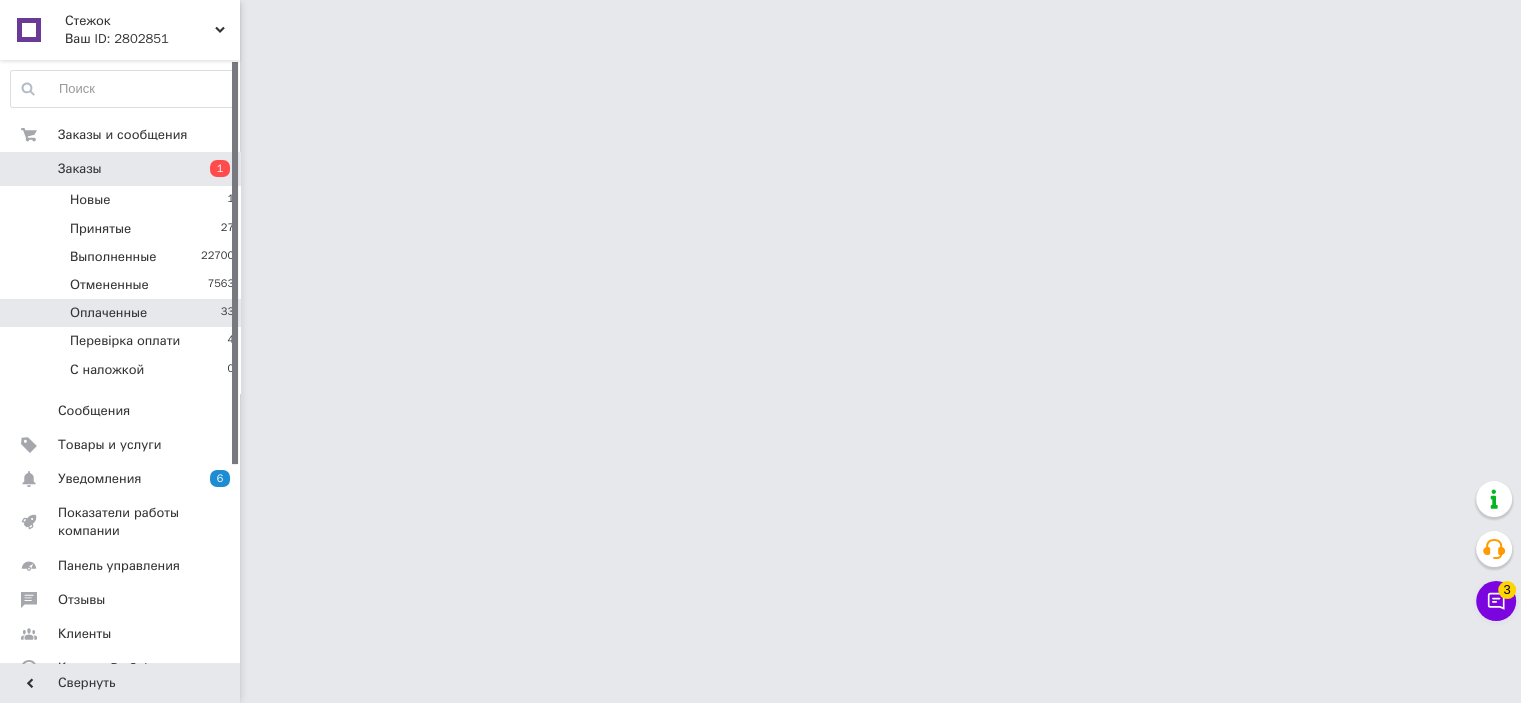 scroll, scrollTop: 0, scrollLeft: 0, axis: both 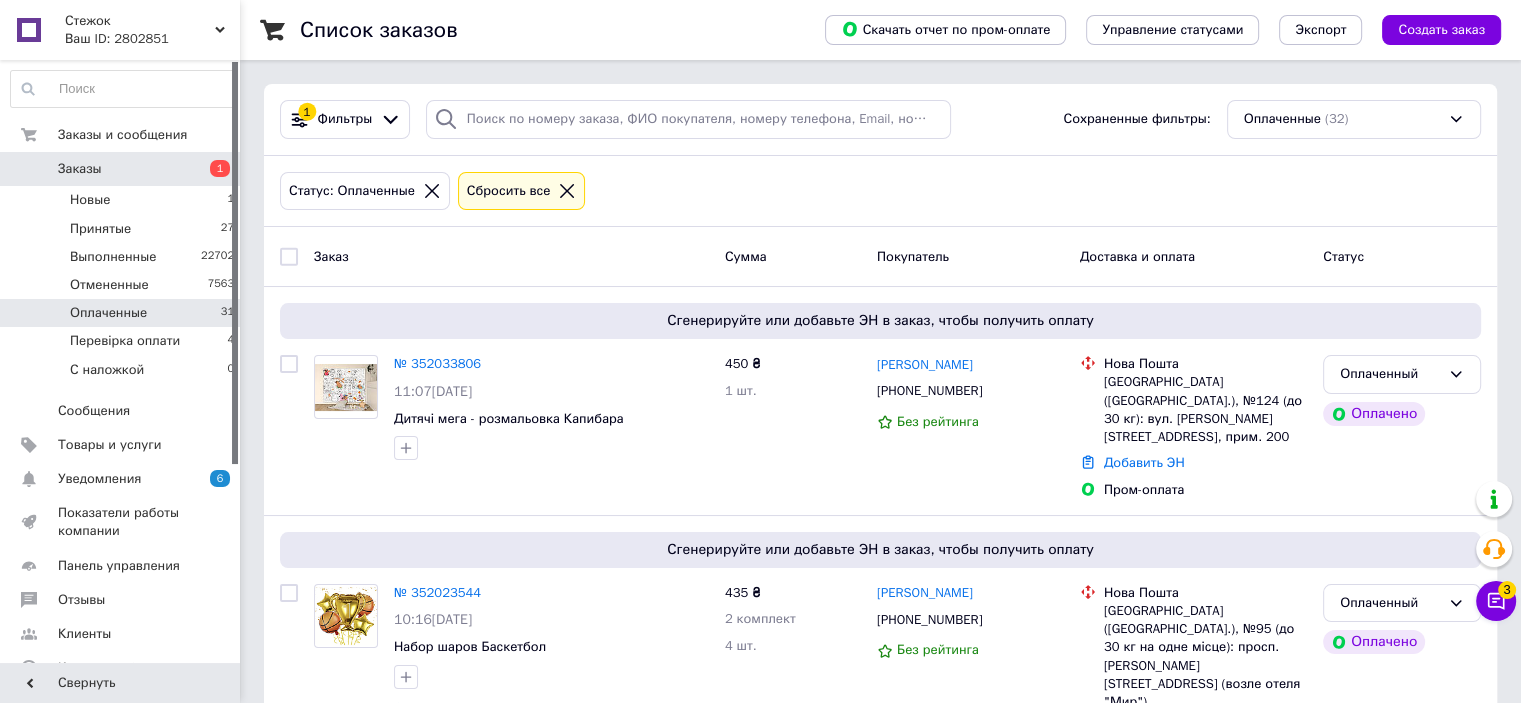 click on "Оплаченные 31" at bounding box center [123, 313] 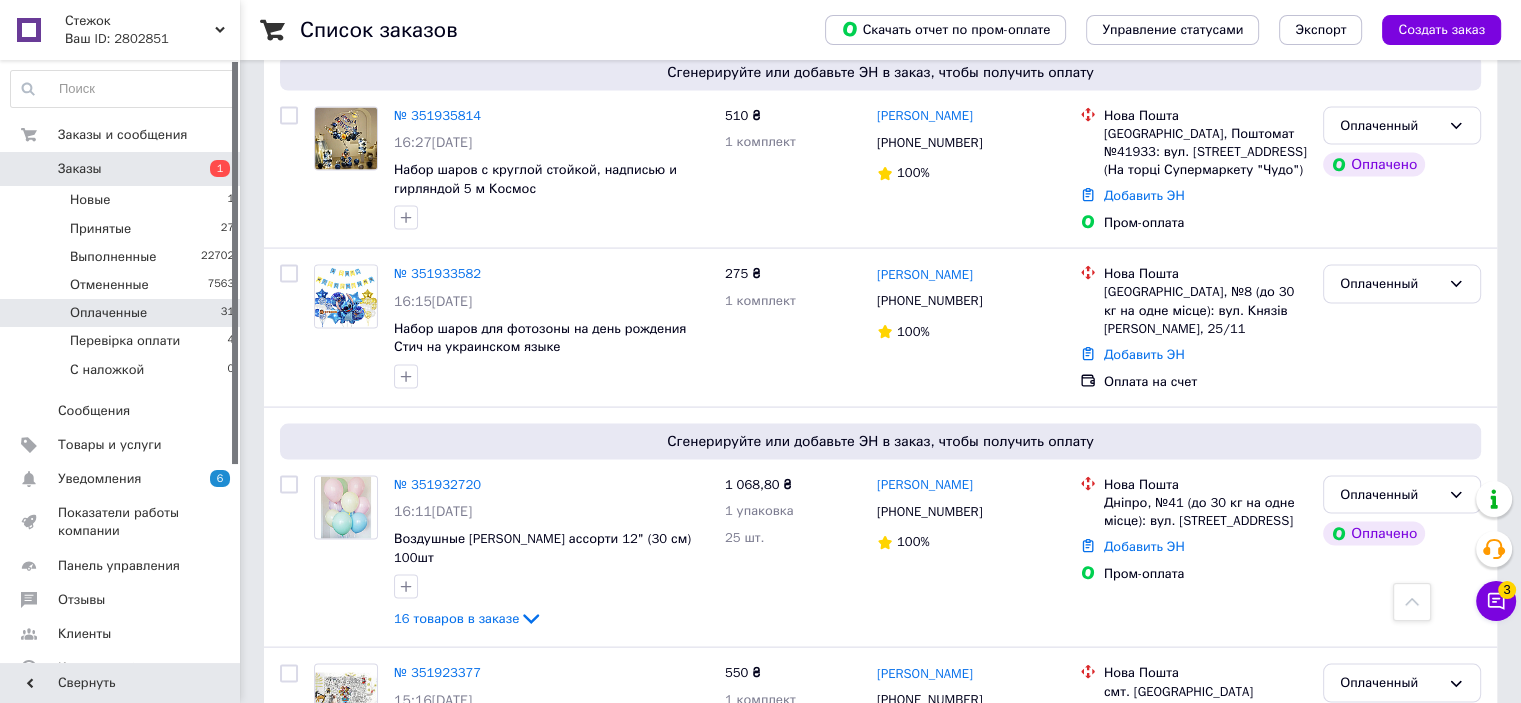 scroll, scrollTop: 4004, scrollLeft: 0, axis: vertical 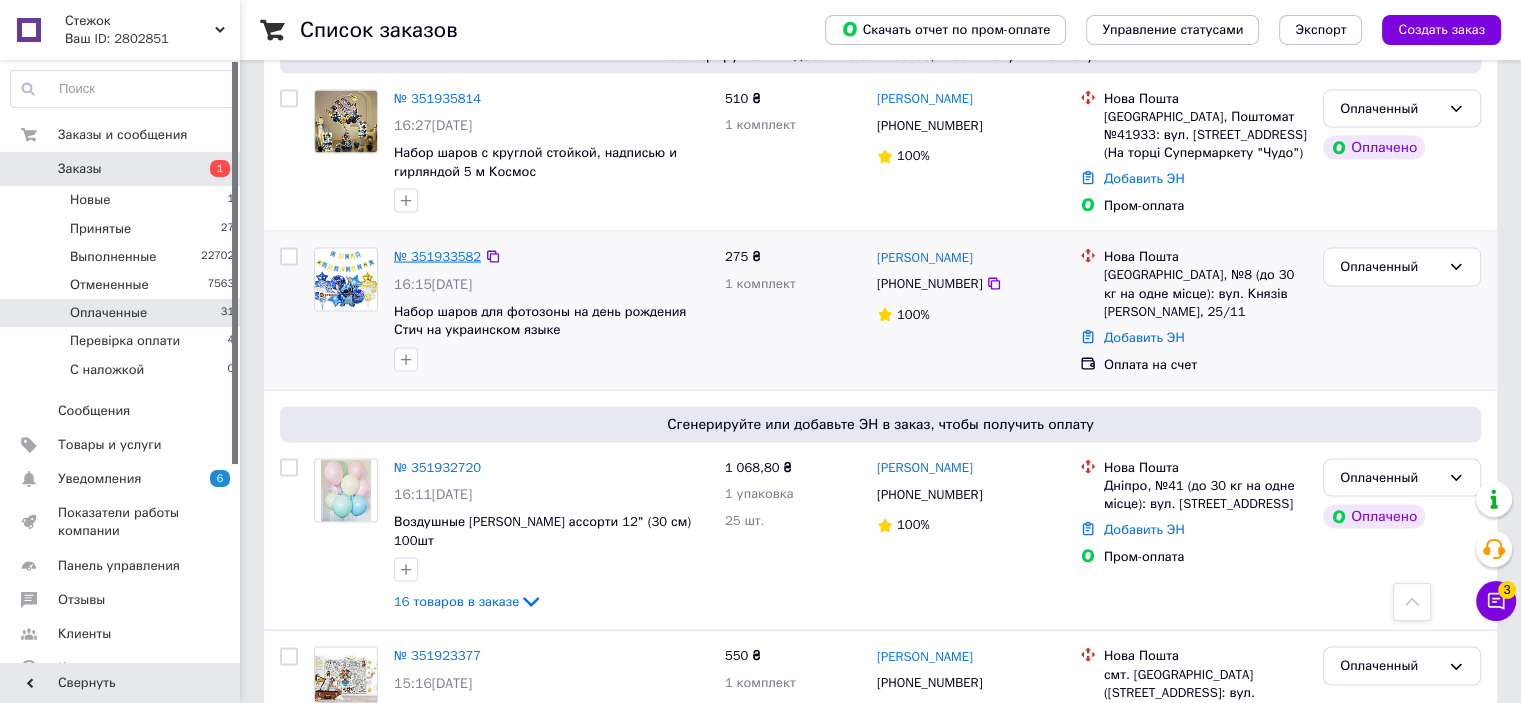 click on "№ 351933582" at bounding box center [437, 256] 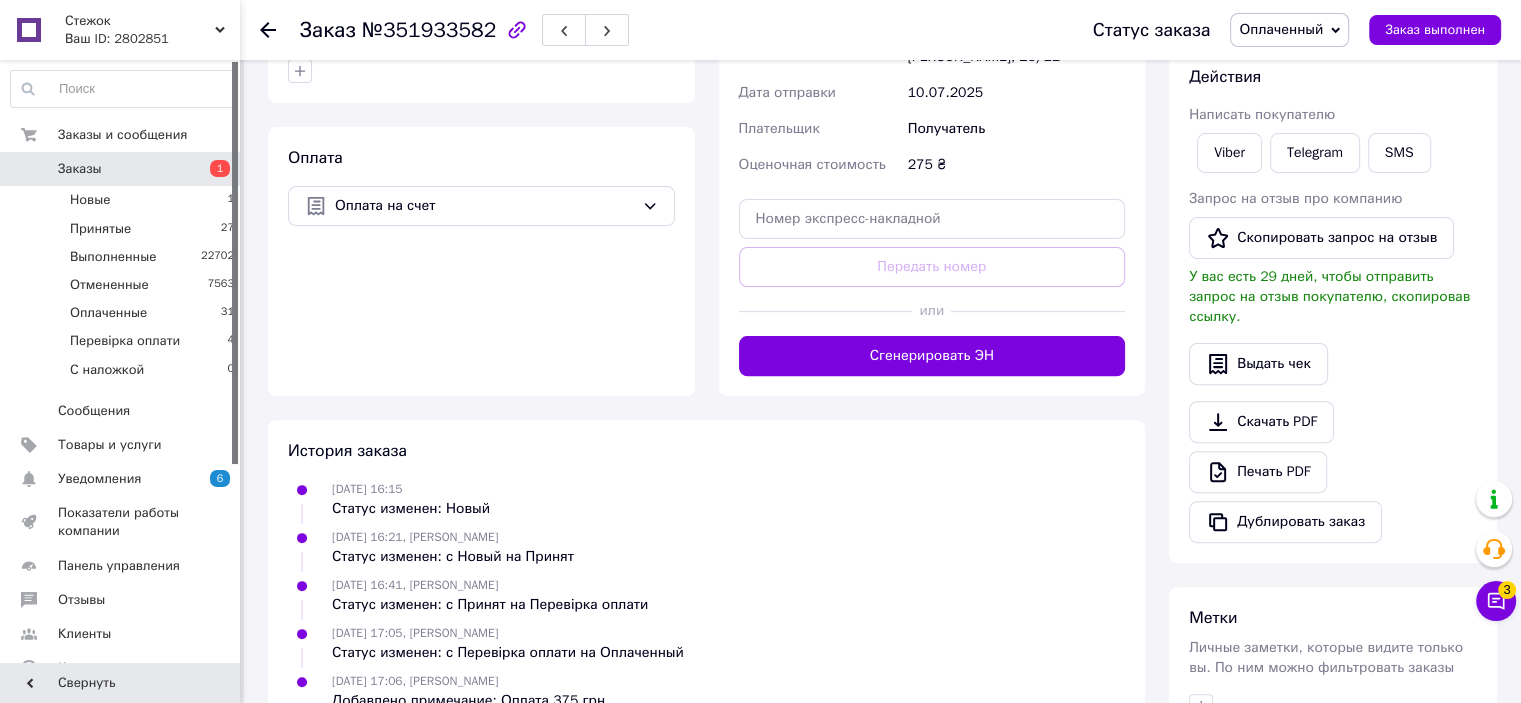 scroll, scrollTop: 627, scrollLeft: 0, axis: vertical 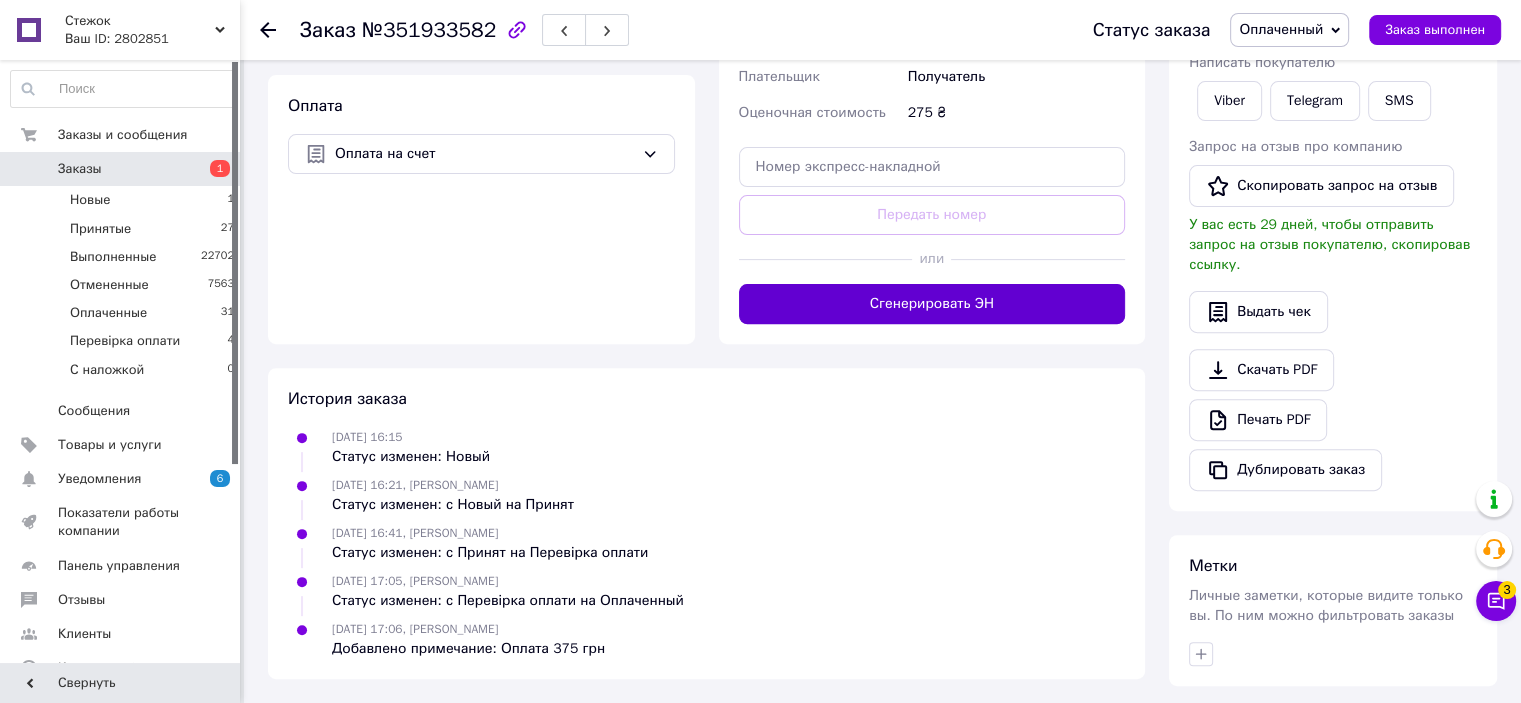 click on "Сгенерировать ЭН" at bounding box center (932, 304) 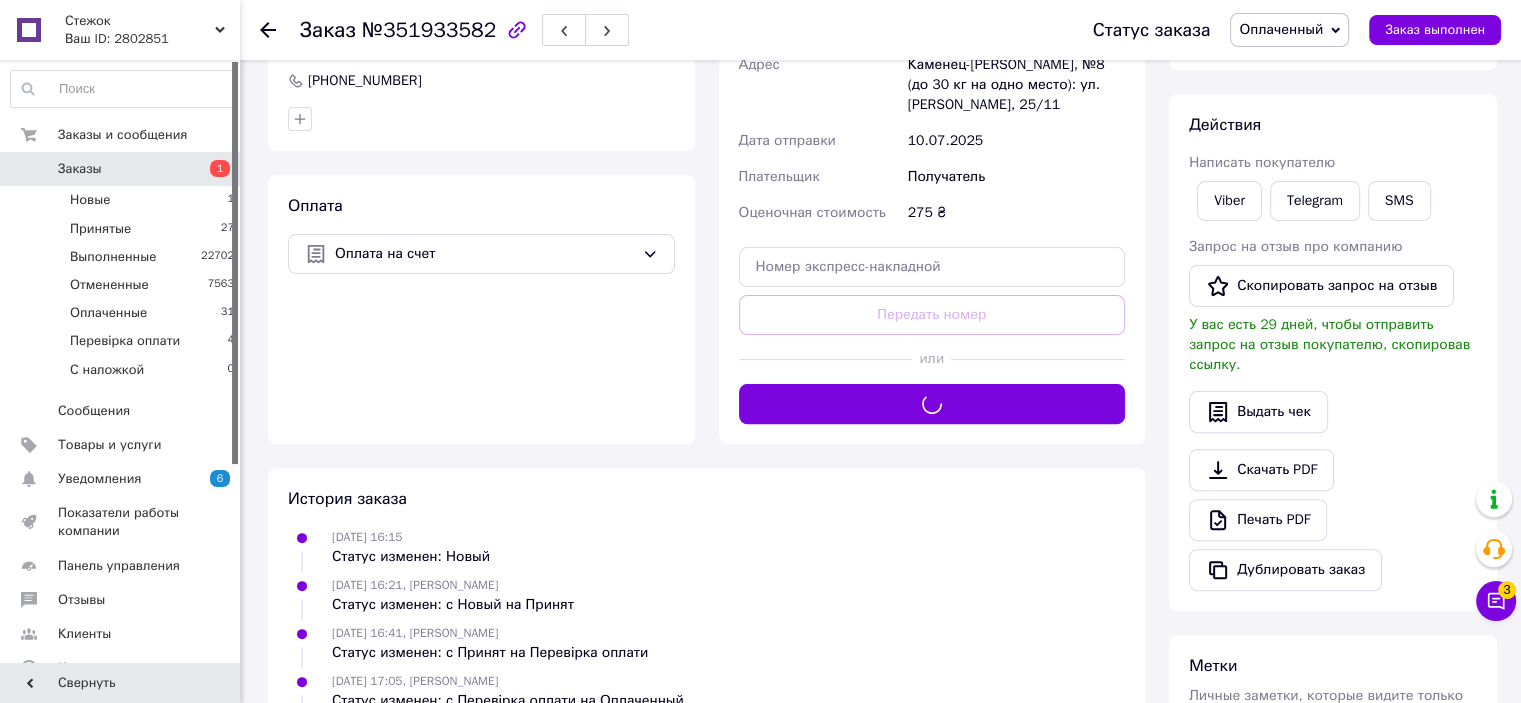 scroll, scrollTop: 327, scrollLeft: 0, axis: vertical 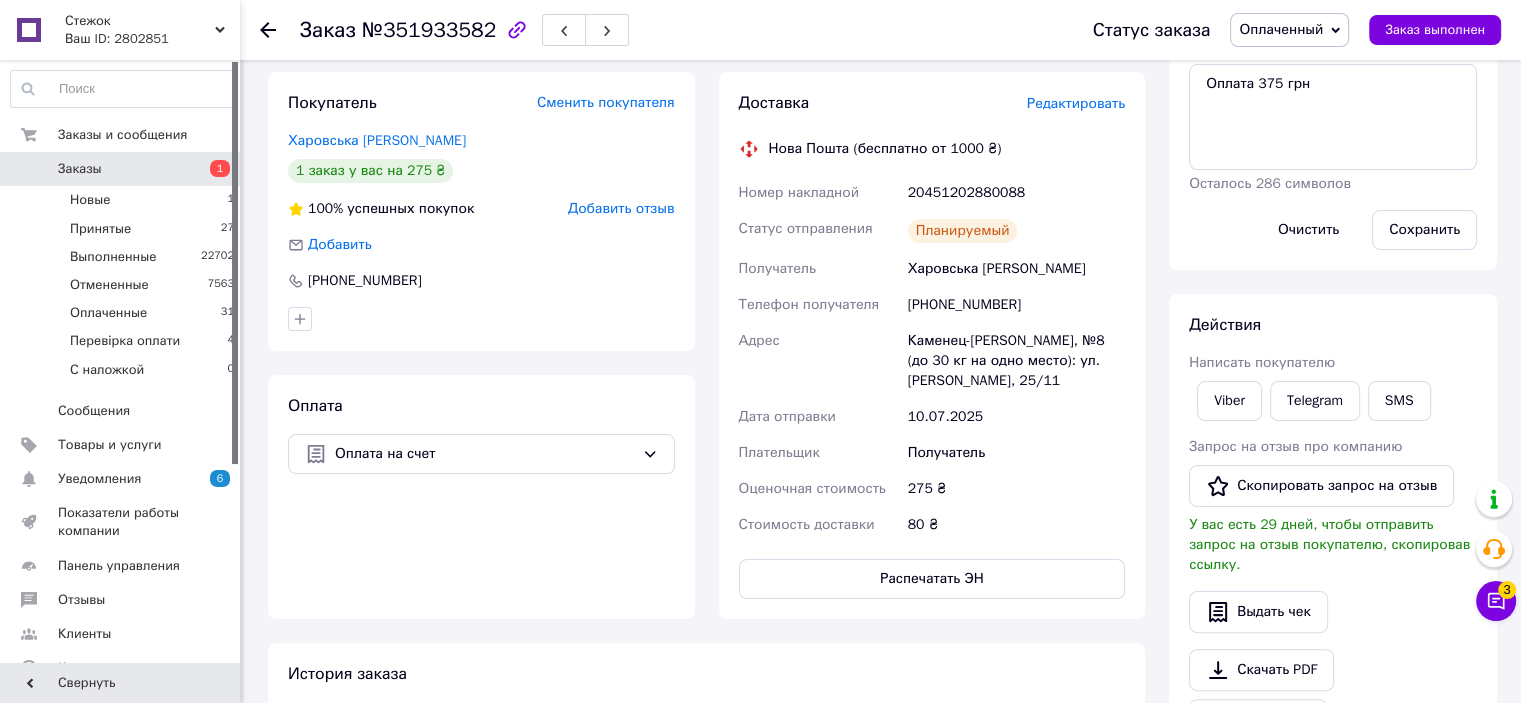 click on "Оплаченный" at bounding box center [1289, 30] 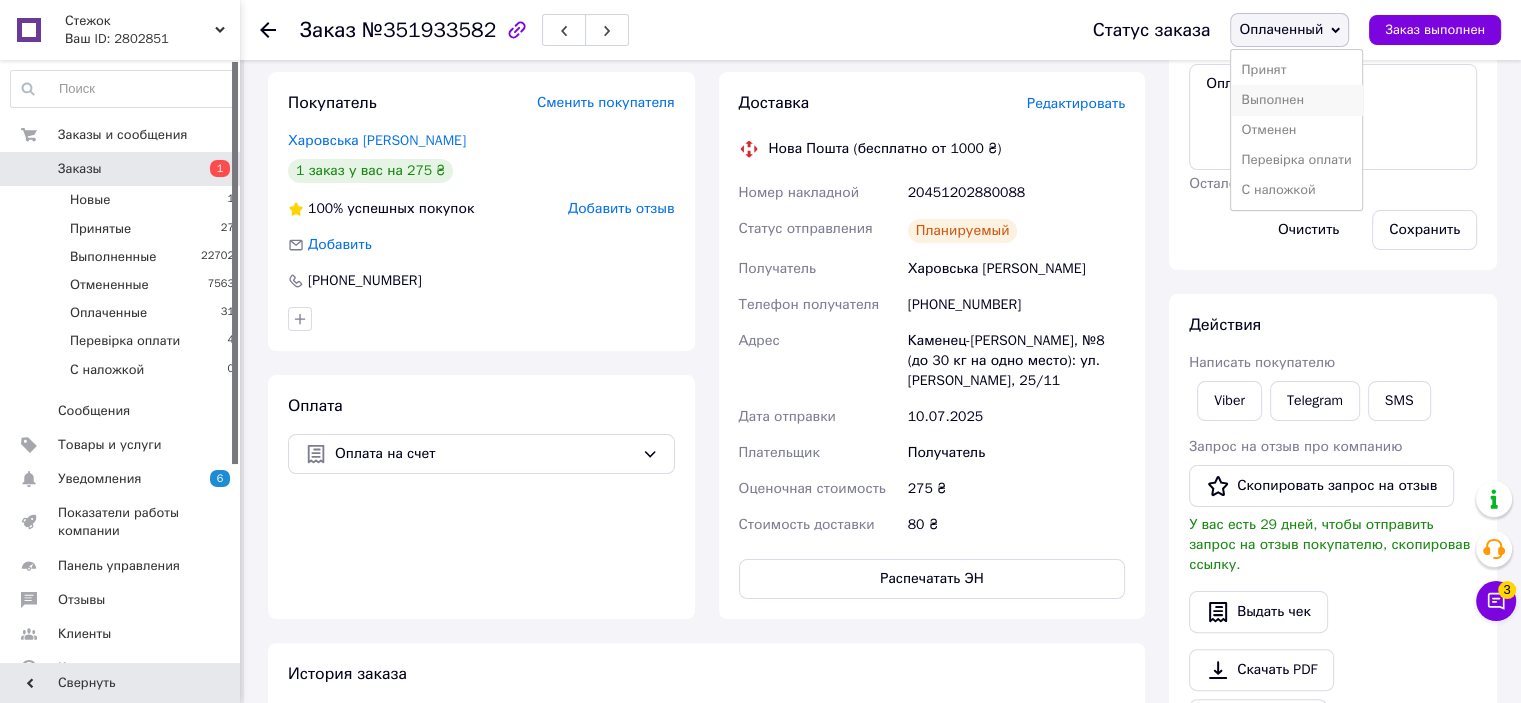 click on "Выполнен" at bounding box center [1296, 100] 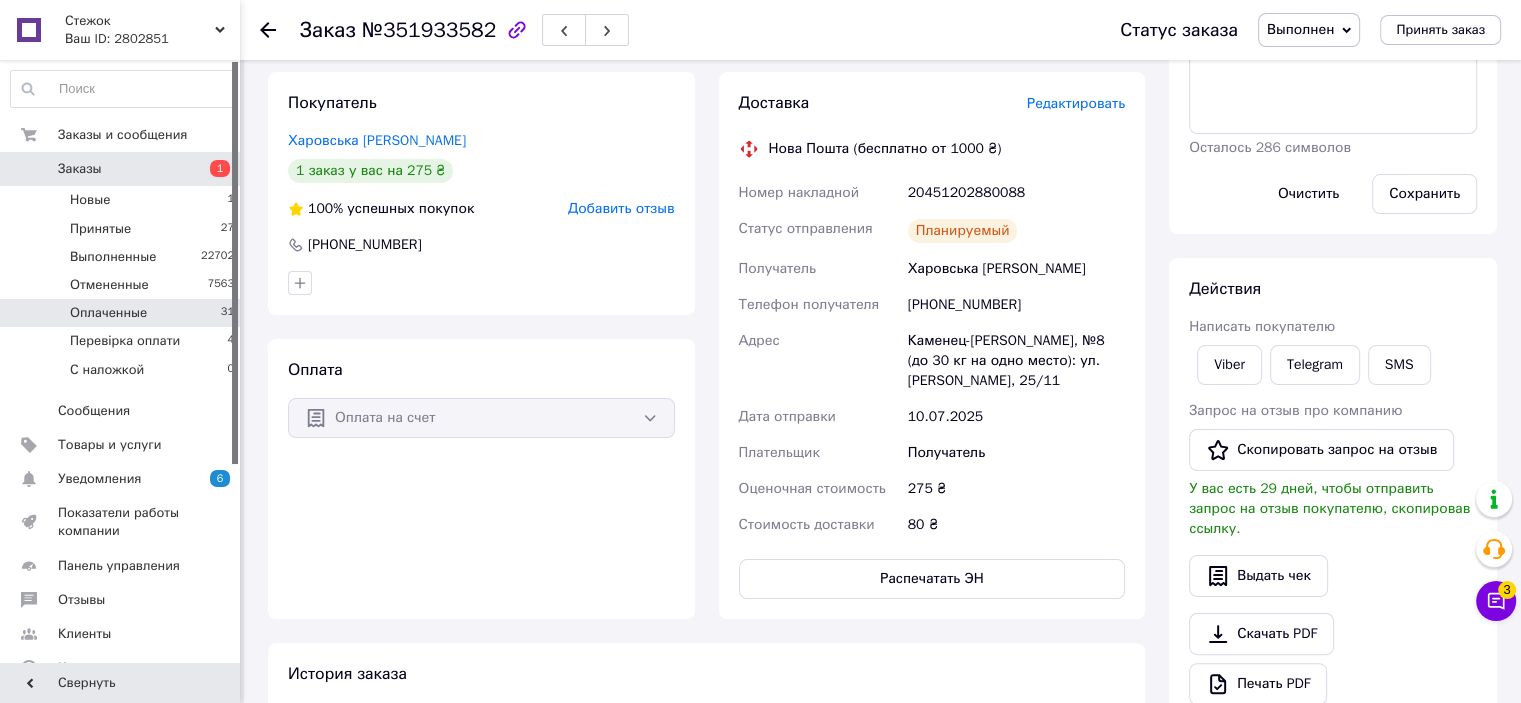 click on "Оплаченные 31" at bounding box center [123, 313] 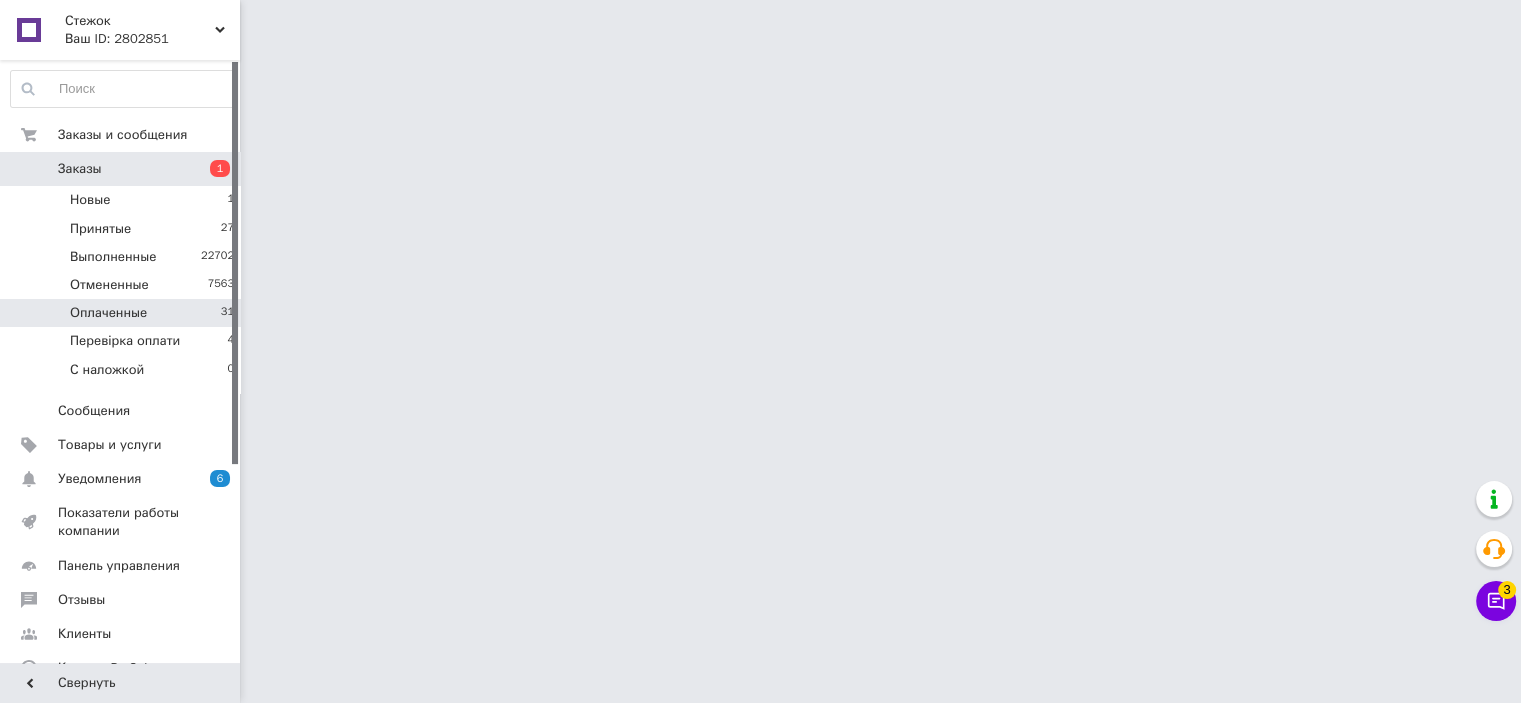 scroll, scrollTop: 0, scrollLeft: 0, axis: both 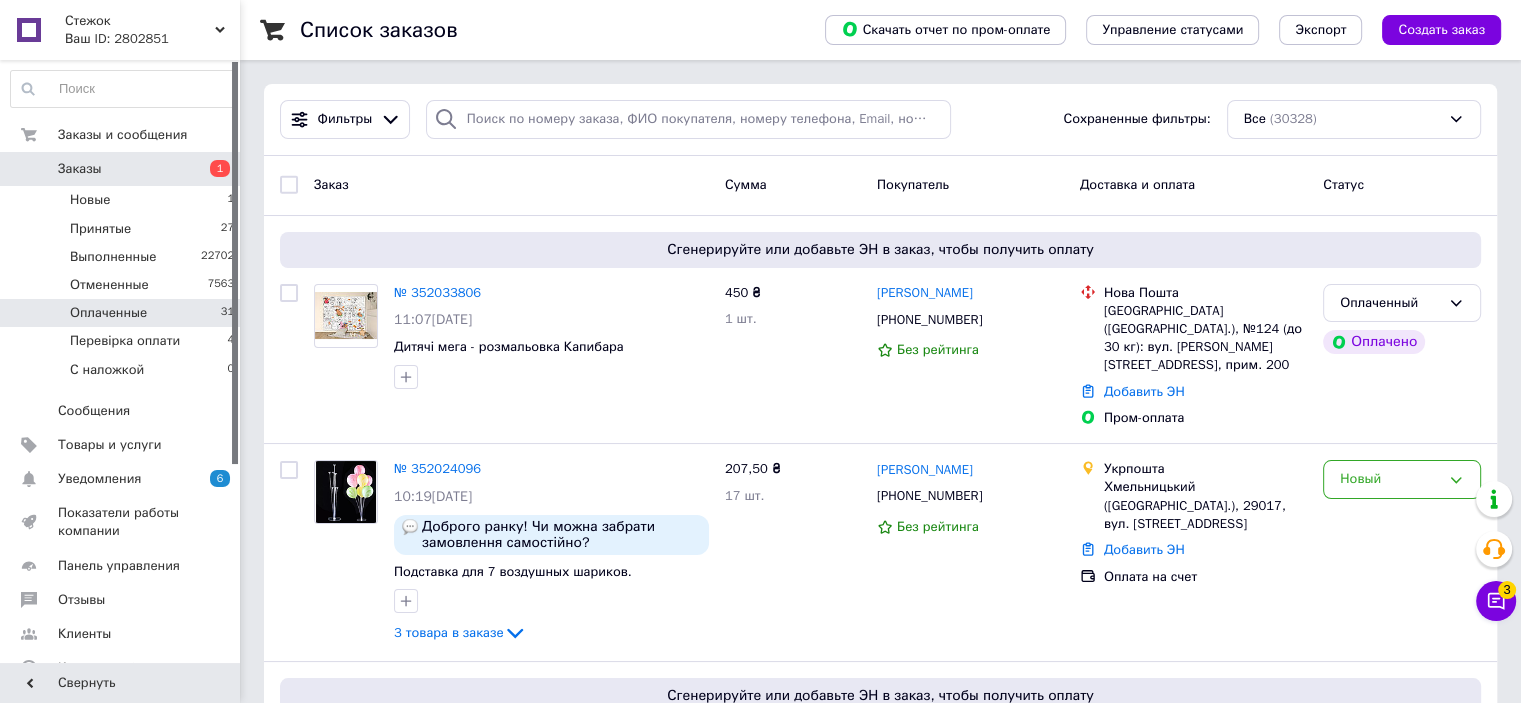 click on "Оплаченные 31" at bounding box center (123, 313) 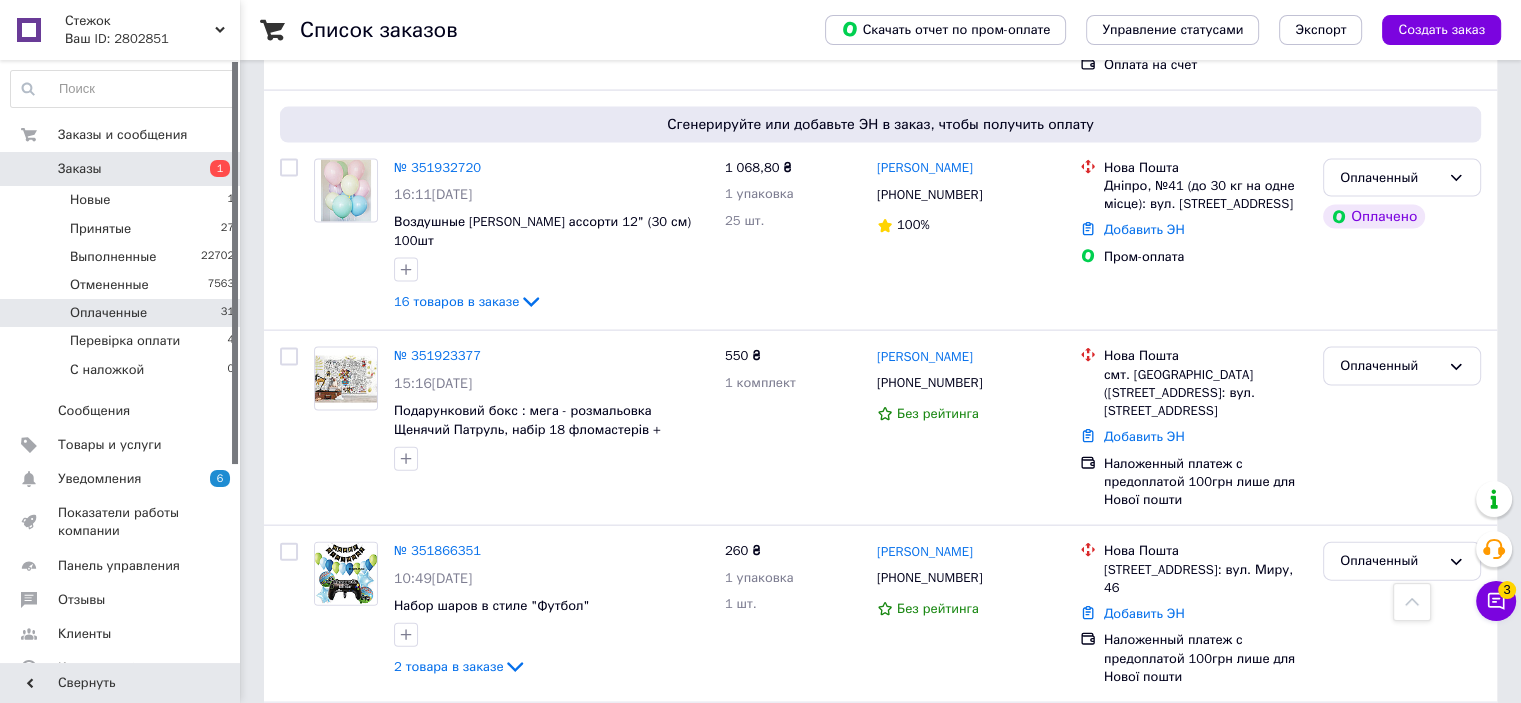scroll, scrollTop: 4432, scrollLeft: 0, axis: vertical 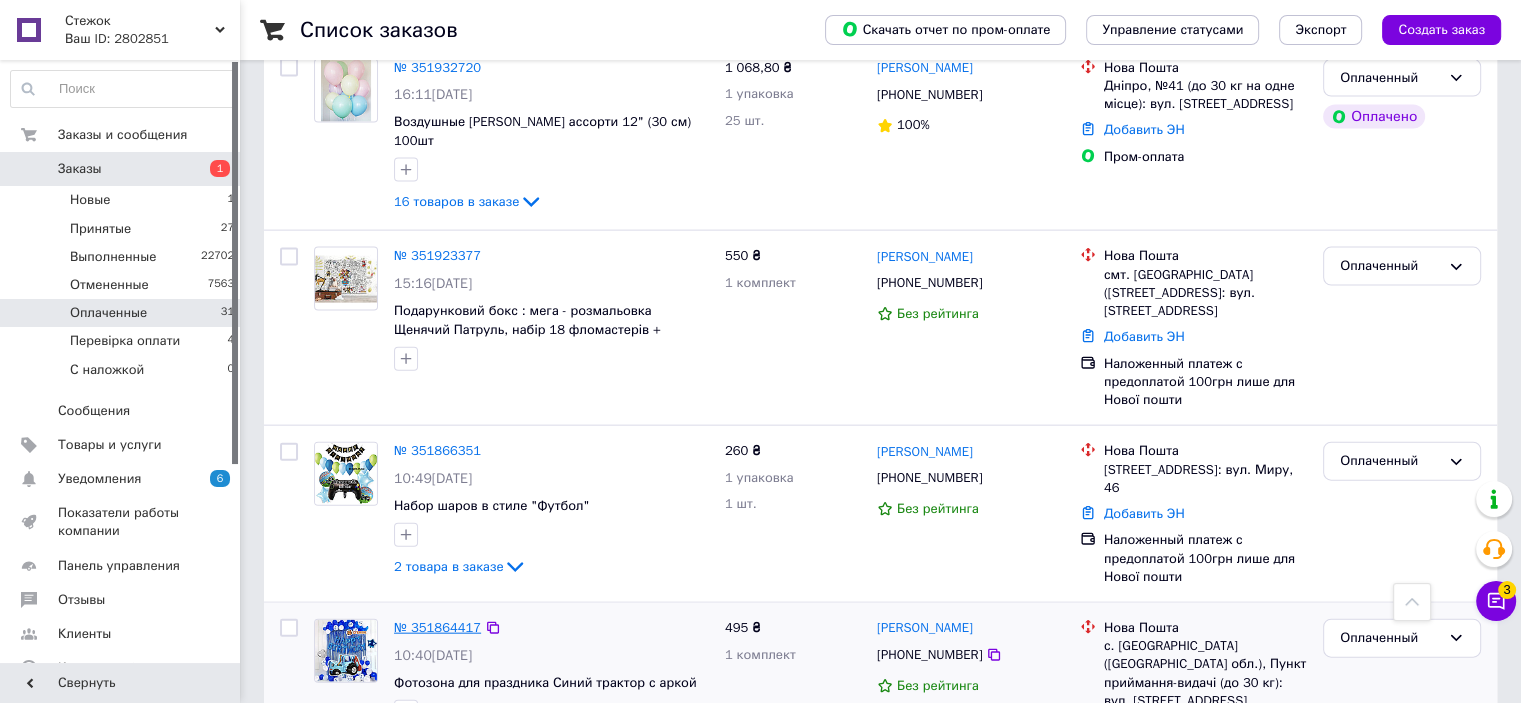 click on "№ 351864417" at bounding box center [437, 627] 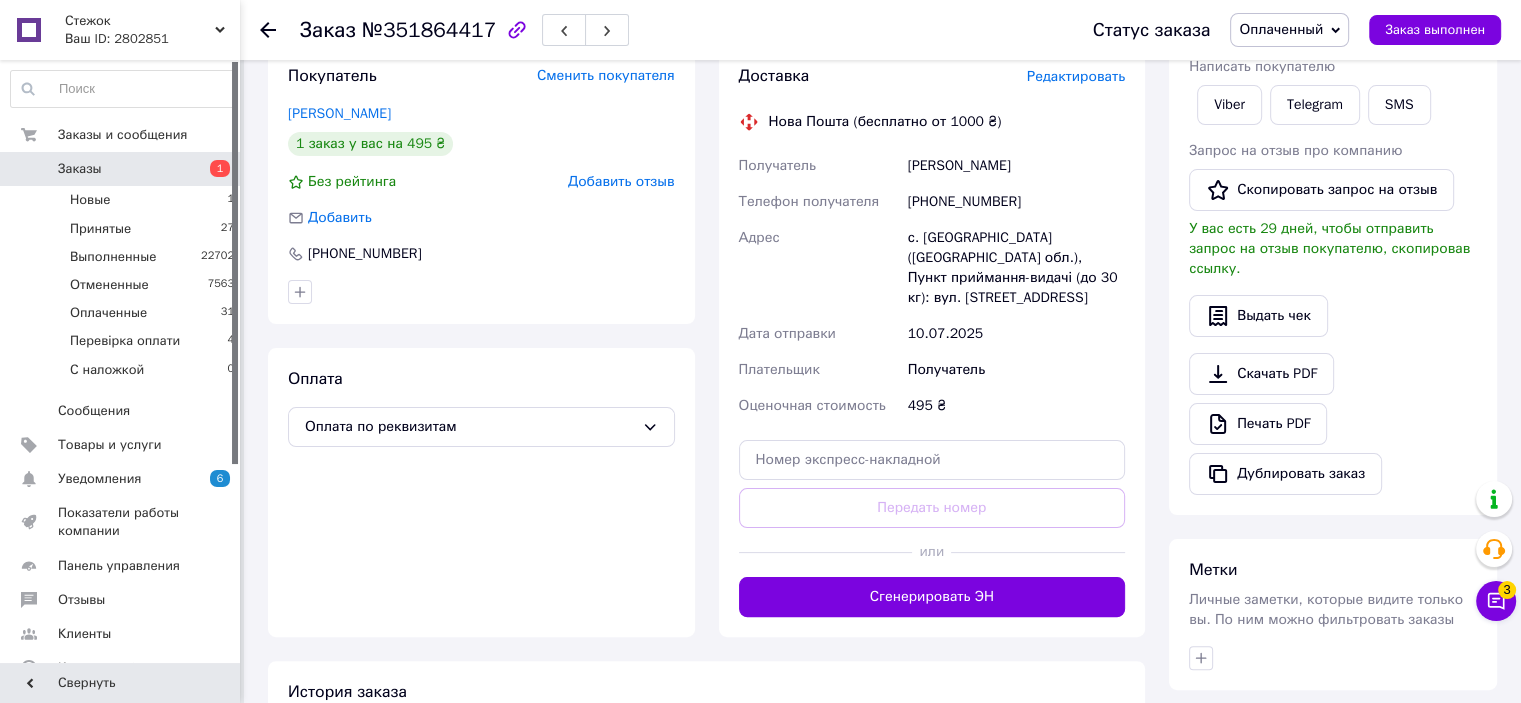 scroll, scrollTop: 611, scrollLeft: 0, axis: vertical 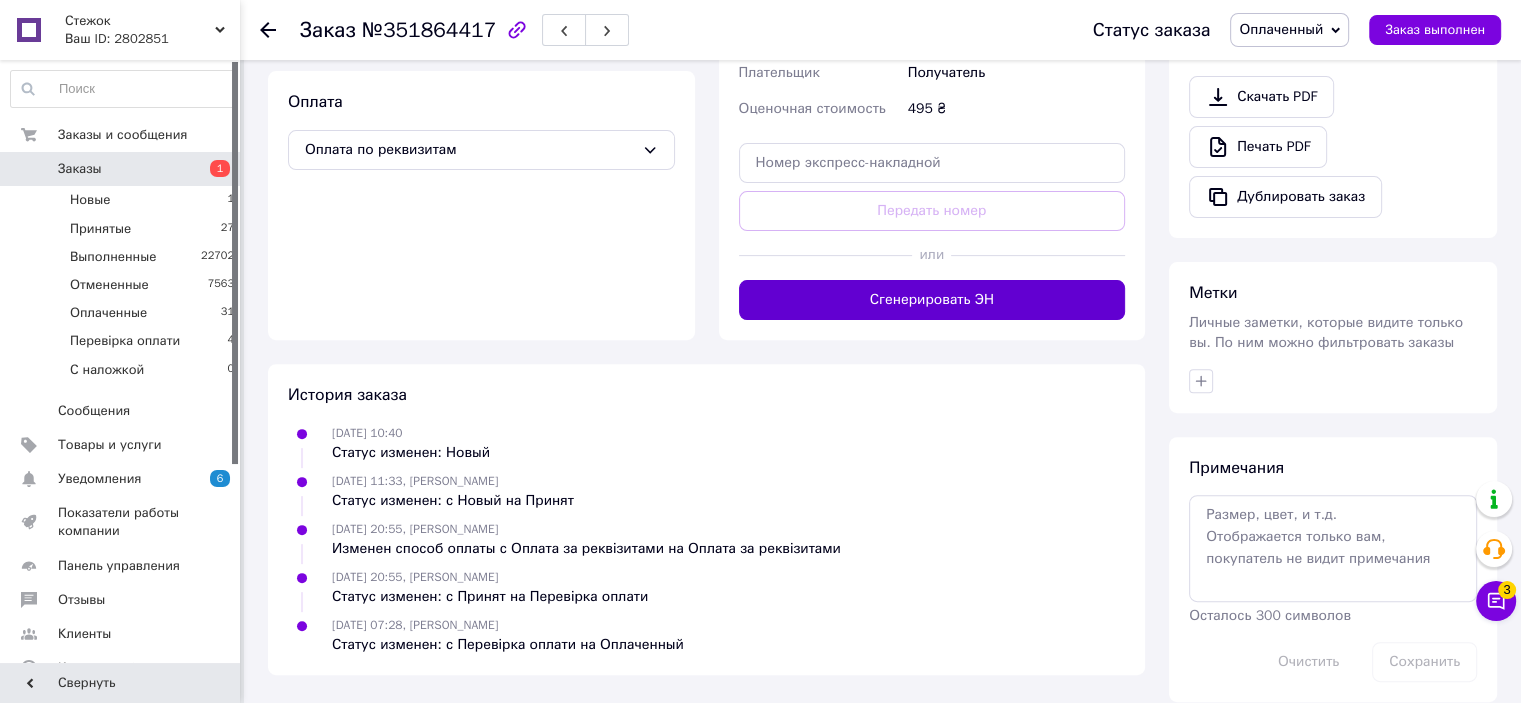 click on "Сгенерировать ЭН" at bounding box center [932, 300] 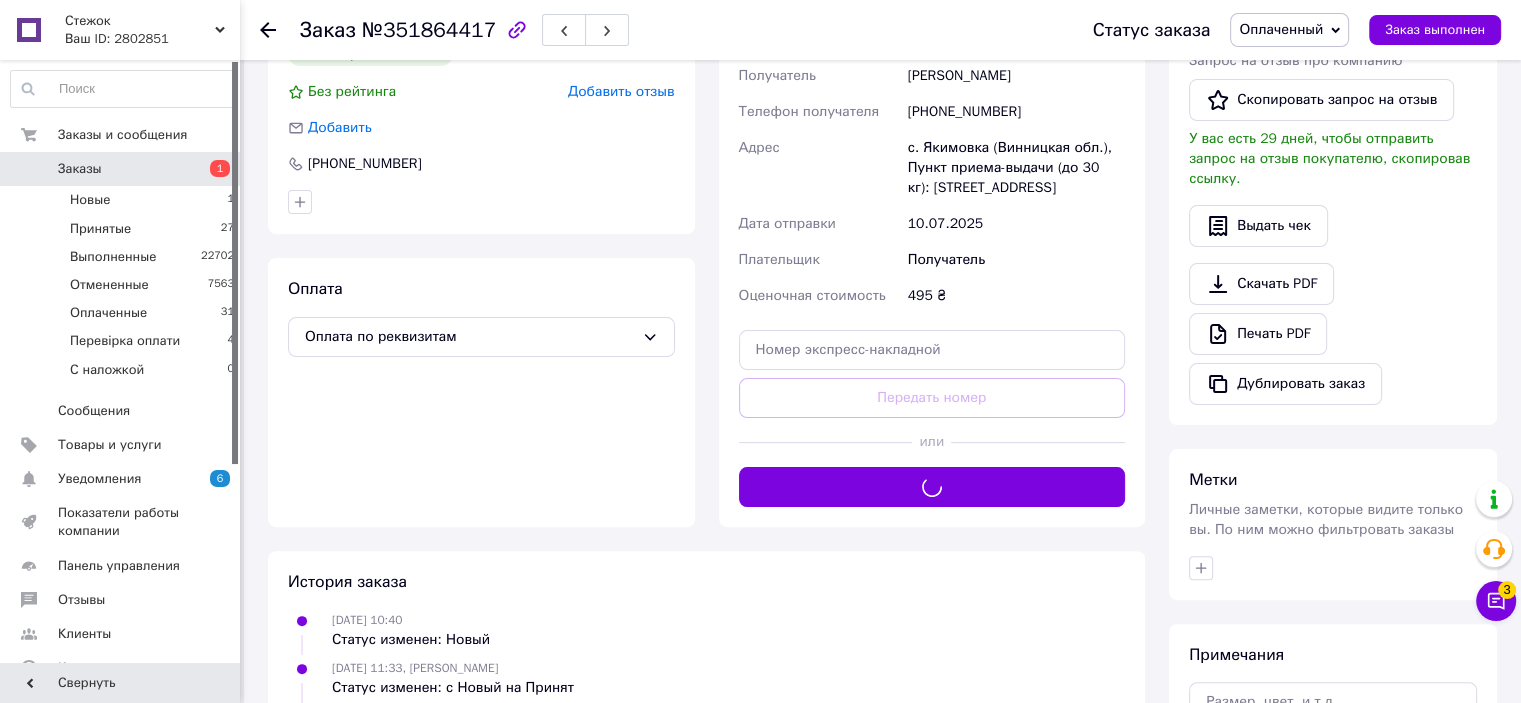 scroll, scrollTop: 311, scrollLeft: 0, axis: vertical 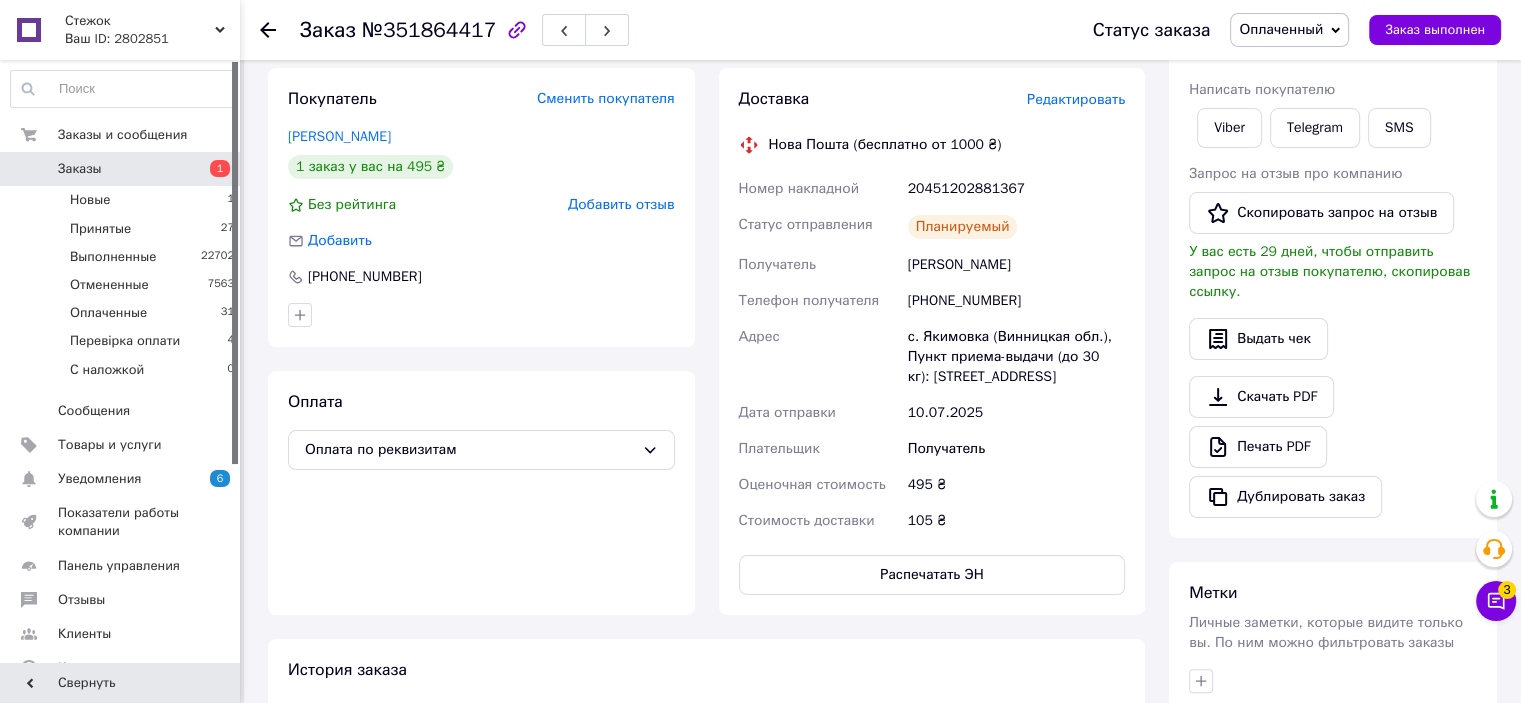 click on "Оплаченный" at bounding box center (1281, 29) 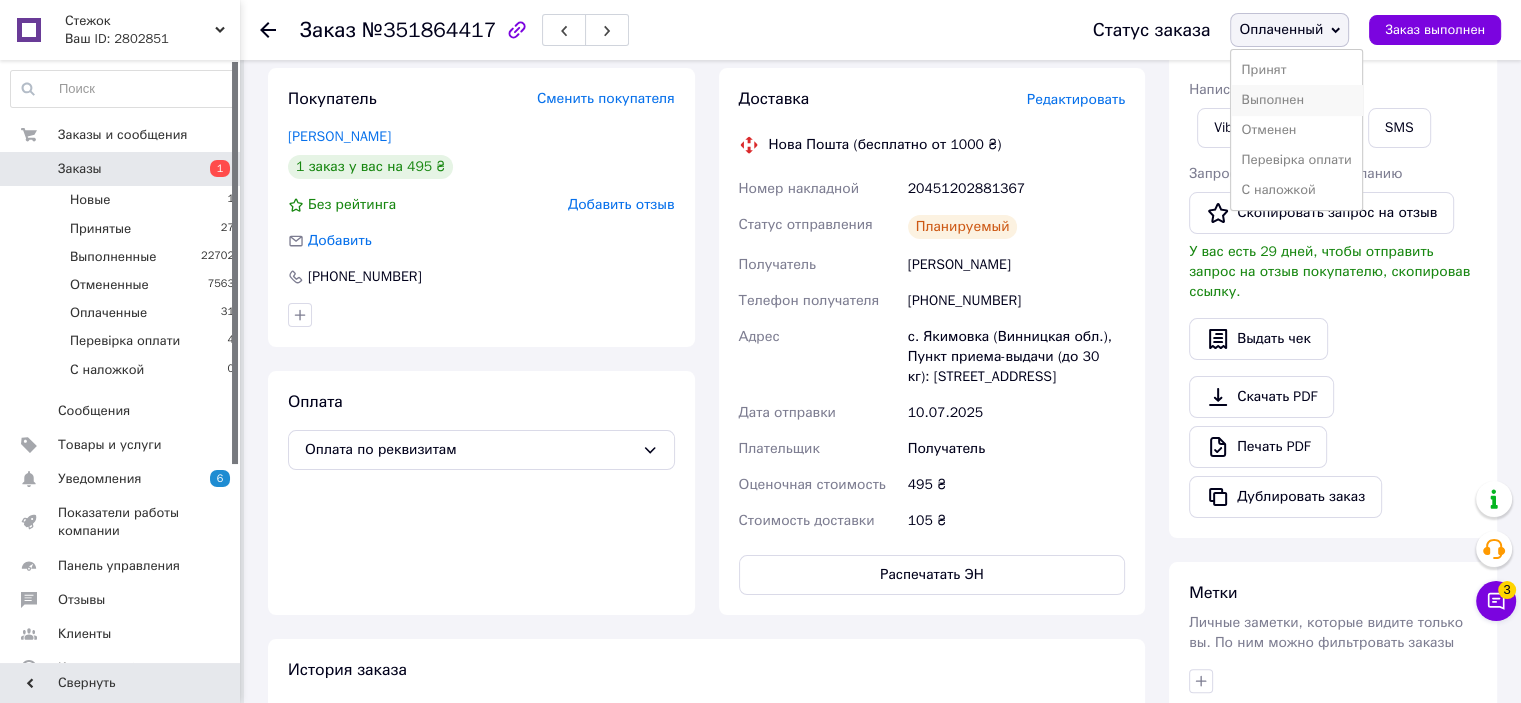 click on "Выполнен" at bounding box center [1296, 100] 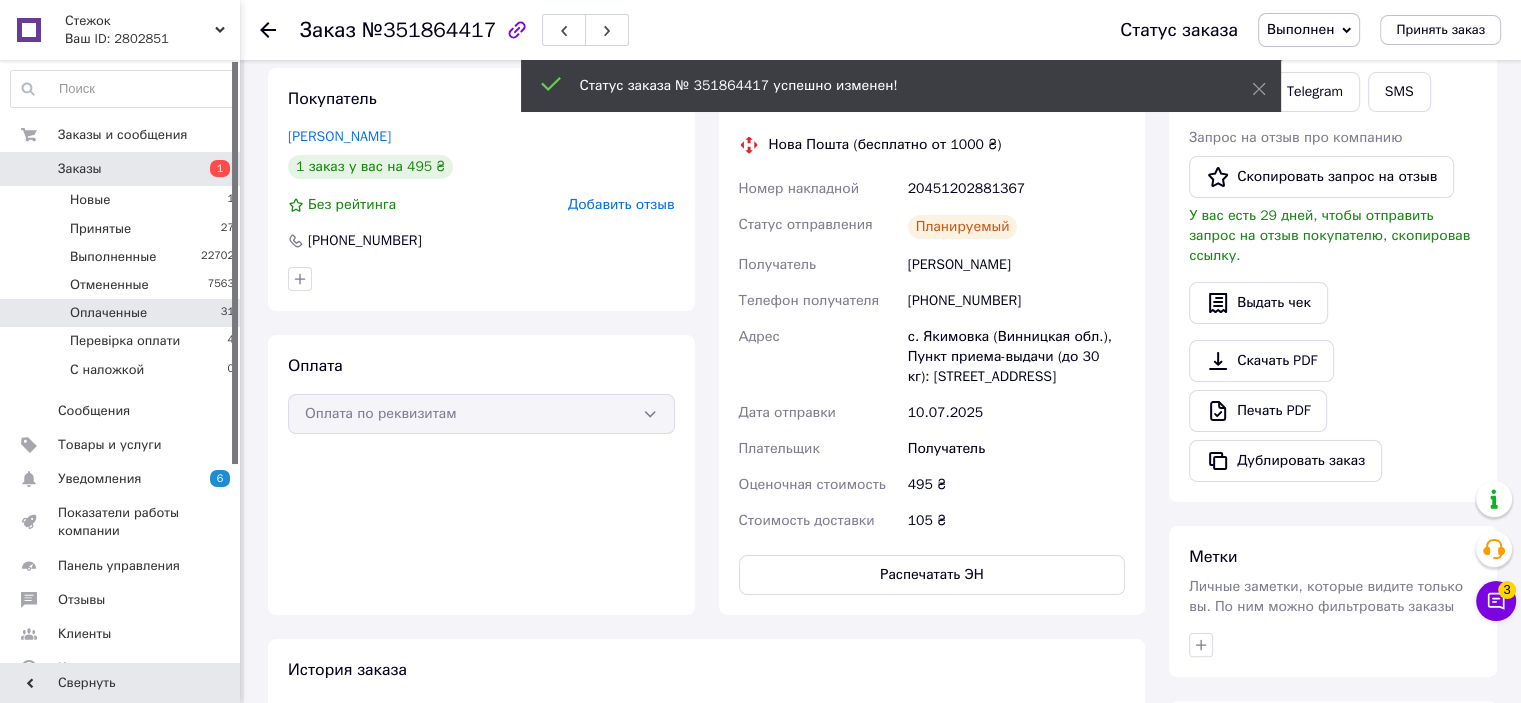 click on "Оплаченные 31" at bounding box center [123, 313] 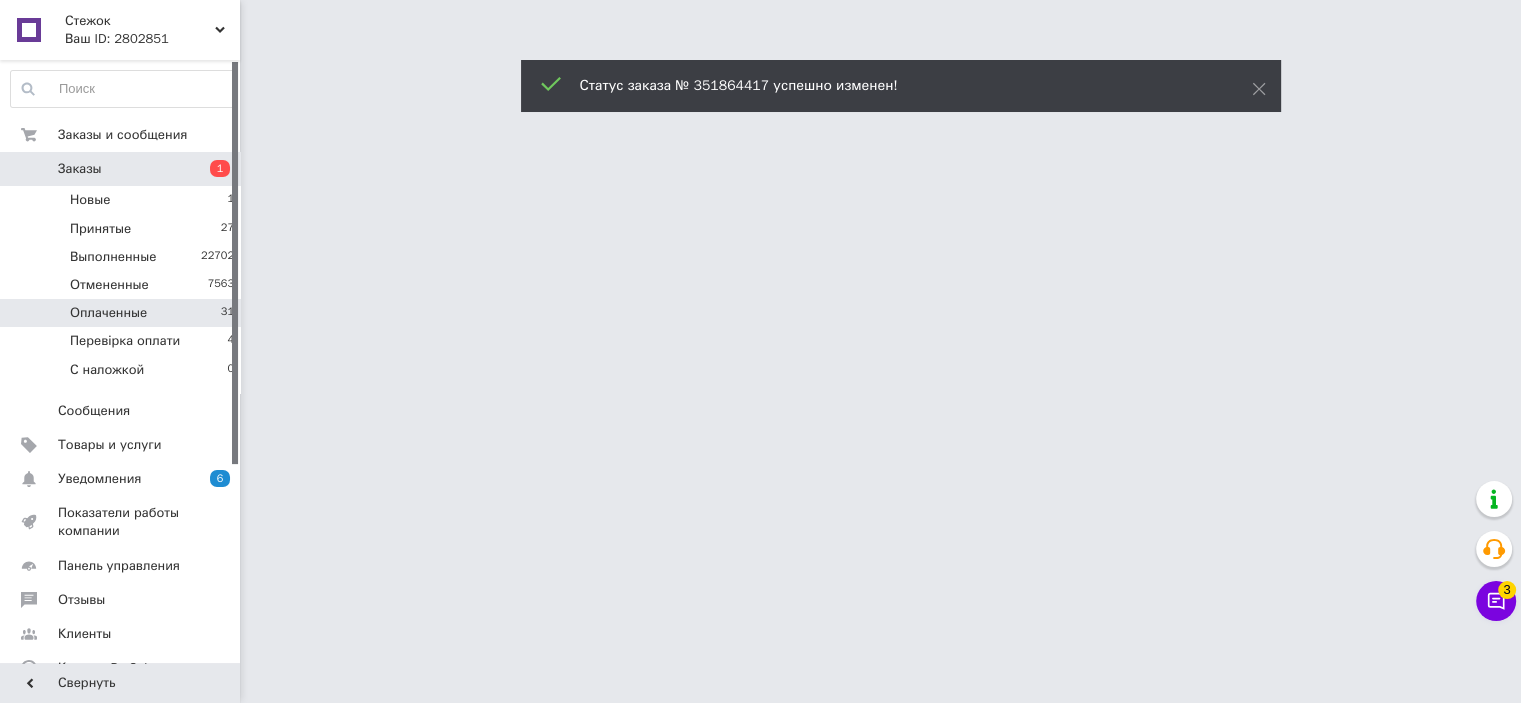 scroll, scrollTop: 0, scrollLeft: 0, axis: both 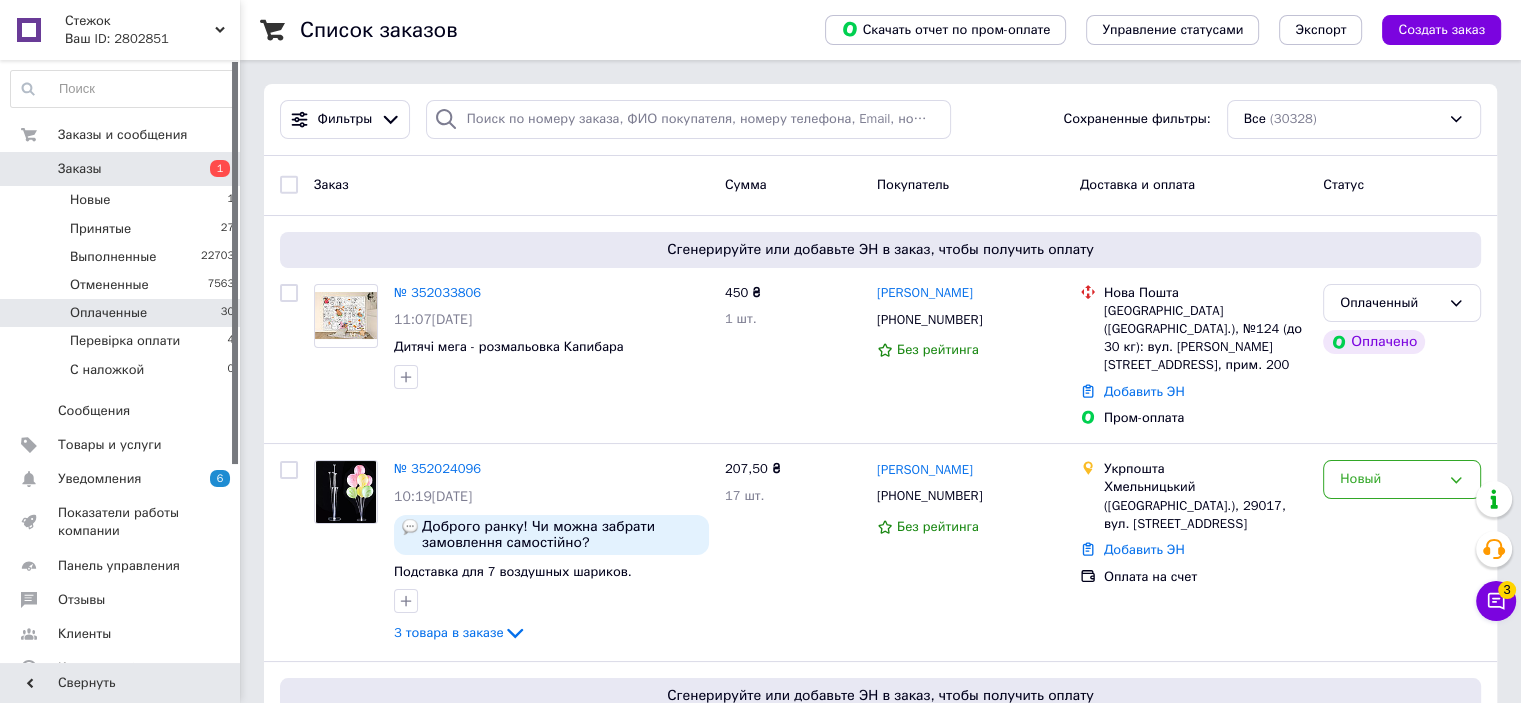click on "Оплаченные" at bounding box center [108, 313] 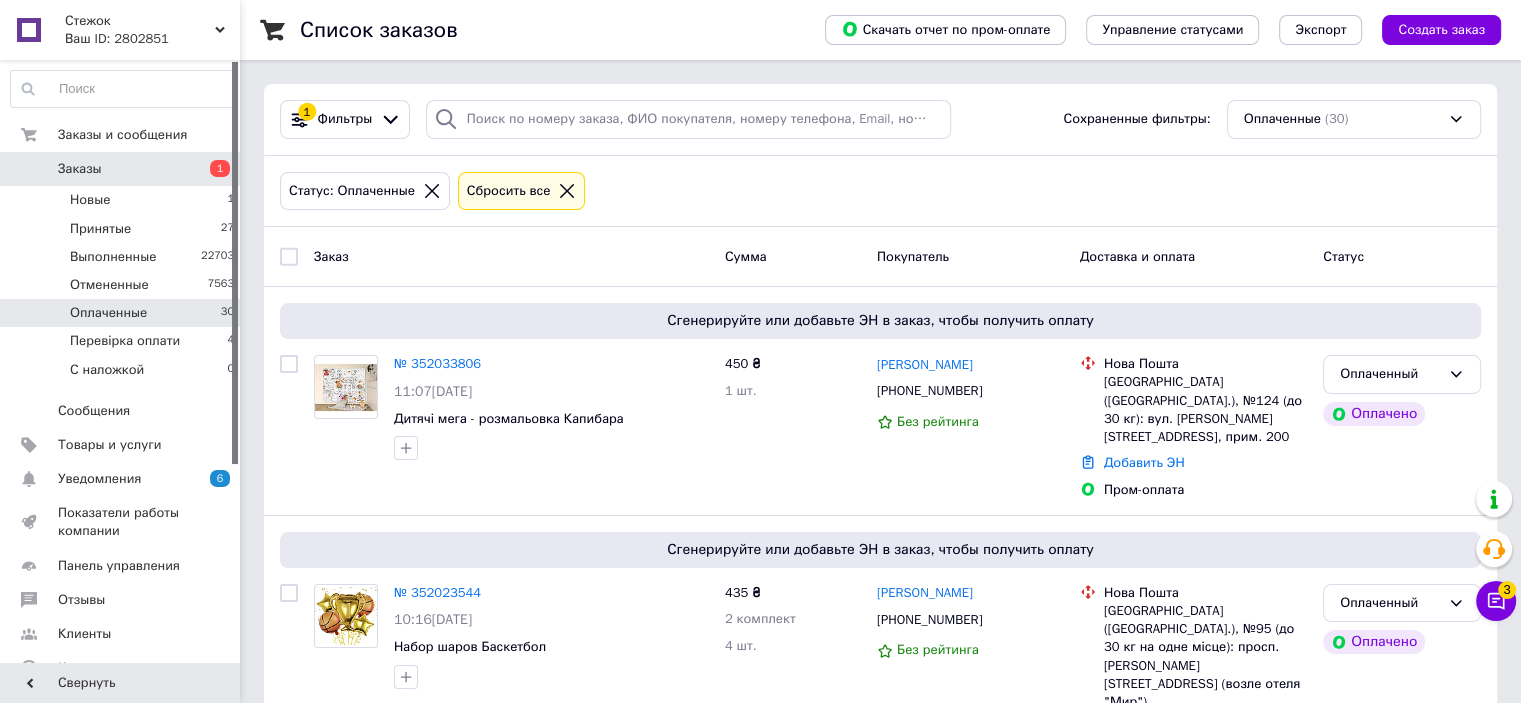 scroll, scrollTop: 5574, scrollLeft: 0, axis: vertical 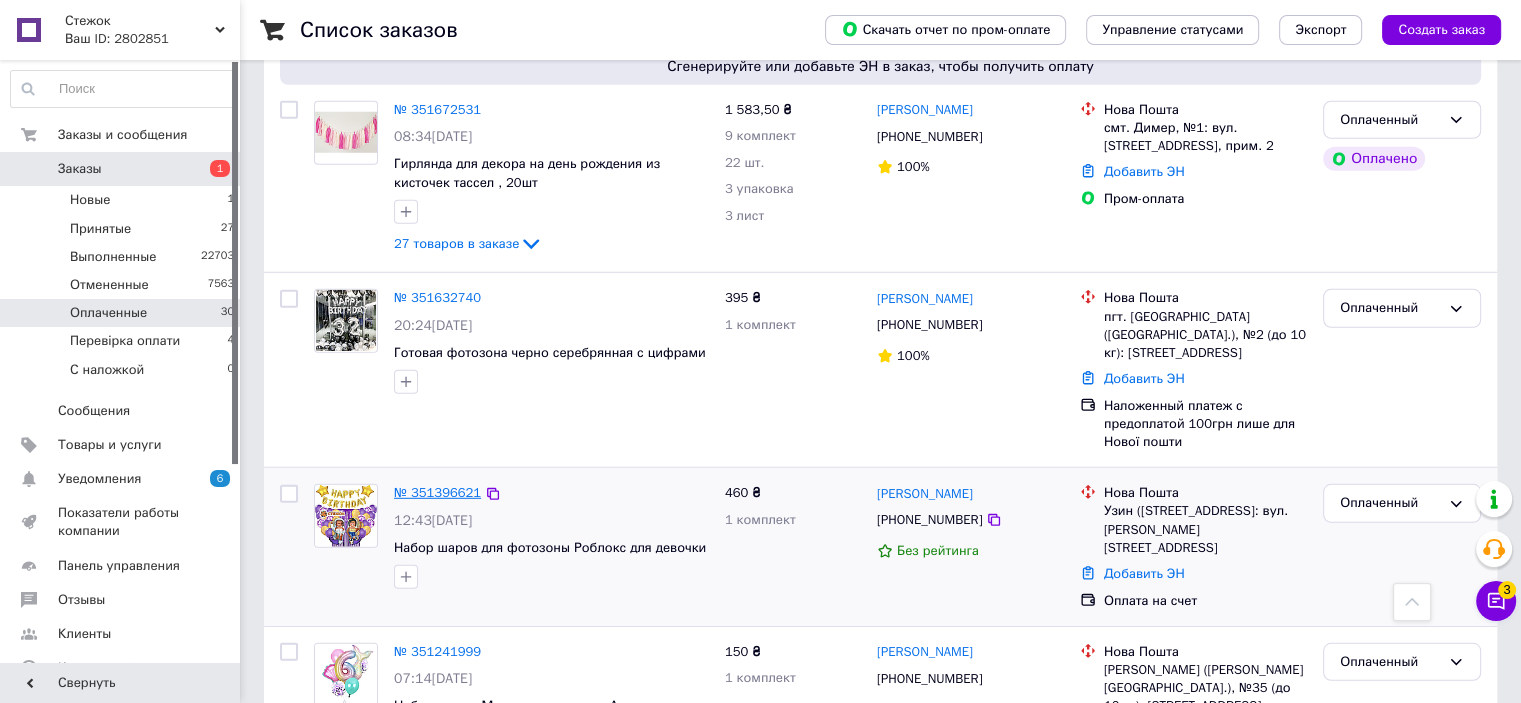 click on "№ 351396621" at bounding box center [437, 492] 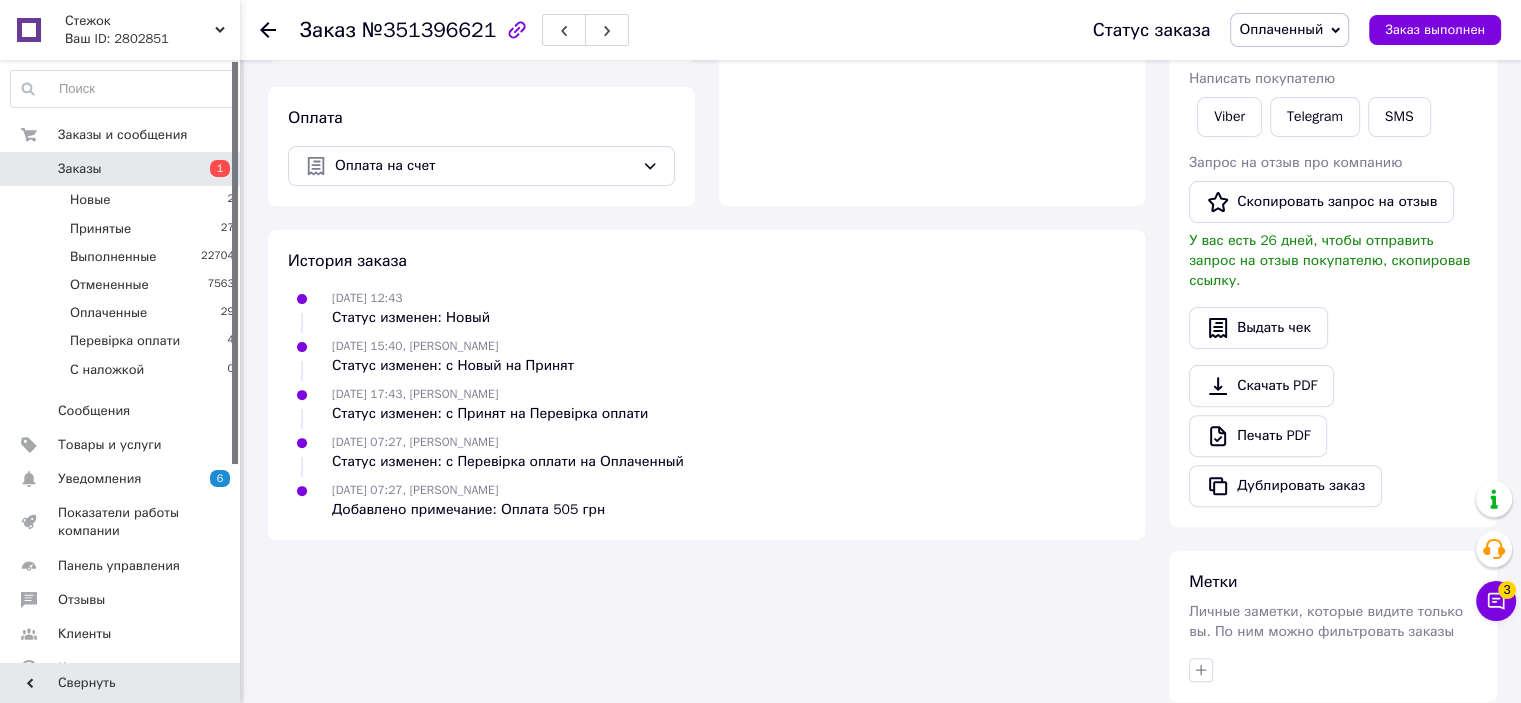 scroll, scrollTop: 611, scrollLeft: 0, axis: vertical 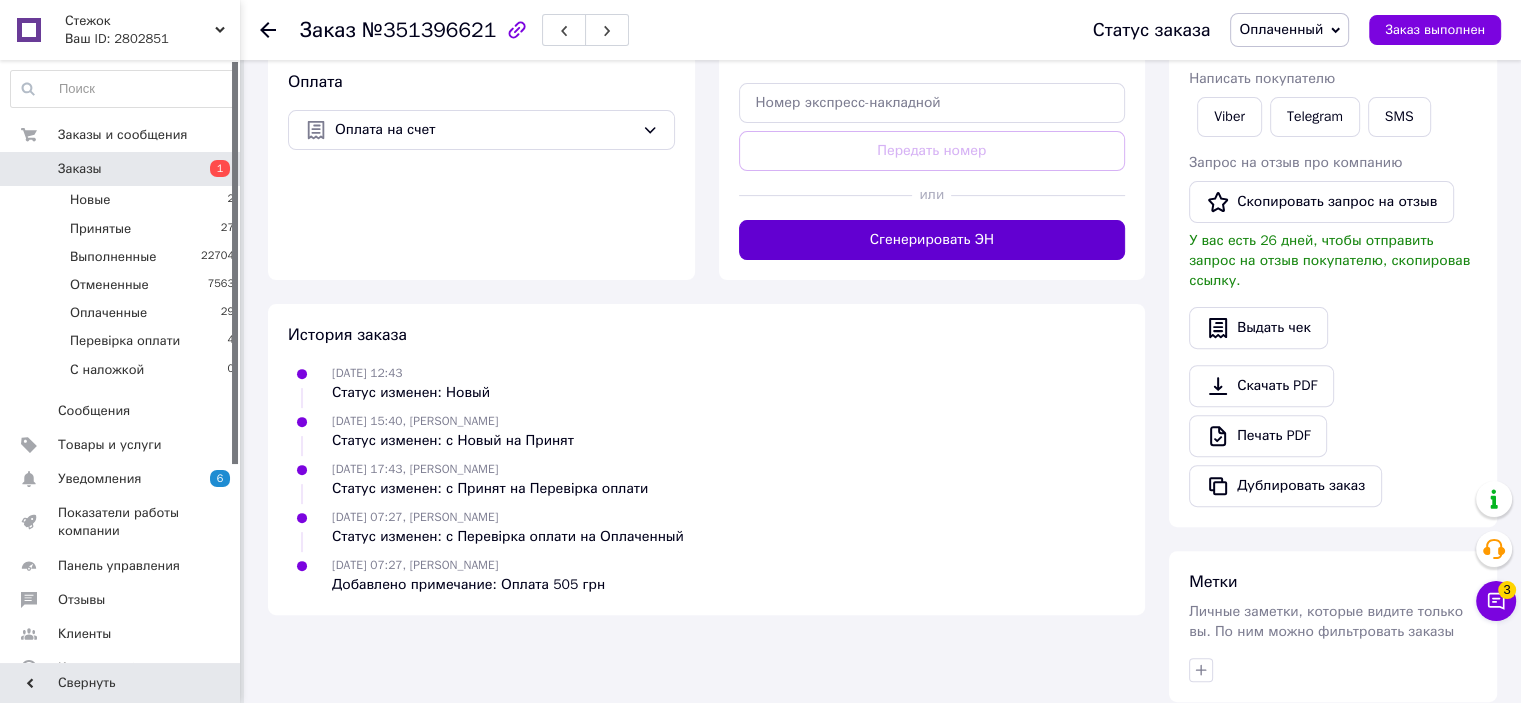 click on "Сгенерировать ЭН" at bounding box center (932, 240) 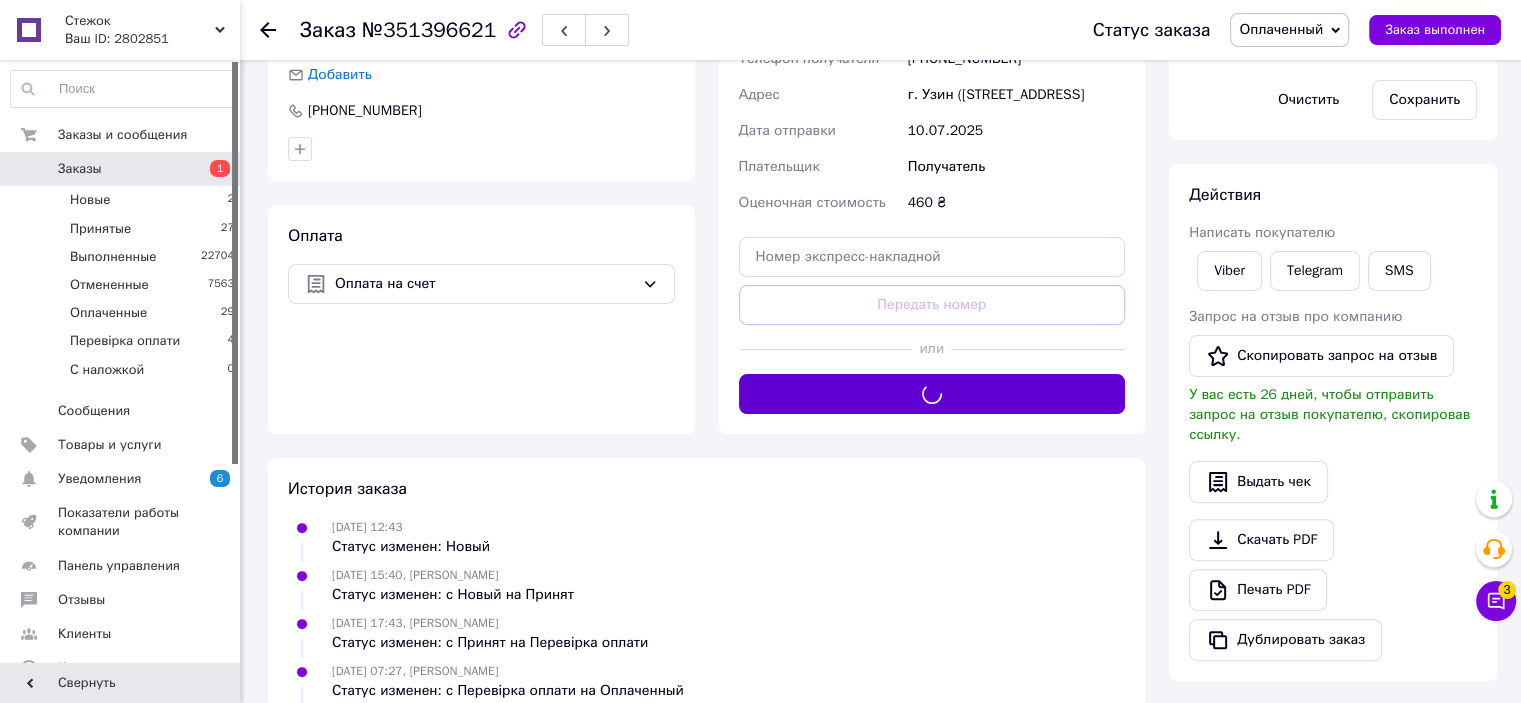 scroll, scrollTop: 311, scrollLeft: 0, axis: vertical 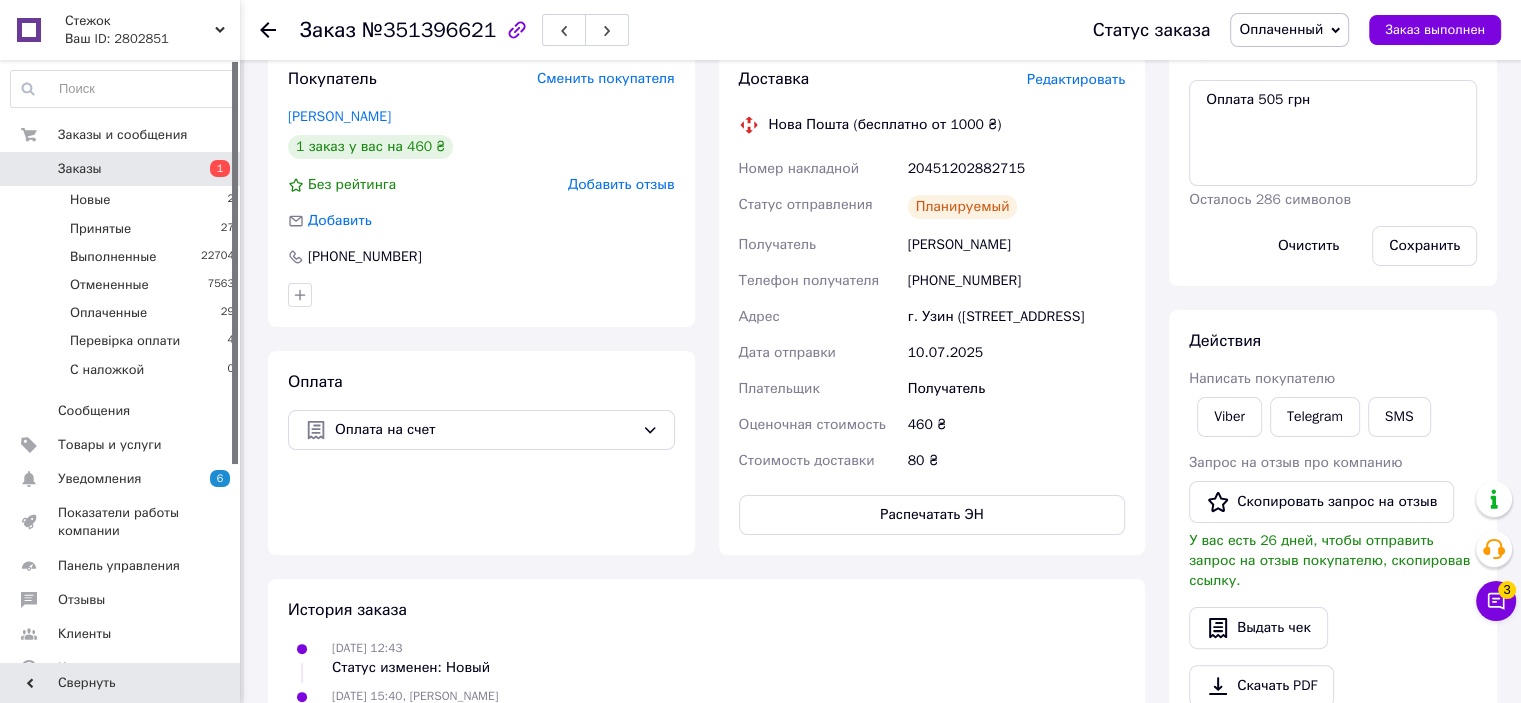 click on "Статус заказа Оплаченный Принят Выполнен Отменен Перевірка оплати С наложкой Заказ выполнен" at bounding box center [1287, 30] 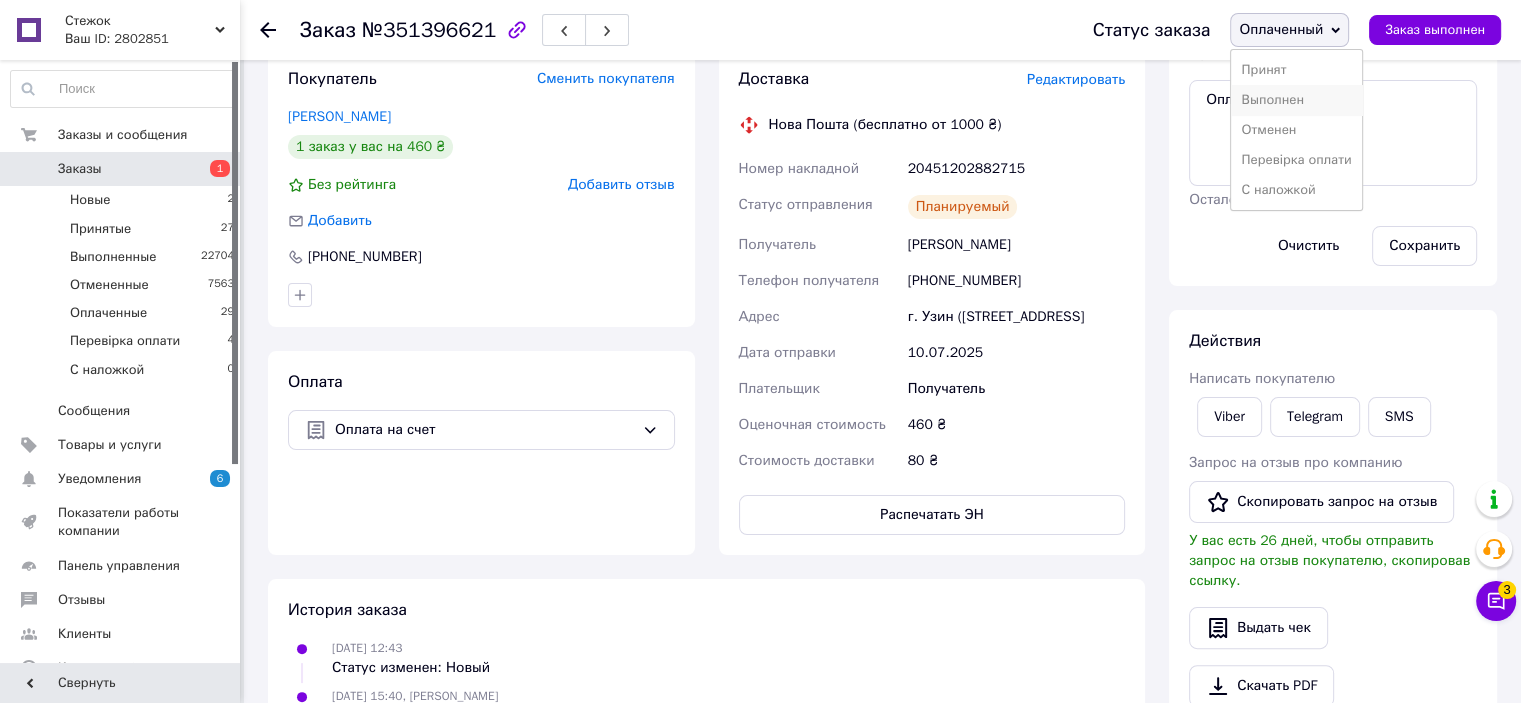 click on "Выполнен" at bounding box center [1296, 100] 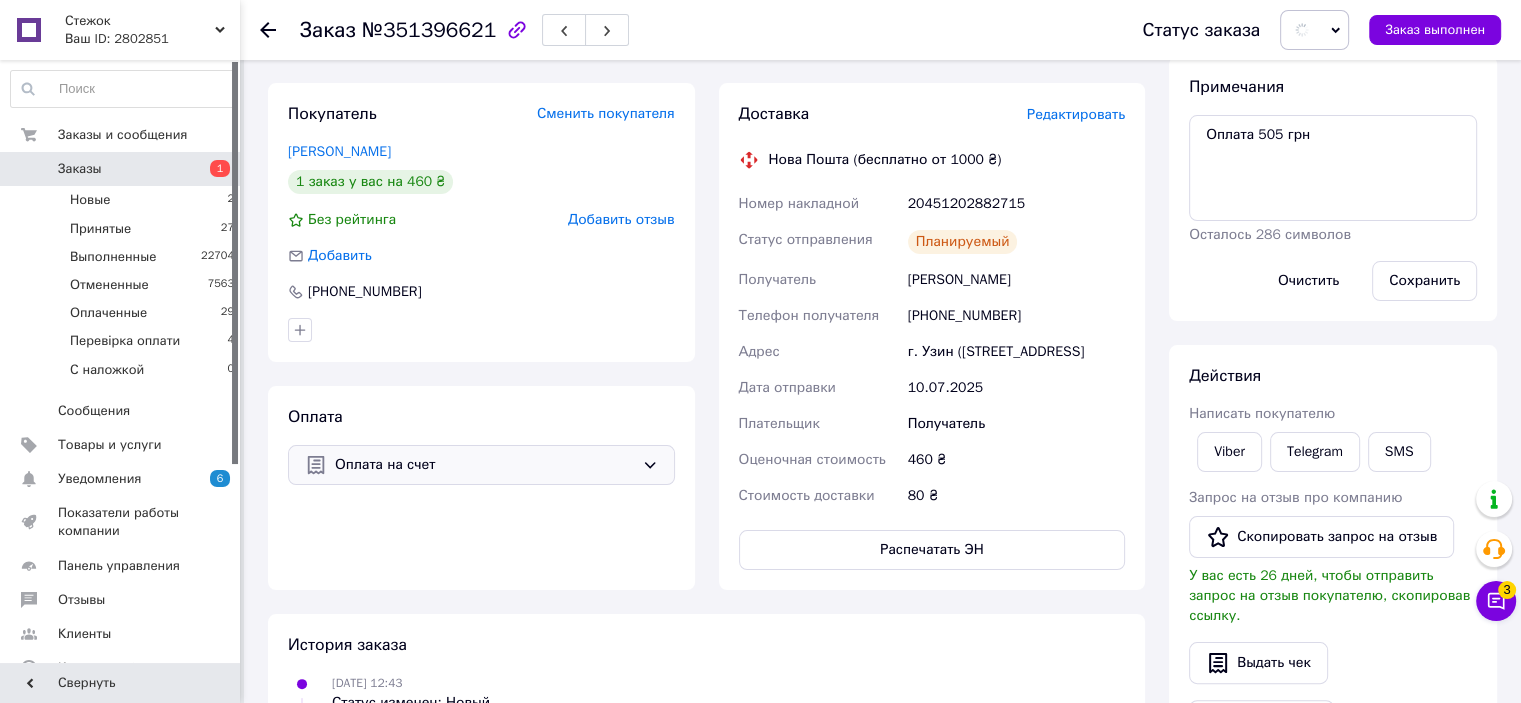 scroll, scrollTop: 0, scrollLeft: 0, axis: both 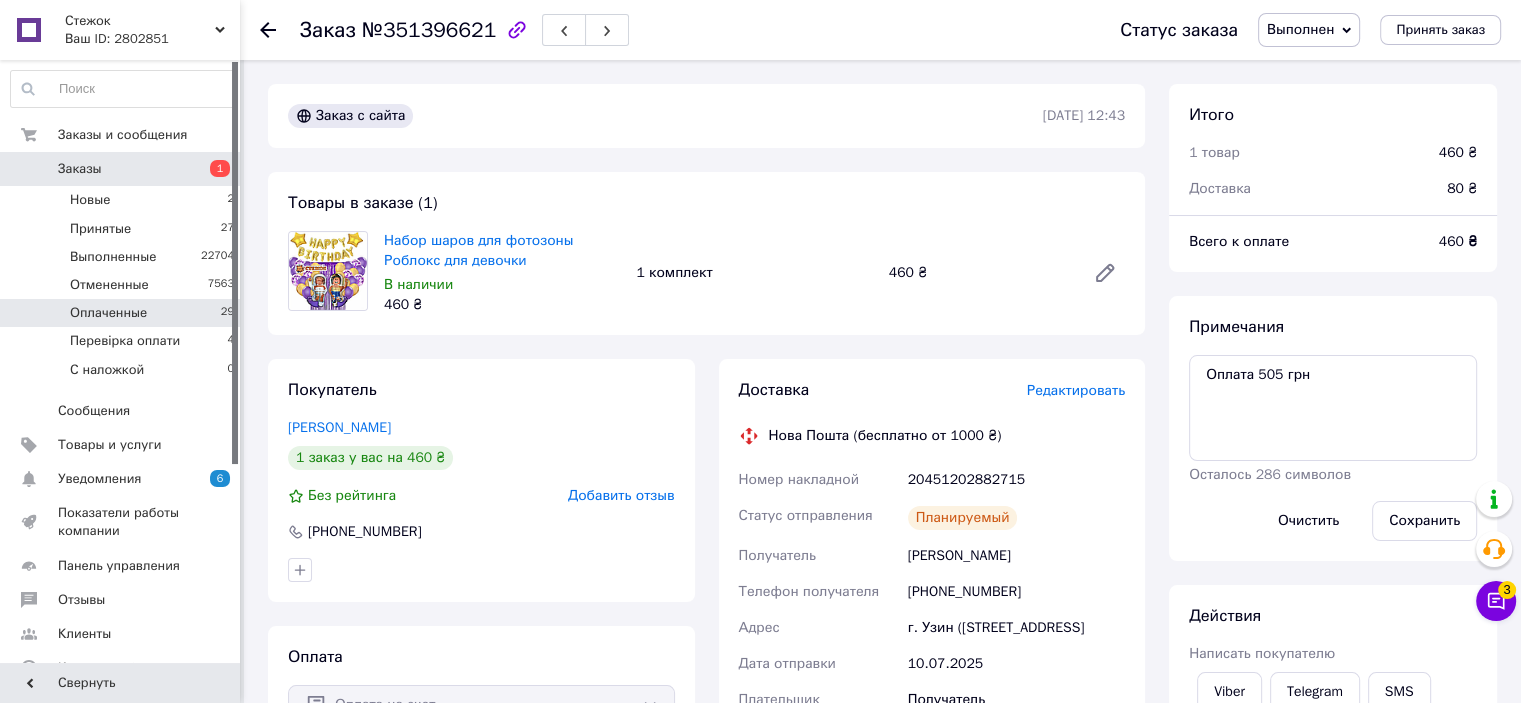 click on "Оплаченные" at bounding box center (108, 313) 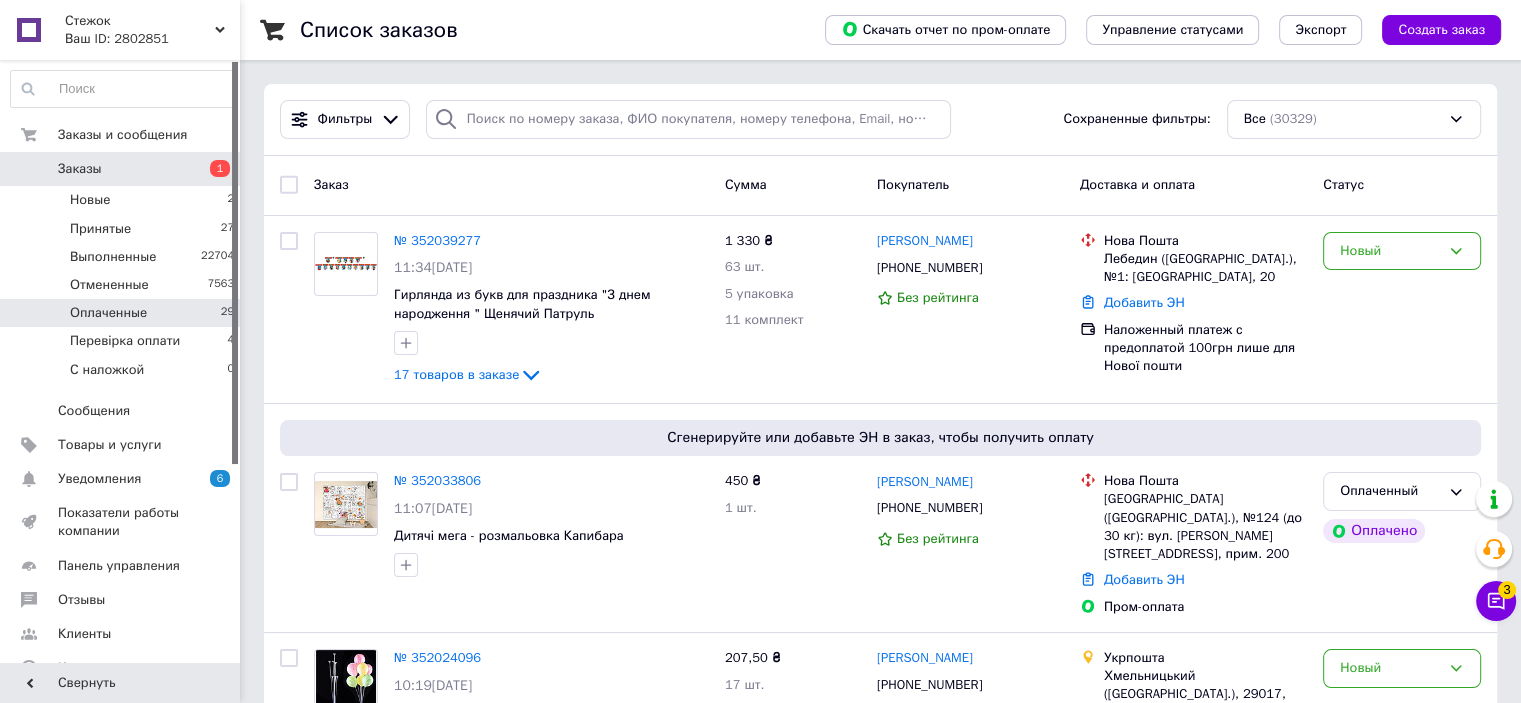 click on "Оплаченные 29" at bounding box center (123, 313) 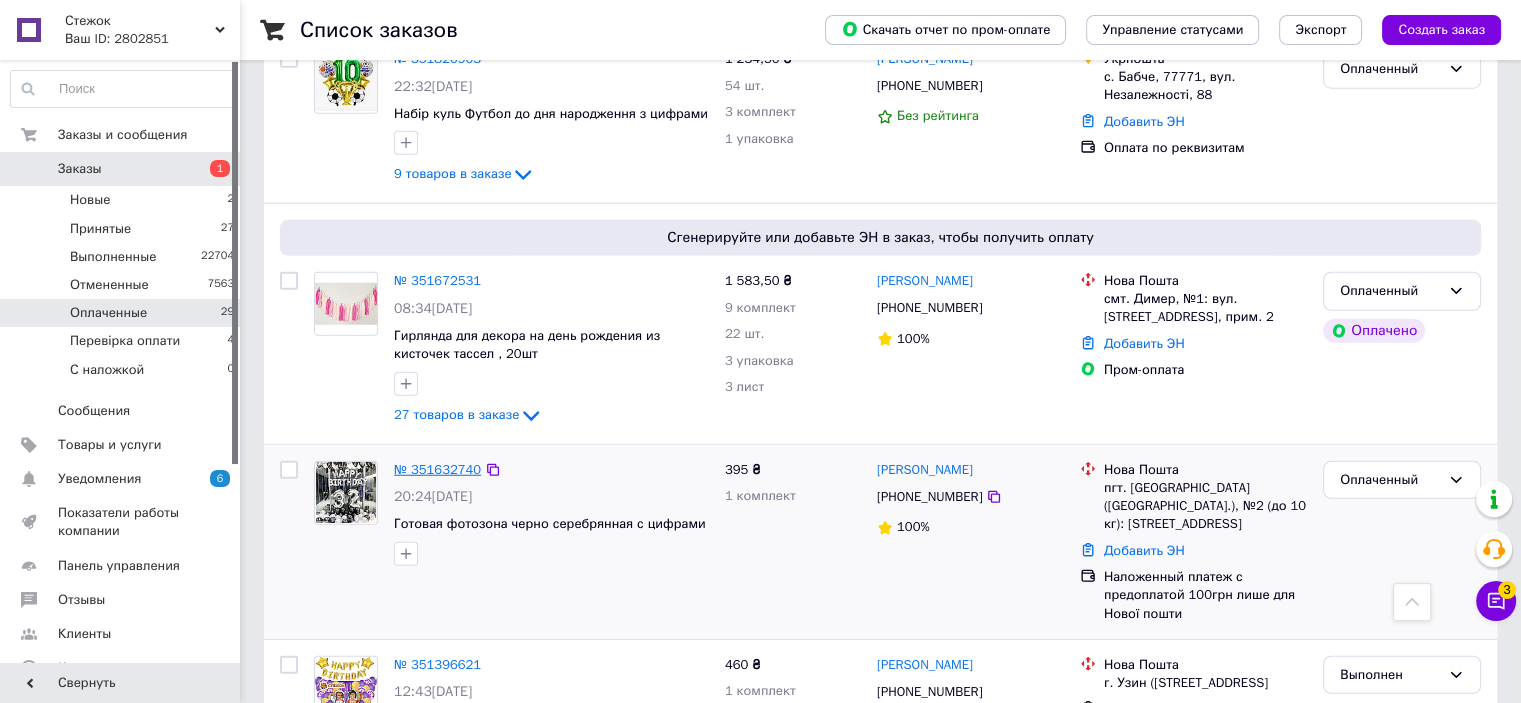 click on "№ 351632740" at bounding box center [437, 469] 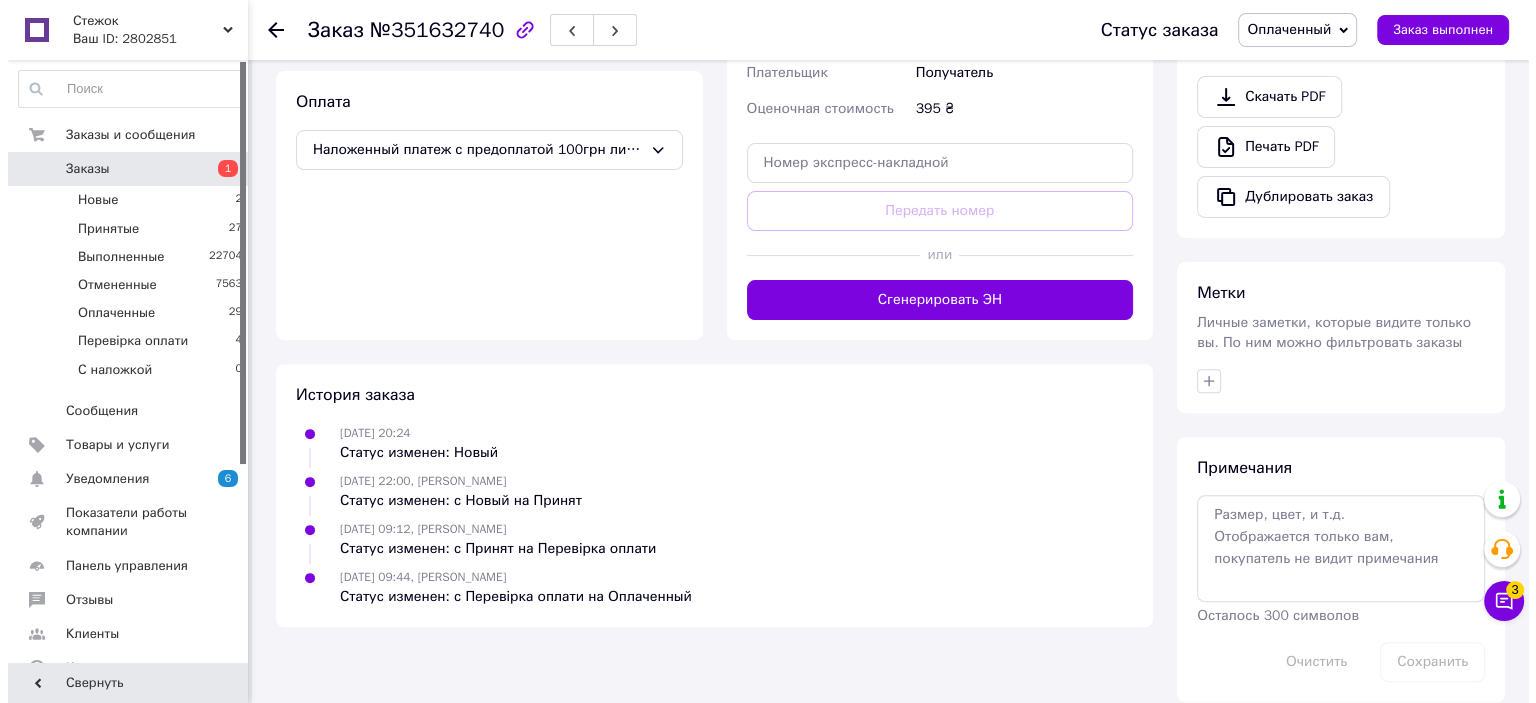 scroll, scrollTop: 211, scrollLeft: 0, axis: vertical 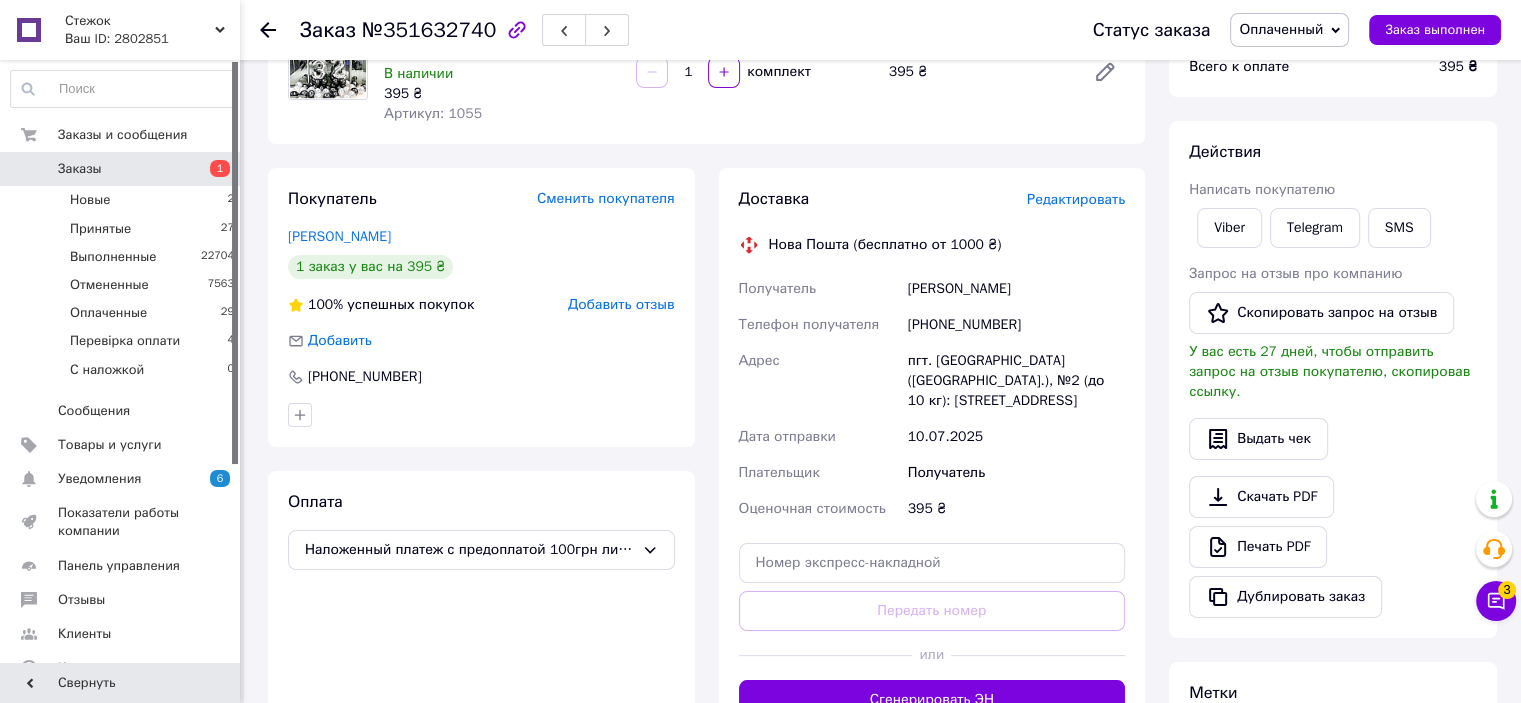 click on "Редактировать" at bounding box center [1076, 199] 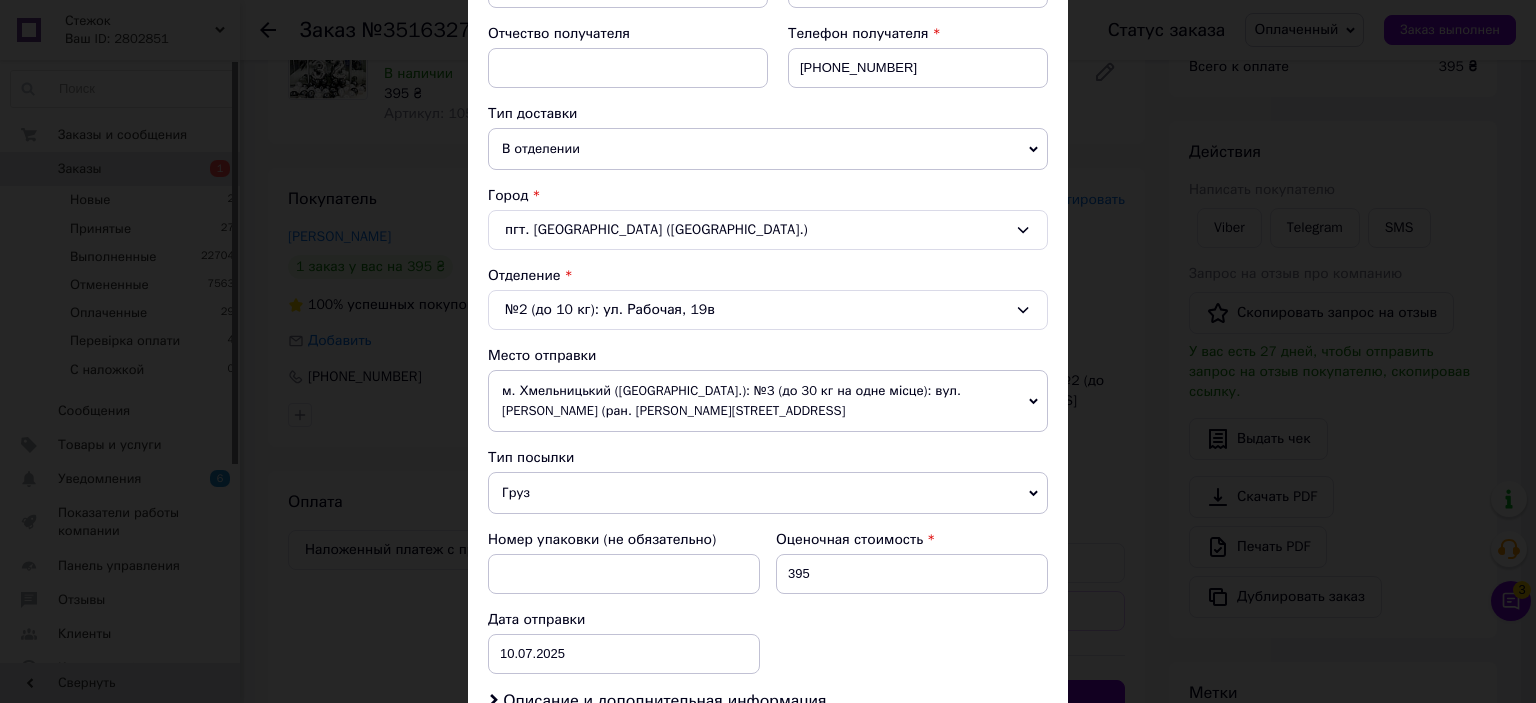 scroll, scrollTop: 675, scrollLeft: 0, axis: vertical 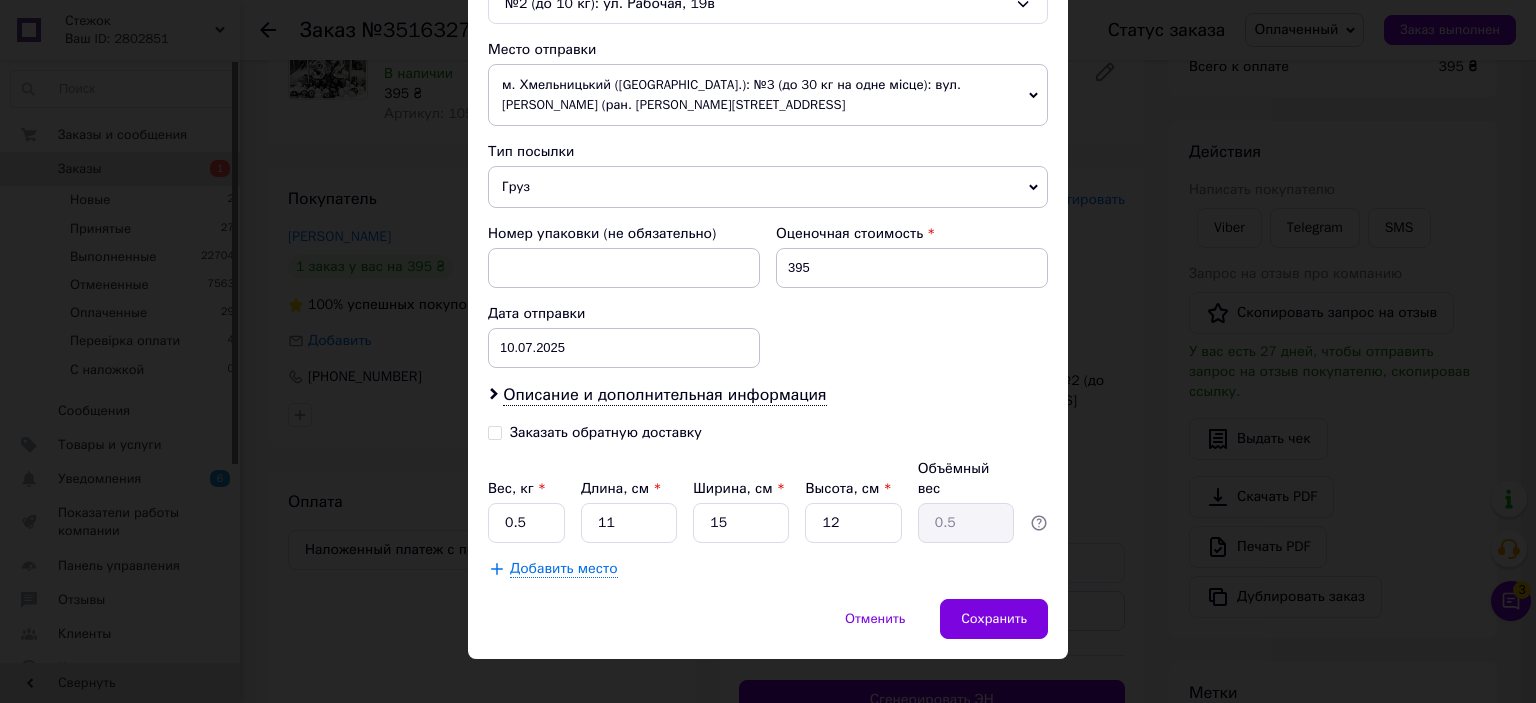 click on "Заказать обратную доставку" at bounding box center [495, 431] 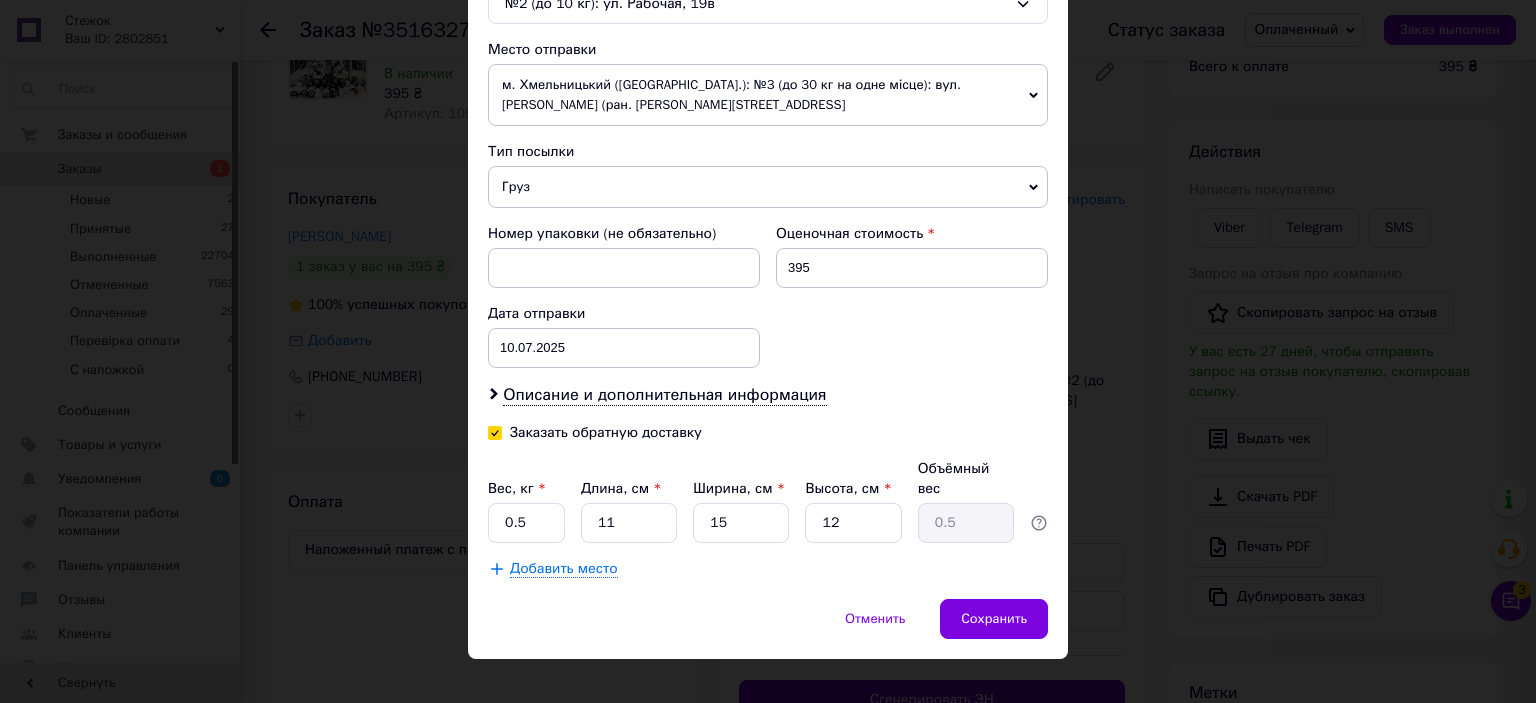 checkbox on "true" 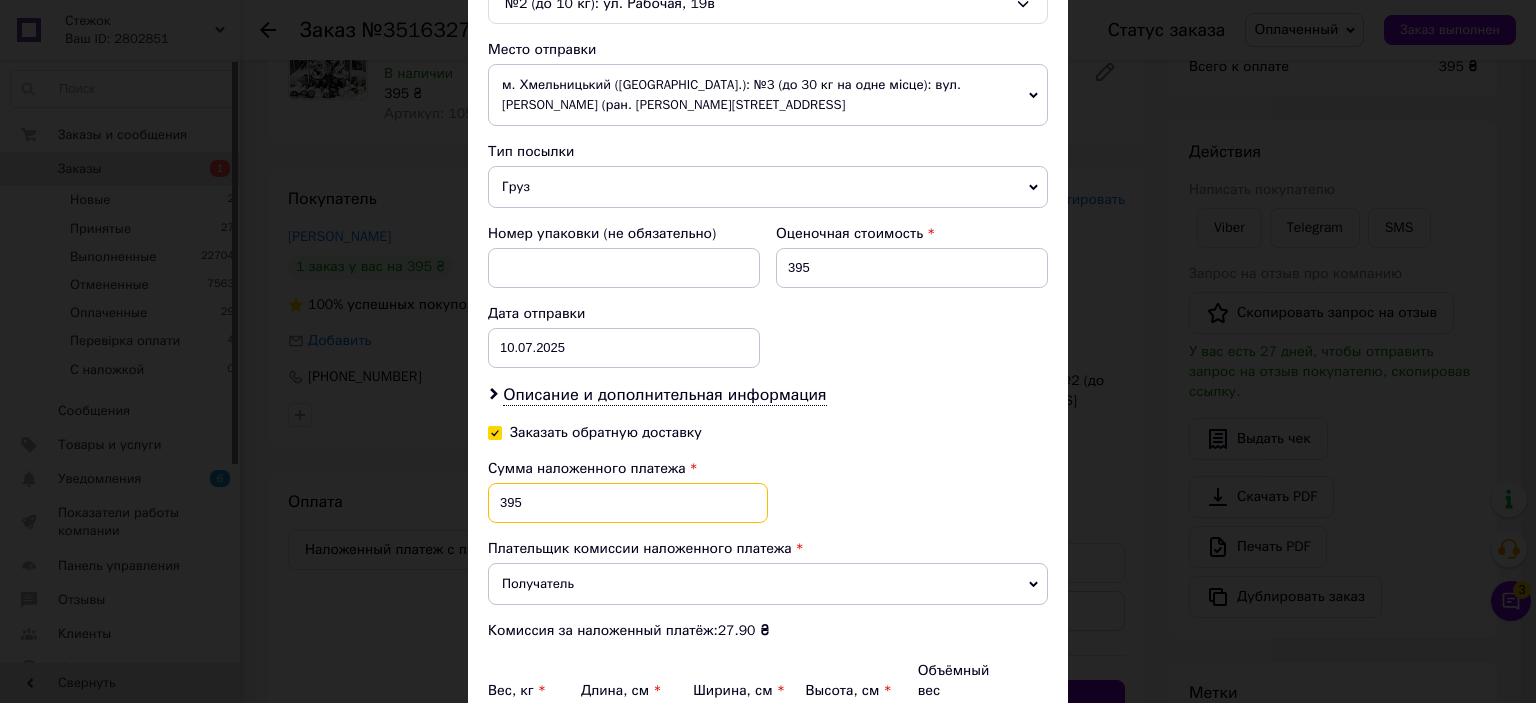 click on "395" at bounding box center (628, 503) 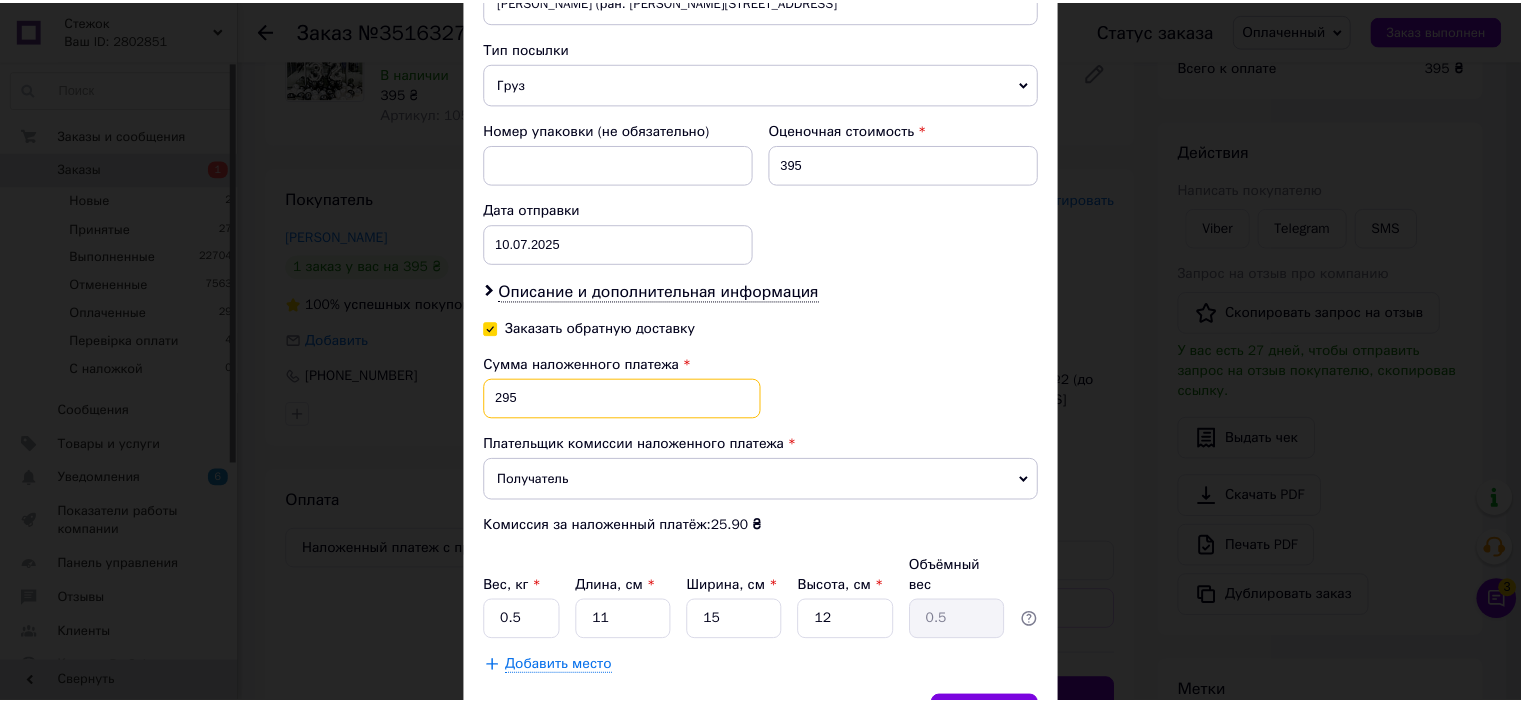 scroll, scrollTop: 876, scrollLeft: 0, axis: vertical 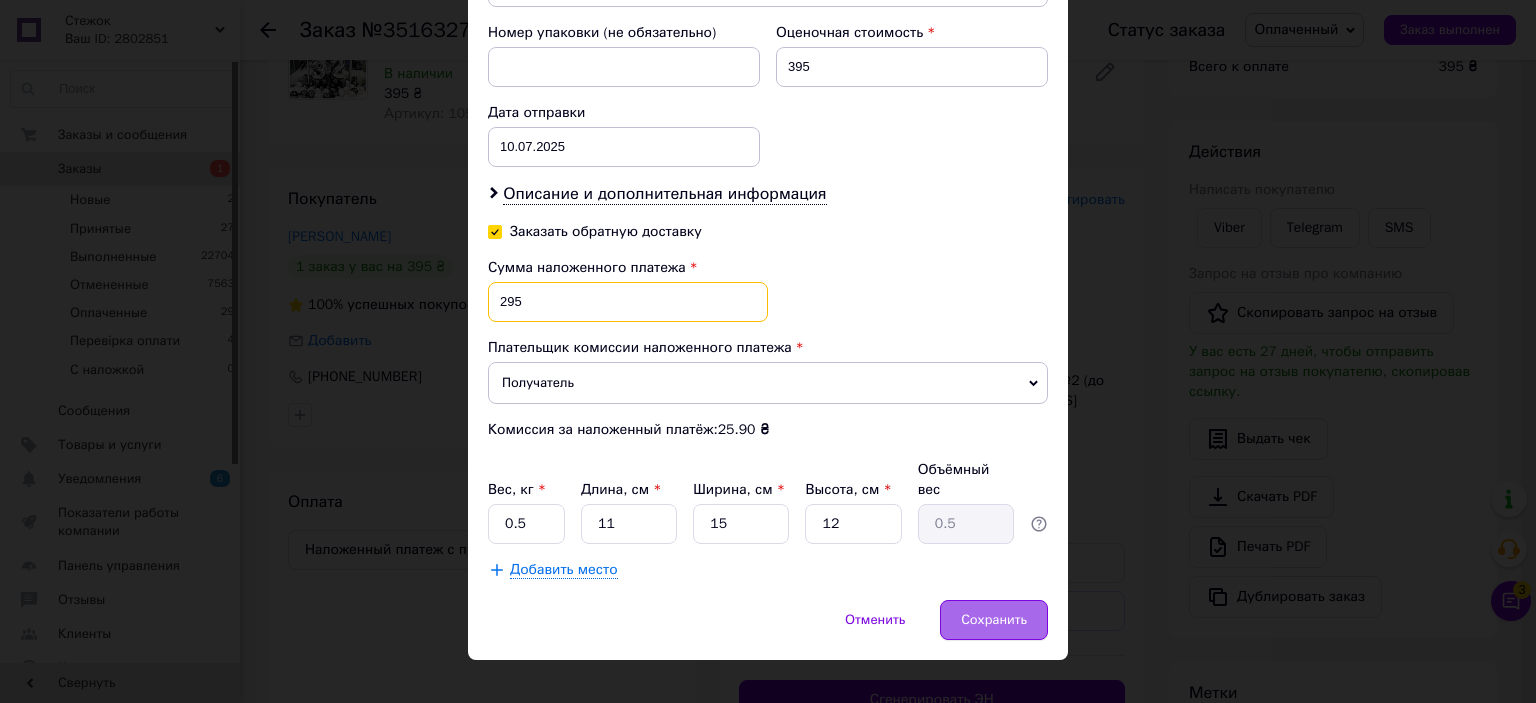 type on "295" 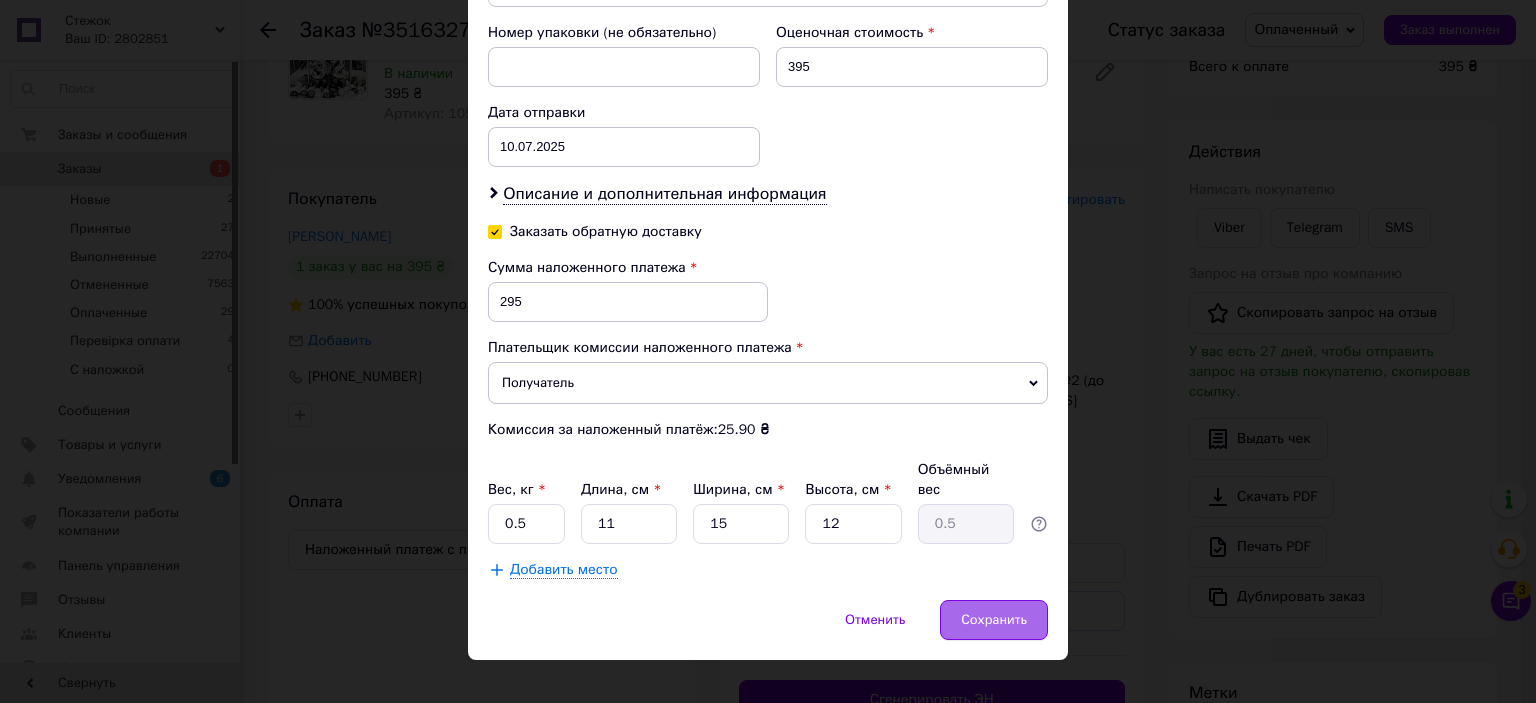 click on "Сохранить" at bounding box center (994, 620) 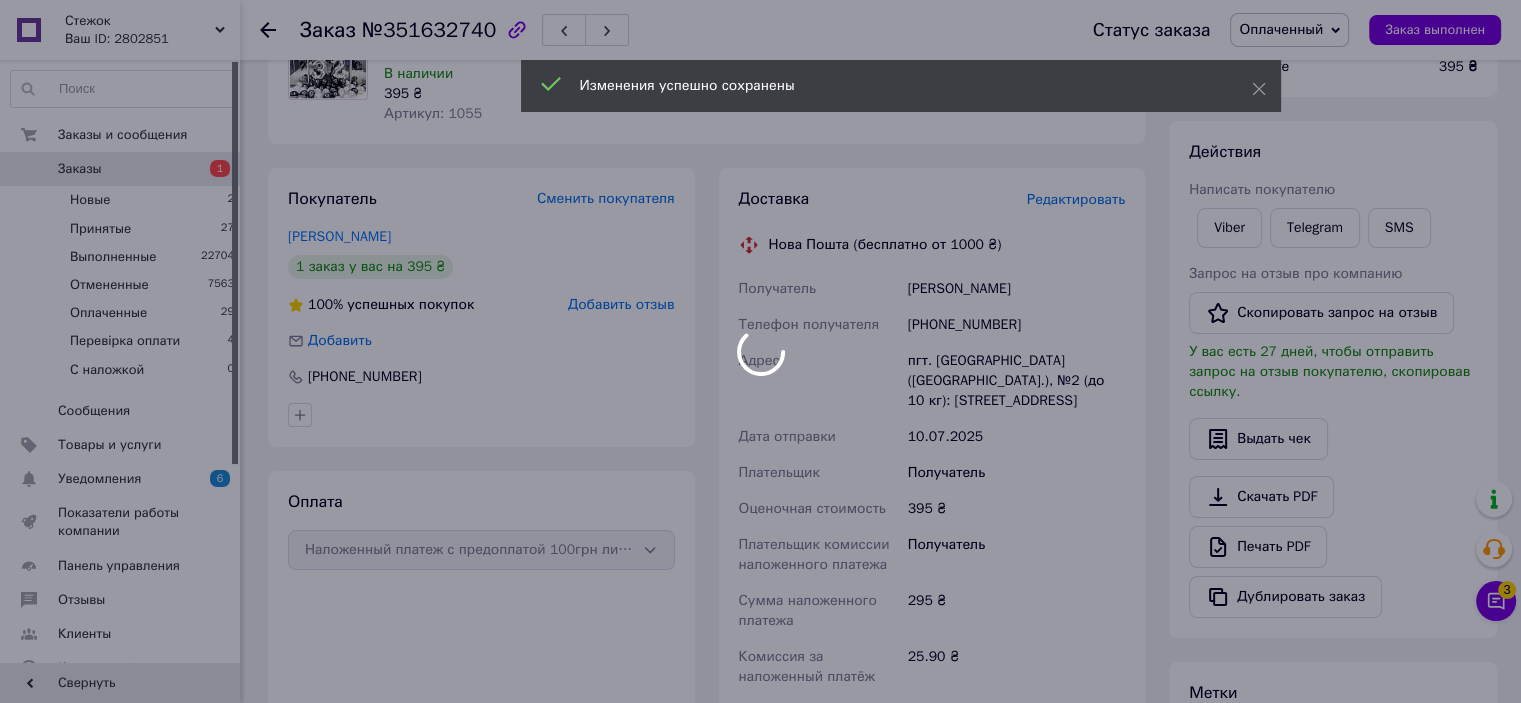 scroll, scrollTop: 611, scrollLeft: 0, axis: vertical 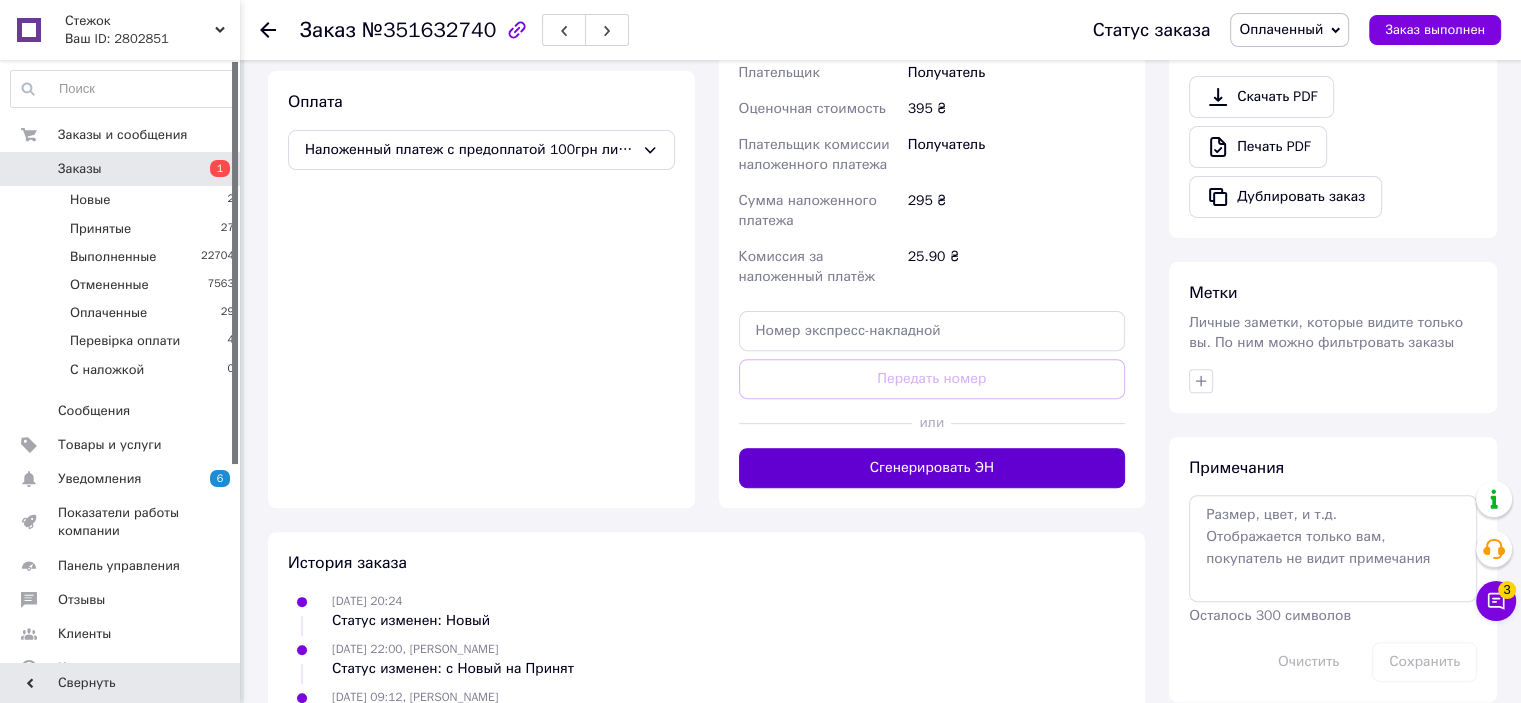 click on "Сгенерировать ЭН" at bounding box center [932, 468] 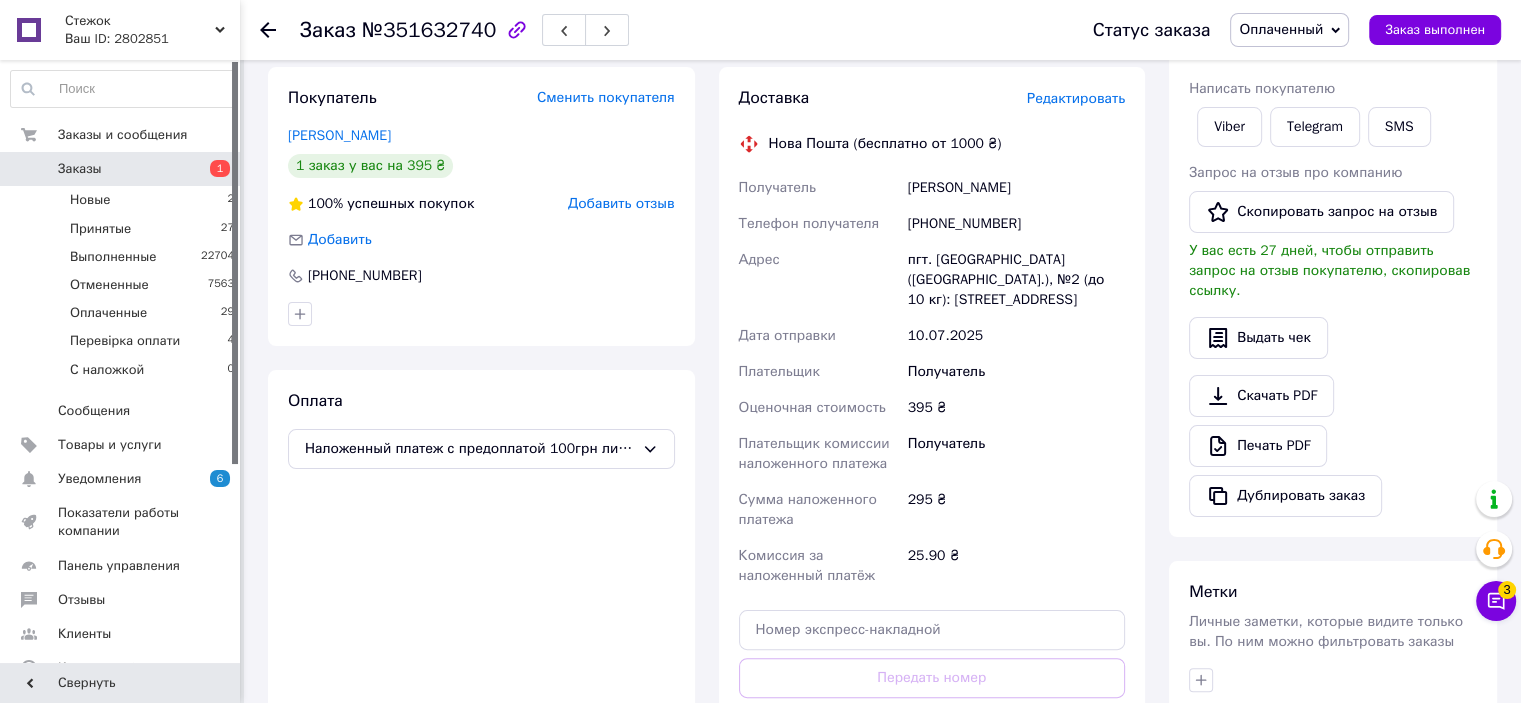 scroll, scrollTop: 311, scrollLeft: 0, axis: vertical 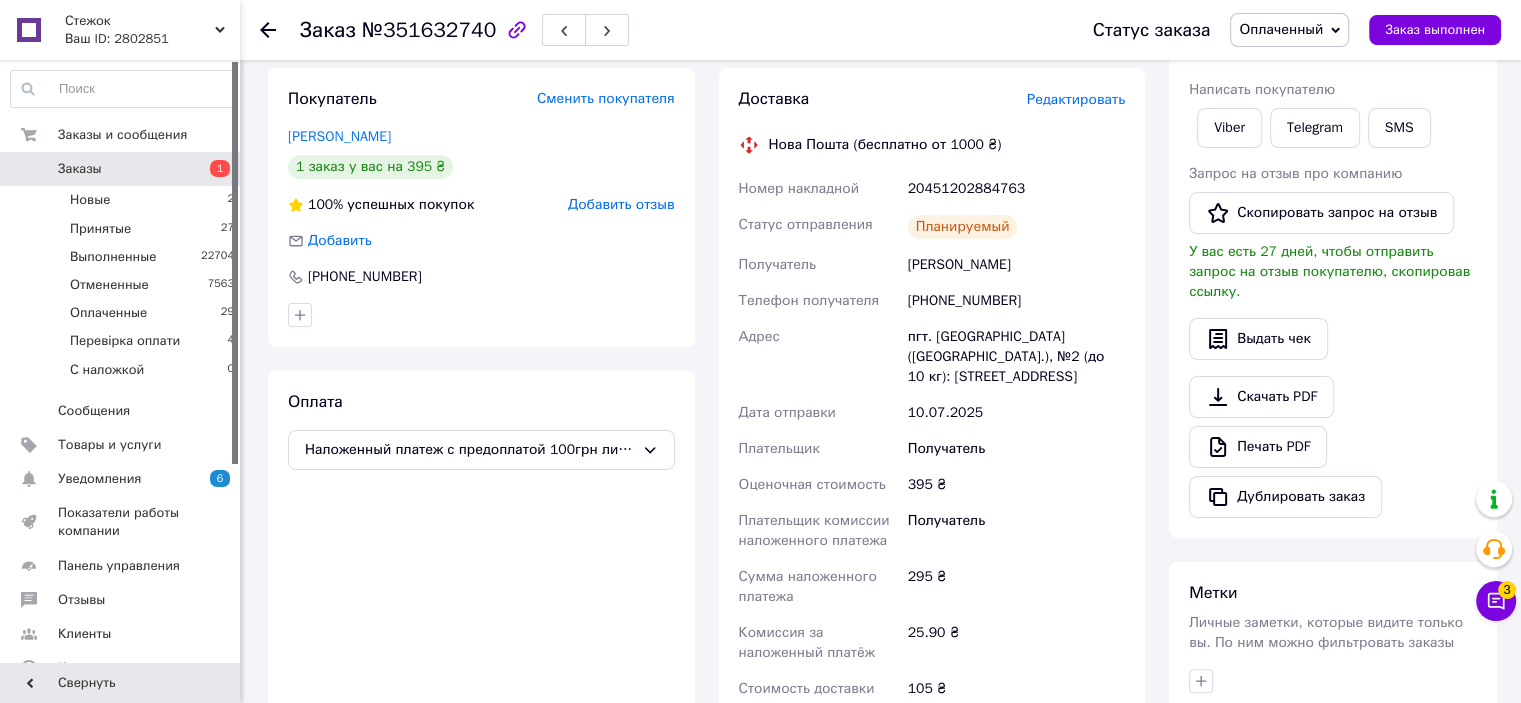 click on "Оплаченный" at bounding box center (1281, 29) 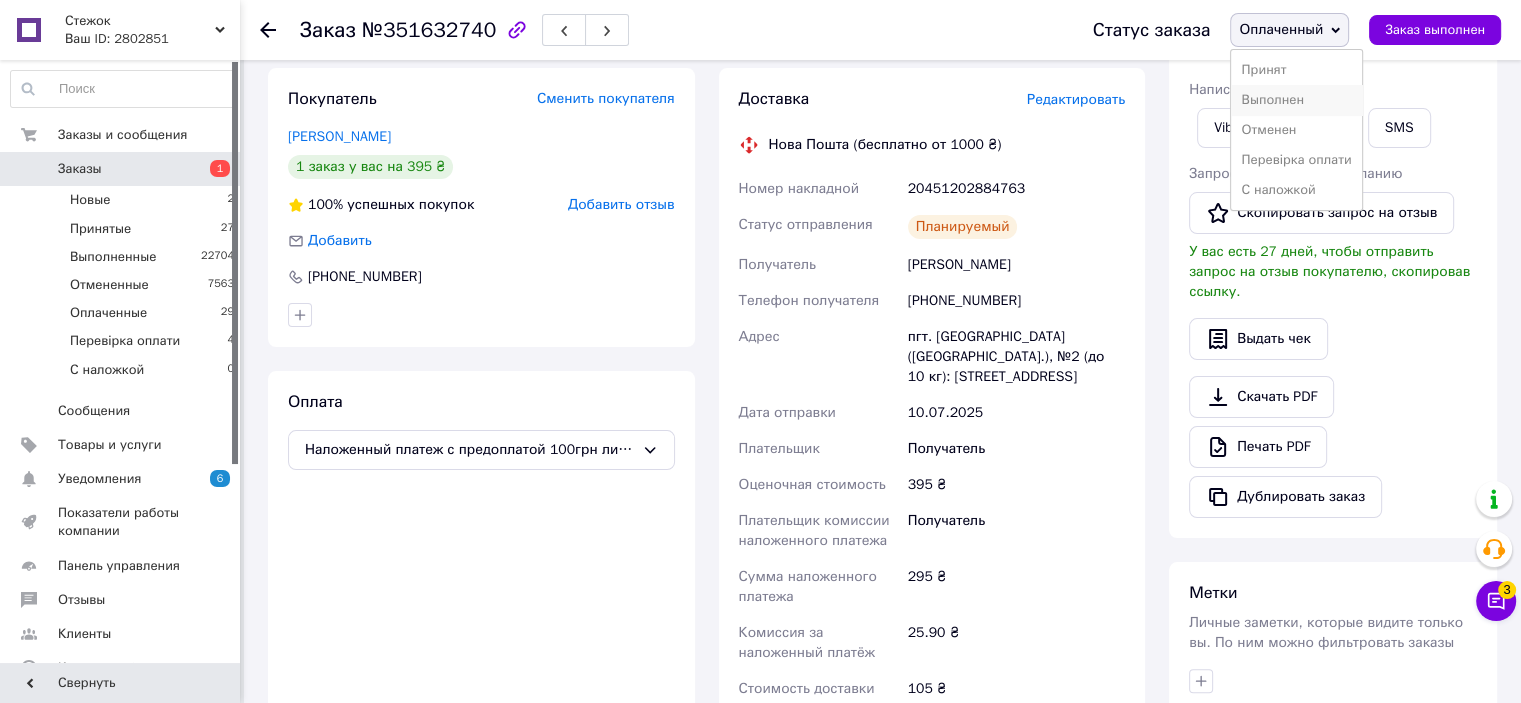 click on "Выполнен" at bounding box center (1296, 100) 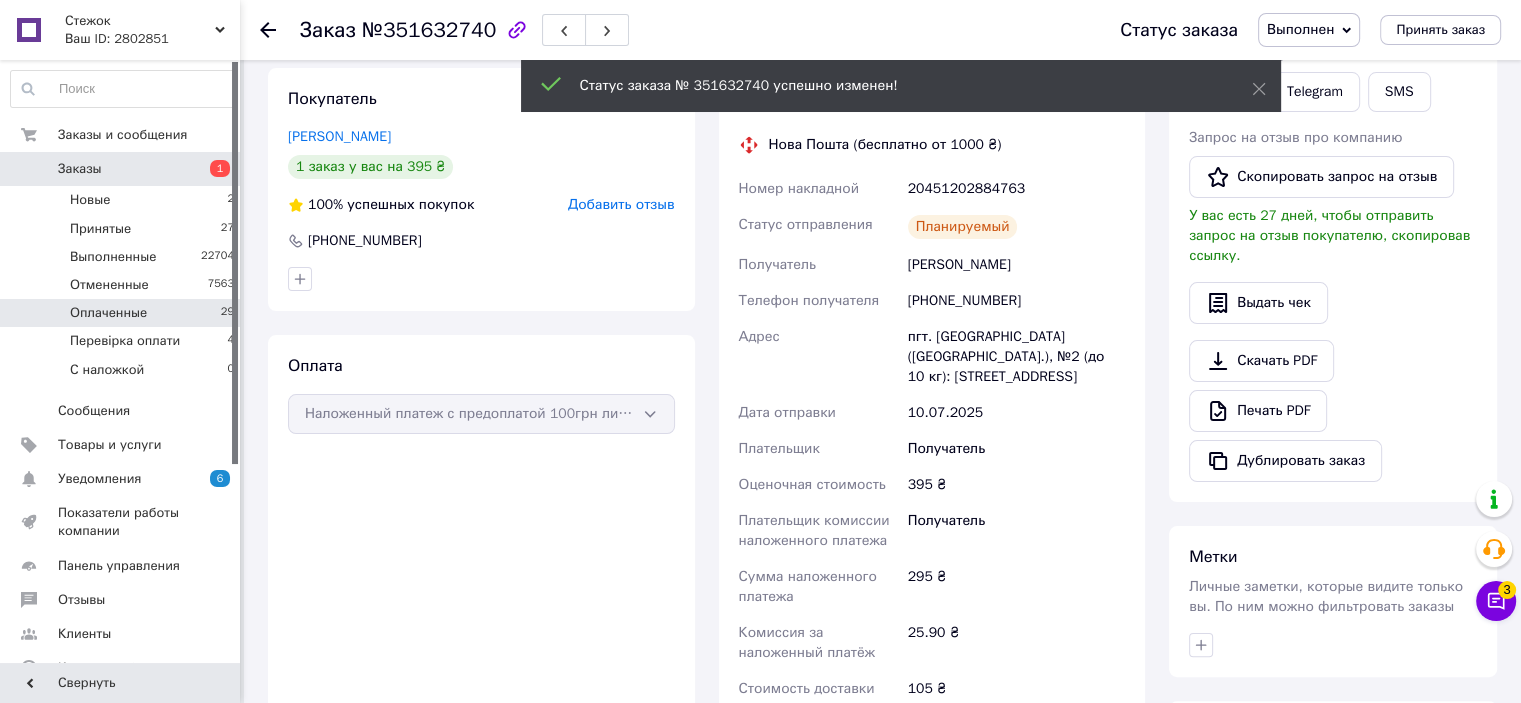click on "Оплаченные" at bounding box center [108, 313] 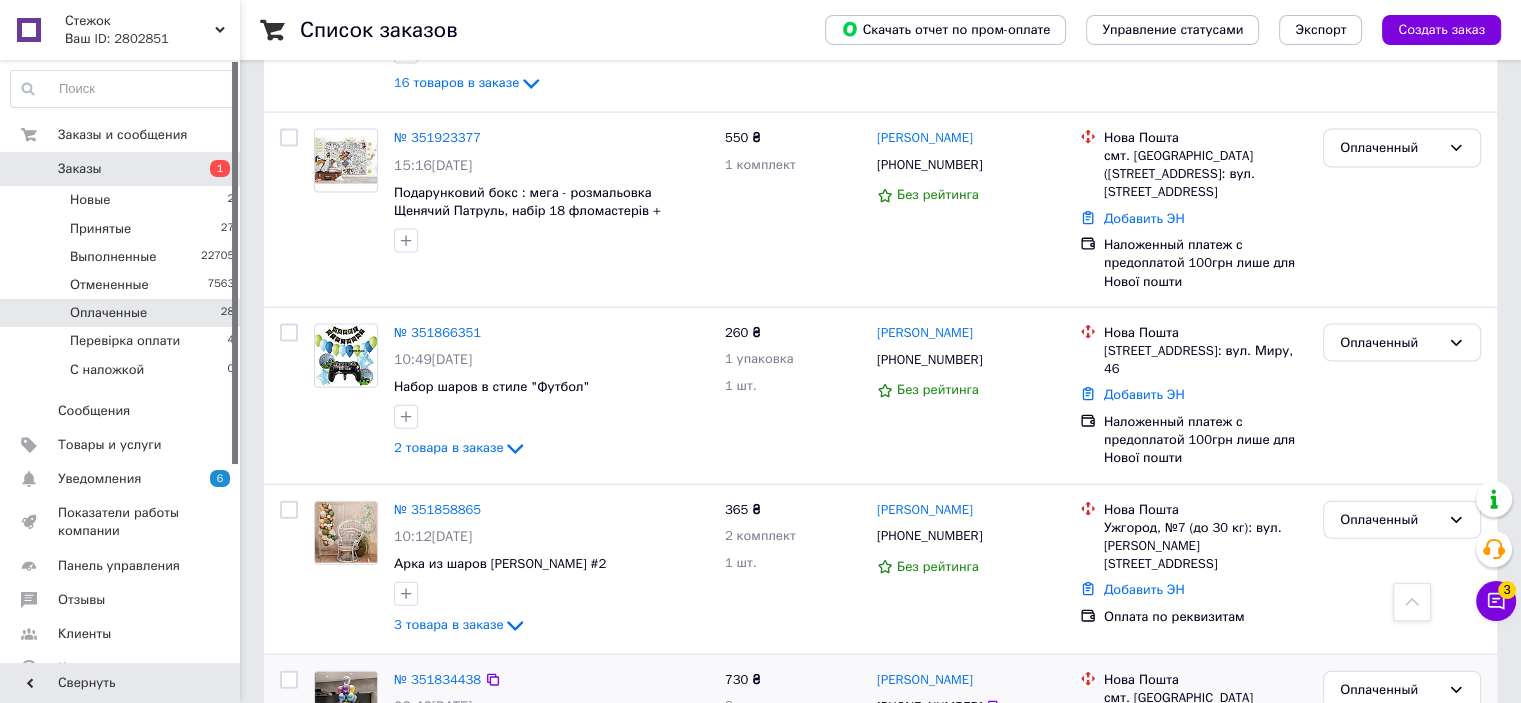 scroll, scrollTop: 4353, scrollLeft: 0, axis: vertical 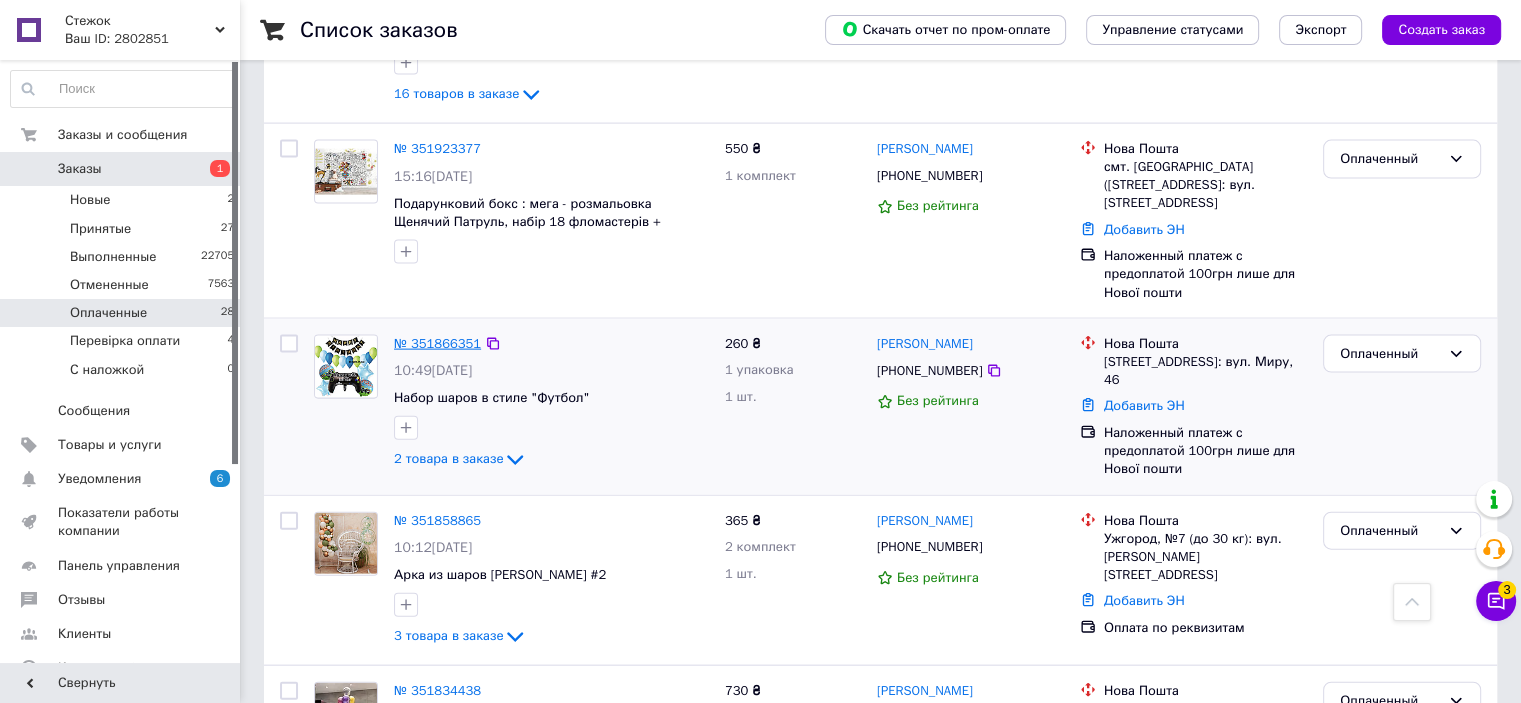 click on "№ 351866351" at bounding box center (437, 343) 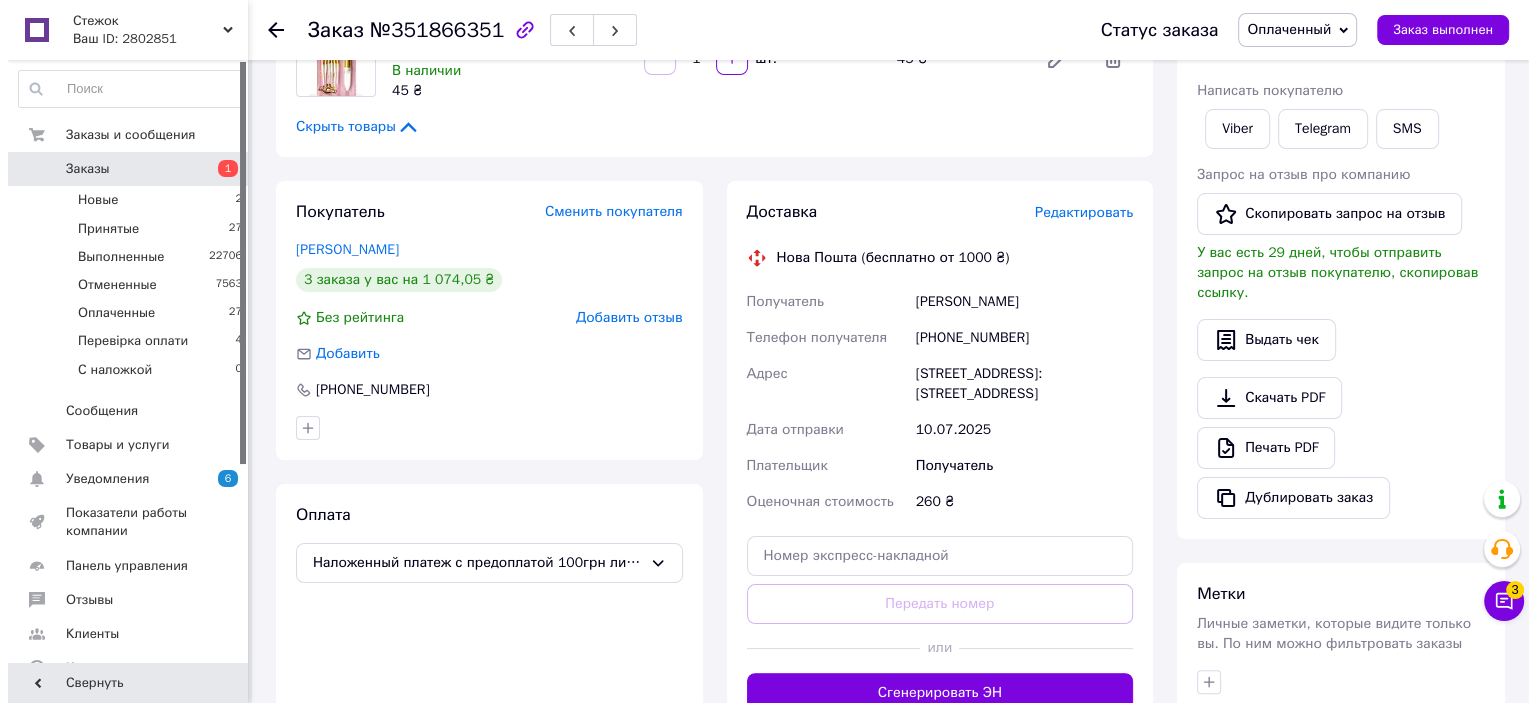 scroll, scrollTop: 131, scrollLeft: 0, axis: vertical 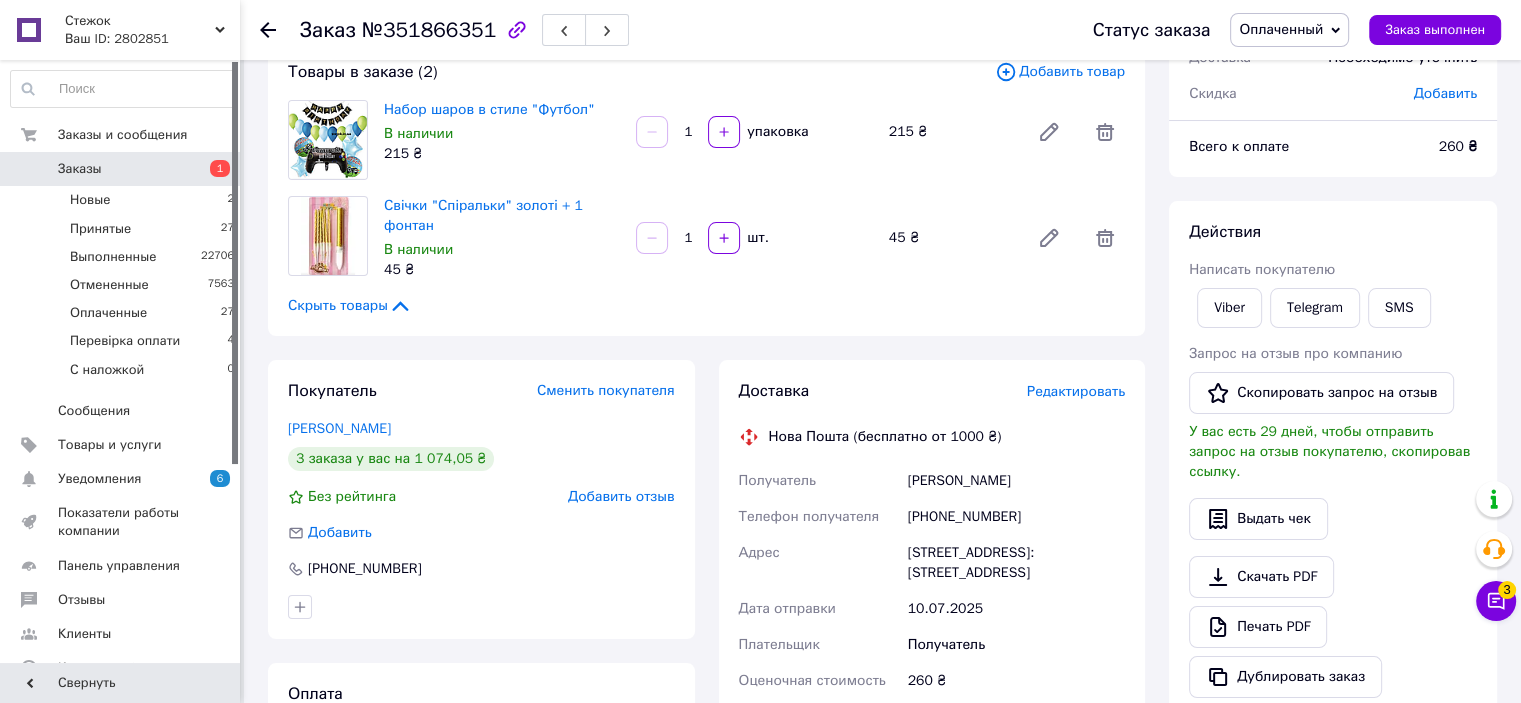 click on "Редактировать" at bounding box center (1076, 391) 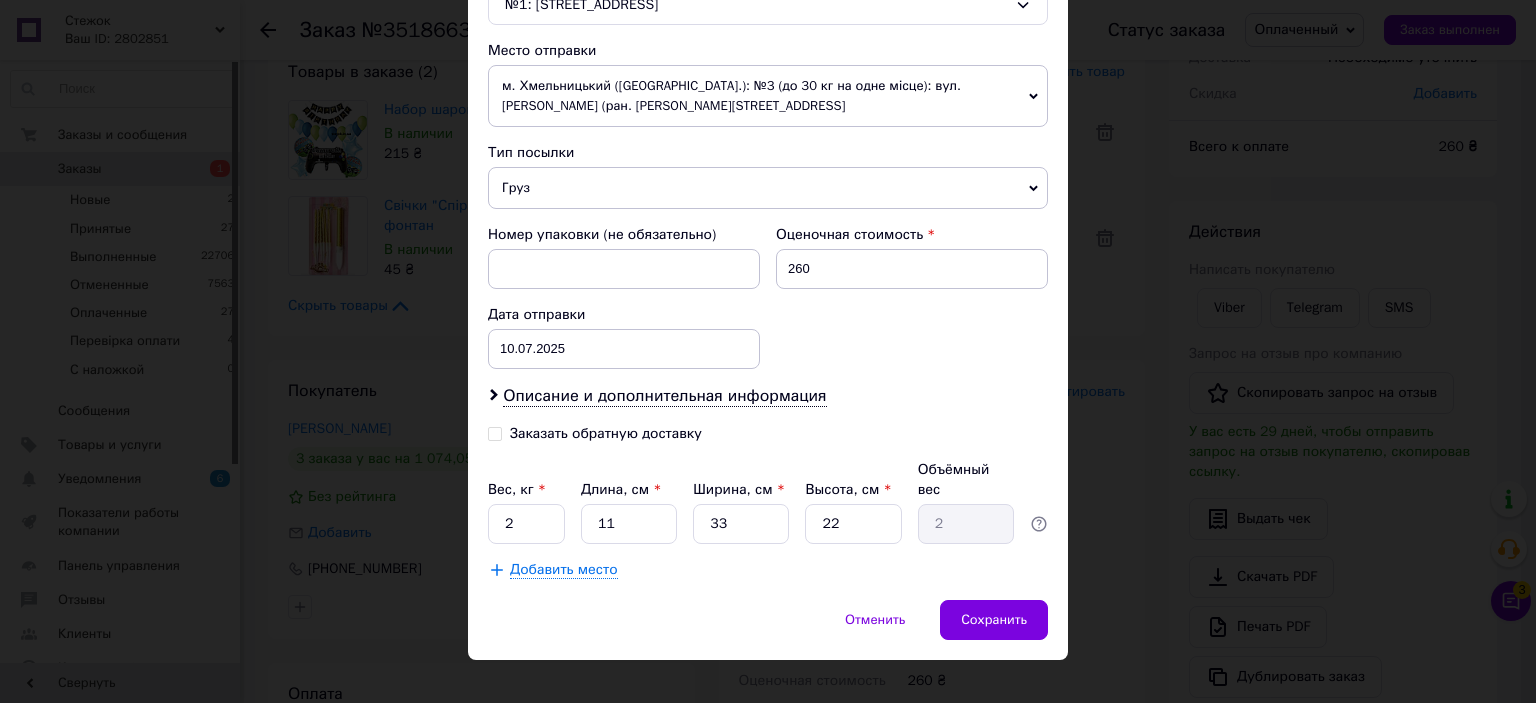 scroll, scrollTop: 675, scrollLeft: 0, axis: vertical 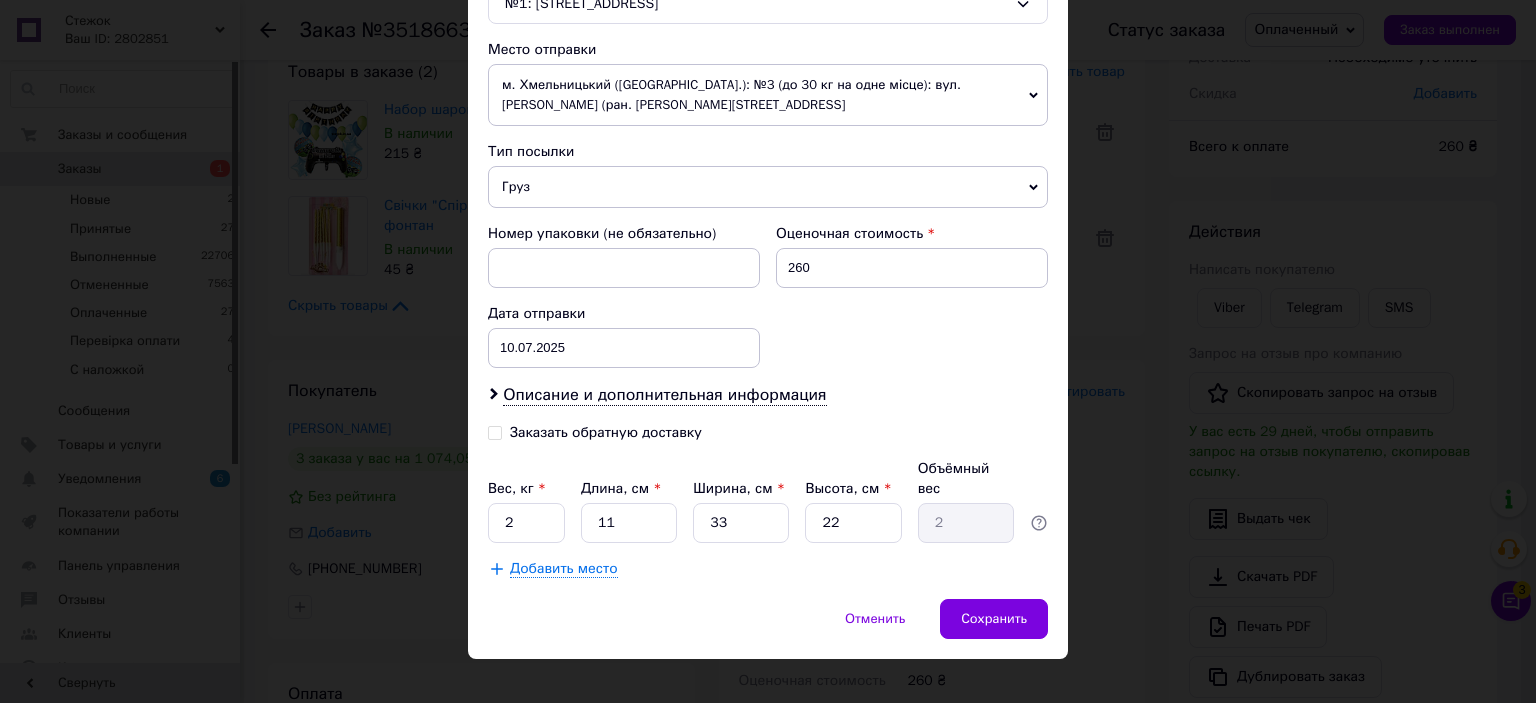 click on "Заказать обратную доставку" at bounding box center (495, 431) 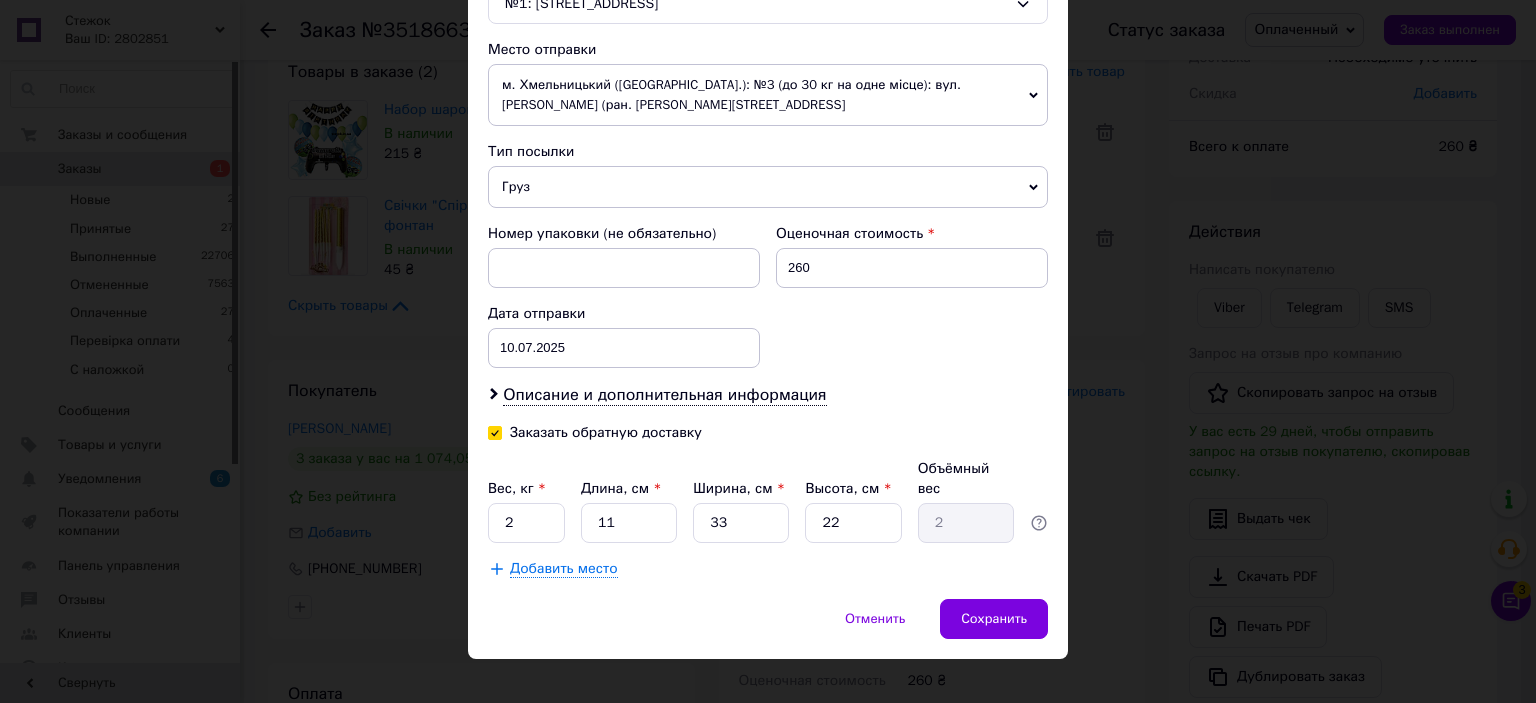 checkbox on "true" 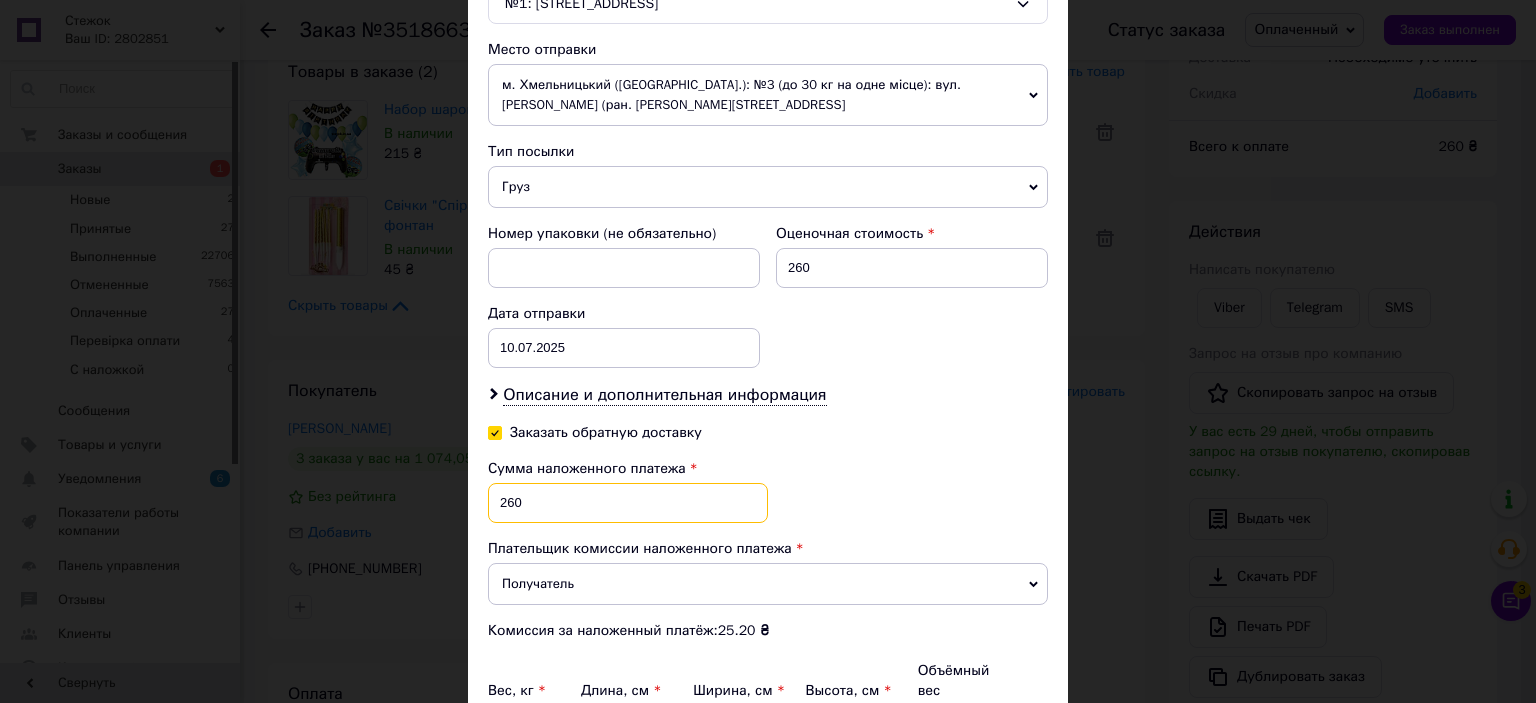 click on "260" at bounding box center [628, 503] 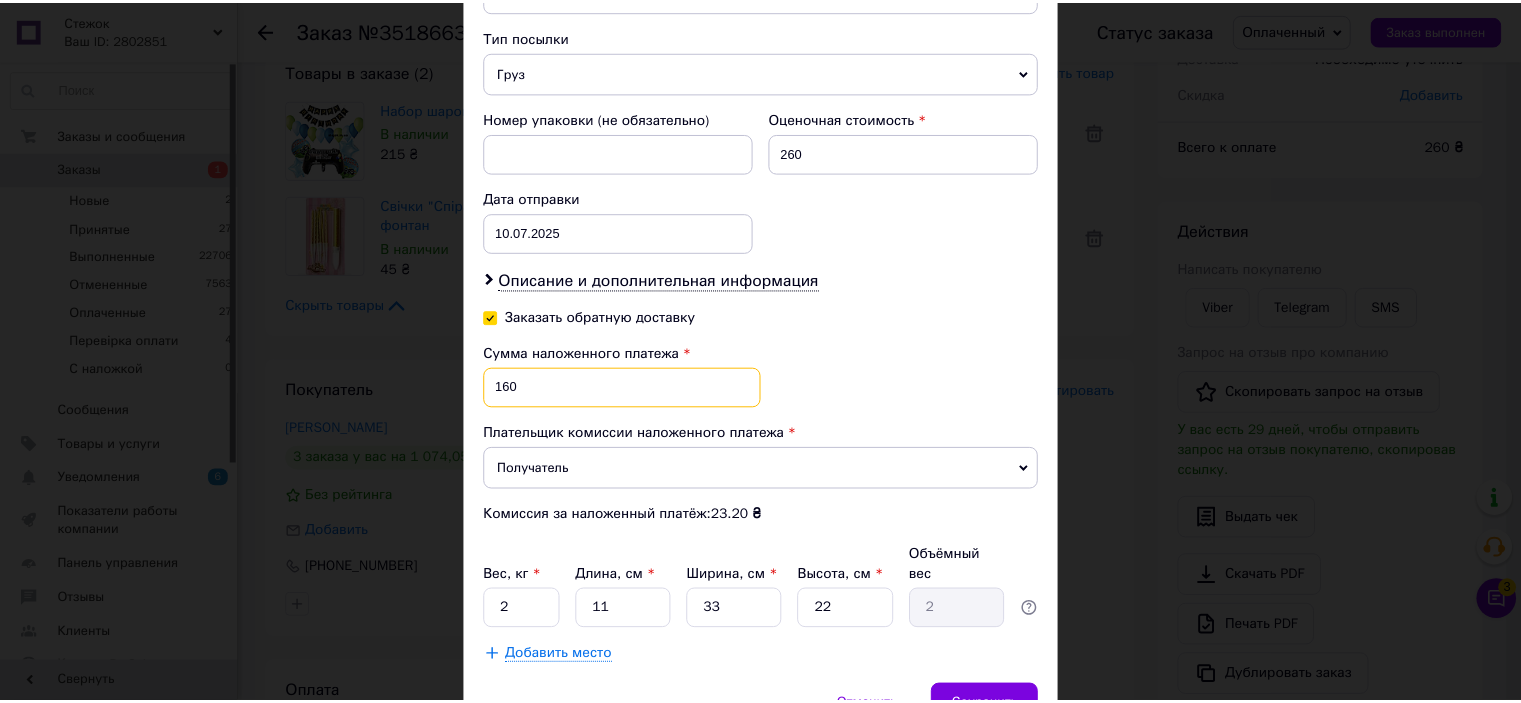 scroll, scrollTop: 876, scrollLeft: 0, axis: vertical 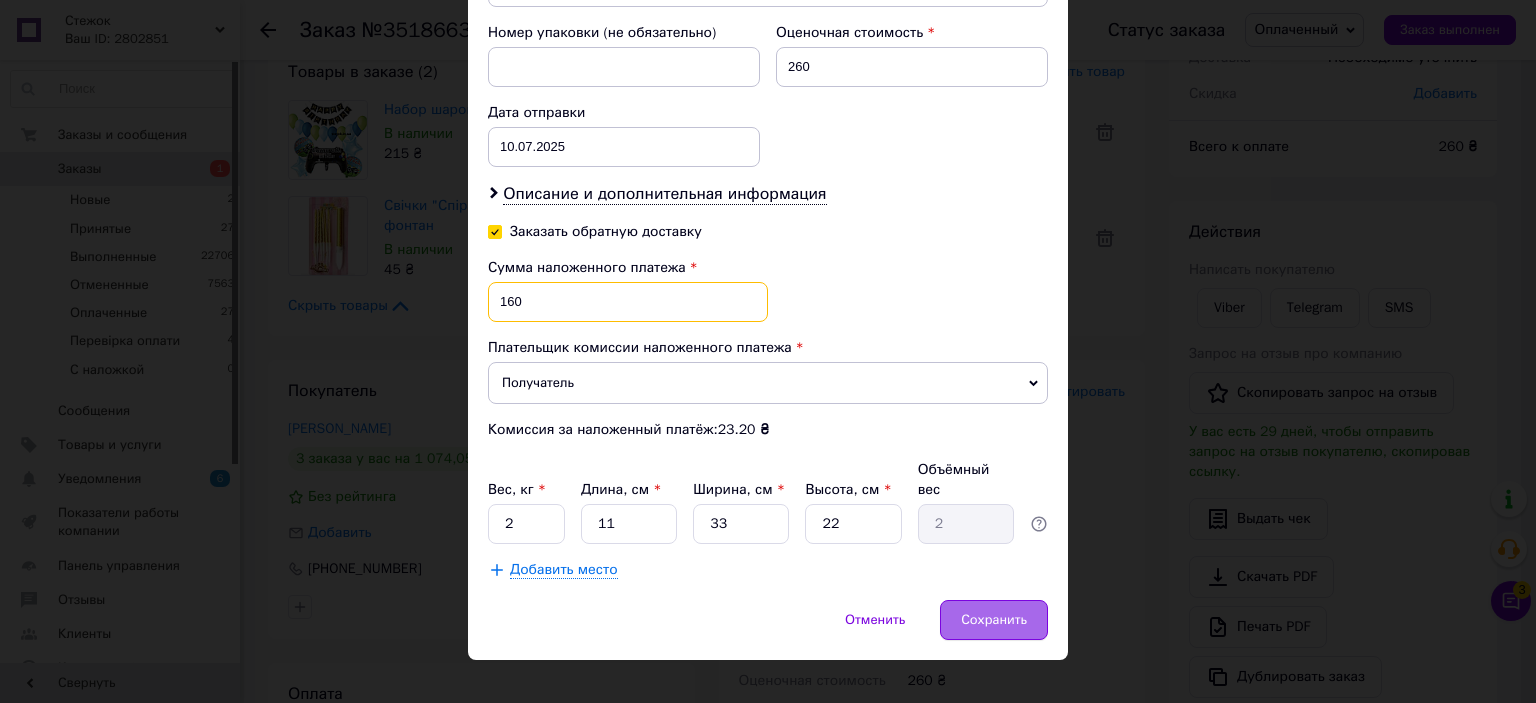 type on "160" 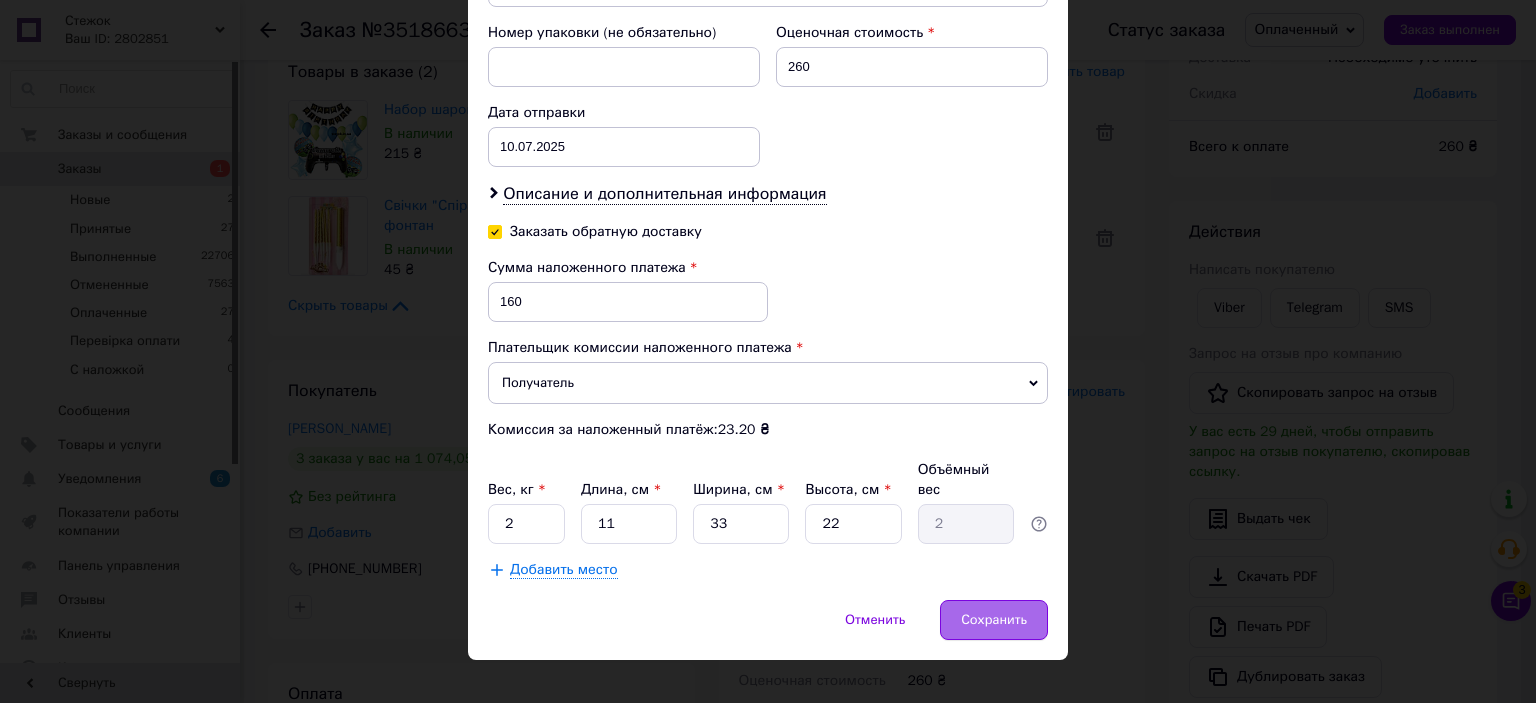 click on "Сохранить" at bounding box center (994, 620) 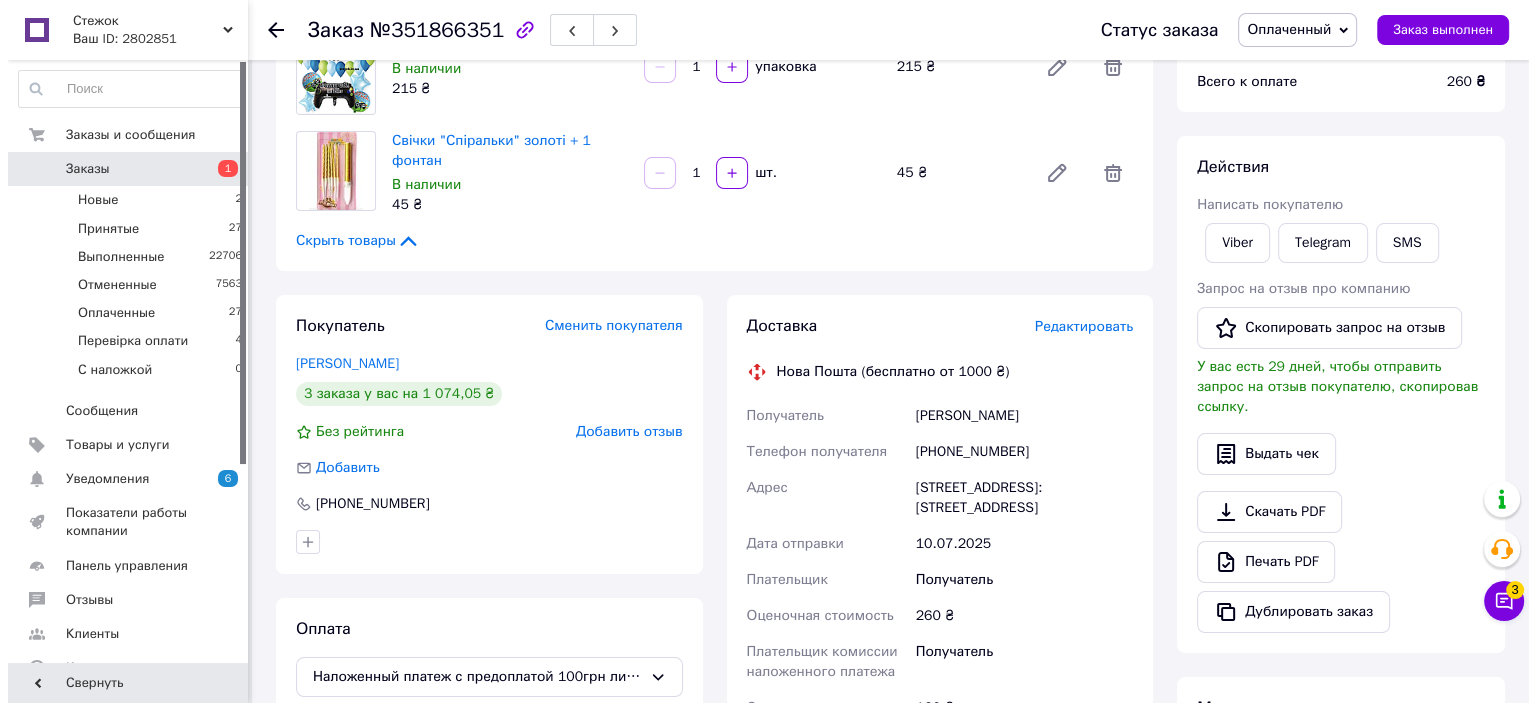 scroll, scrollTop: 231, scrollLeft: 0, axis: vertical 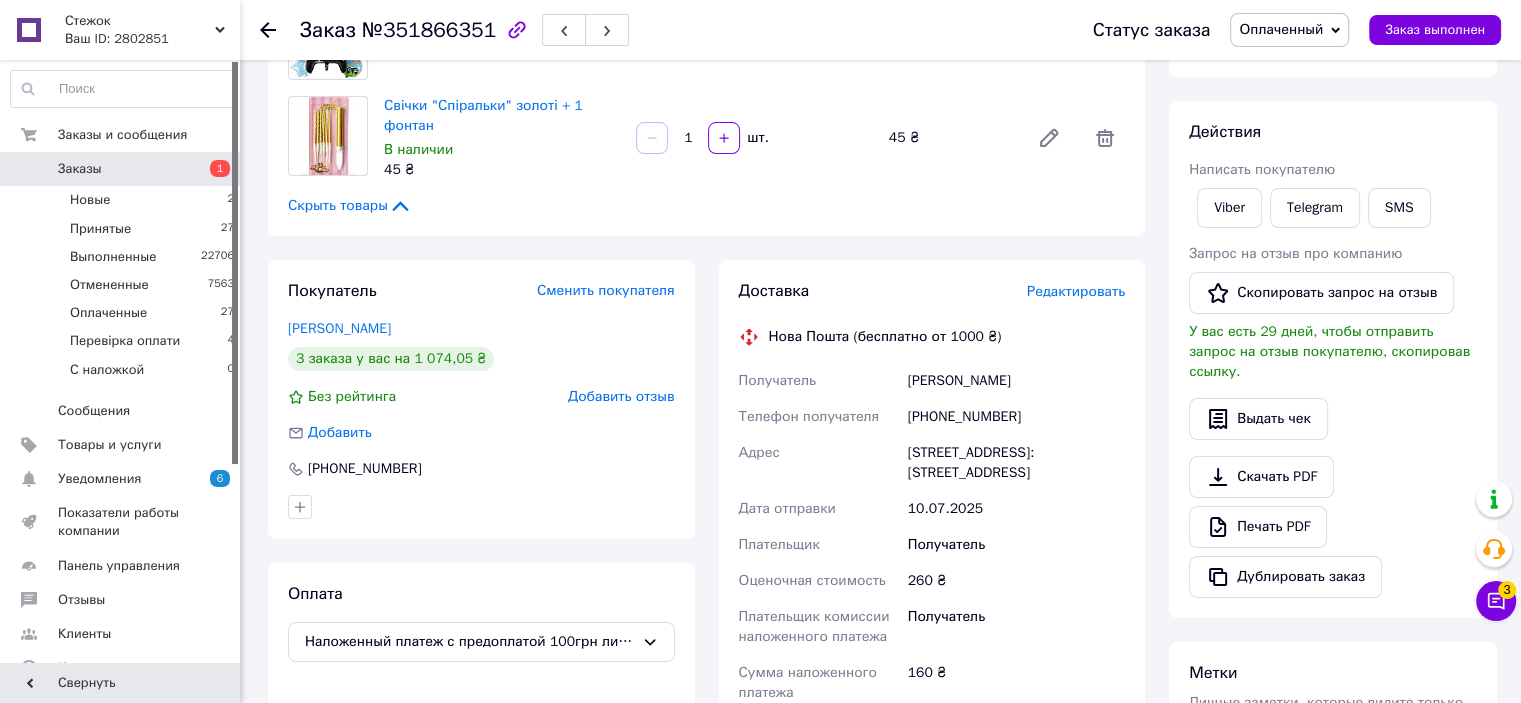 click on "Редактировать" at bounding box center [1076, 291] 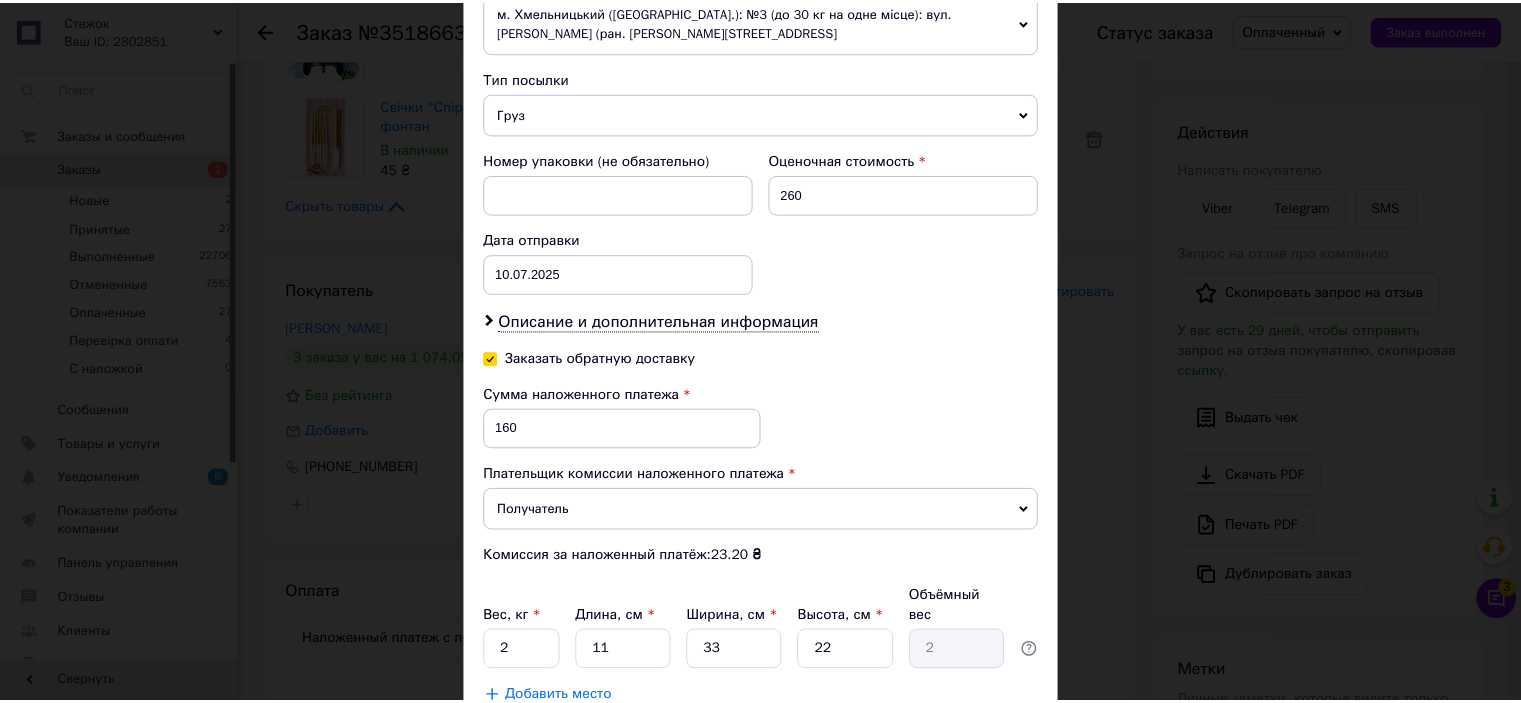 scroll, scrollTop: 876, scrollLeft: 0, axis: vertical 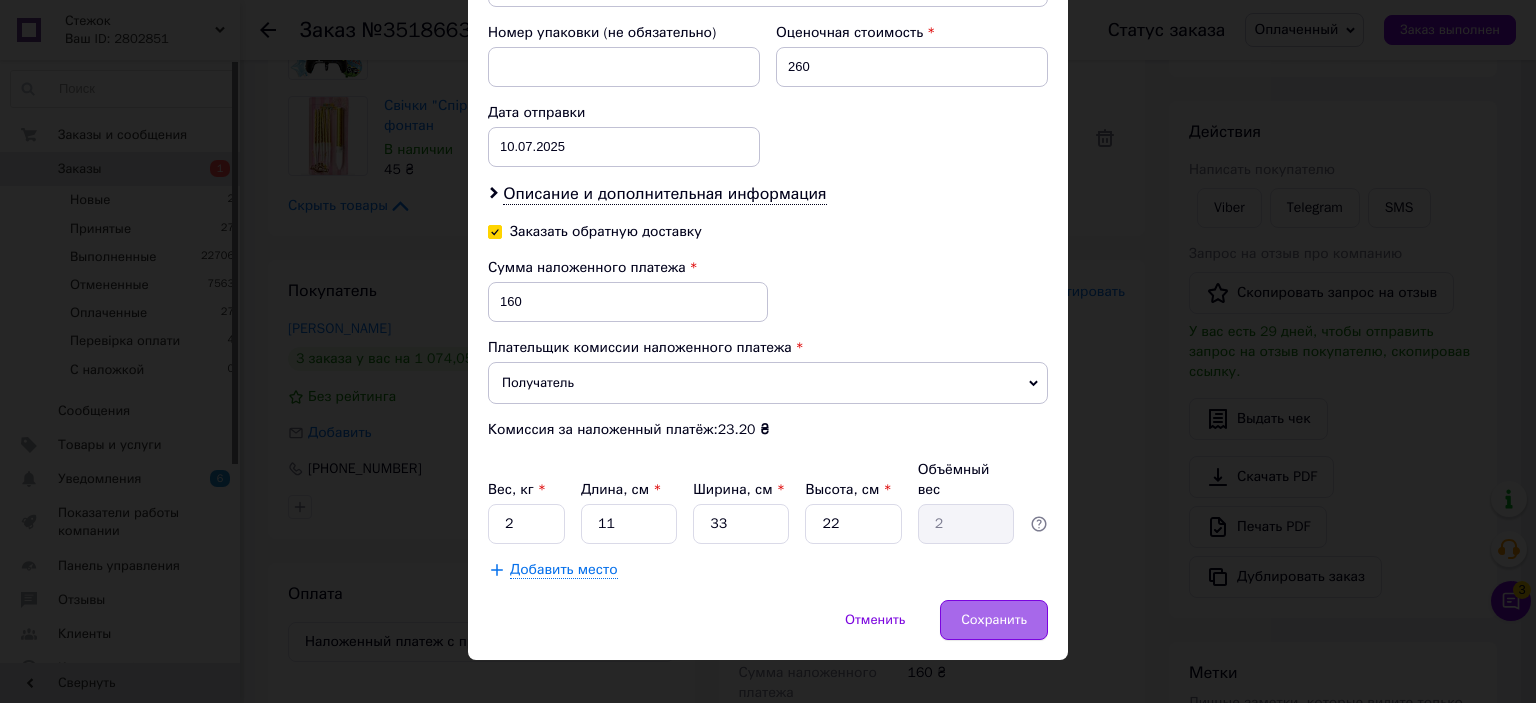 click on "Сохранить" at bounding box center [994, 620] 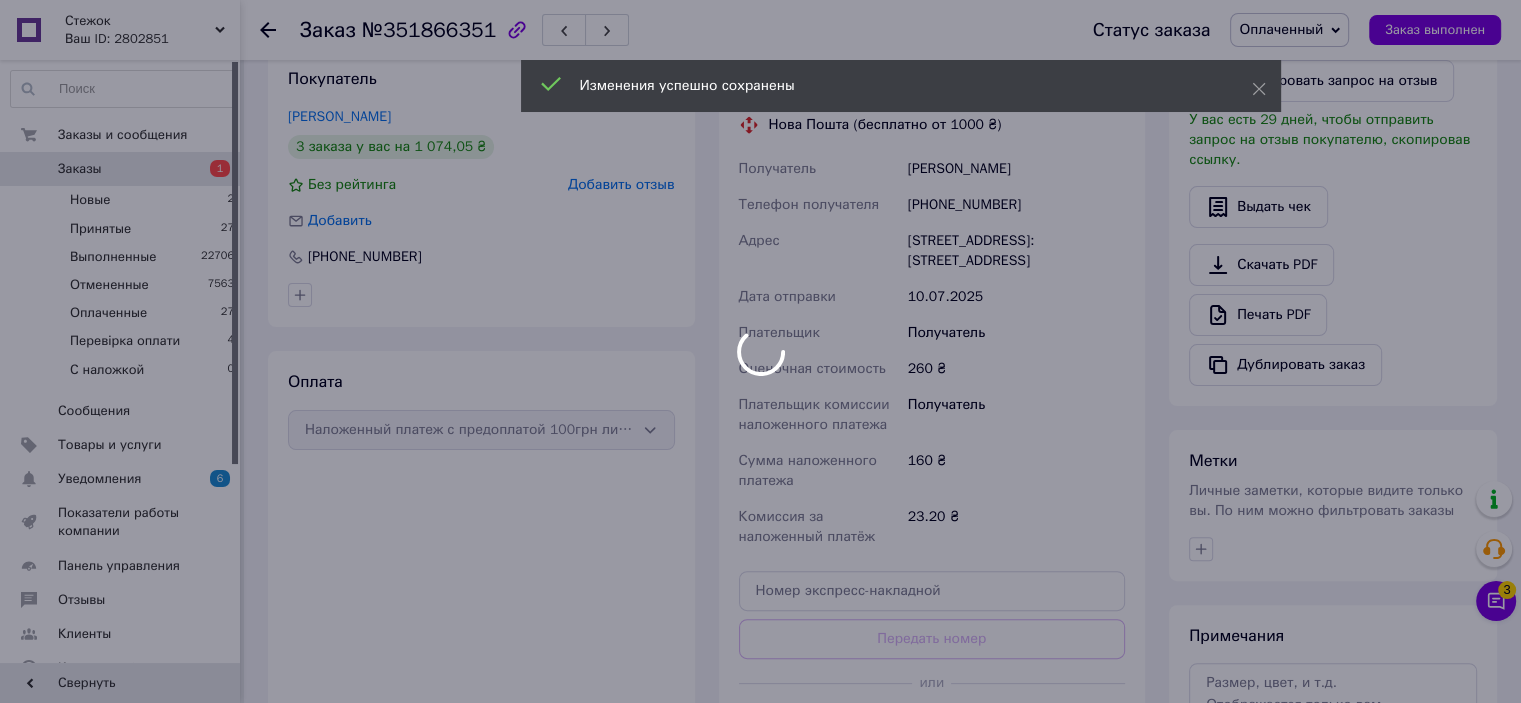 scroll, scrollTop: 531, scrollLeft: 0, axis: vertical 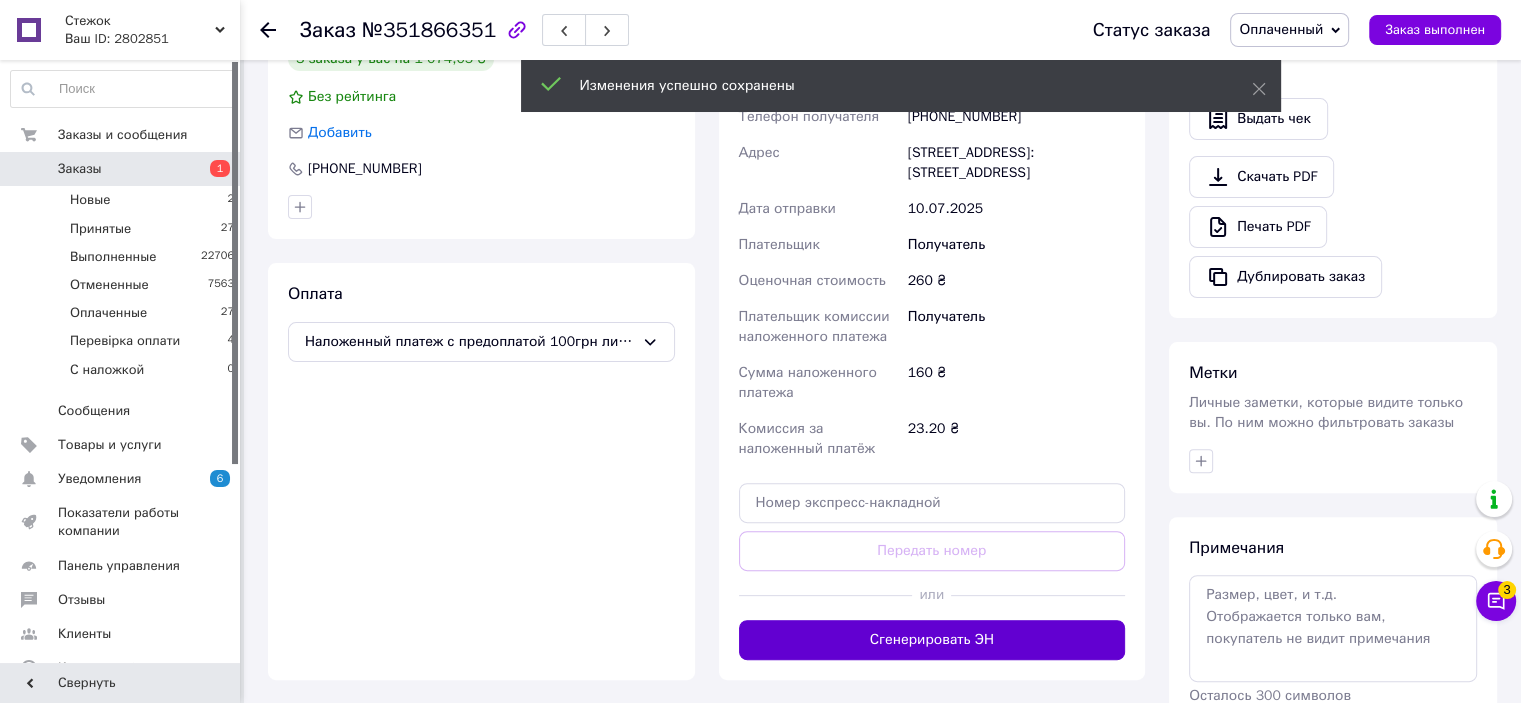 click on "Сгенерировать ЭН" at bounding box center (932, 640) 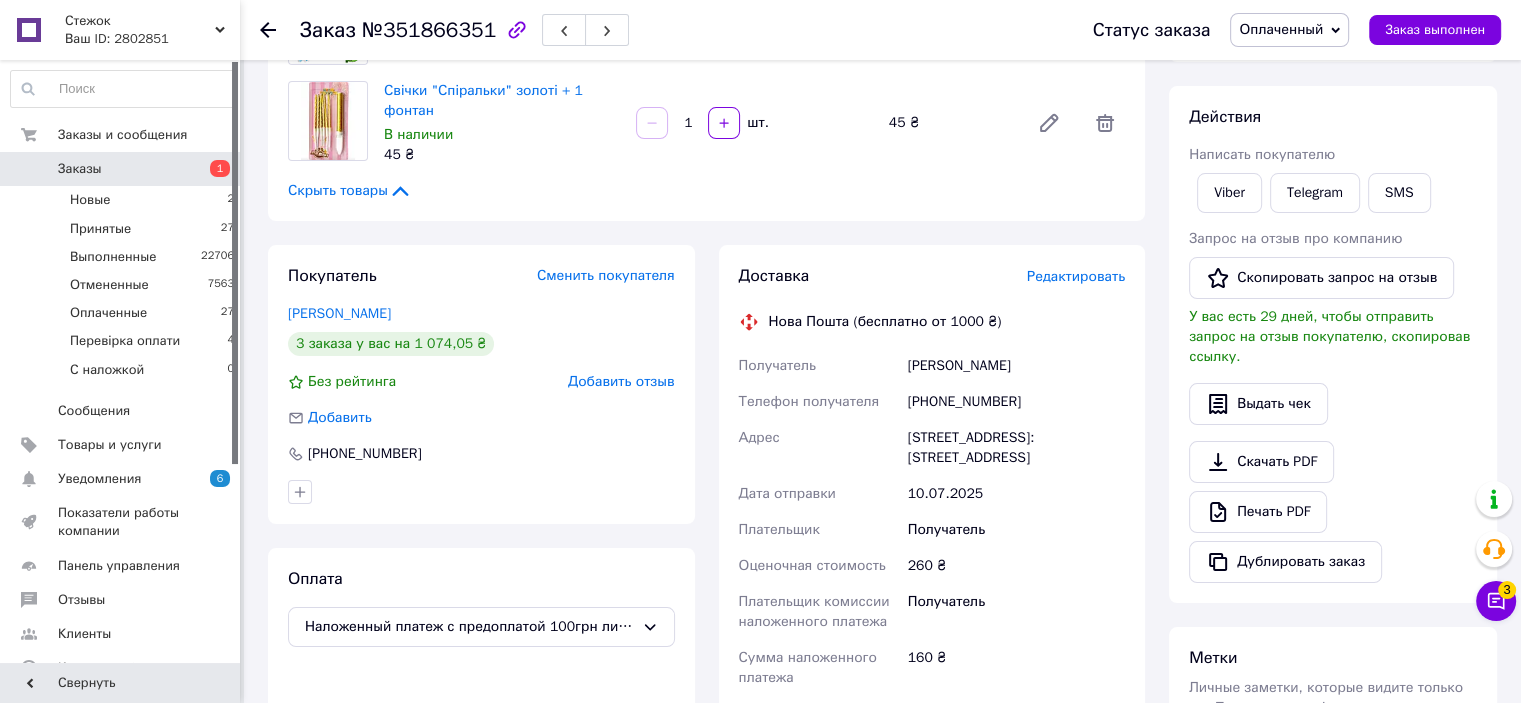 scroll, scrollTop: 231, scrollLeft: 0, axis: vertical 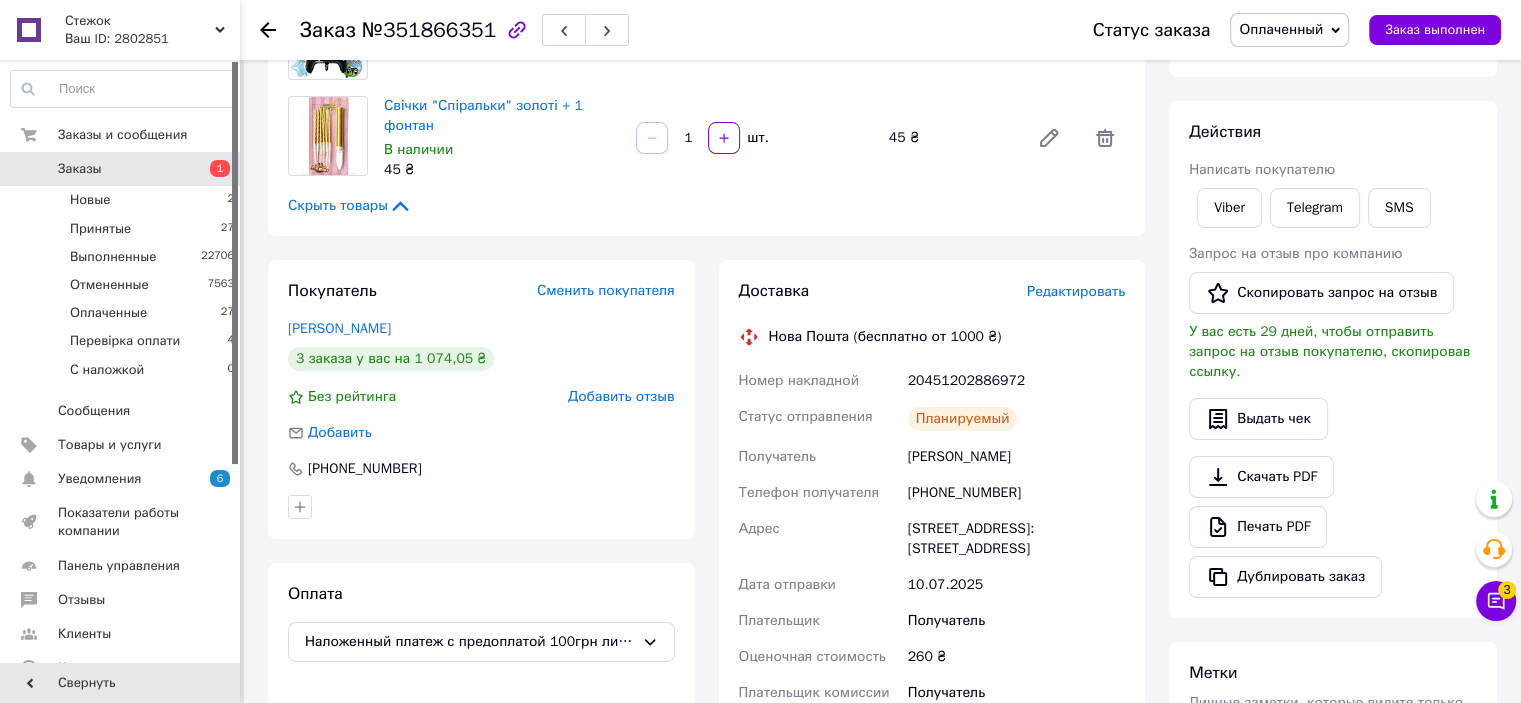 drag, startPoint x: 1297, startPoint y: 15, endPoint x: 1297, endPoint y: 35, distance: 20 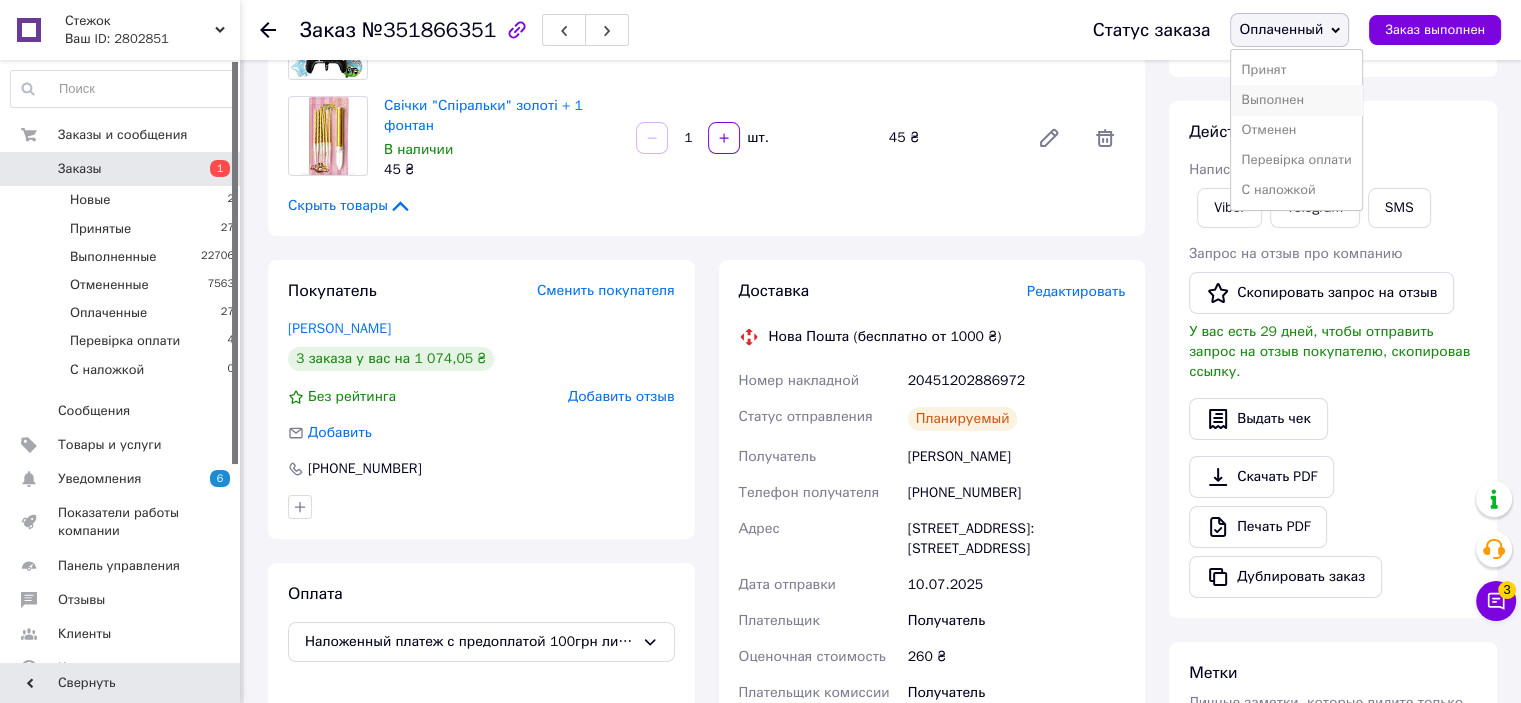 click on "Выполнен" at bounding box center [1296, 100] 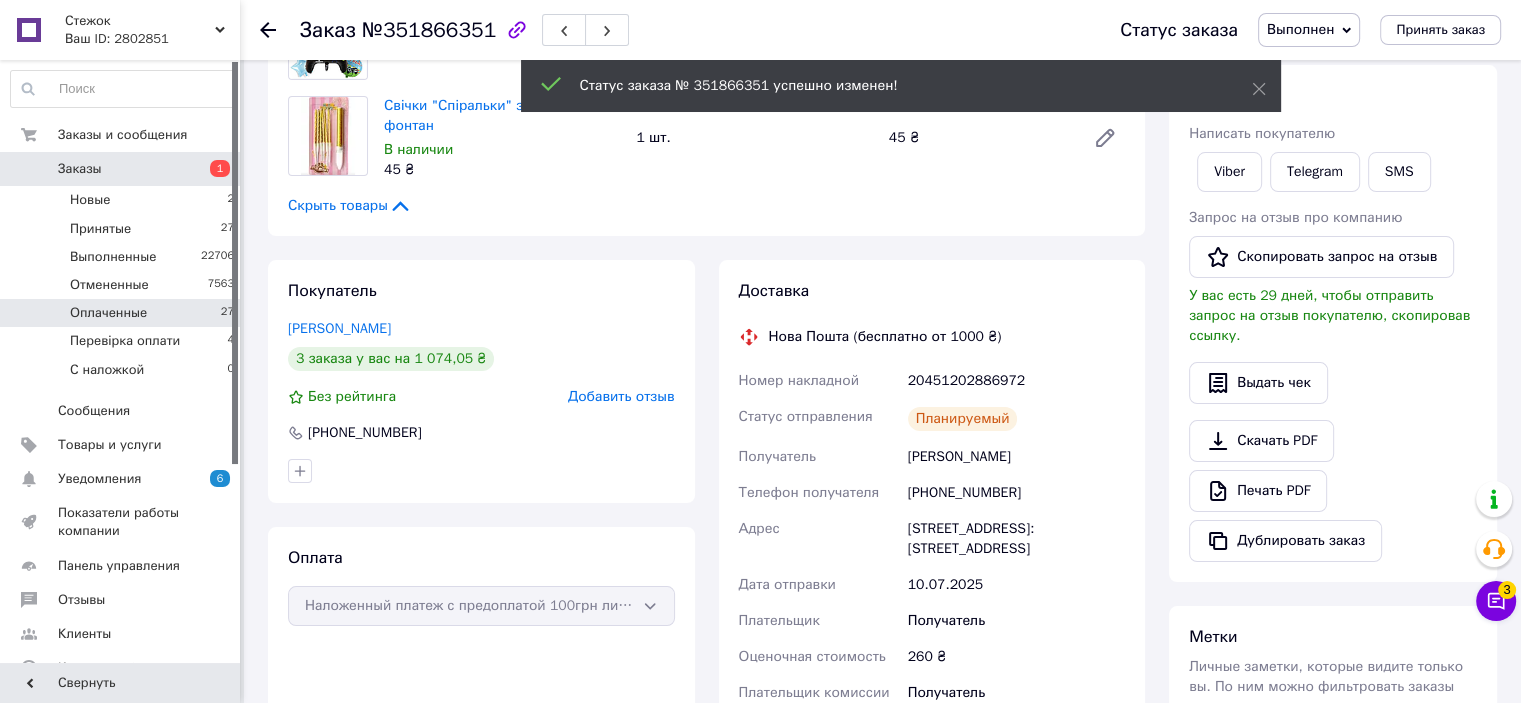 click on "Оплаченные 27" at bounding box center (123, 313) 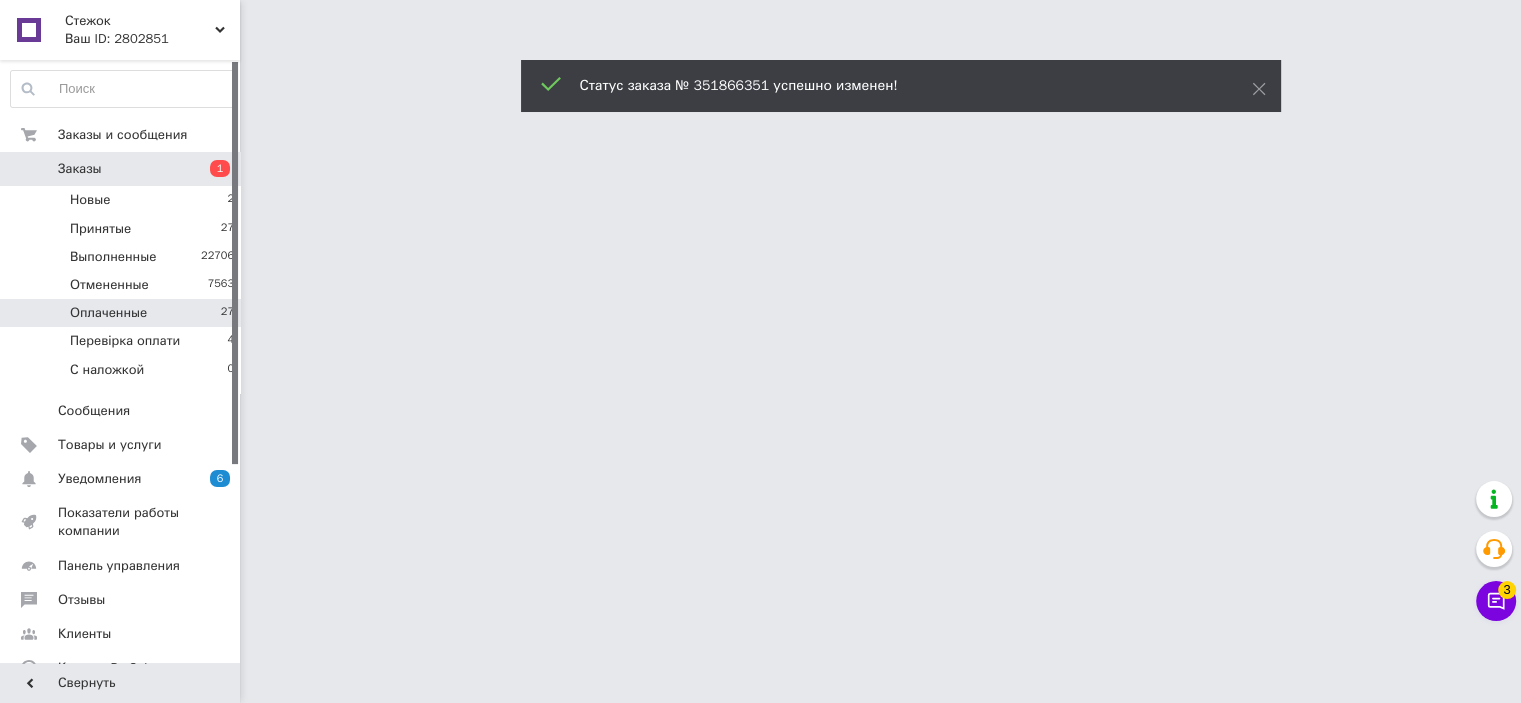 scroll, scrollTop: 0, scrollLeft: 0, axis: both 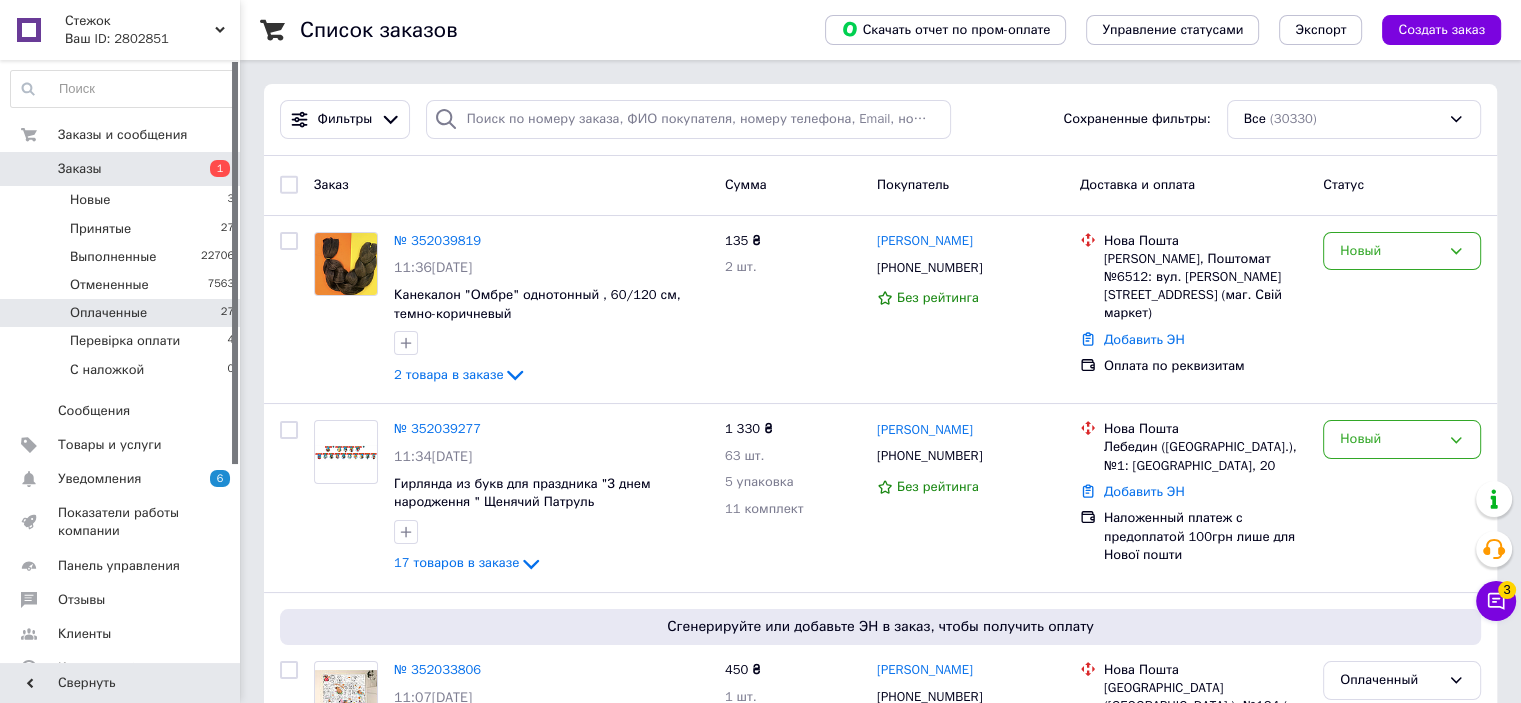 click on "Оплаченные" at bounding box center [108, 313] 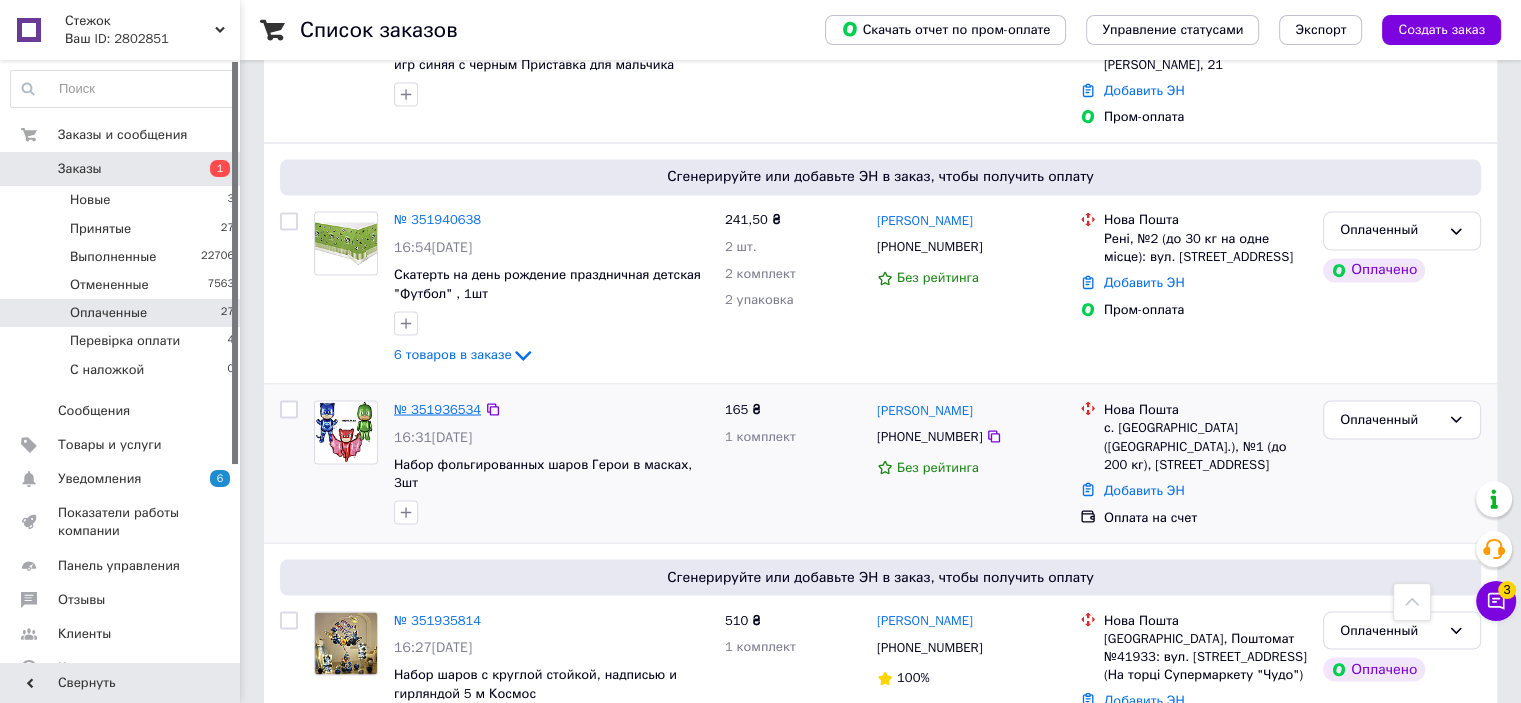 click on "№ 351936534" at bounding box center (437, 408) 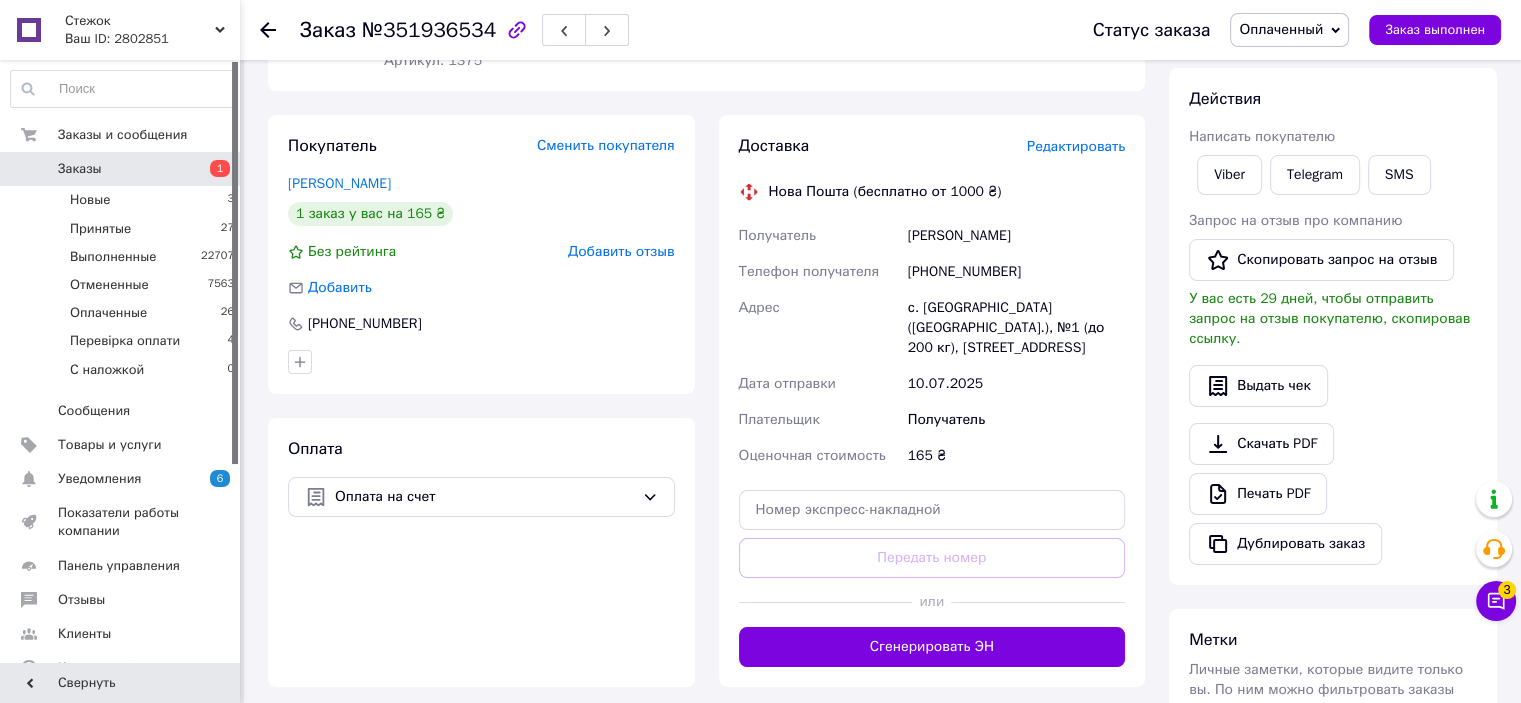 scroll, scrollTop: 350, scrollLeft: 0, axis: vertical 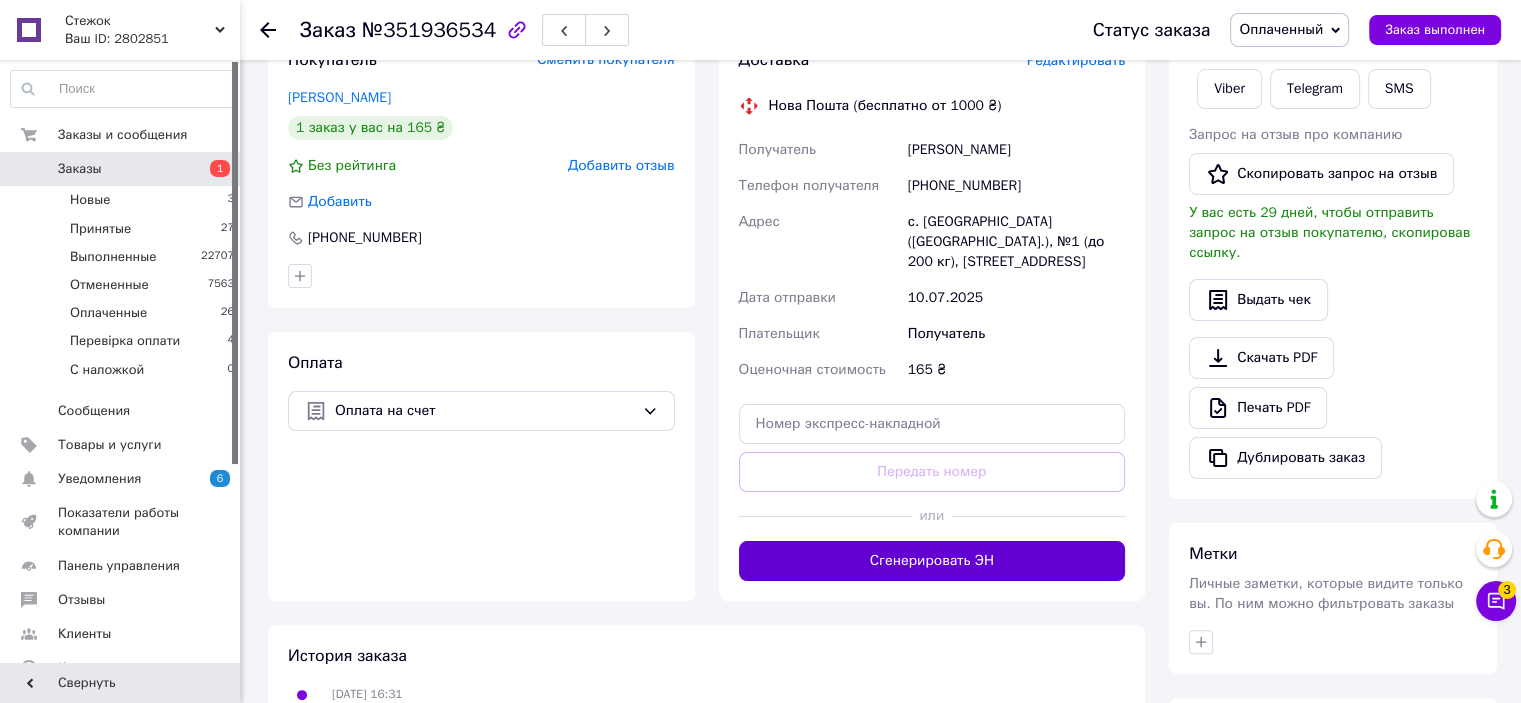 click on "Сгенерировать ЭН" at bounding box center [932, 561] 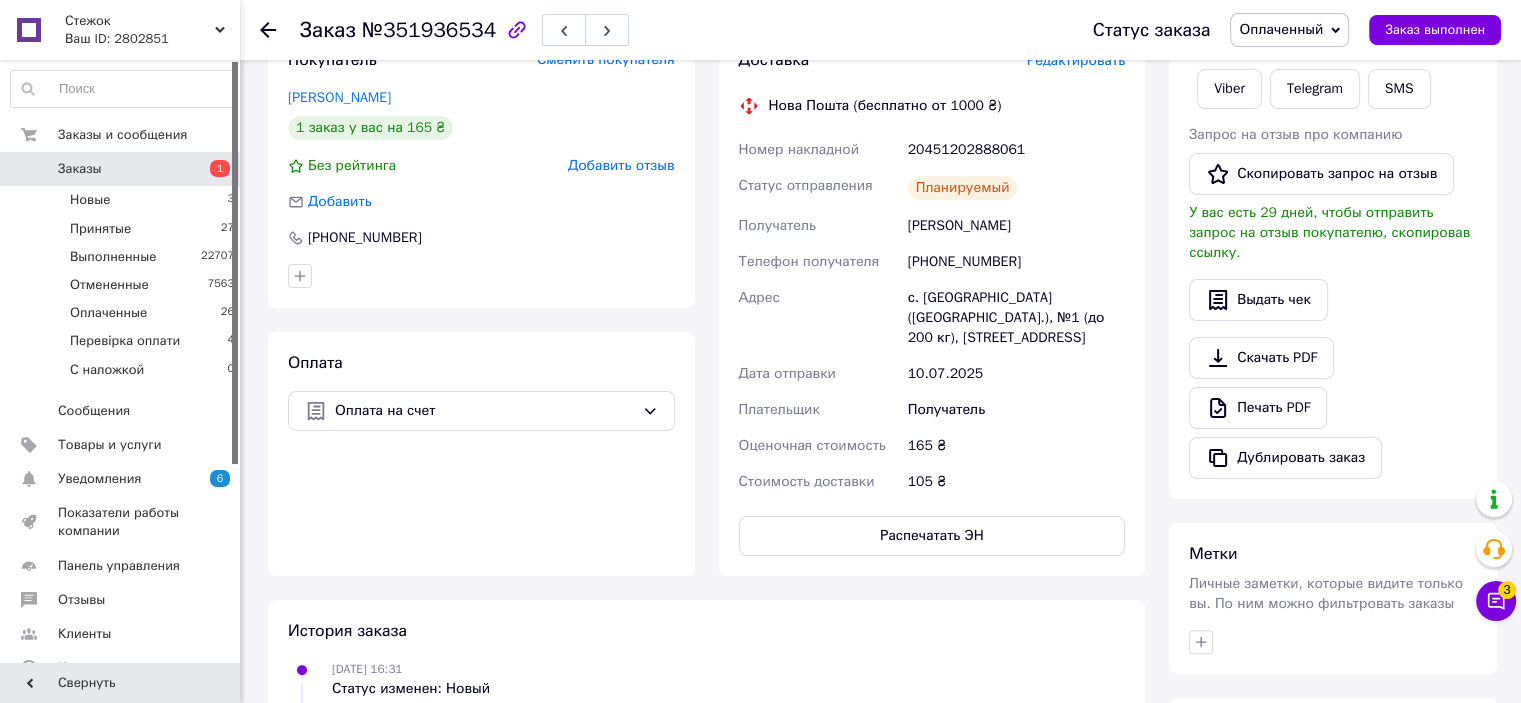 click on "Оплаченный" at bounding box center [1289, 30] 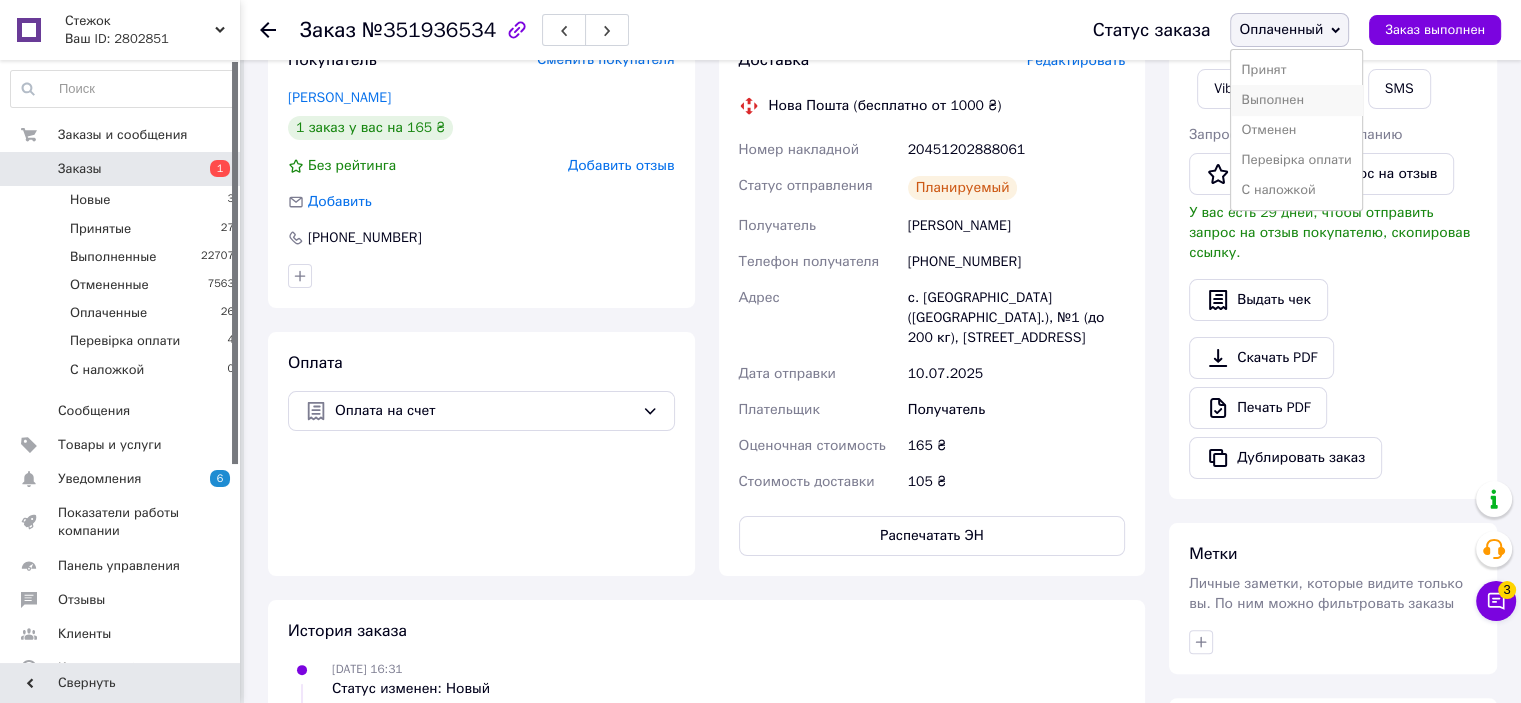 click on "Выполнен" at bounding box center [1296, 100] 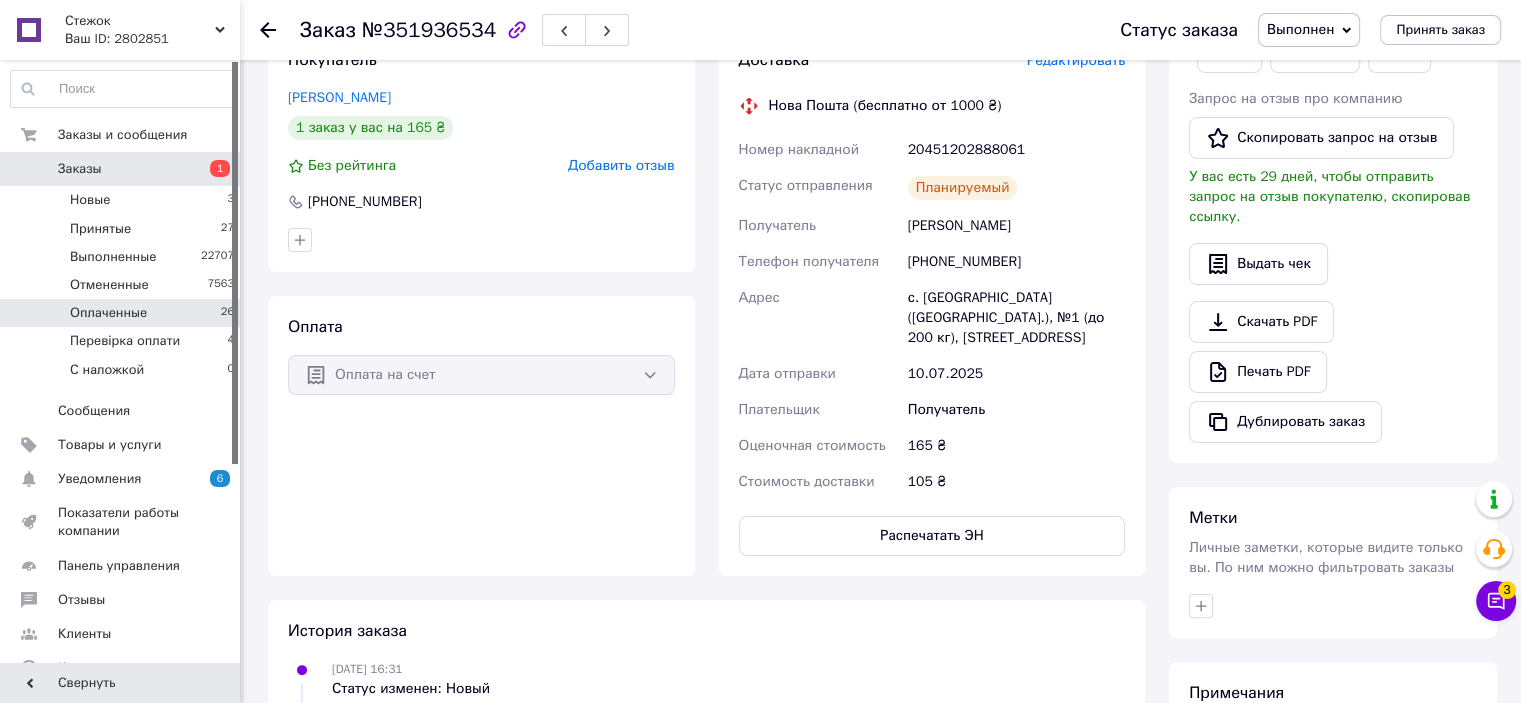 click on "Оплаченные" at bounding box center (108, 313) 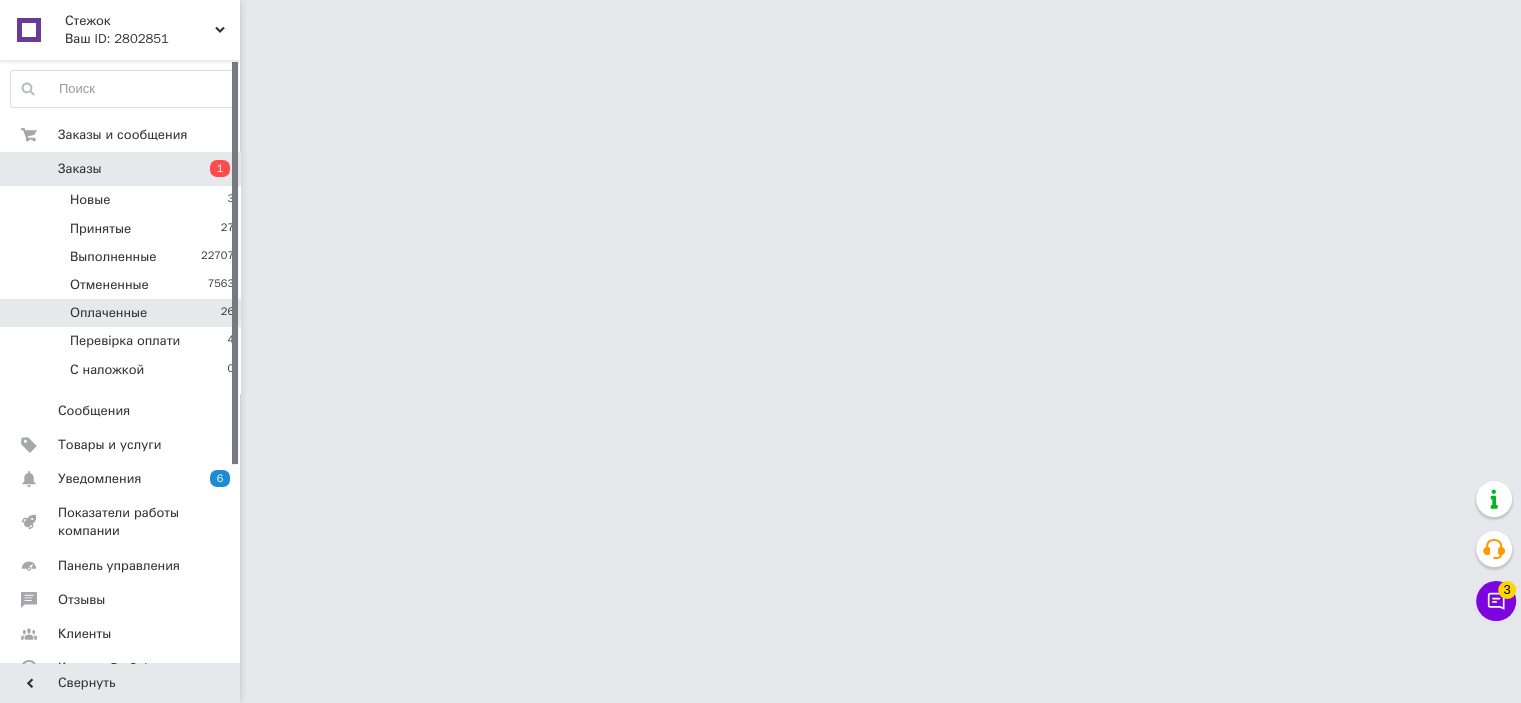 scroll, scrollTop: 0, scrollLeft: 0, axis: both 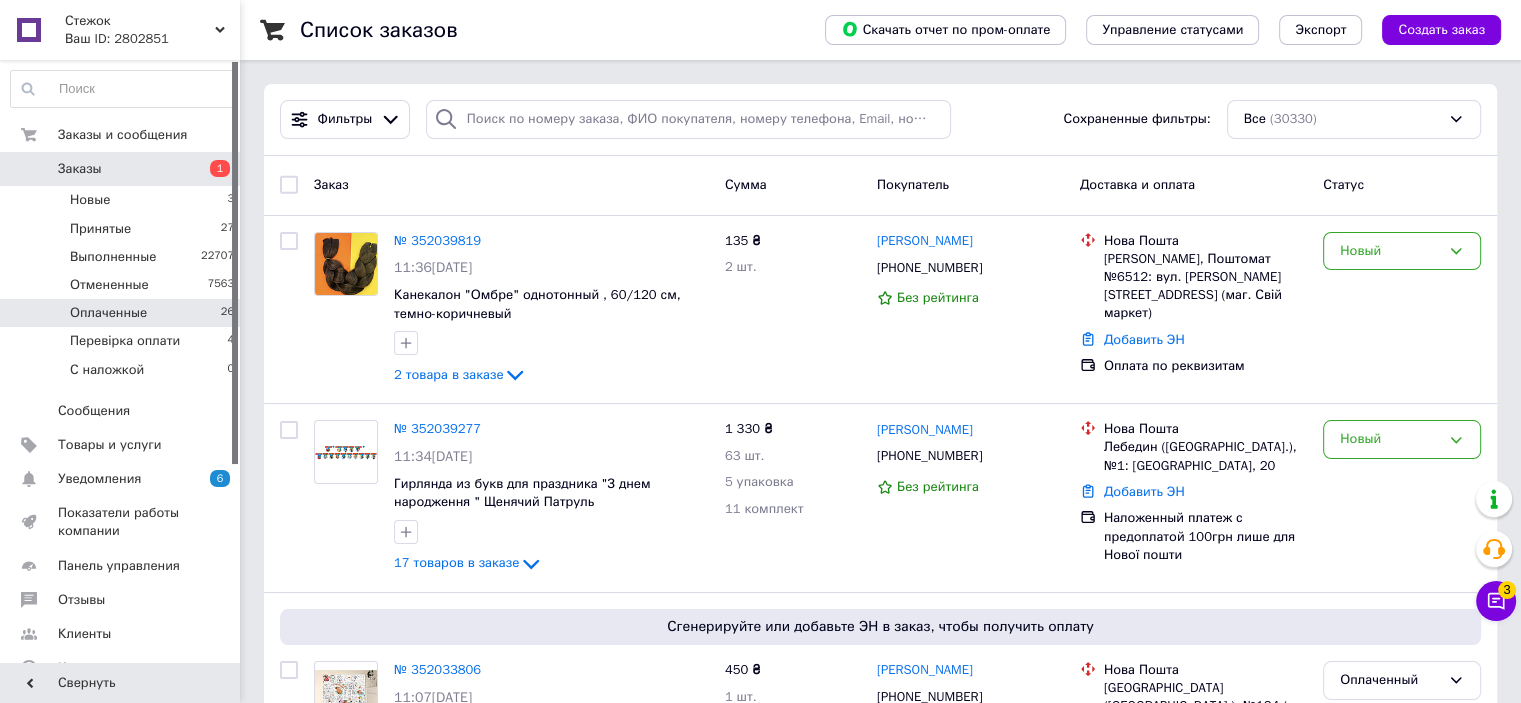 click on "Оплаченные" at bounding box center [108, 313] 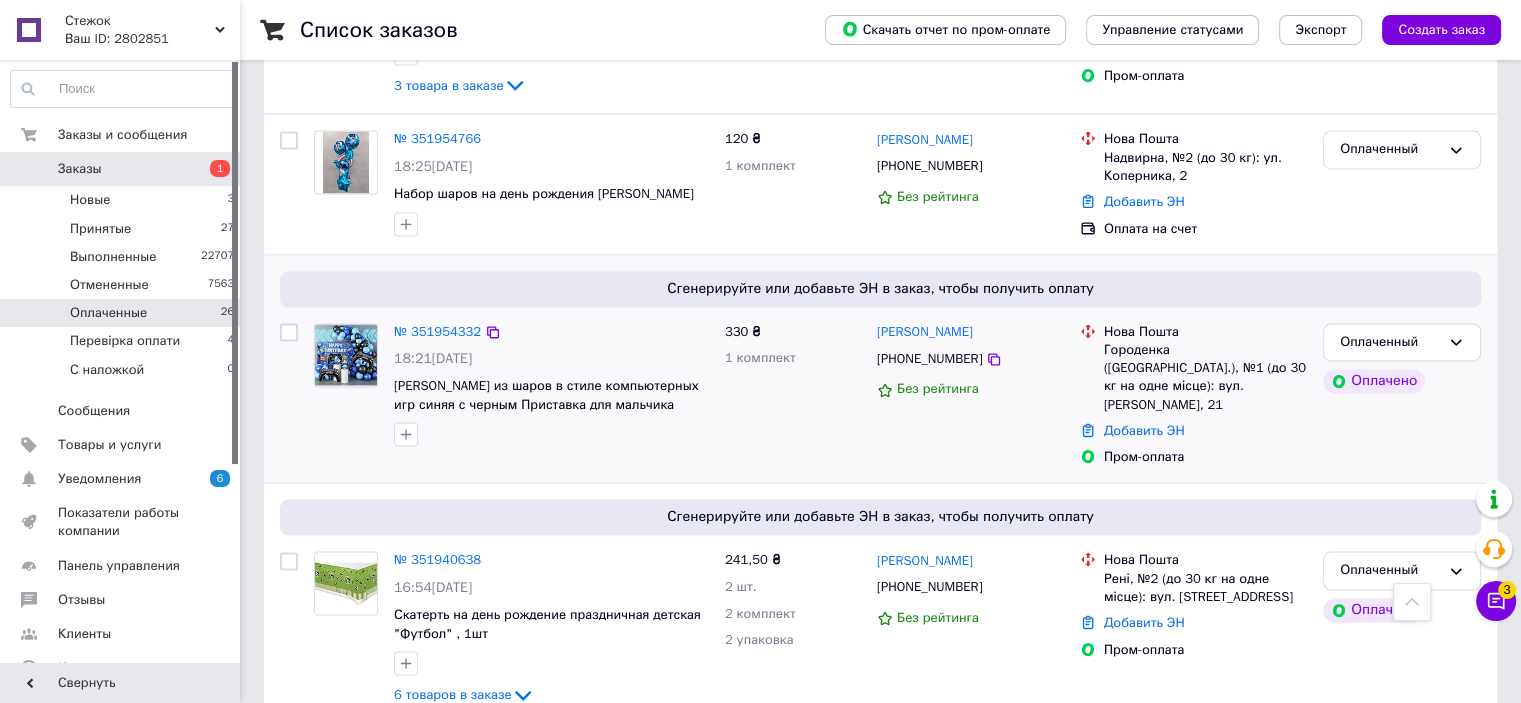 scroll, scrollTop: 2843, scrollLeft: 0, axis: vertical 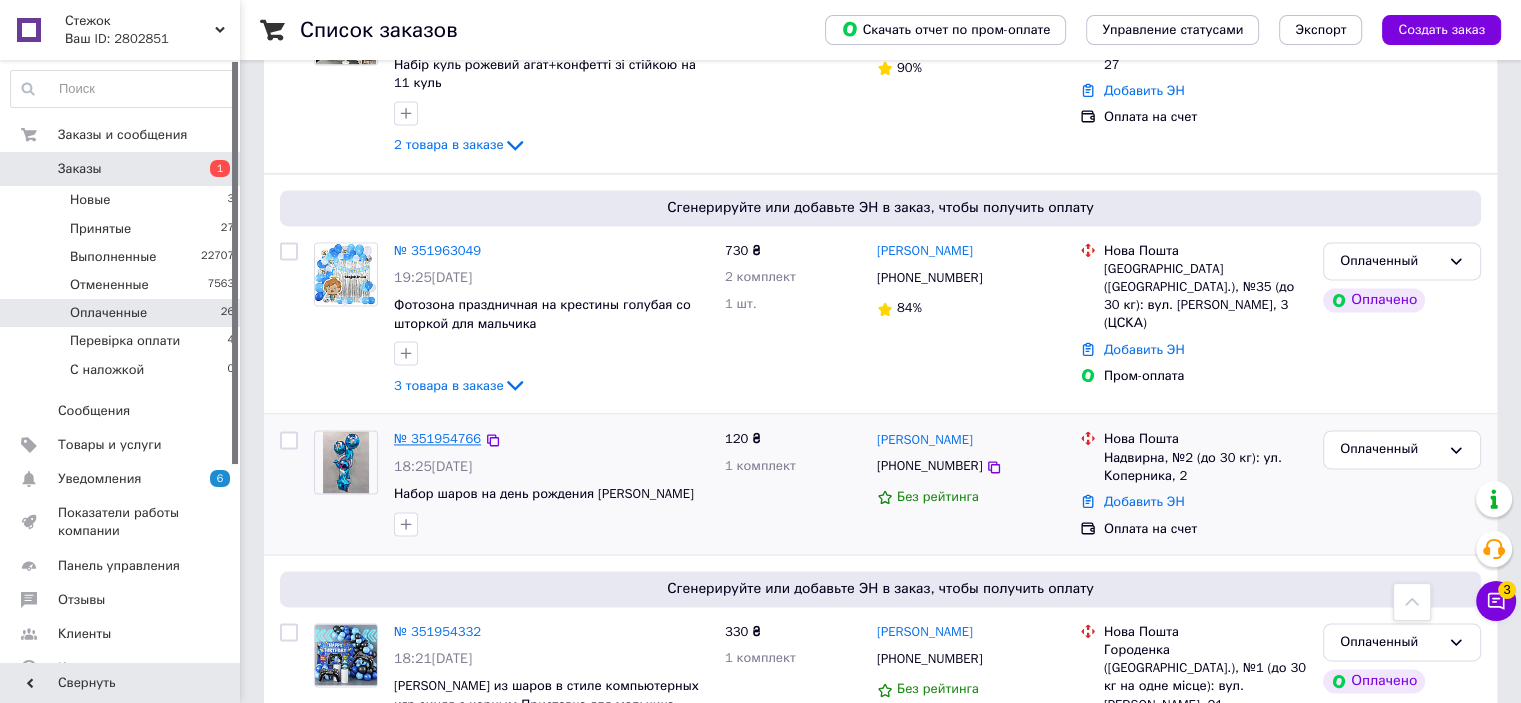 click on "№ 351954766" at bounding box center [437, 438] 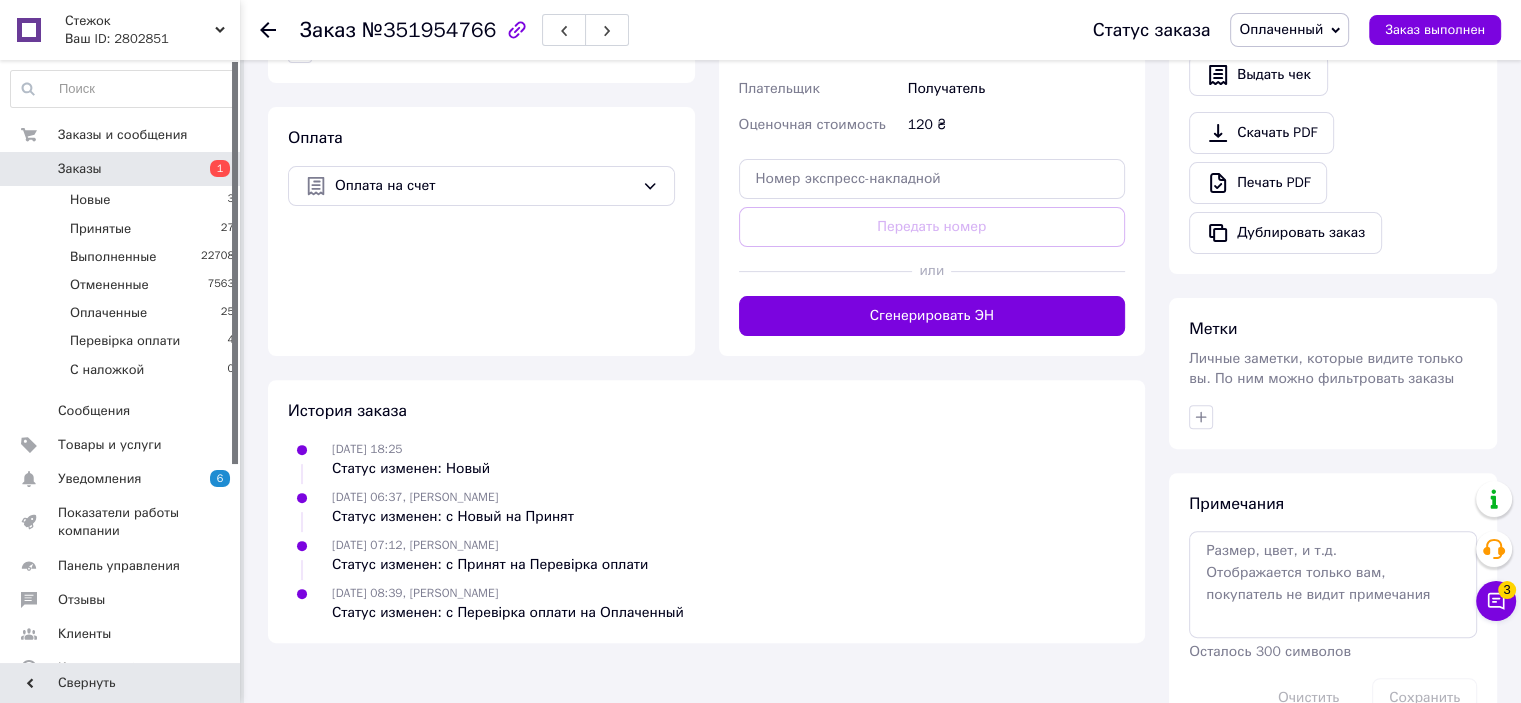 scroll, scrollTop: 611, scrollLeft: 0, axis: vertical 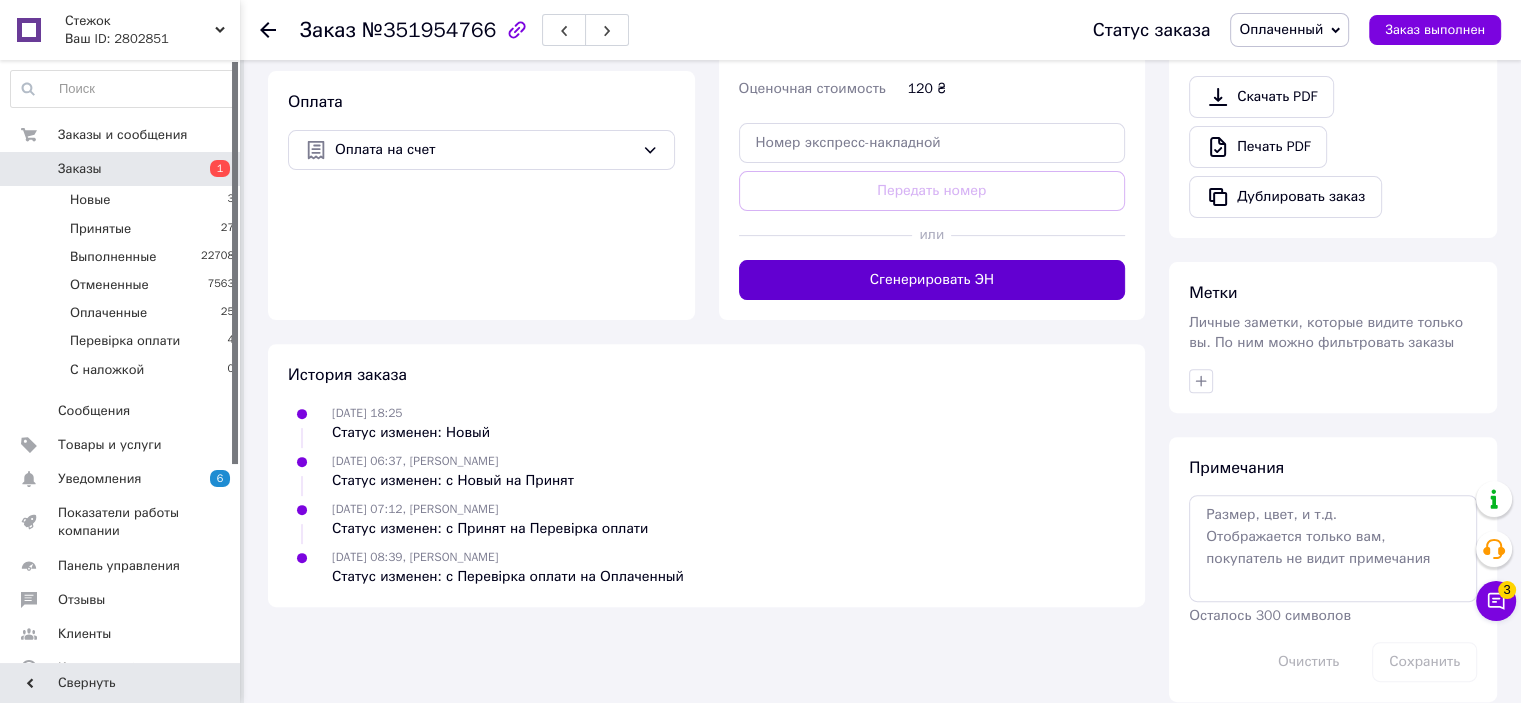 click on "Сгенерировать ЭН" at bounding box center [932, 280] 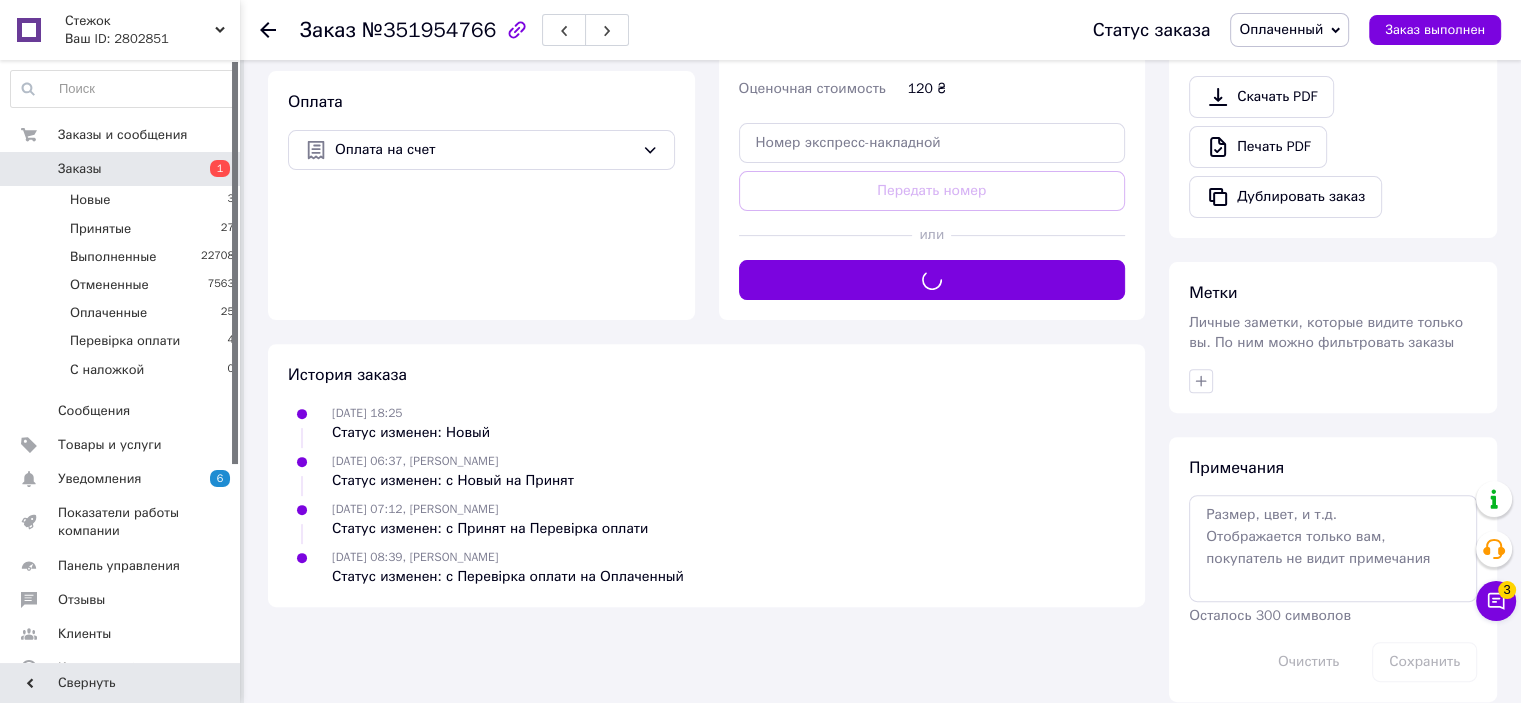 scroll, scrollTop: 111, scrollLeft: 0, axis: vertical 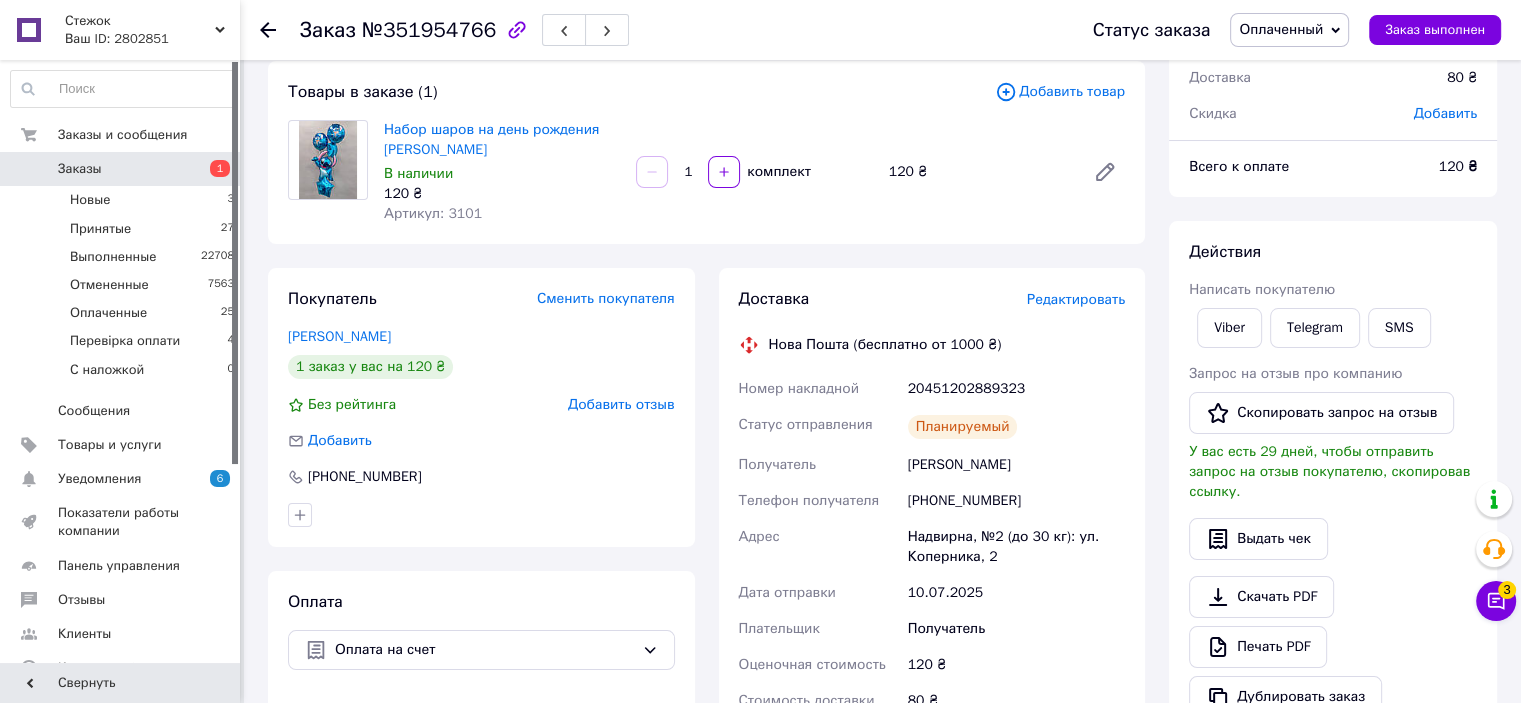 click on "Оплаченный" at bounding box center [1281, 29] 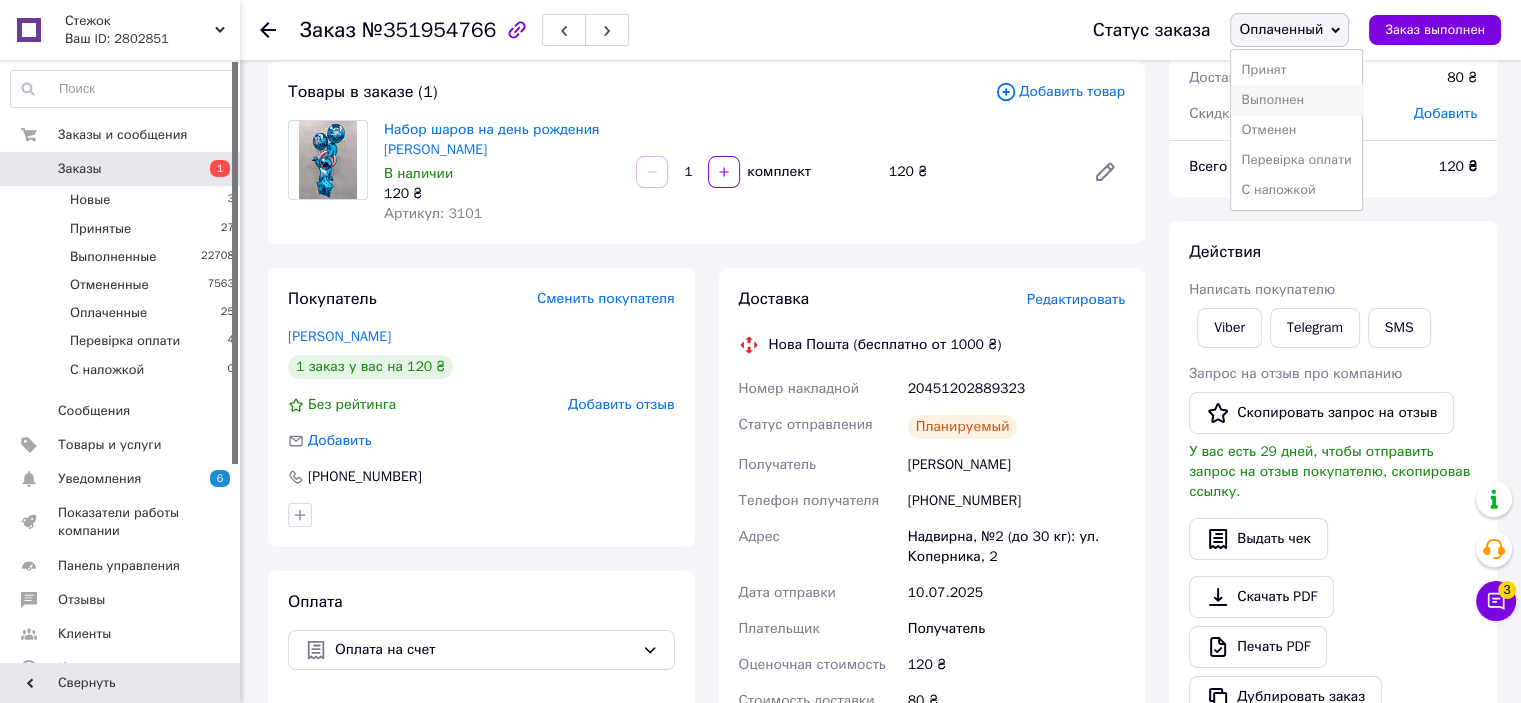 click on "Выполнен" at bounding box center [1296, 100] 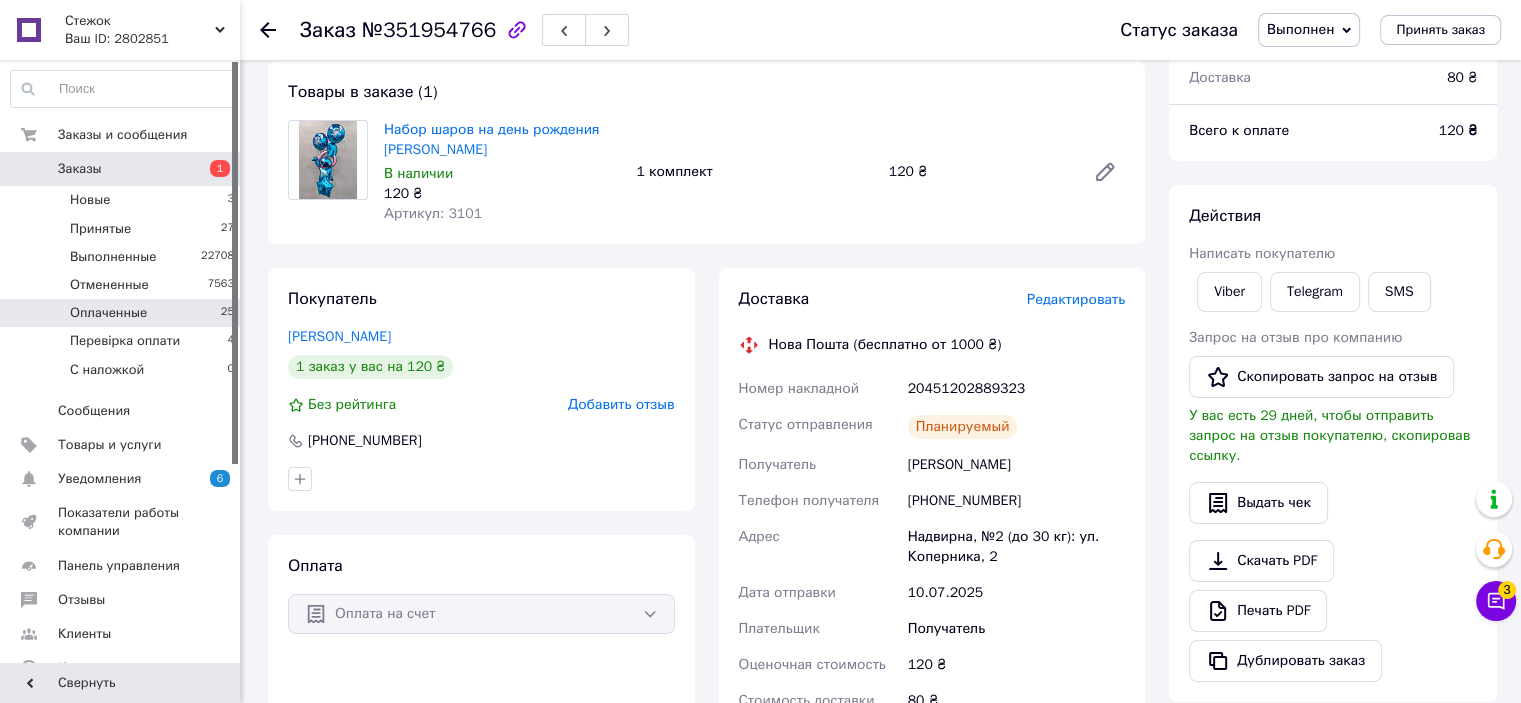 click on "Оплаченные 25" at bounding box center (123, 313) 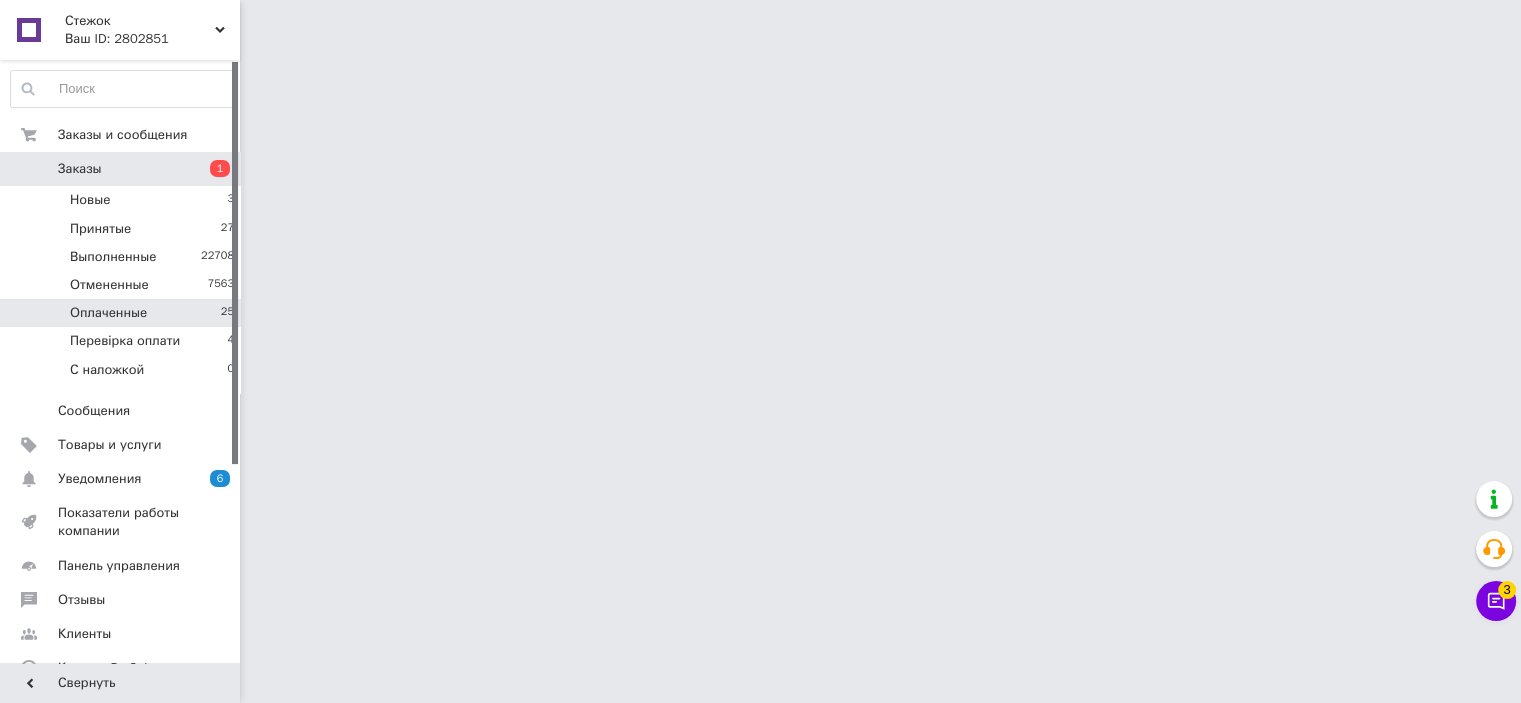 scroll, scrollTop: 0, scrollLeft: 0, axis: both 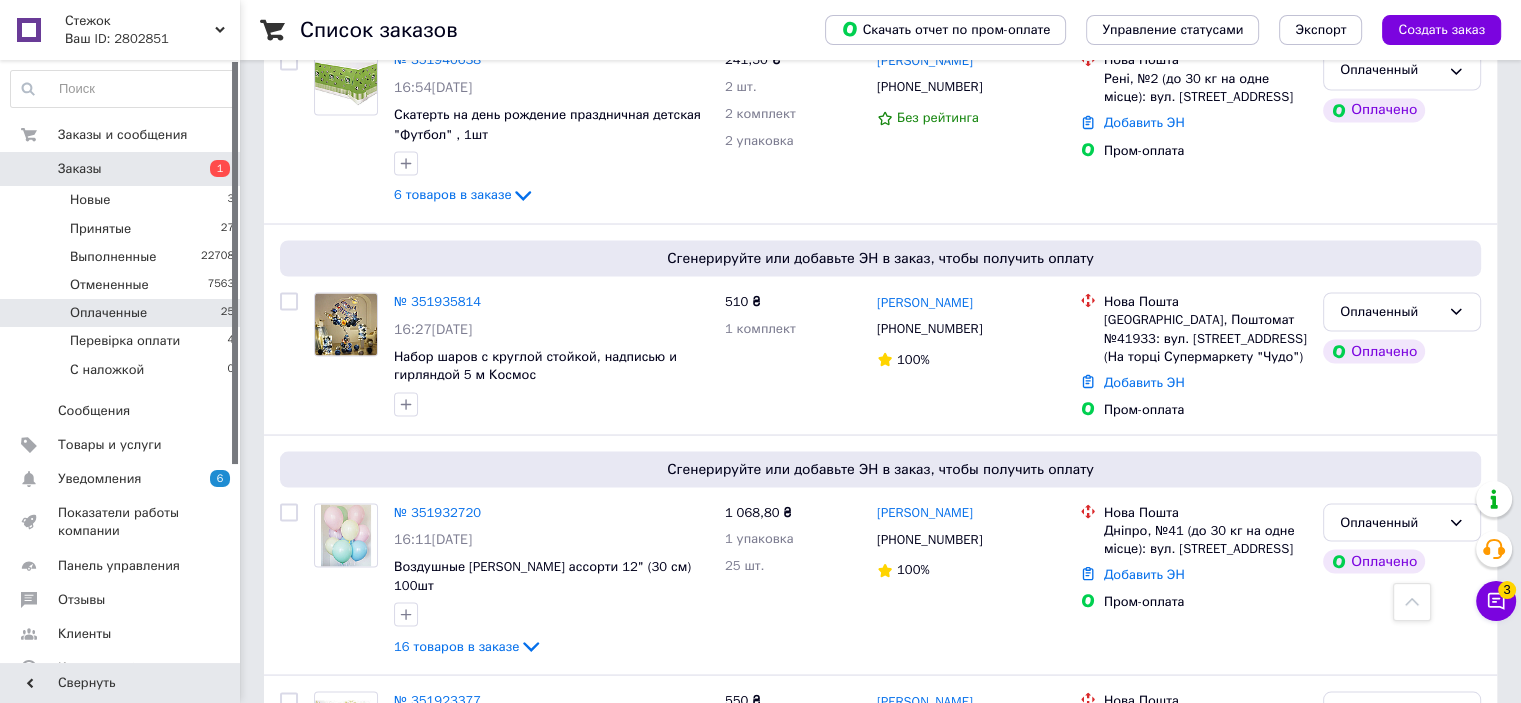 click on "Список заказов   Скачать отчет по пром-оплате Управление статусами Экспорт Создать заказ 1 Фильтры Сохраненные фильтры: Оплаченные (25) Статус: Оплаченные Сбросить все Заказ Сумма Покупатель Доставка и оплата Статус Сгенерируйте или добавьте ЭН в заказ, чтобы получить оплату № 352033806 11:07, 10.07.2025 Дитячі мега - розмальовка Капибара 450 ₴ 1 шт. Валентина Хлопяча +380985699788 Без рейтинга Нова Пошта Київ (Київська обл.), №124 (до 30 кг): вул. Степана Рудницького, 5, прим. 200 Добавить ЭН Пром-оплата Оплаченный Оплачено Сгенерируйте или добавьте ЭН в заказ, чтобы получить оплату" at bounding box center [880, -874] 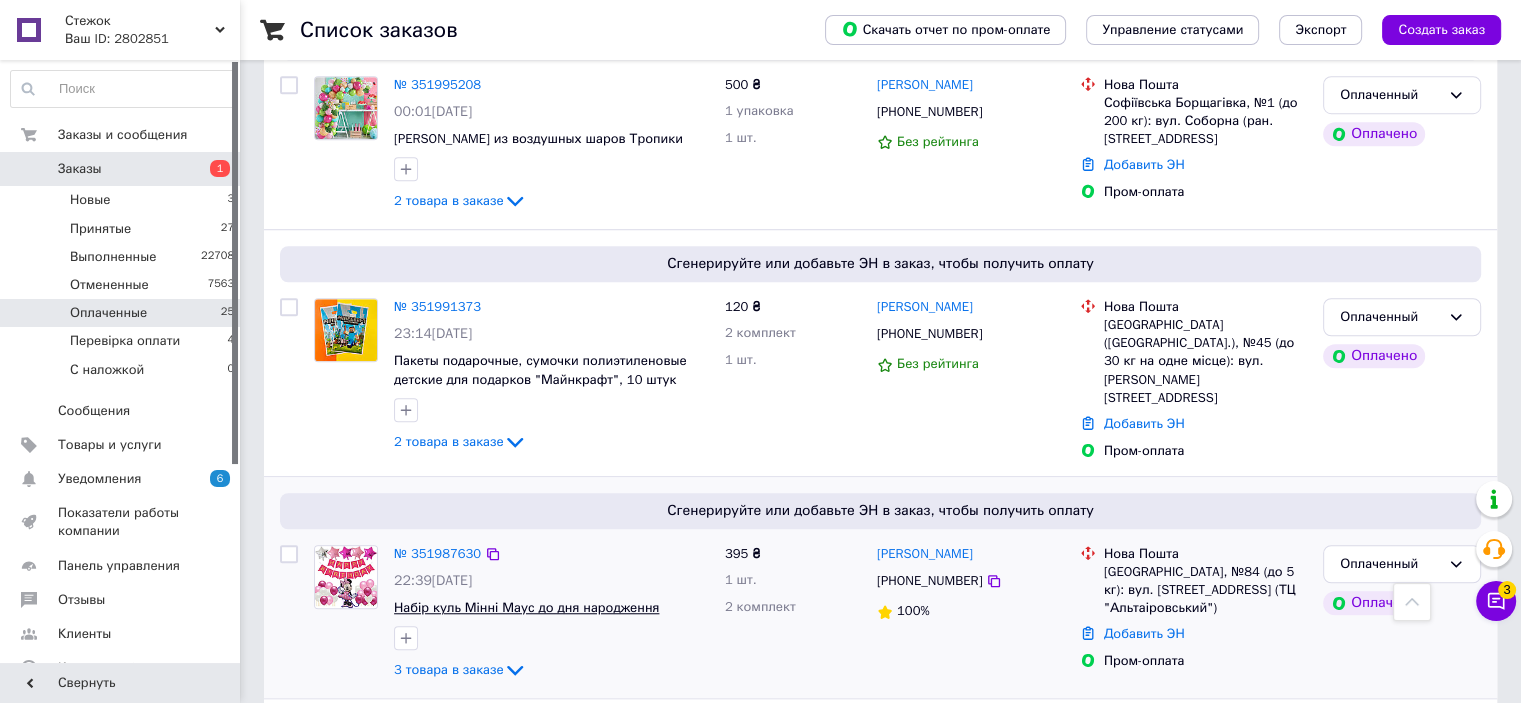 scroll, scrollTop: 1271, scrollLeft: 0, axis: vertical 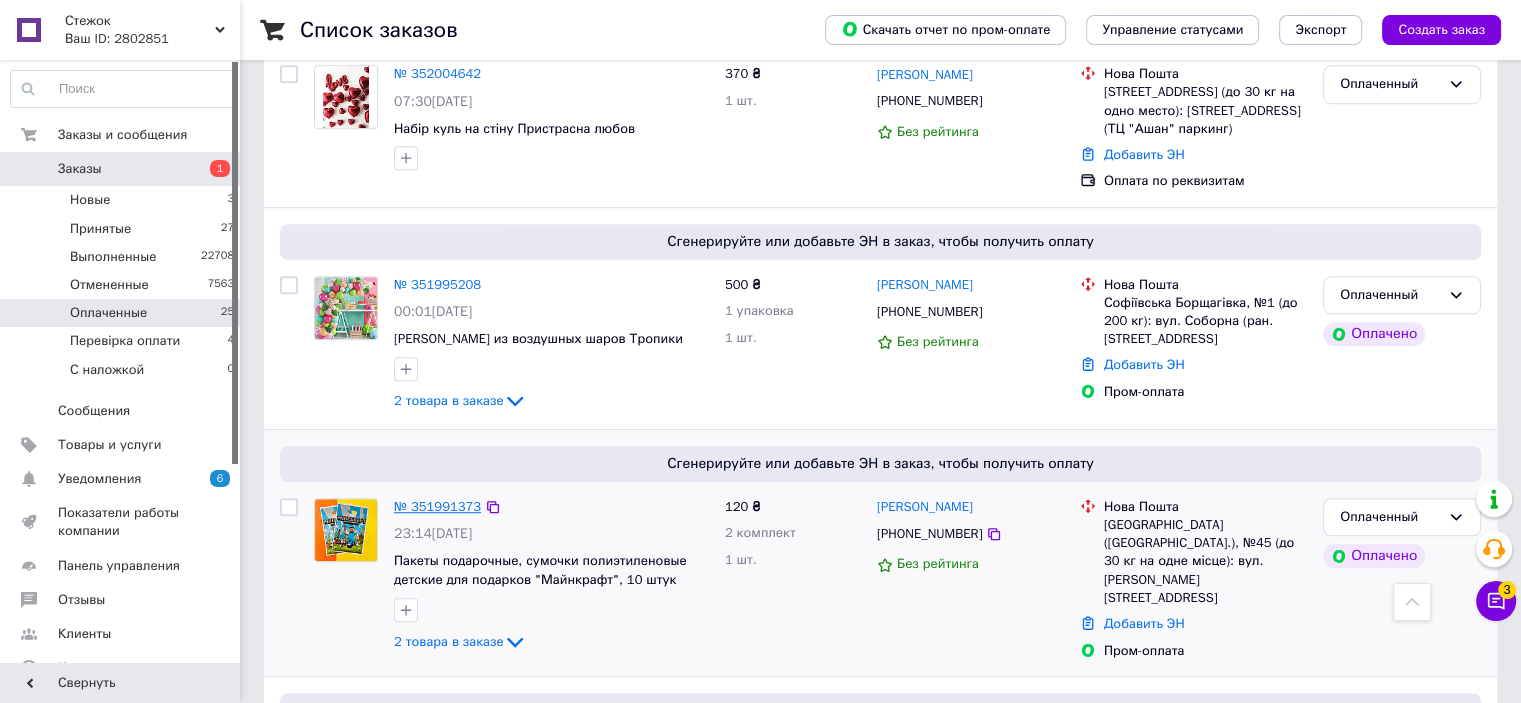 click on "№ 351991373" at bounding box center (437, 506) 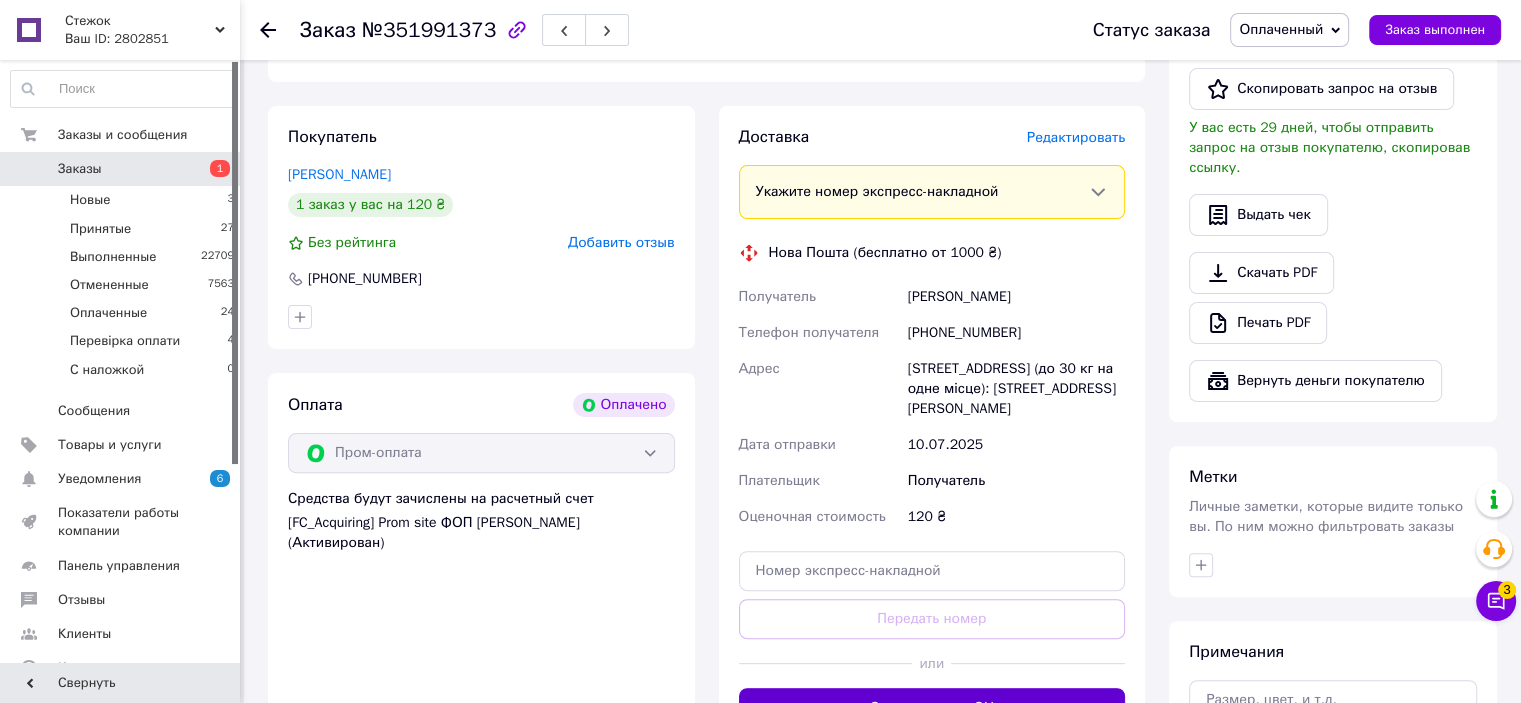 scroll, scrollTop: 620, scrollLeft: 0, axis: vertical 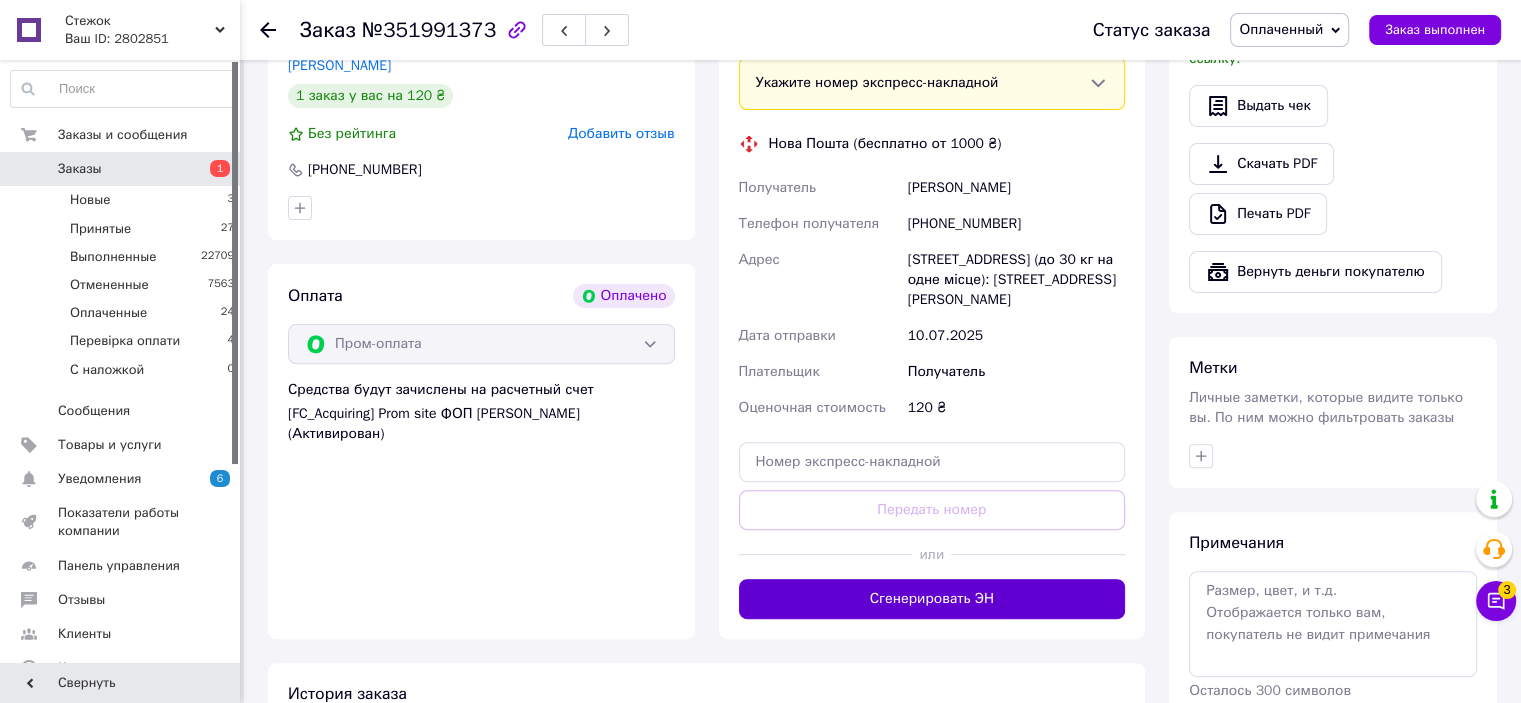 click on "Сгенерировать ЭН" at bounding box center (932, 599) 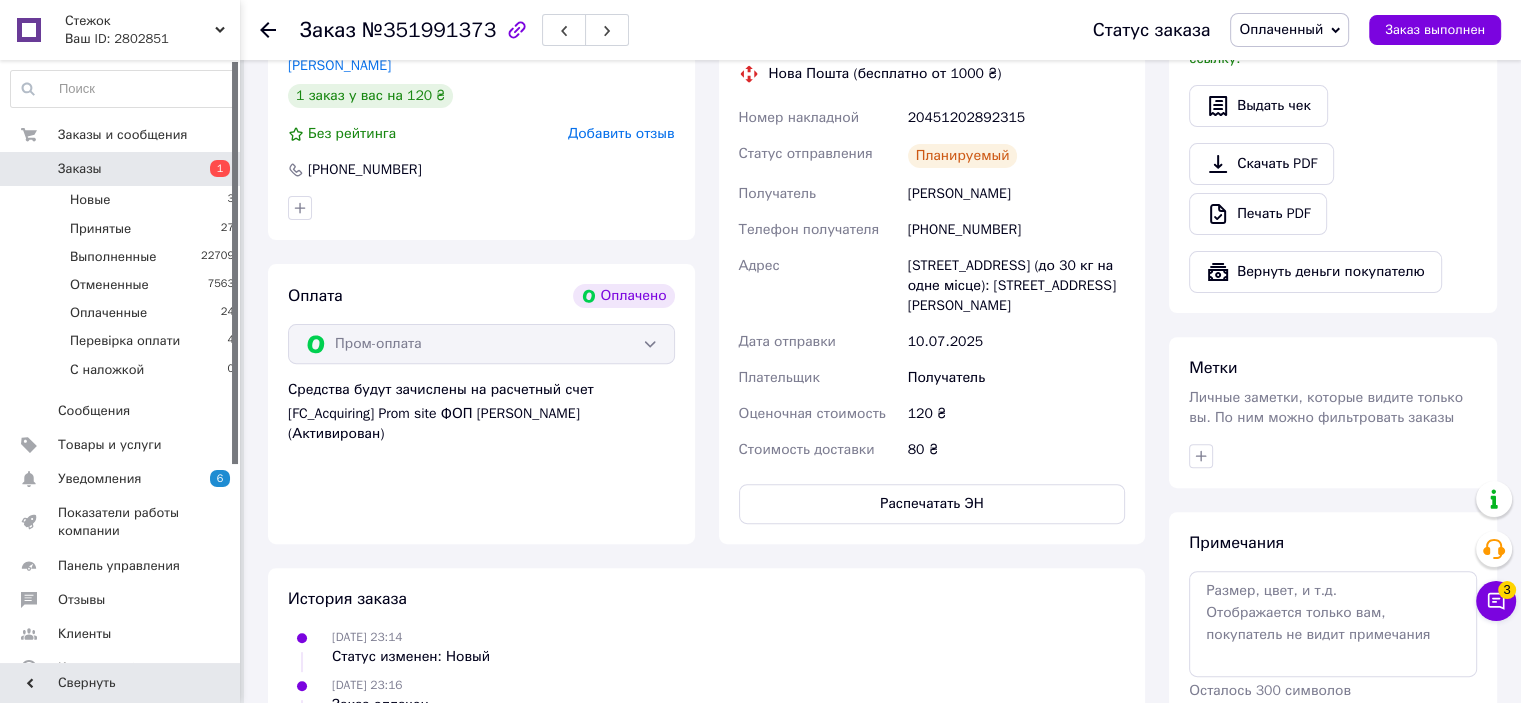 click on "Оплаченный" at bounding box center [1281, 29] 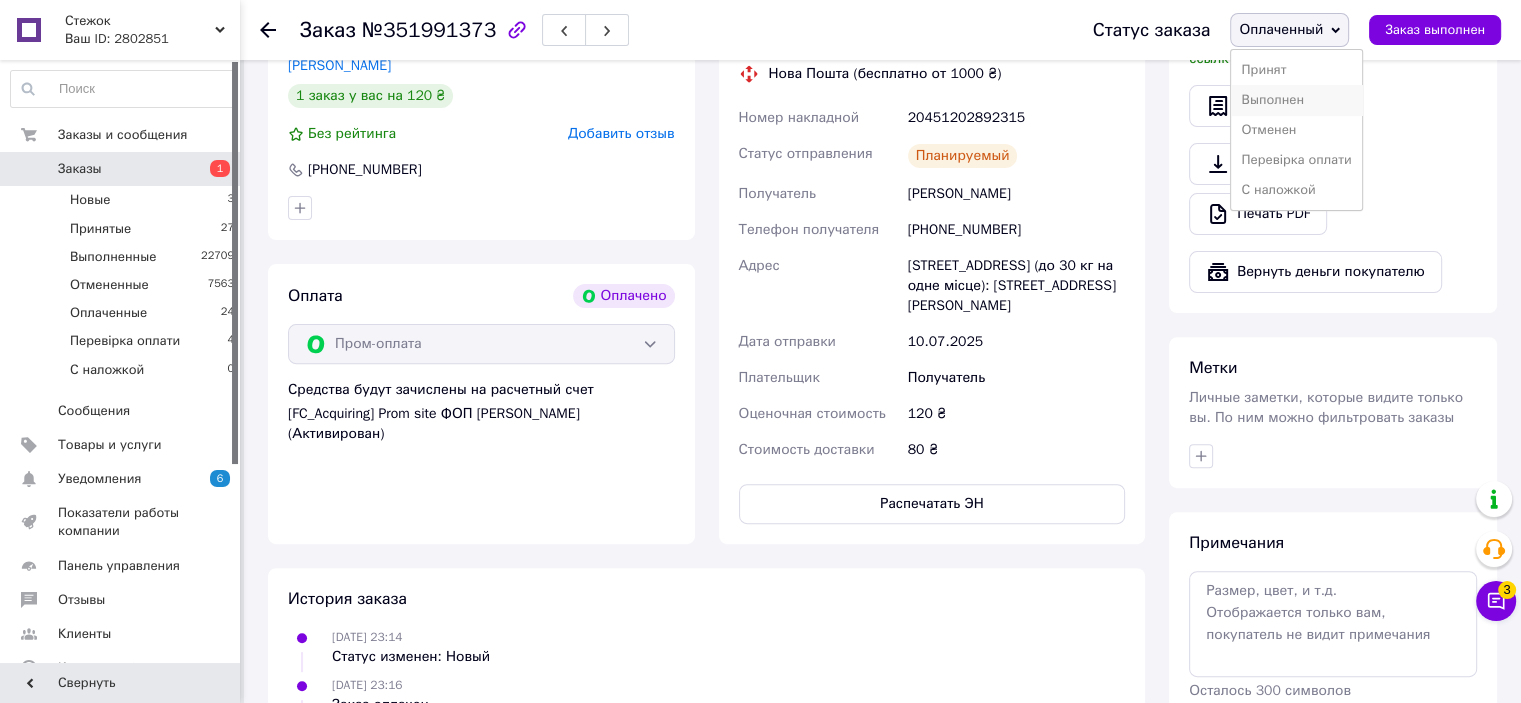 click on "Выполнен" at bounding box center [1296, 100] 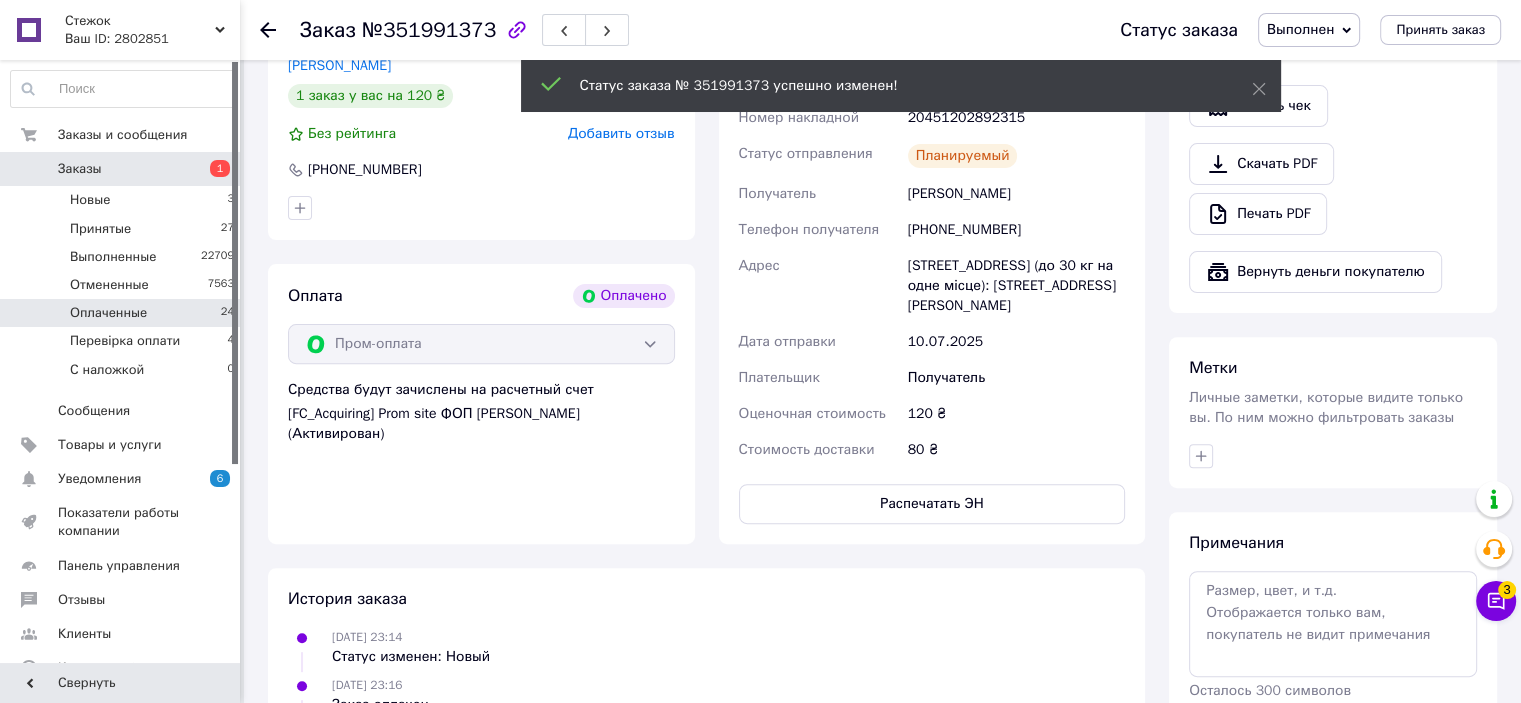 click on "Оплаченные 24" at bounding box center [123, 313] 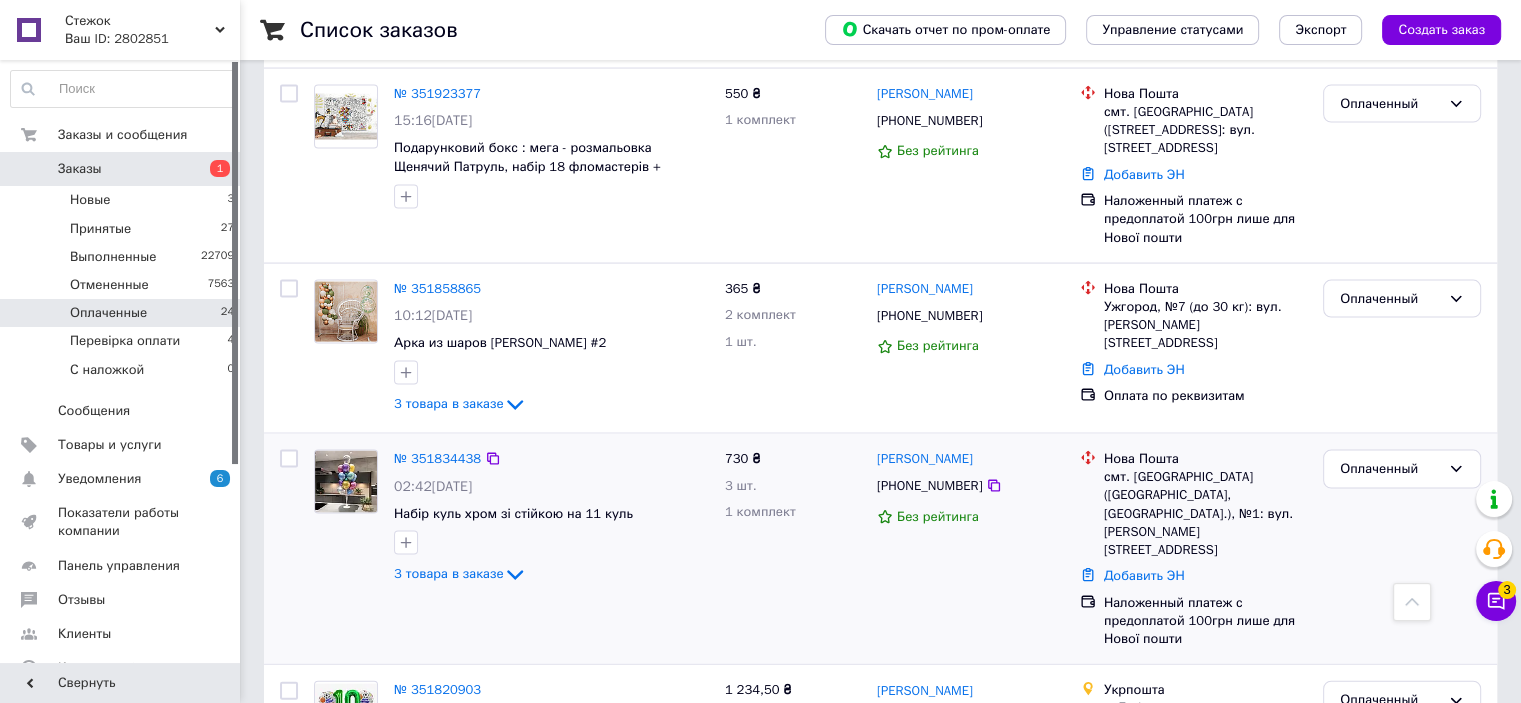 scroll, scrollTop: 4303, scrollLeft: 0, axis: vertical 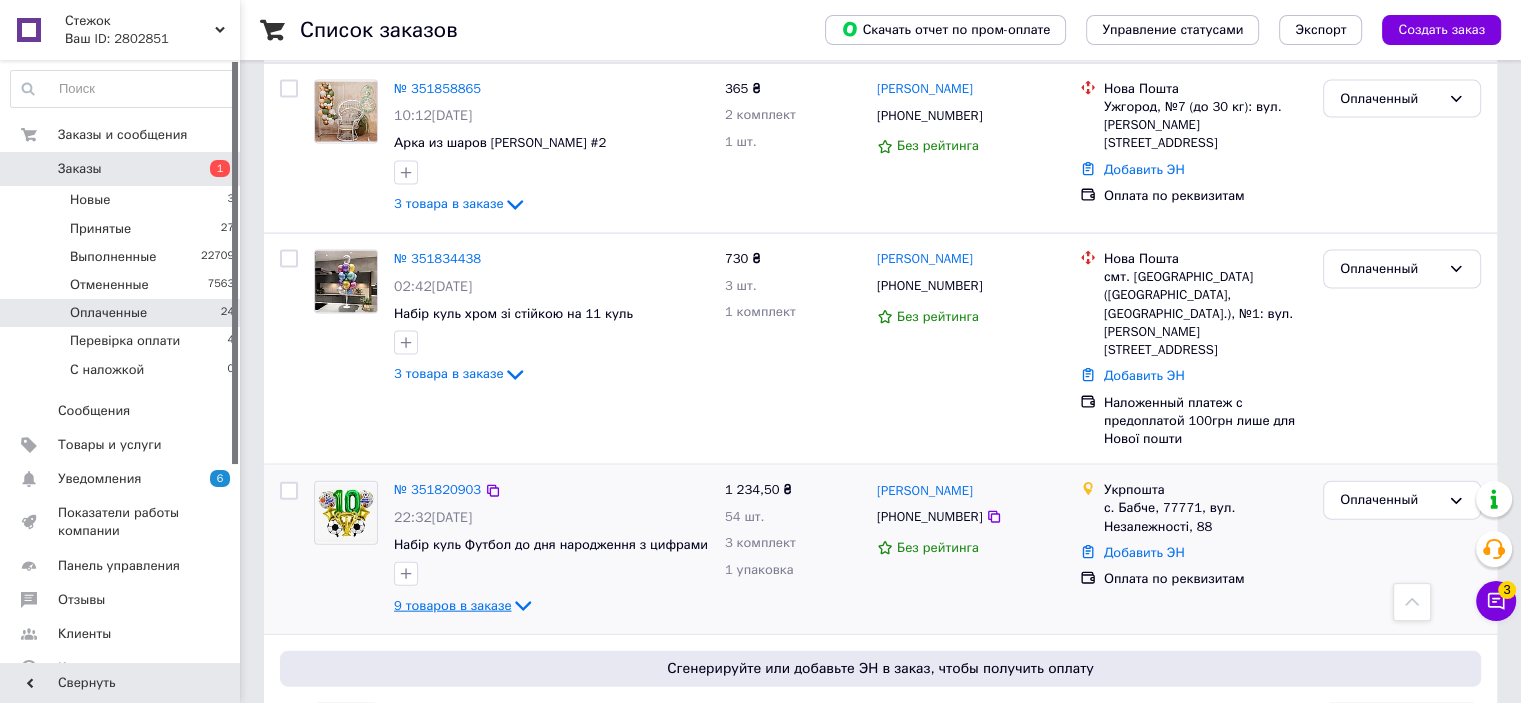 click on "9 товаров в заказе" at bounding box center (452, 605) 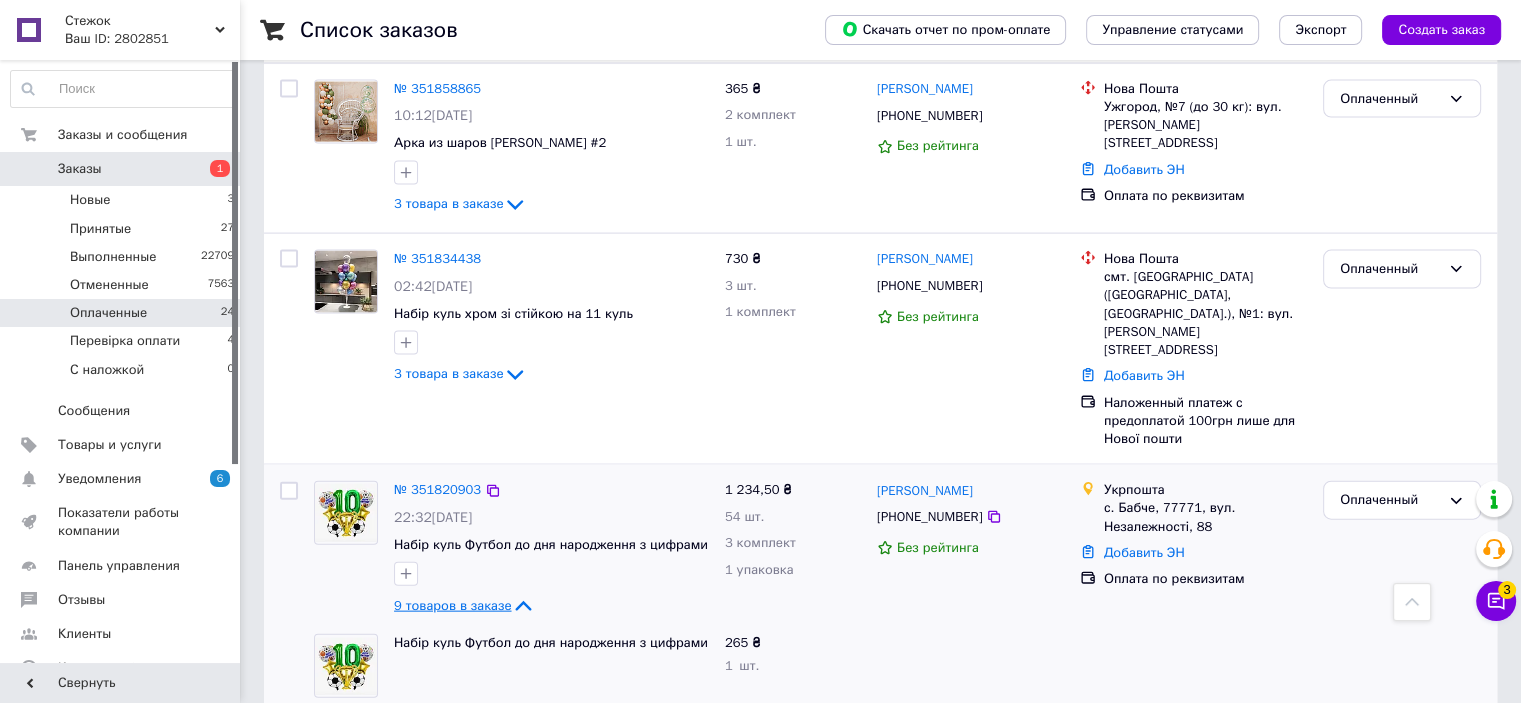 click on "9 товаров в заказе" at bounding box center (452, 605) 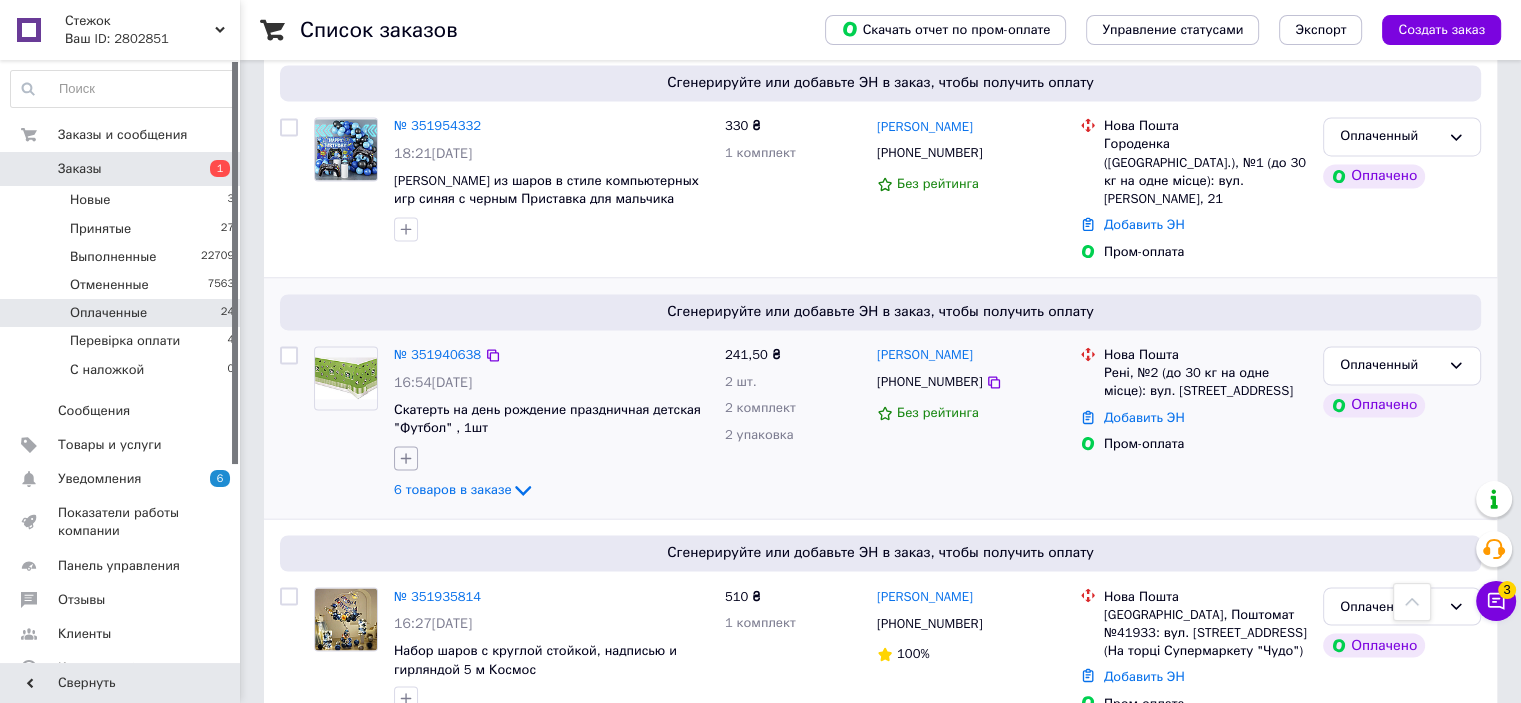 scroll, scrollTop: 3103, scrollLeft: 0, axis: vertical 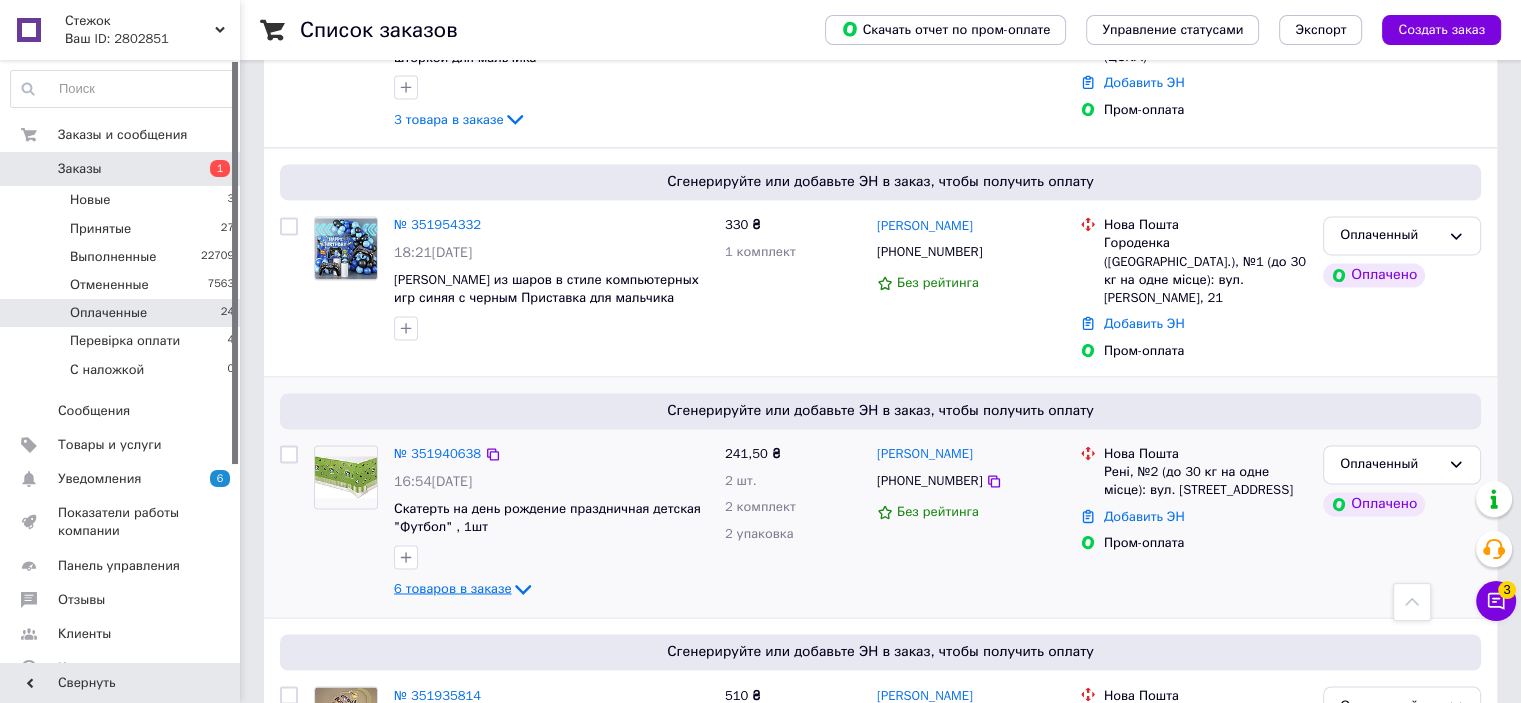 click on "6 товаров в заказе" at bounding box center [452, 587] 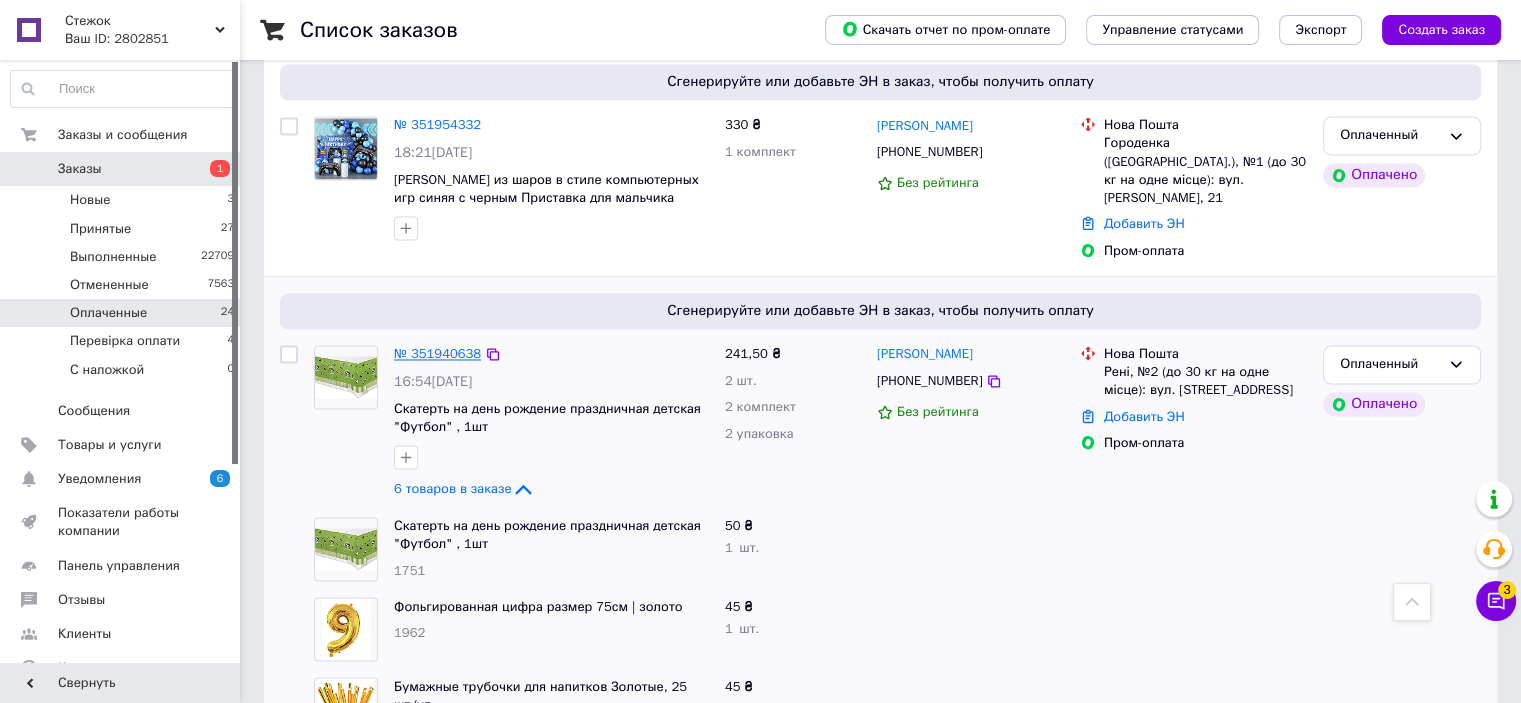 click on "№ 351940638" at bounding box center (437, 353) 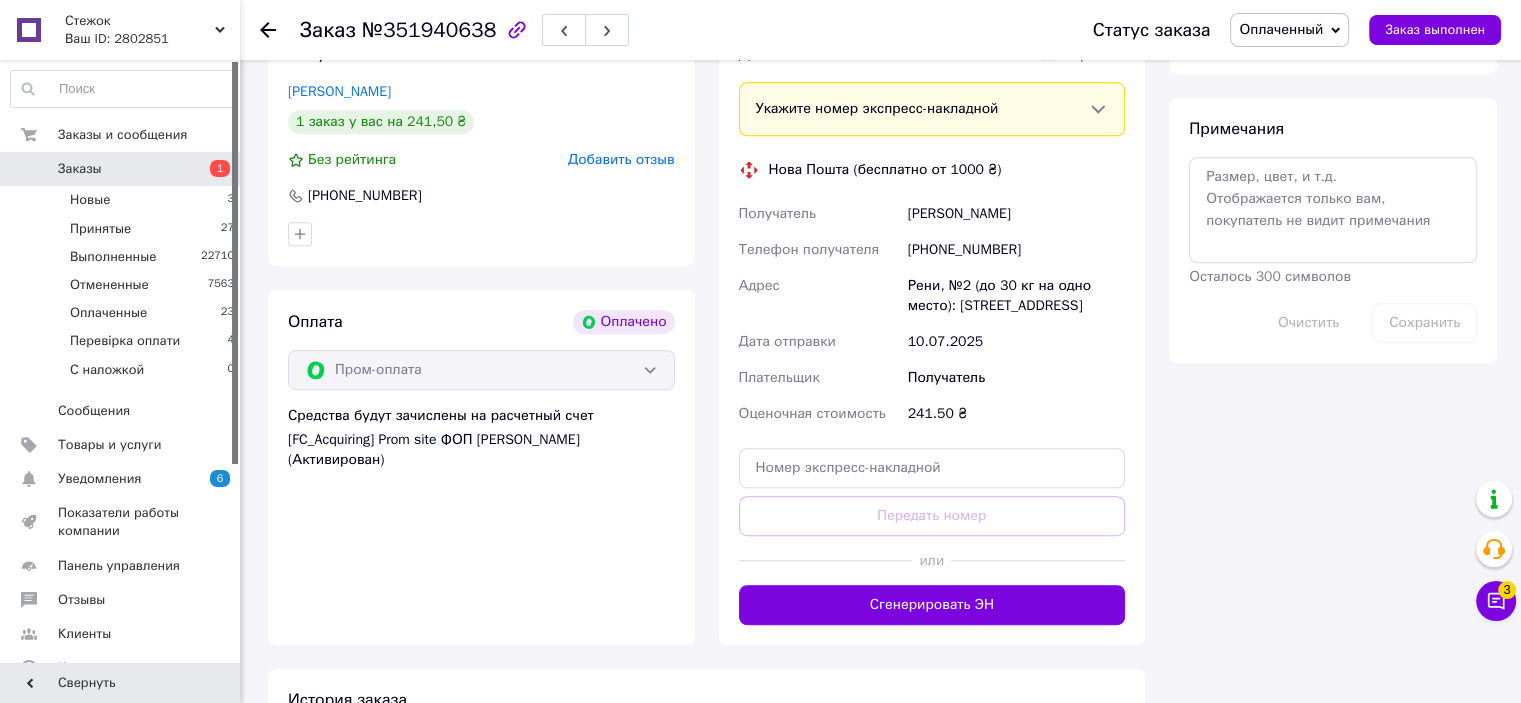 scroll, scrollTop: 1100, scrollLeft: 0, axis: vertical 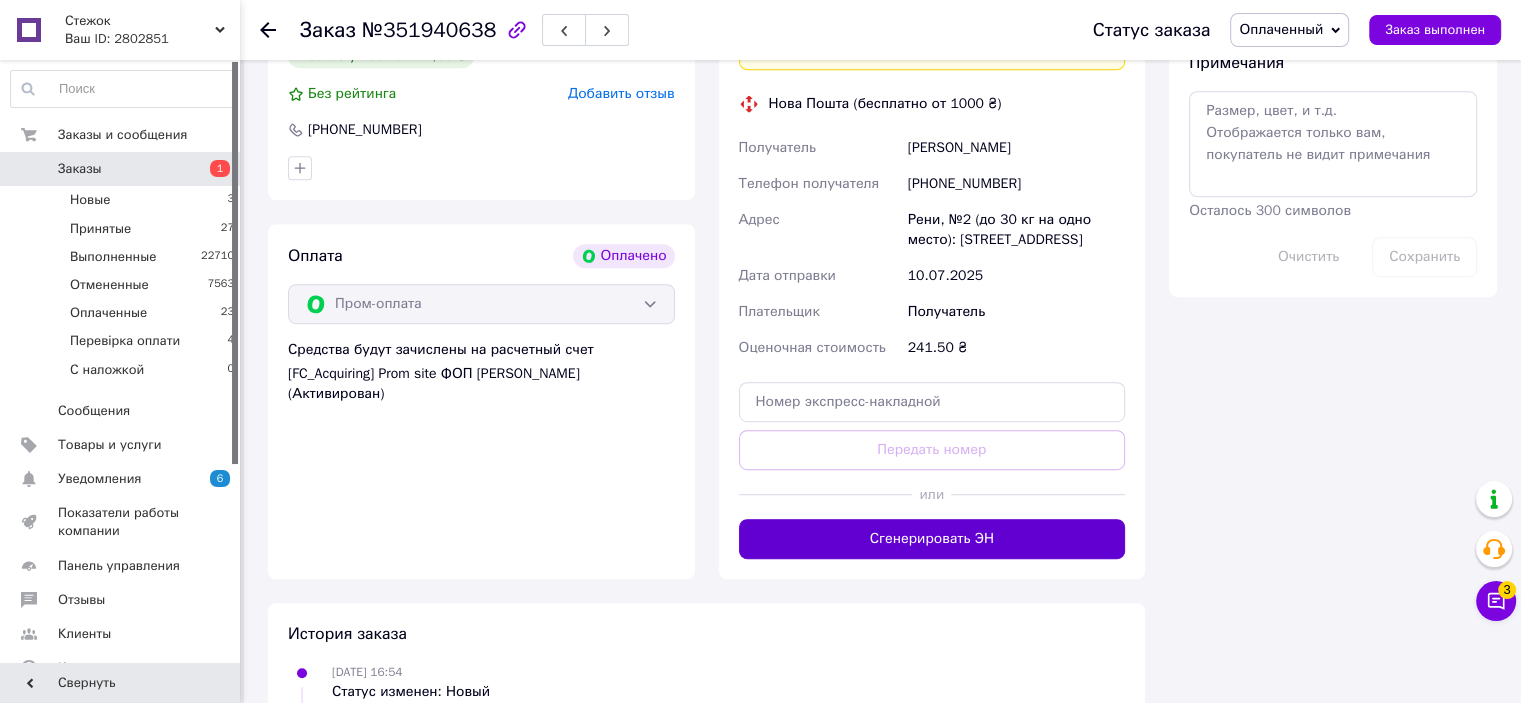 click on "Сгенерировать ЭН" at bounding box center (932, 539) 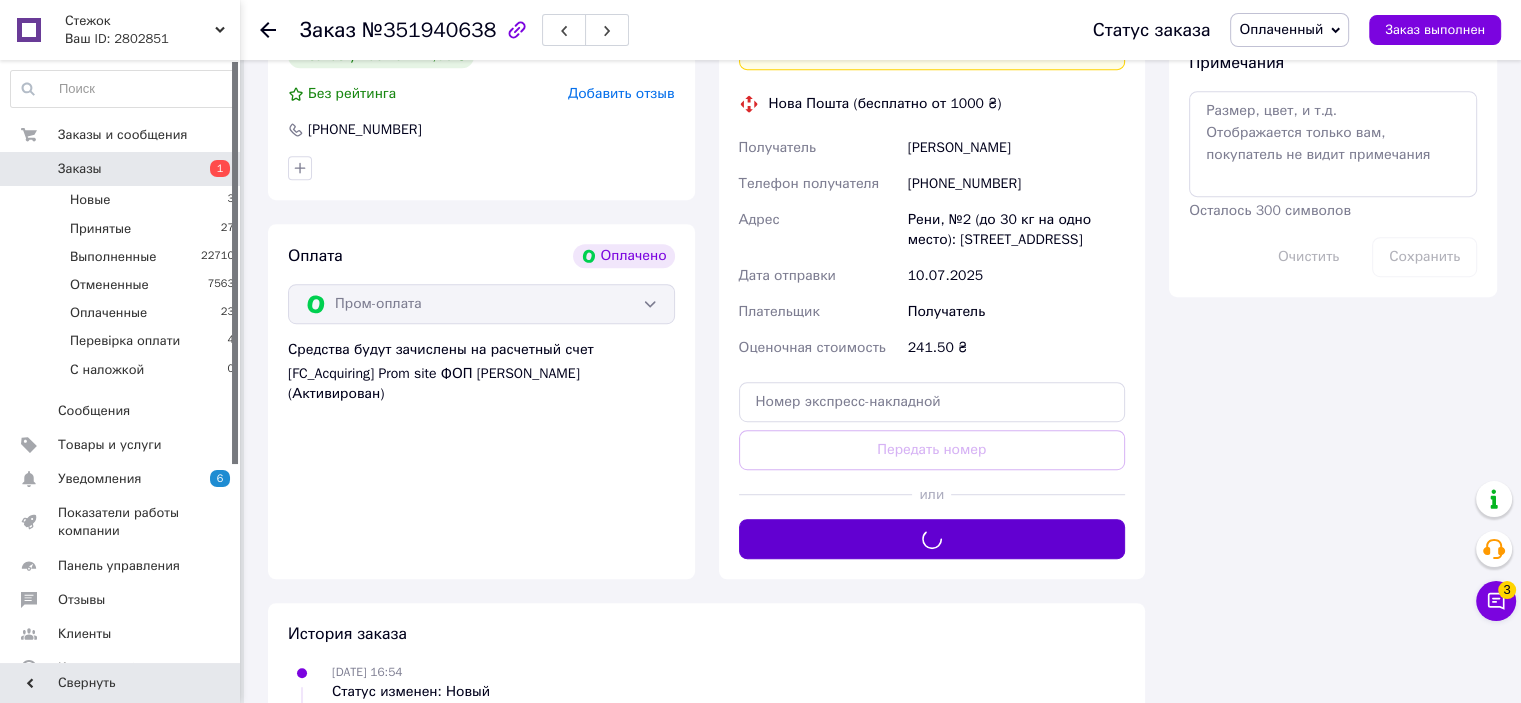 scroll, scrollTop: 900, scrollLeft: 0, axis: vertical 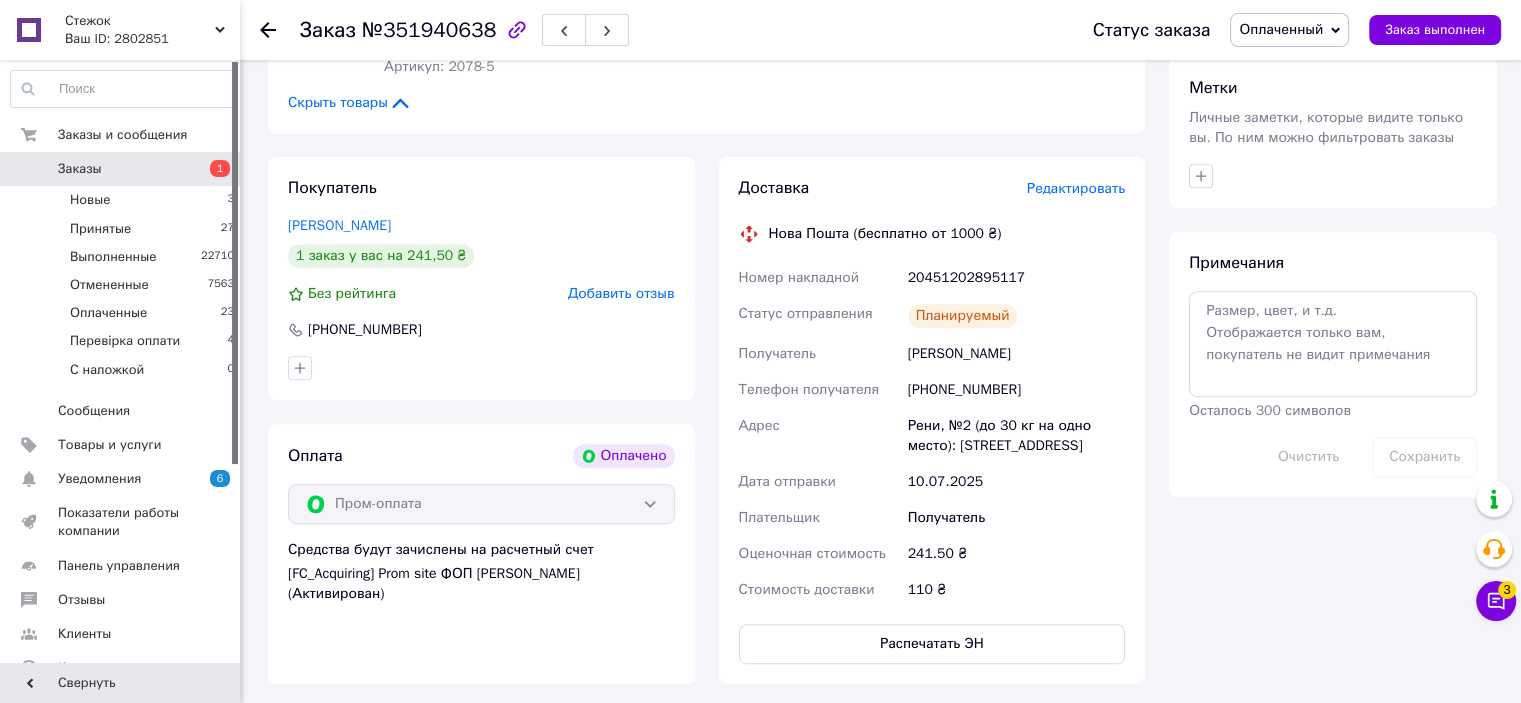 click 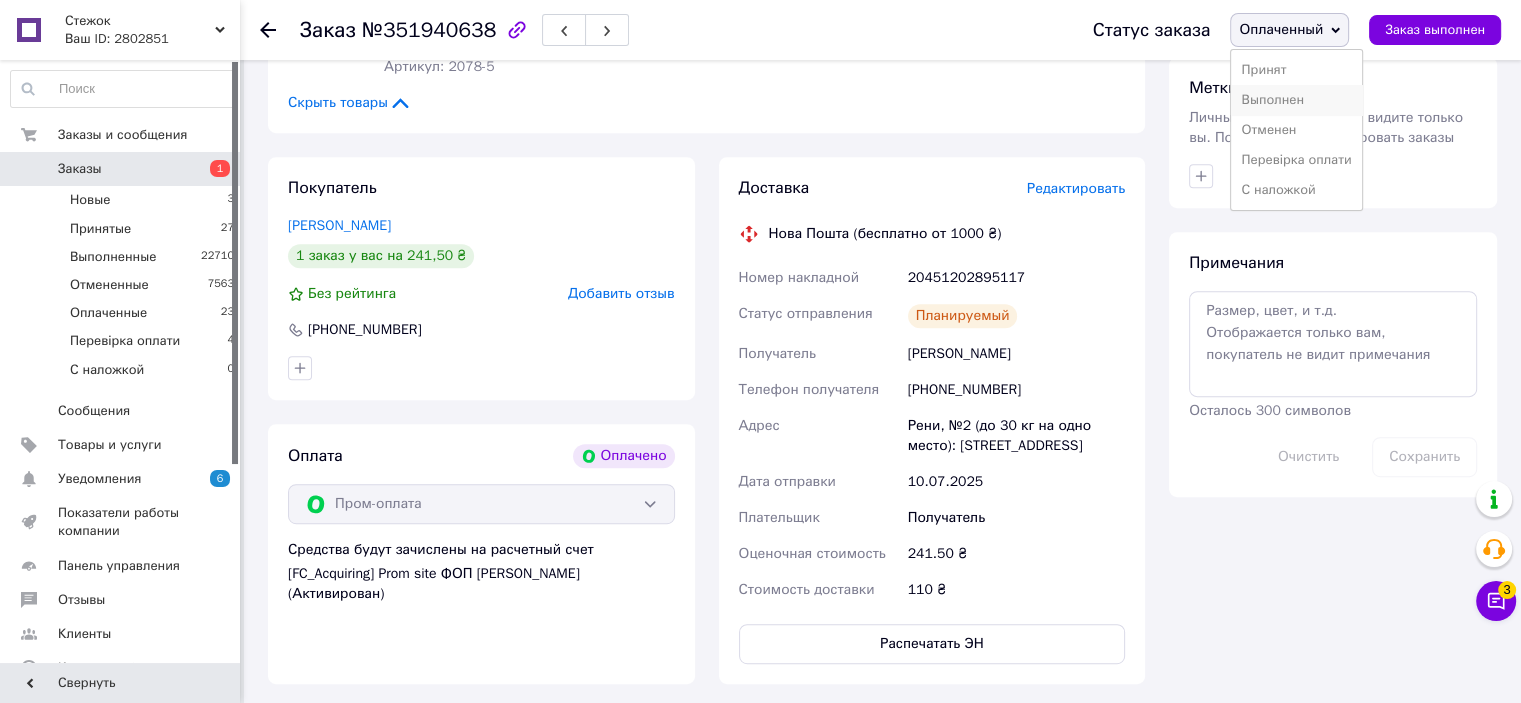 click on "Выполнен" at bounding box center [1296, 100] 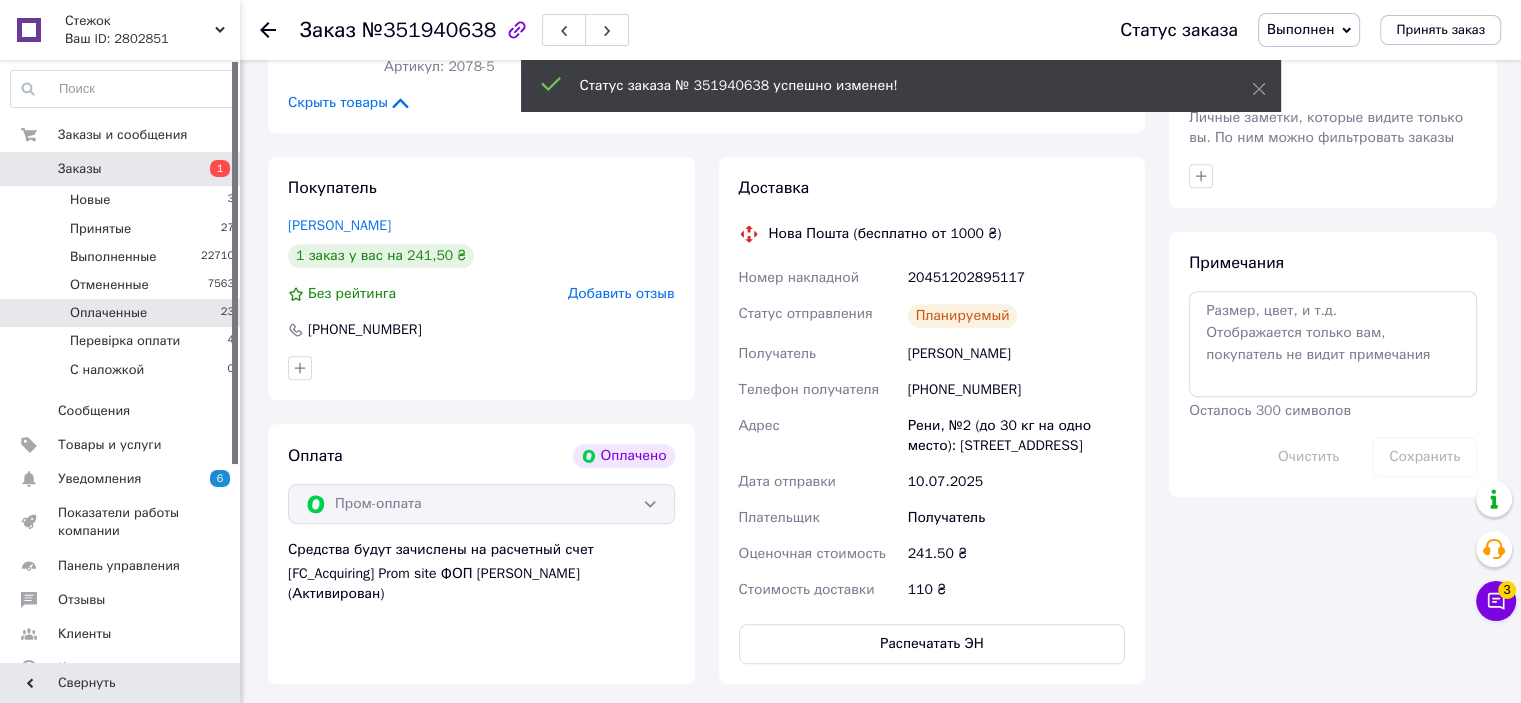 click on "Оплаченные 23" at bounding box center [123, 313] 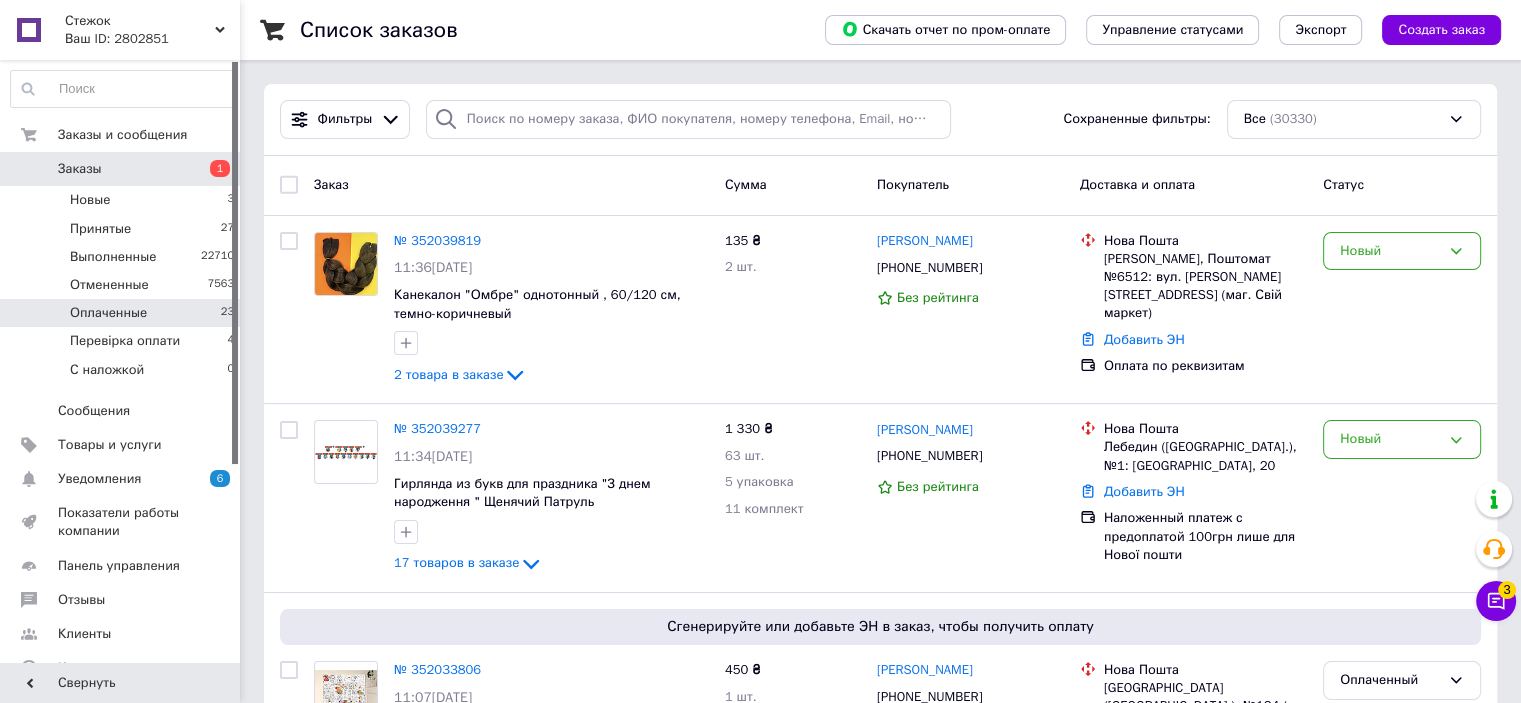 click on "Оплаченные 23" at bounding box center [123, 313] 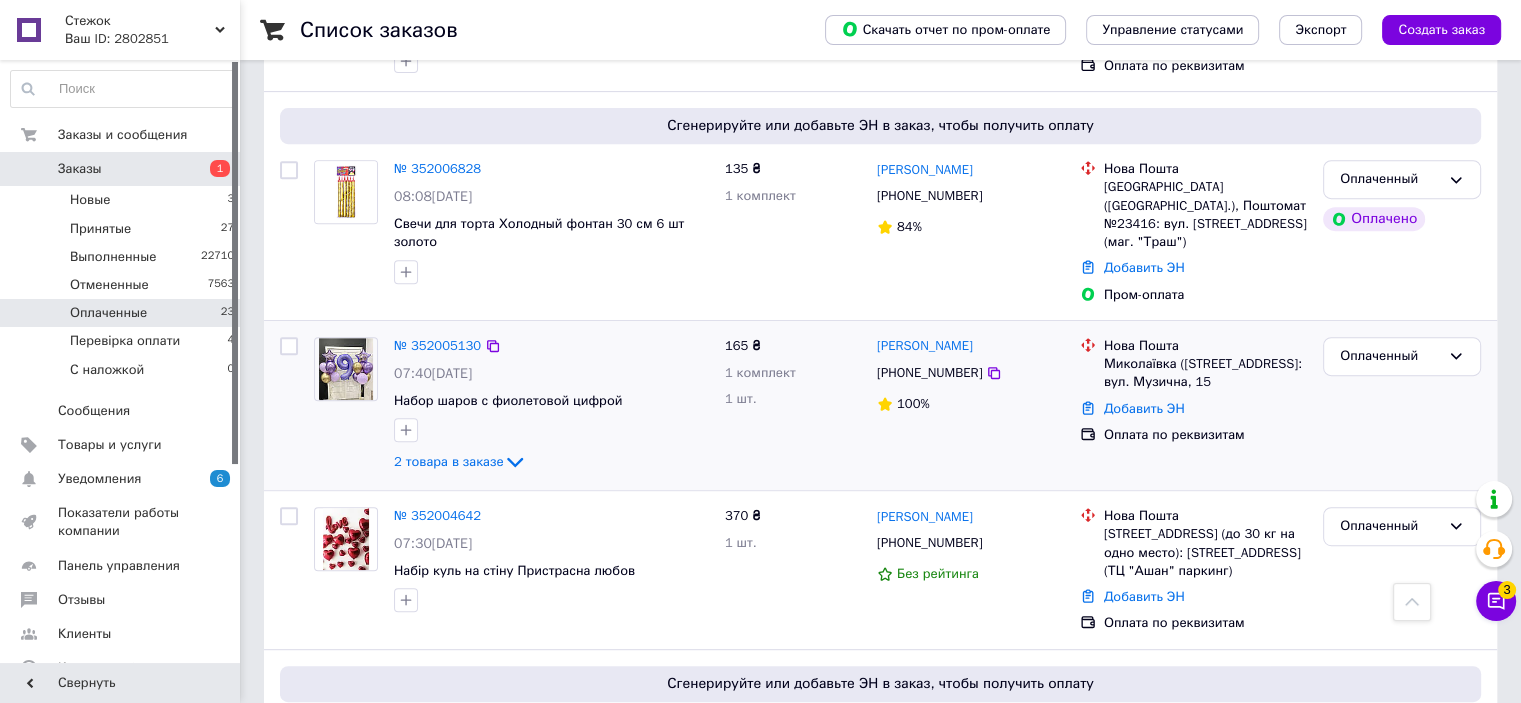 scroll, scrollTop: 562, scrollLeft: 0, axis: vertical 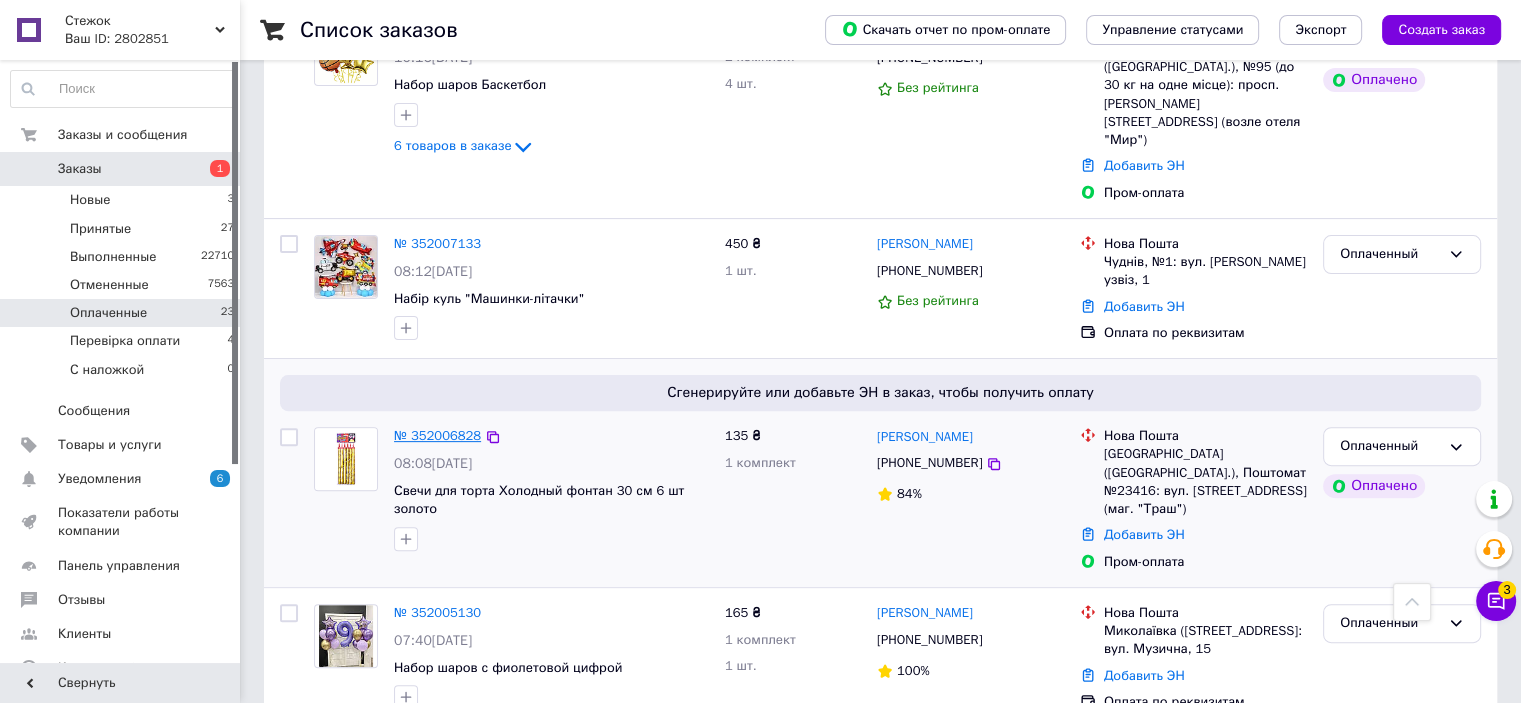 click on "№ 352006828" at bounding box center [437, 435] 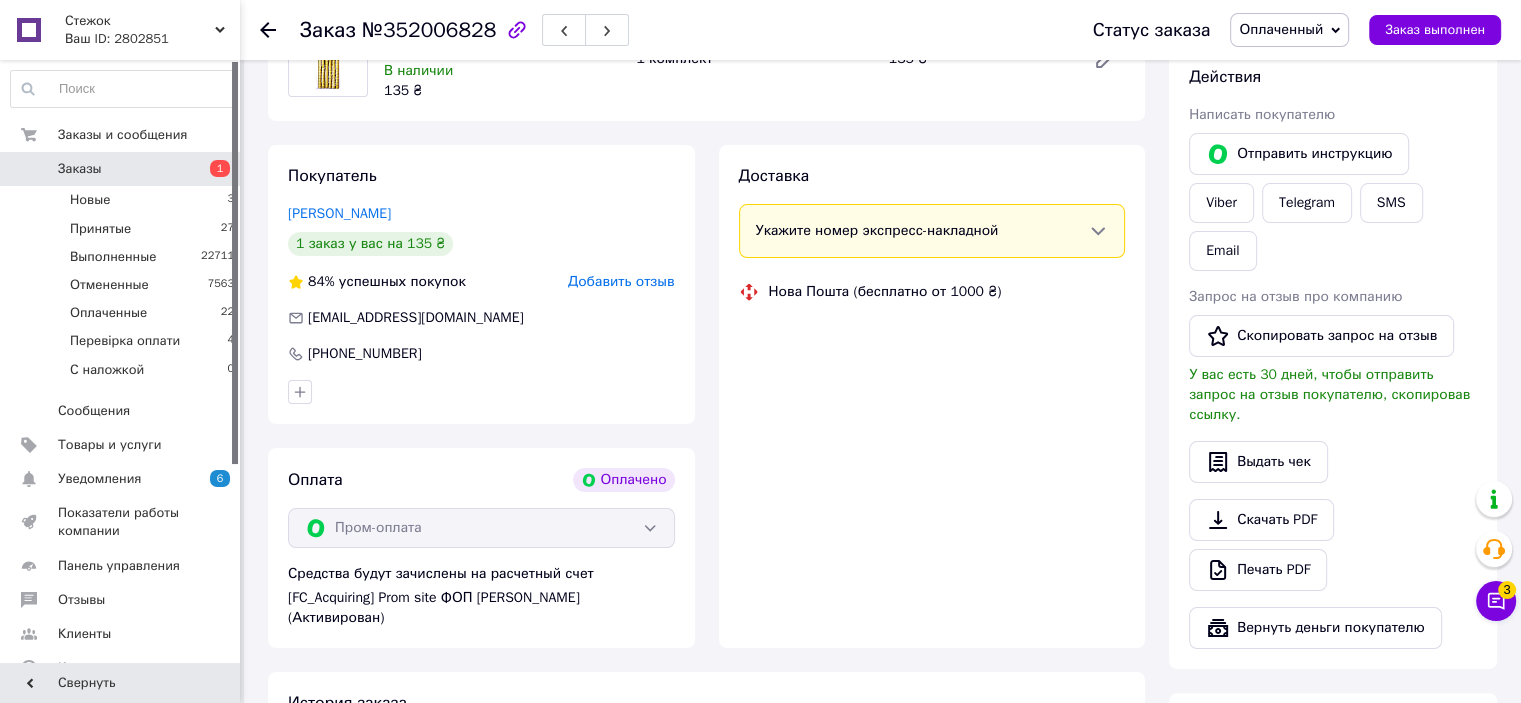 scroll, scrollTop: 562, scrollLeft: 0, axis: vertical 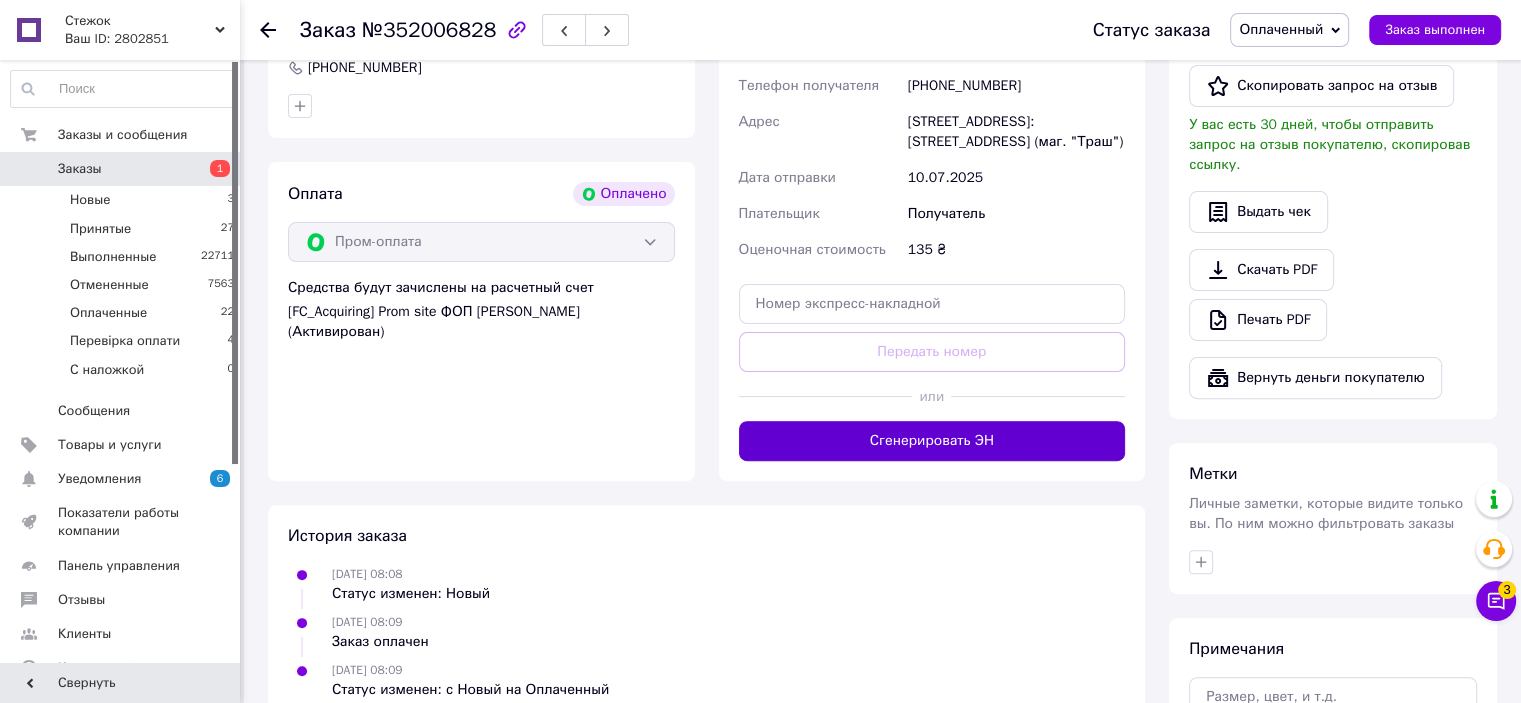 click on "Сгенерировать ЭН" at bounding box center [932, 441] 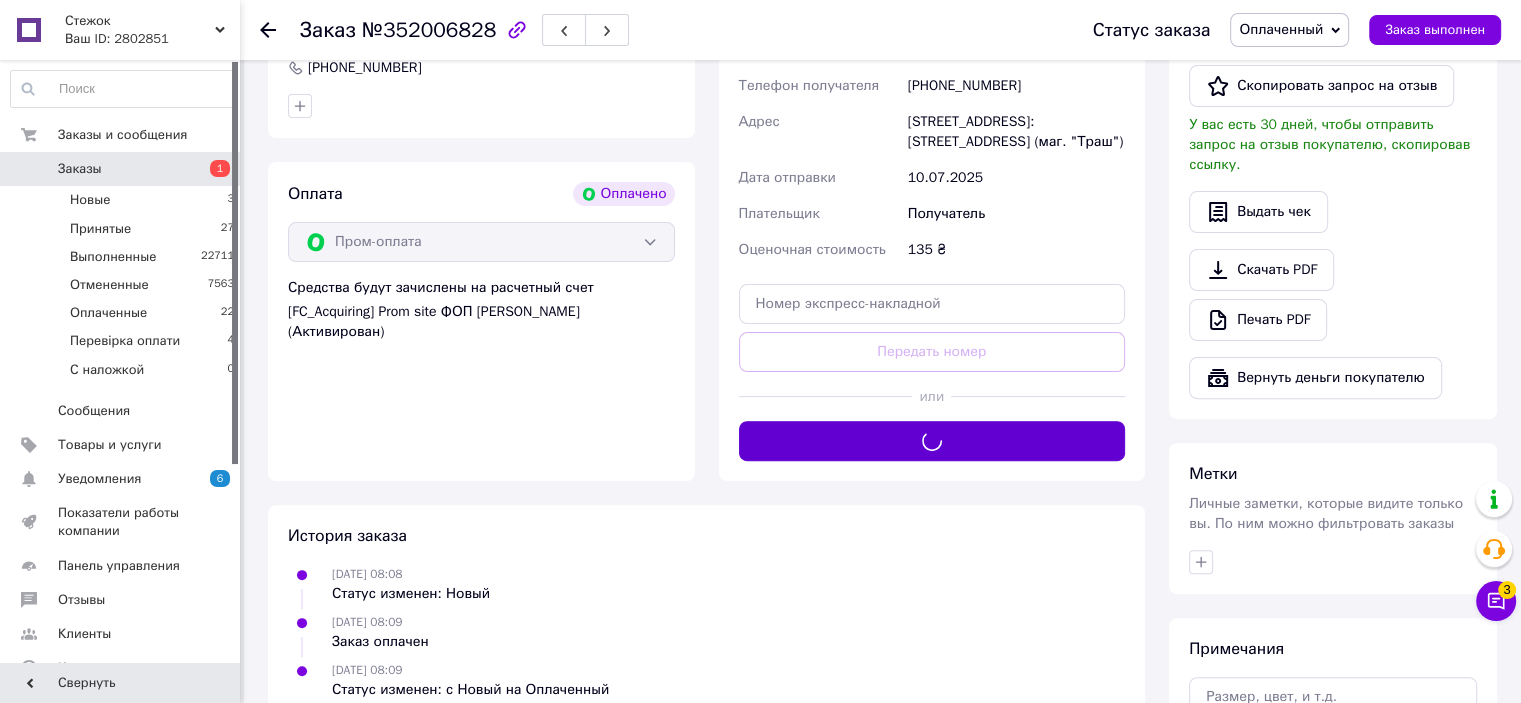 scroll, scrollTop: 262, scrollLeft: 0, axis: vertical 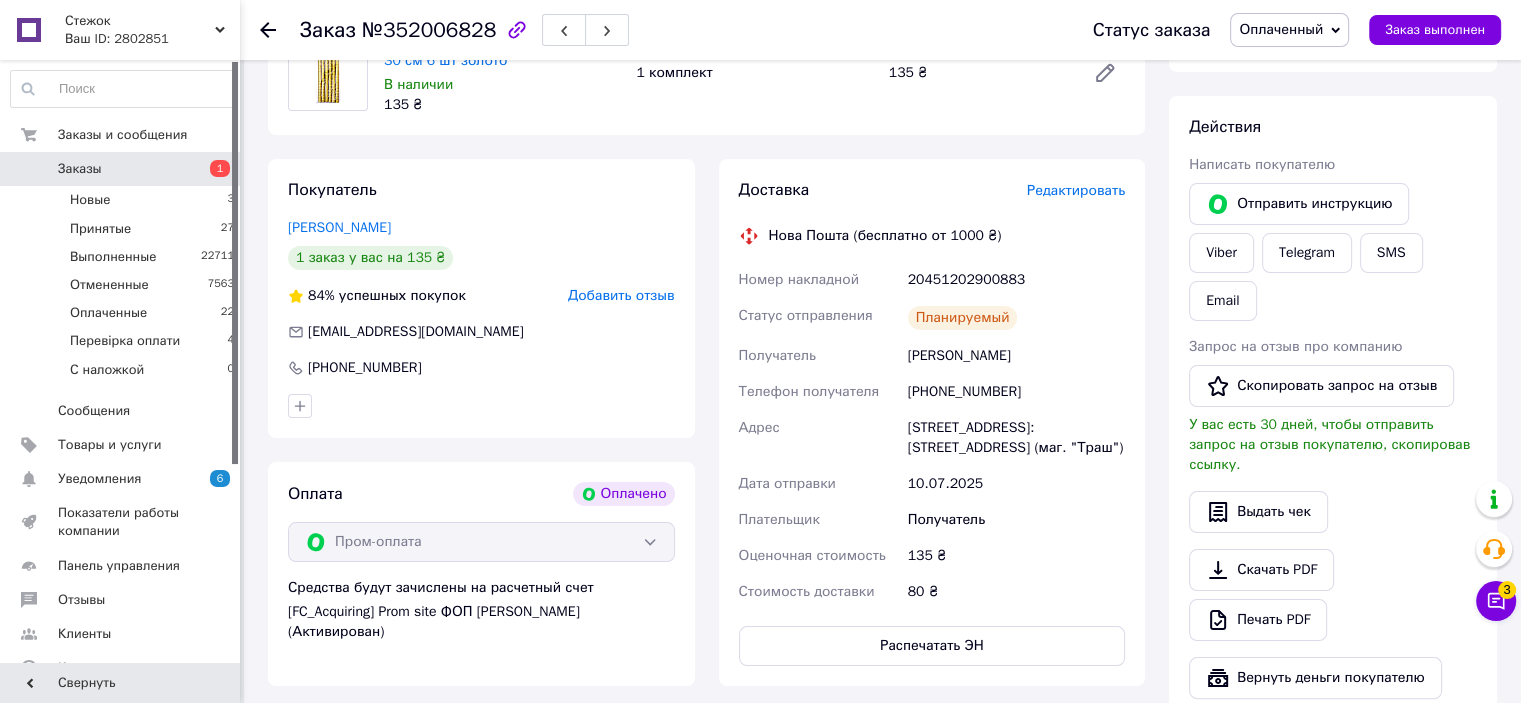 click on "Оплаченный" at bounding box center [1289, 30] 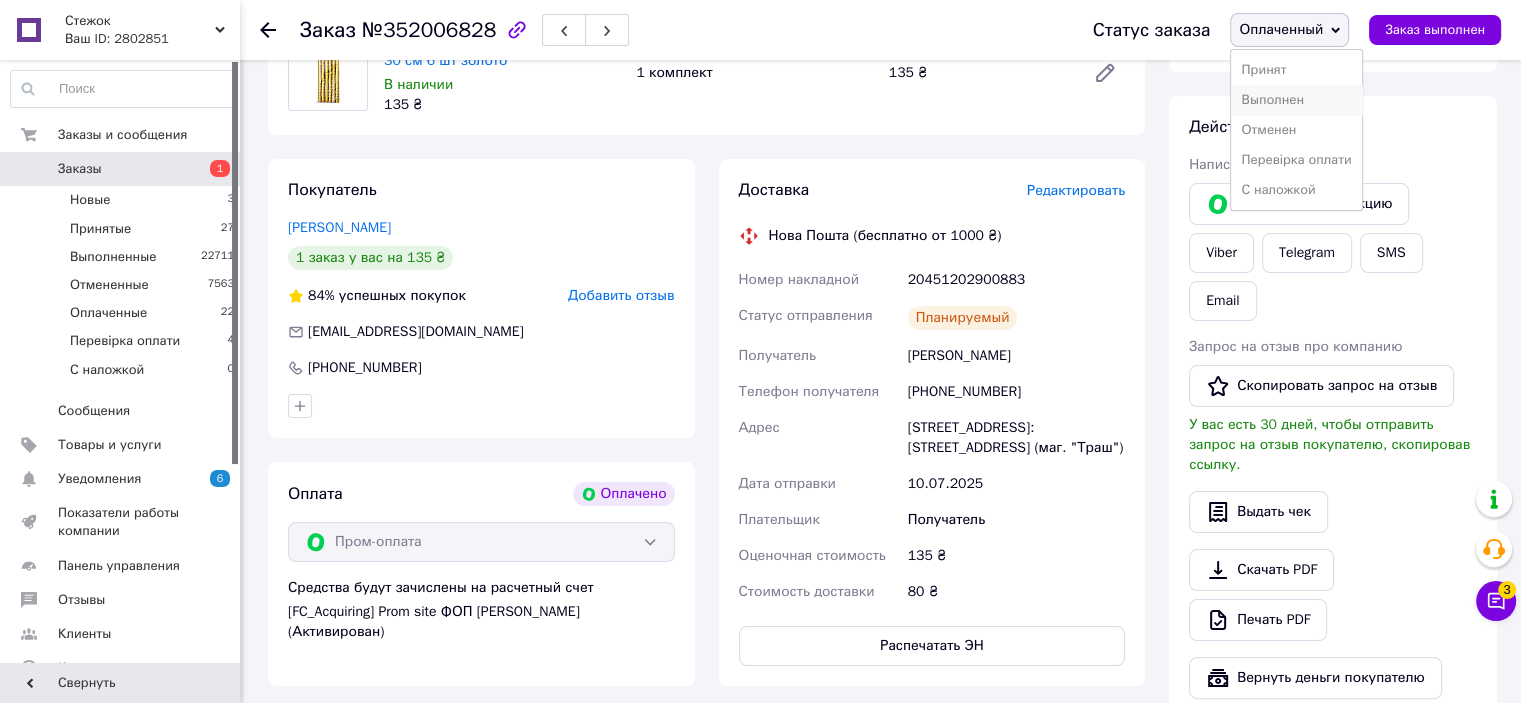 click on "Выполнен" at bounding box center (1296, 100) 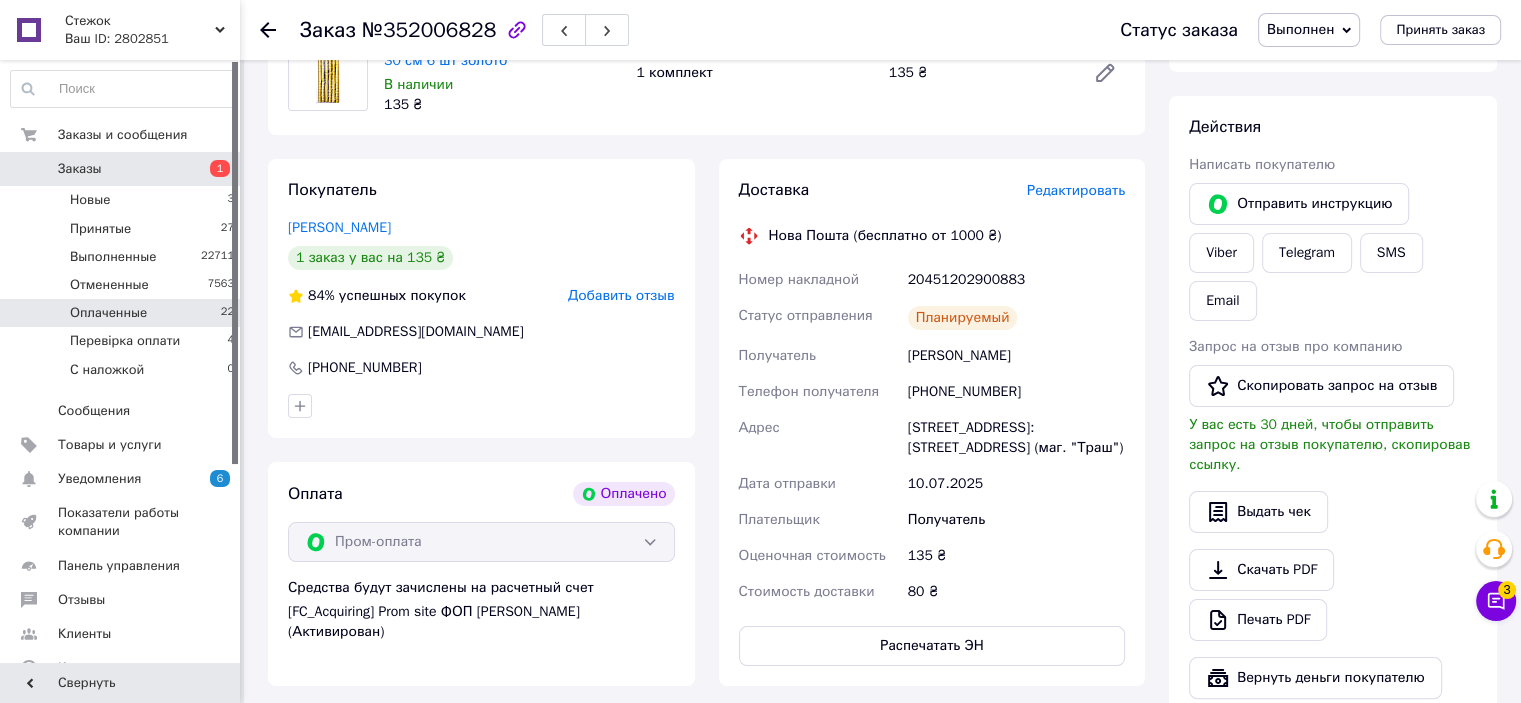 click on "Оплаченные 22" at bounding box center (123, 313) 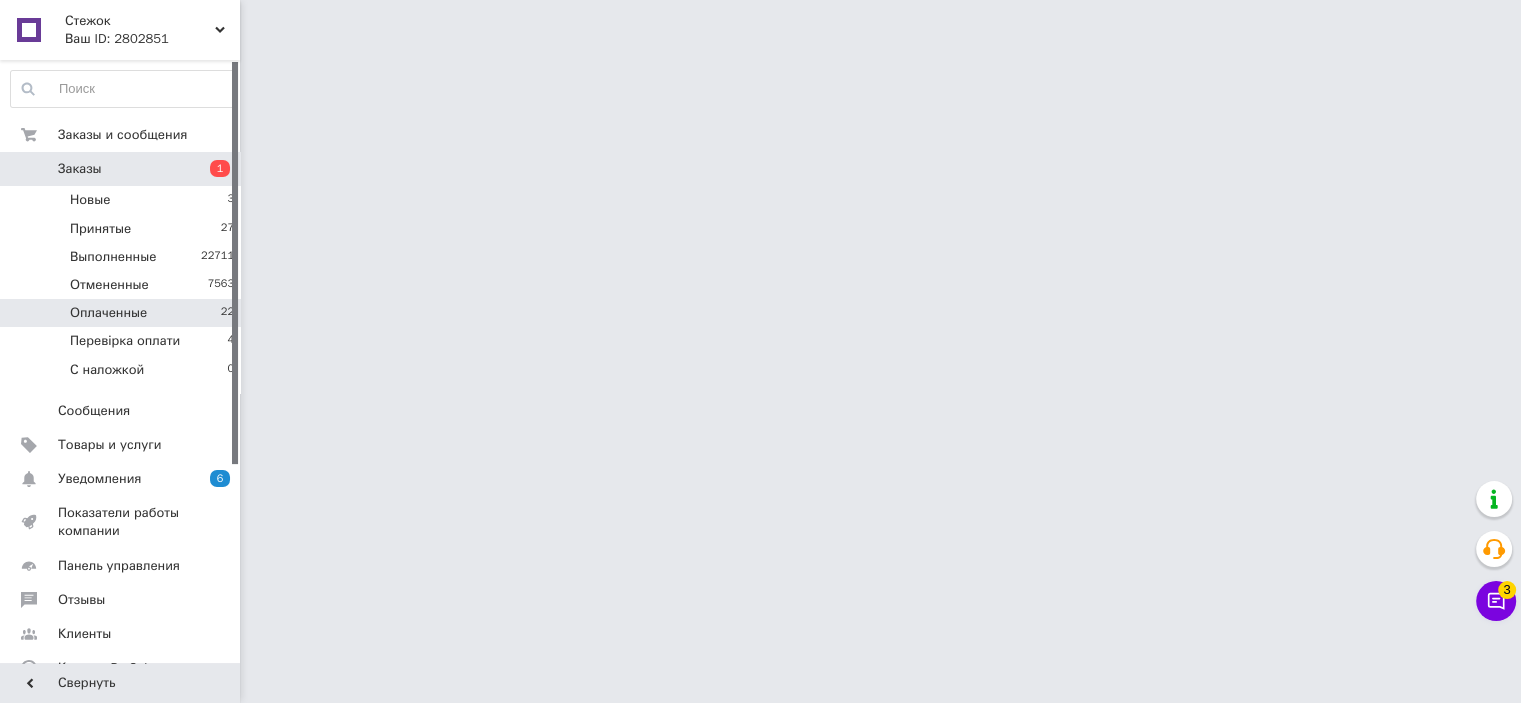scroll, scrollTop: 0, scrollLeft: 0, axis: both 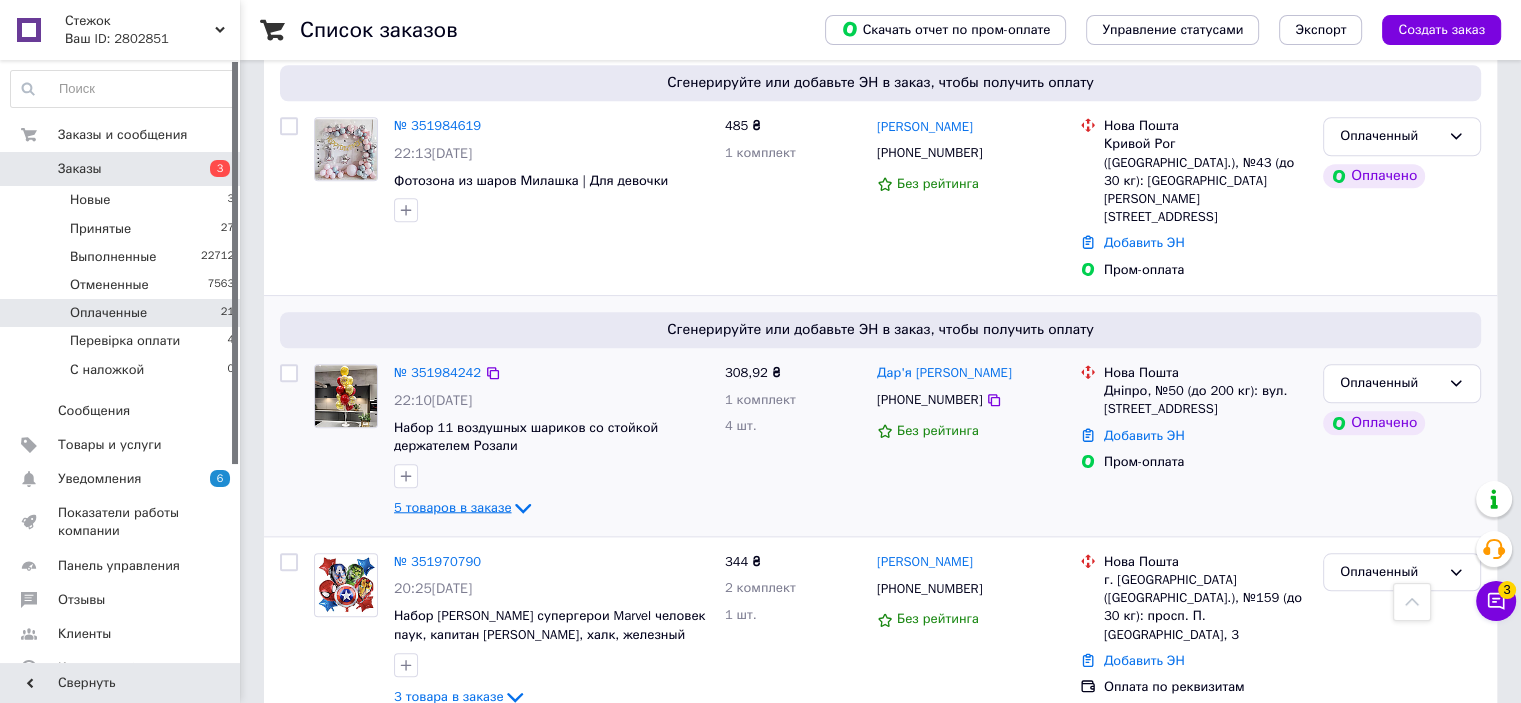 click on "5 товаров в заказе" at bounding box center [452, 507] 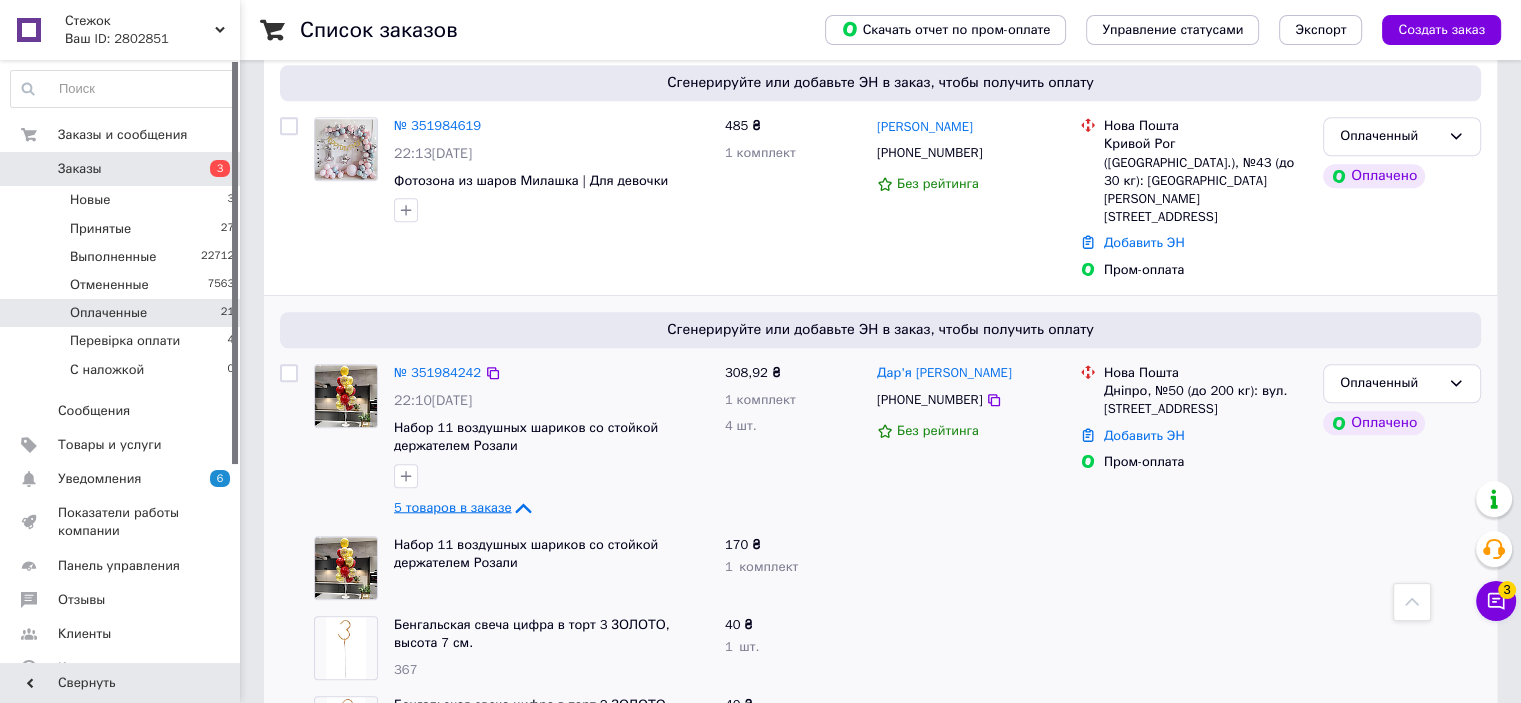 click on "5 товаров в заказе" at bounding box center [452, 507] 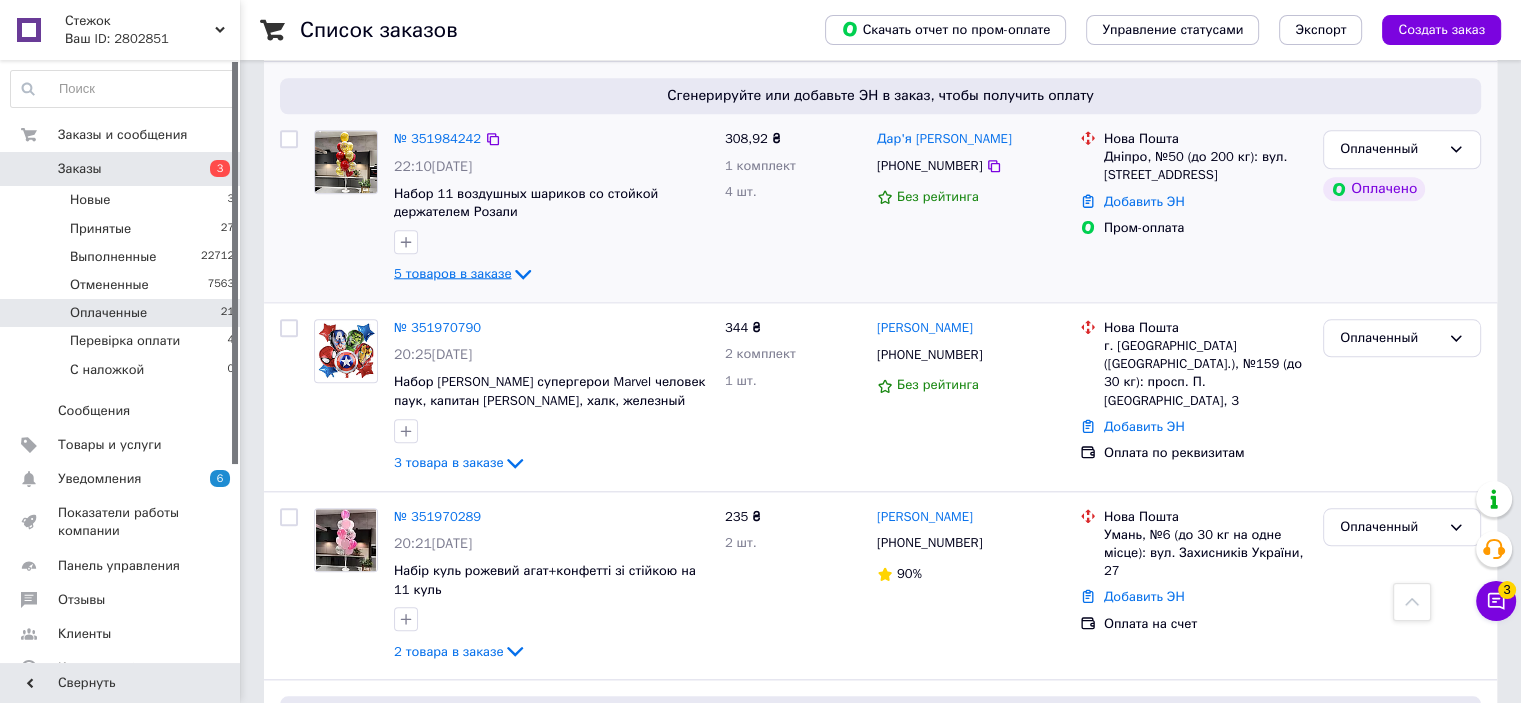 scroll, scrollTop: 2000, scrollLeft: 0, axis: vertical 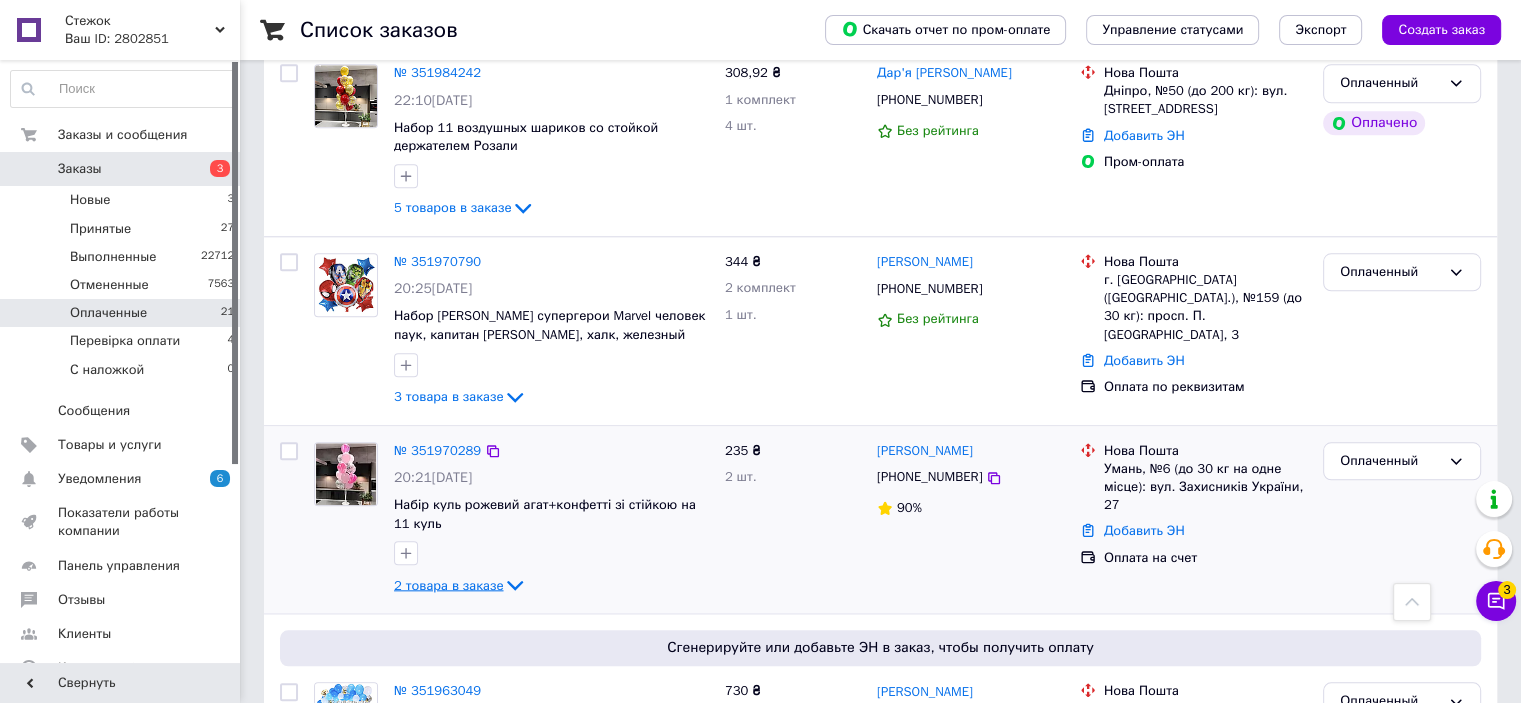 click on "2 товара в заказе" at bounding box center (448, 584) 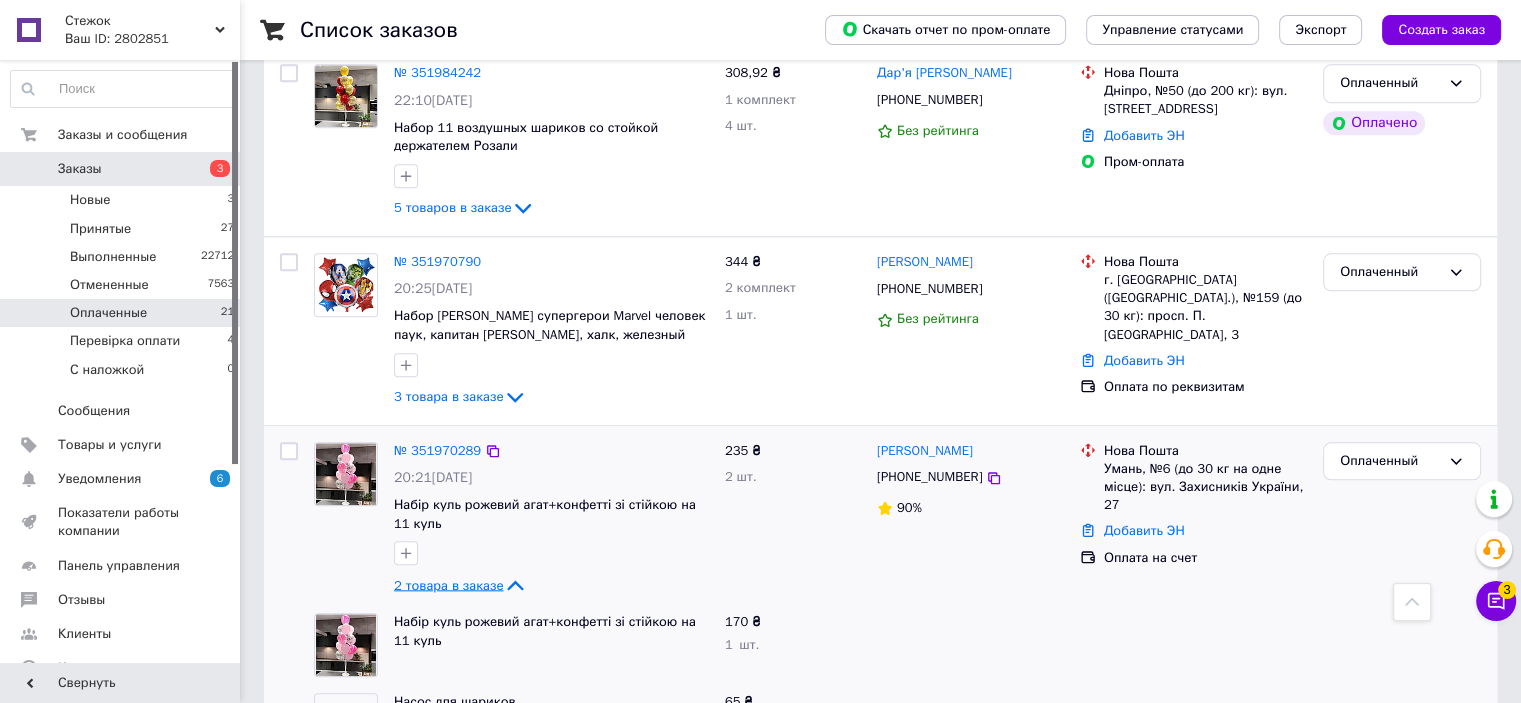 click on "2 товара в заказе" at bounding box center (448, 584) 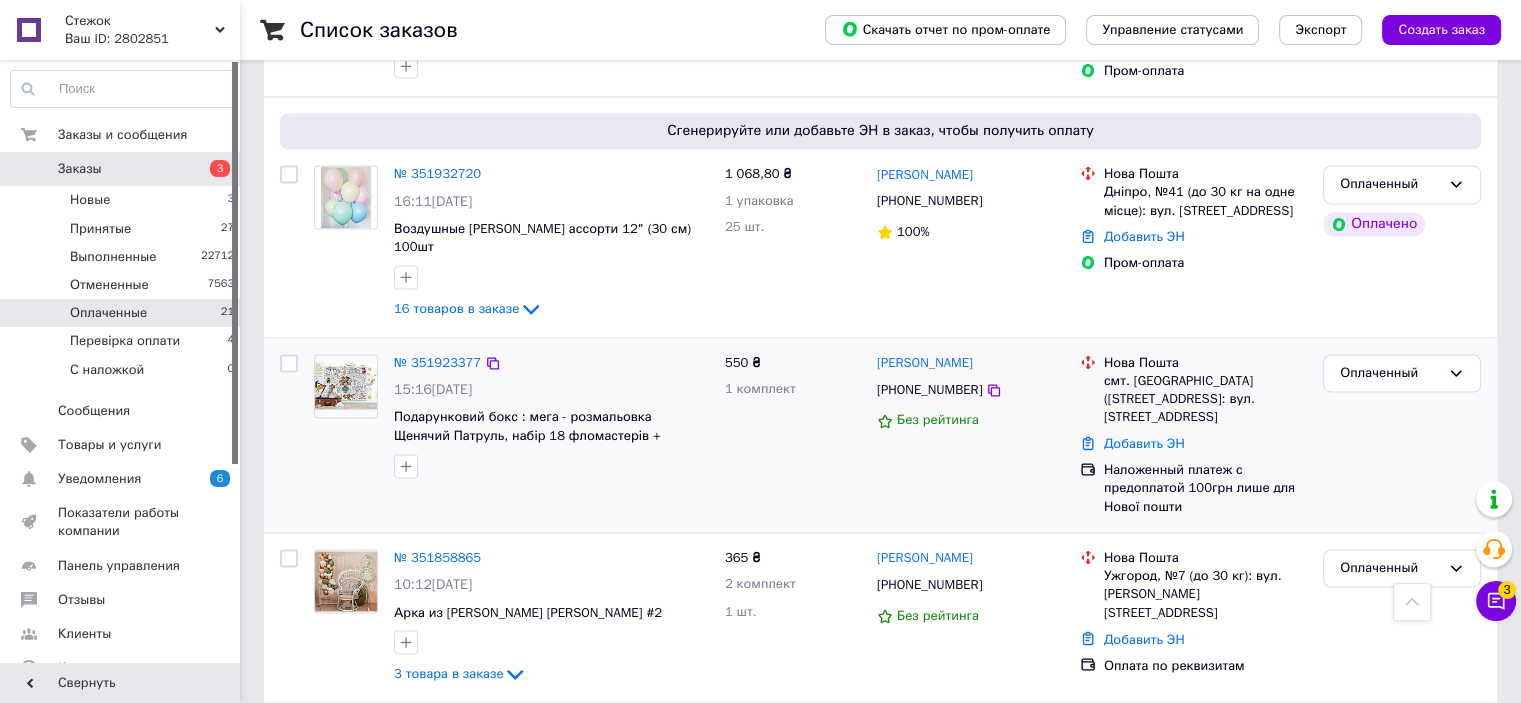 scroll, scrollTop: 3300, scrollLeft: 0, axis: vertical 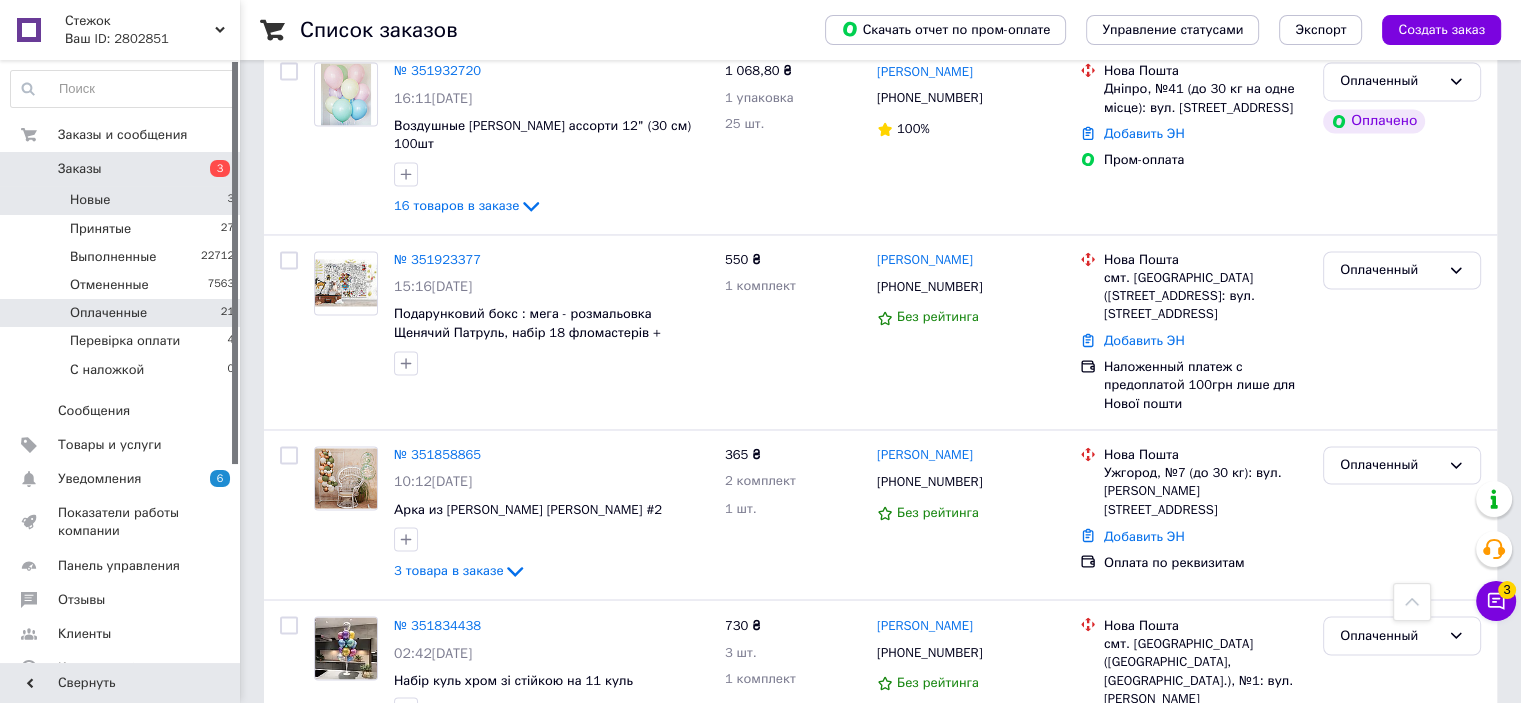 click on "Новые 3" at bounding box center [123, 200] 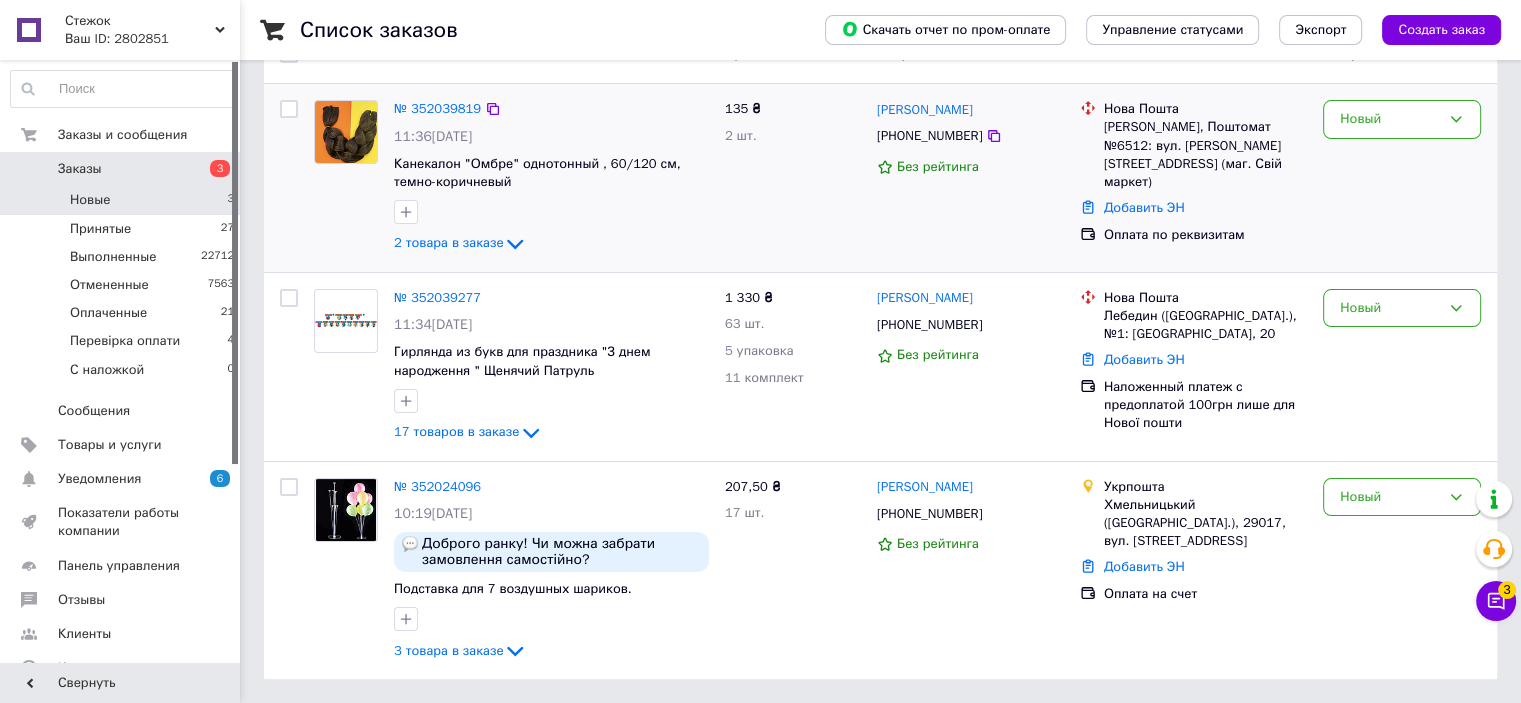 scroll, scrollTop: 0, scrollLeft: 0, axis: both 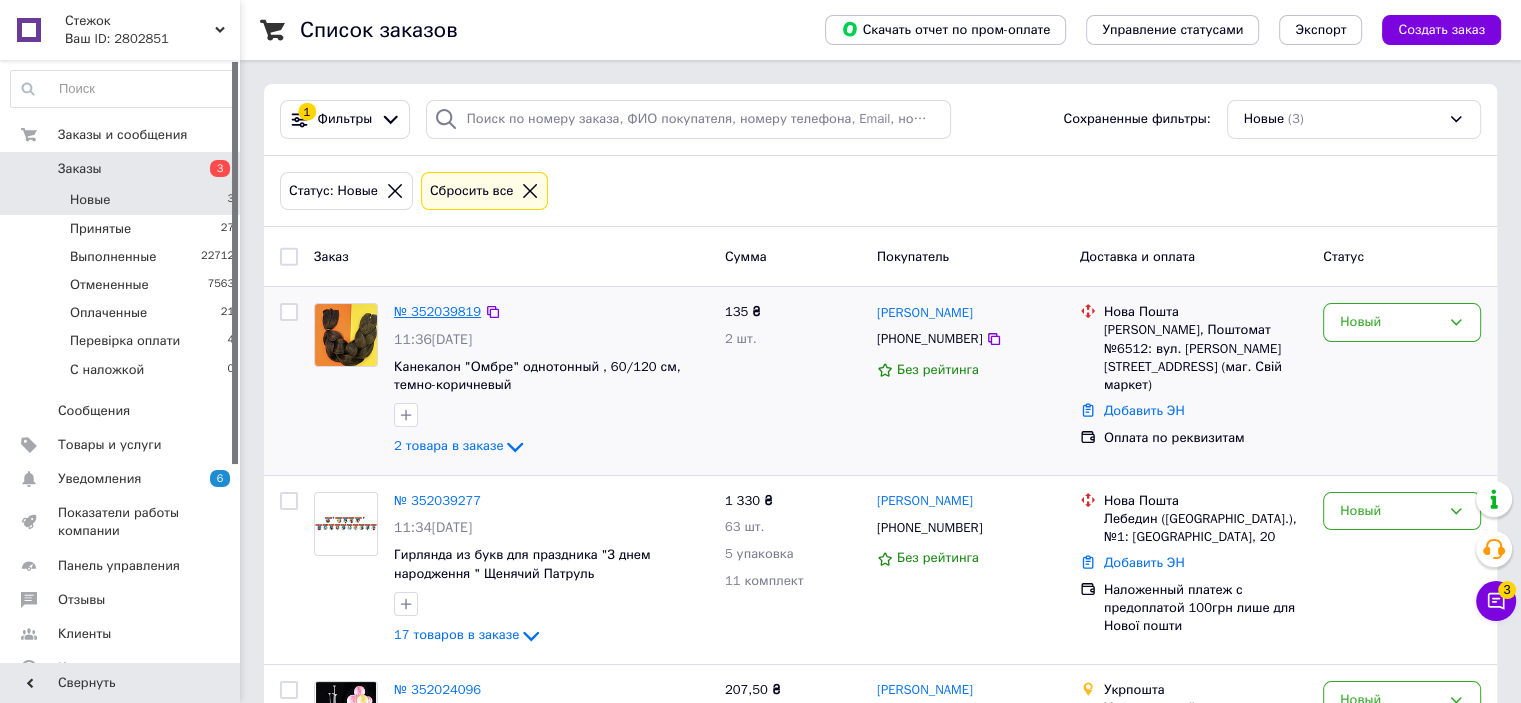 click on "№ 352039819" at bounding box center [437, 311] 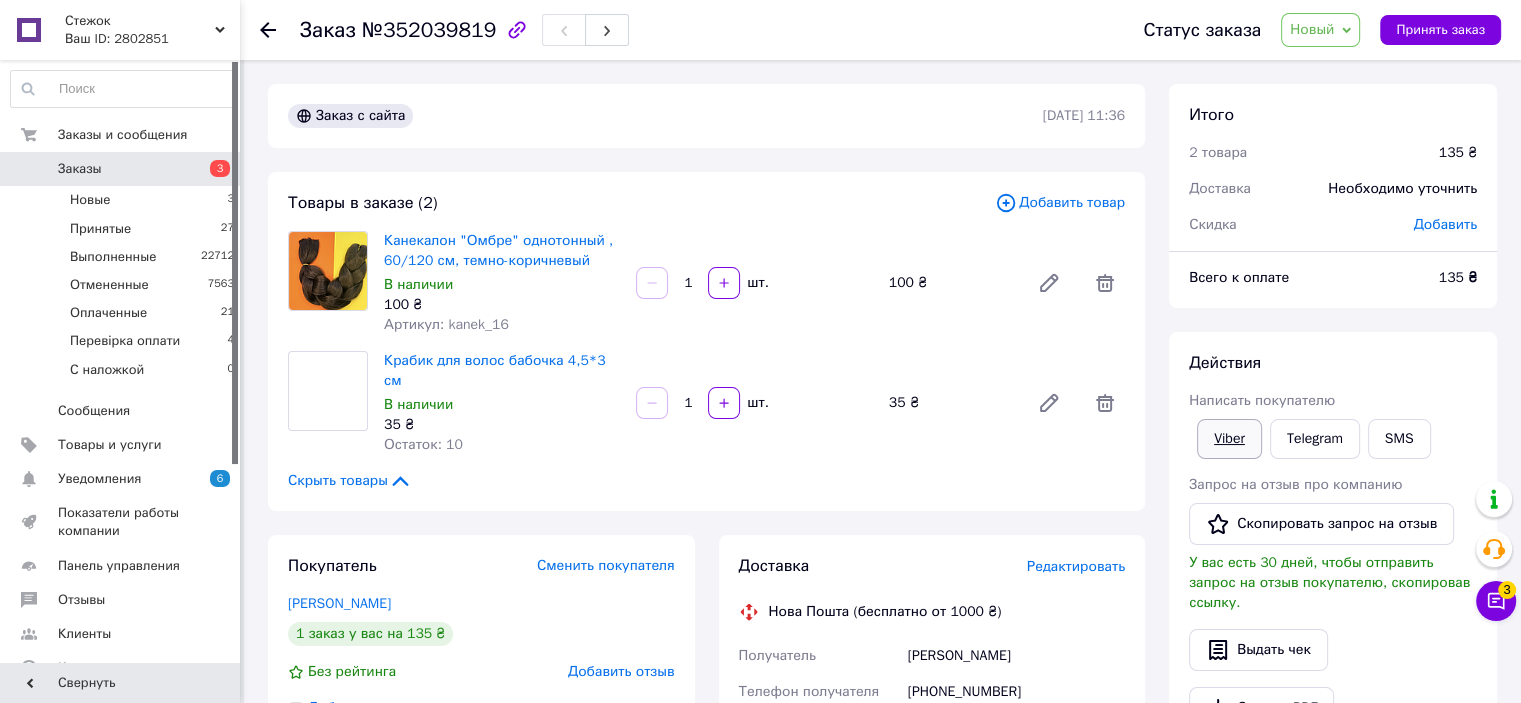 click on "Viber" at bounding box center (1229, 439) 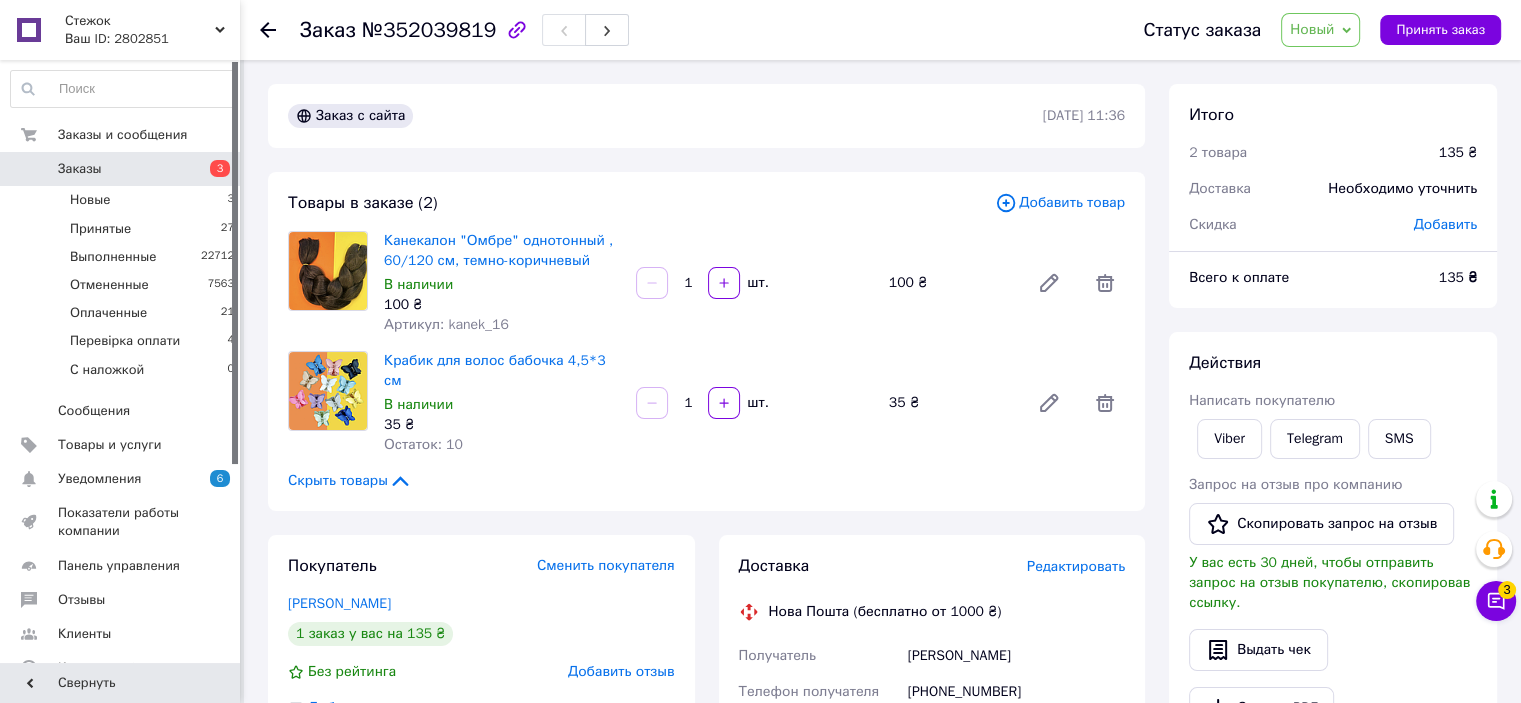 click 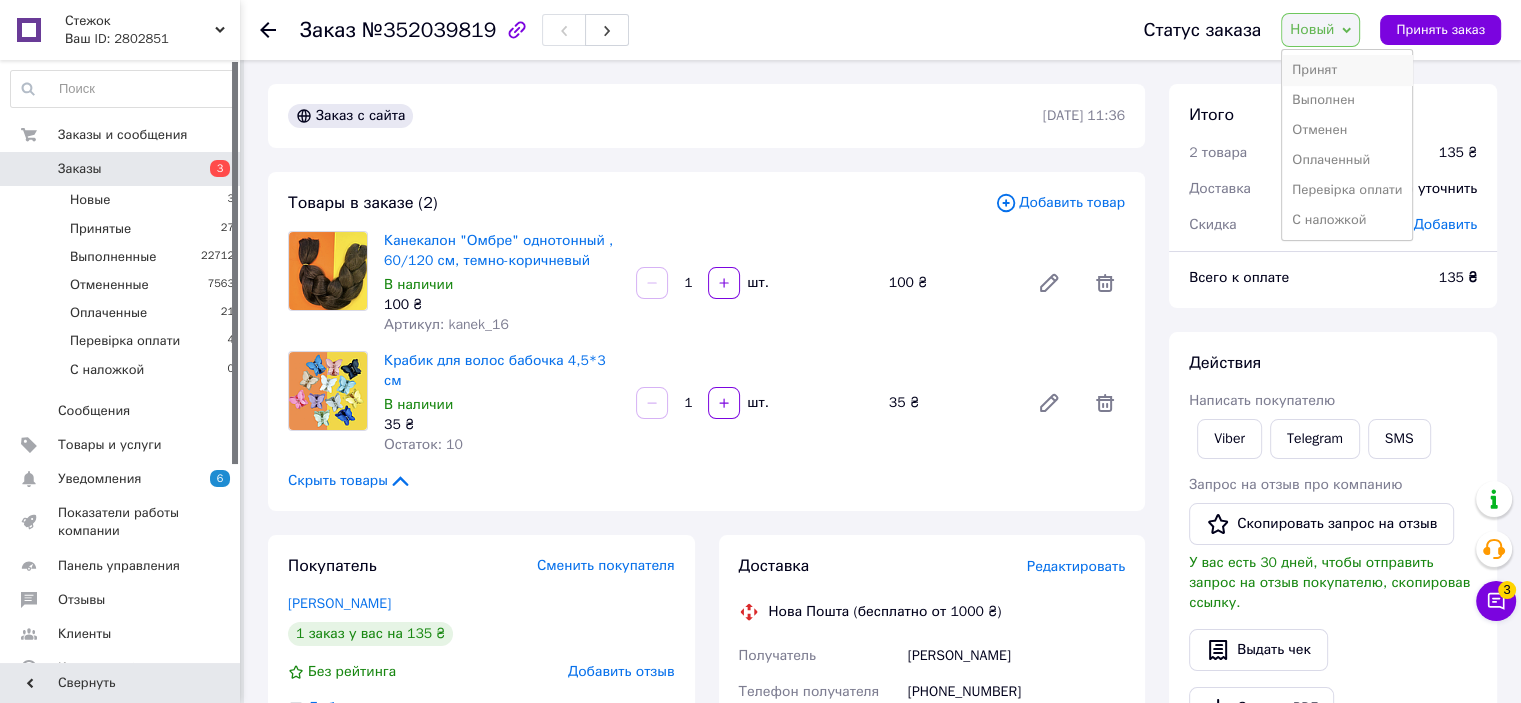 click on "Принят" at bounding box center [1347, 70] 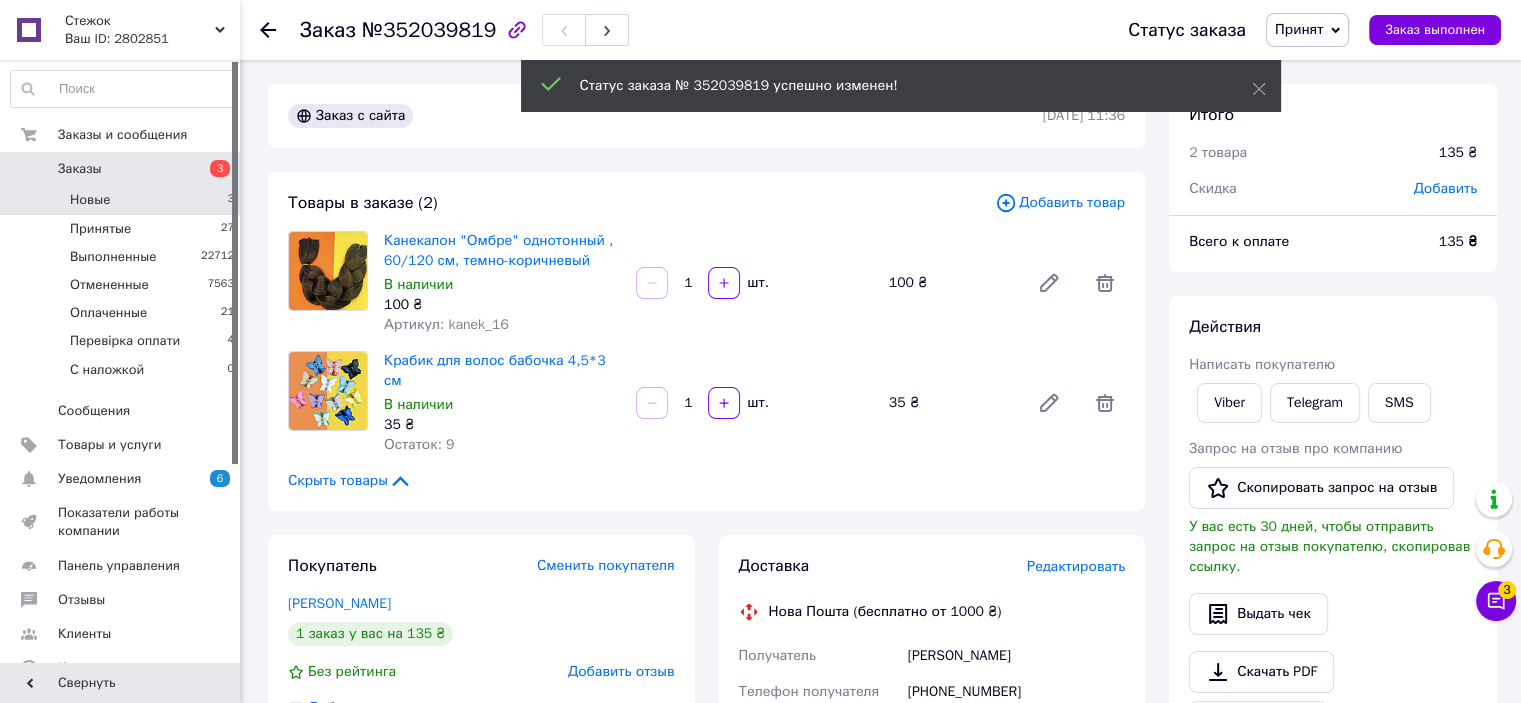 click on "Новые 3" at bounding box center [123, 200] 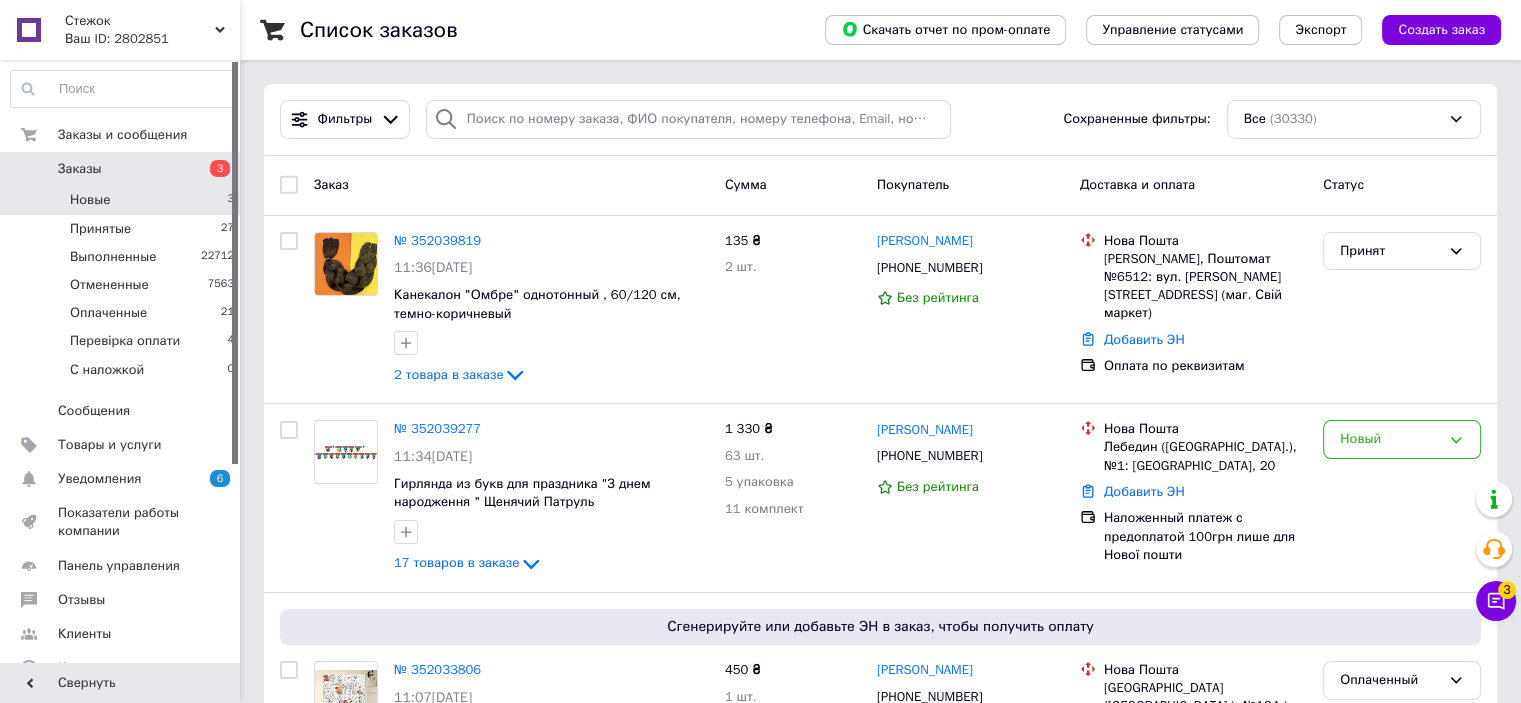 click on "Новые 3" at bounding box center [123, 200] 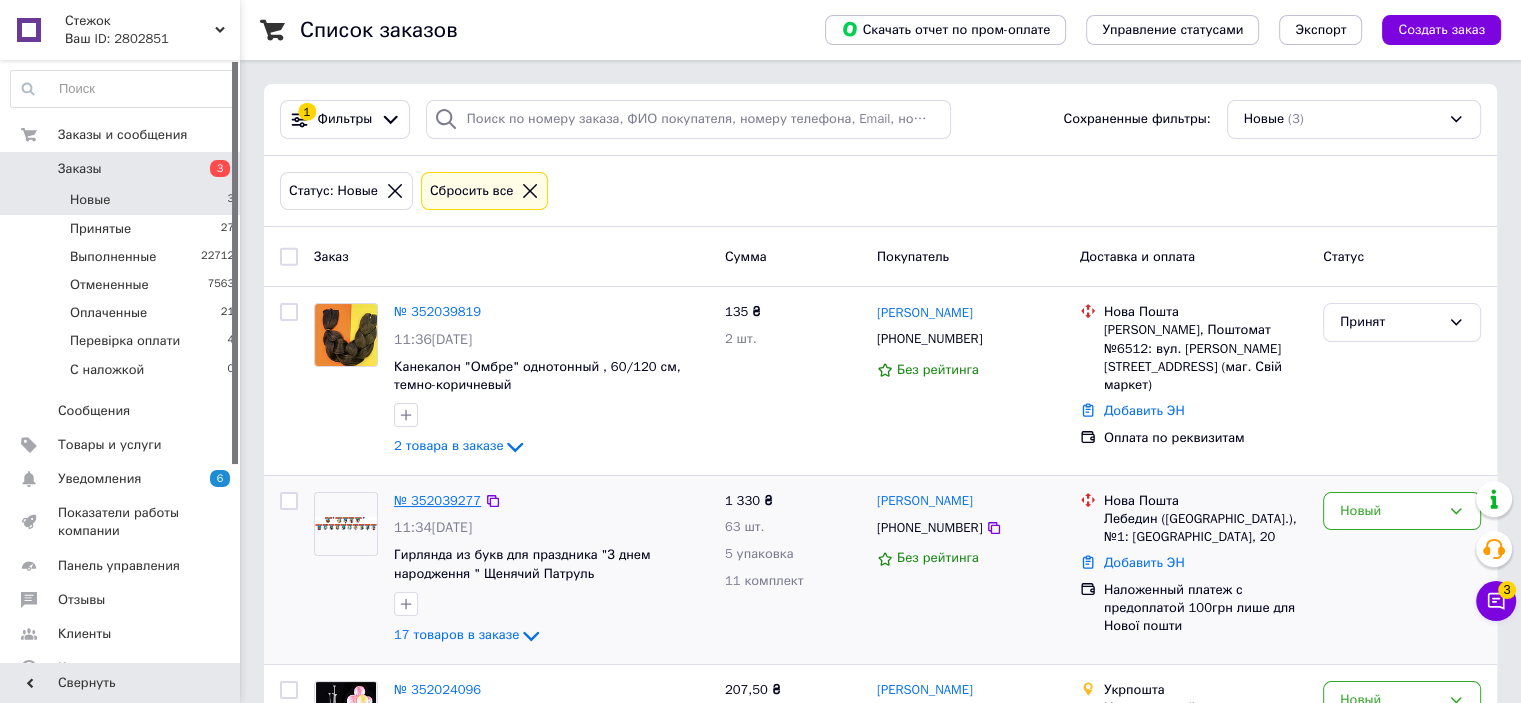 click on "№ 352039277" at bounding box center [437, 500] 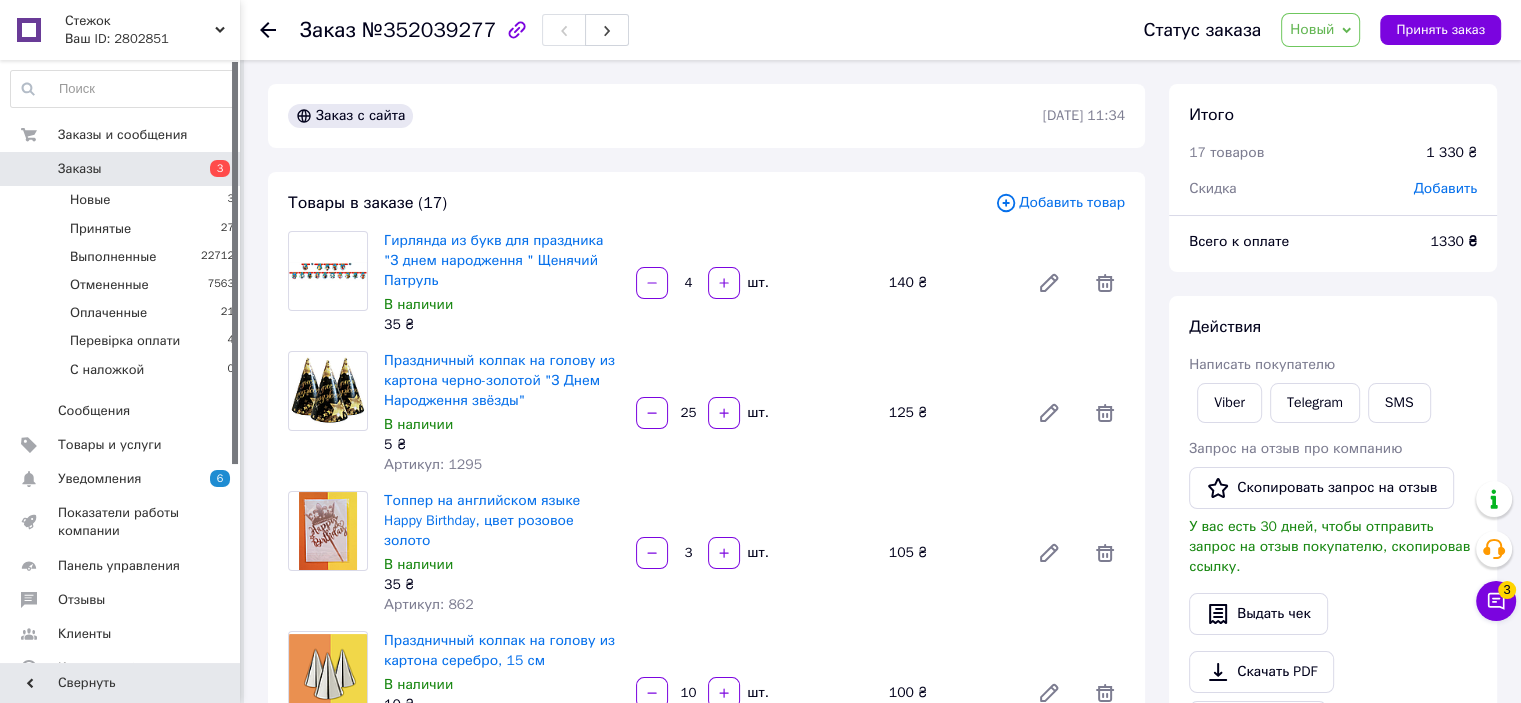 click on "Viber" at bounding box center (1229, 403) 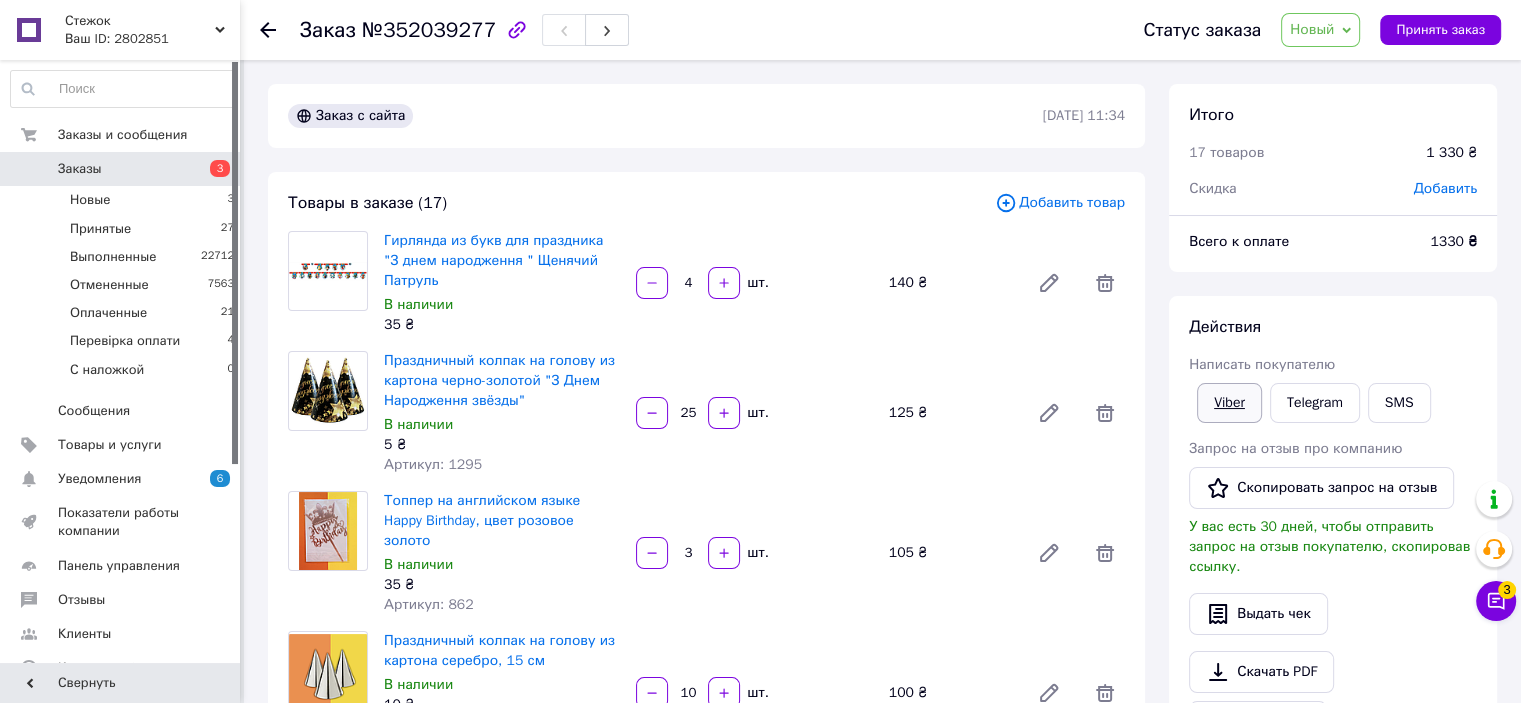 click on "Viber" at bounding box center [1229, 403] 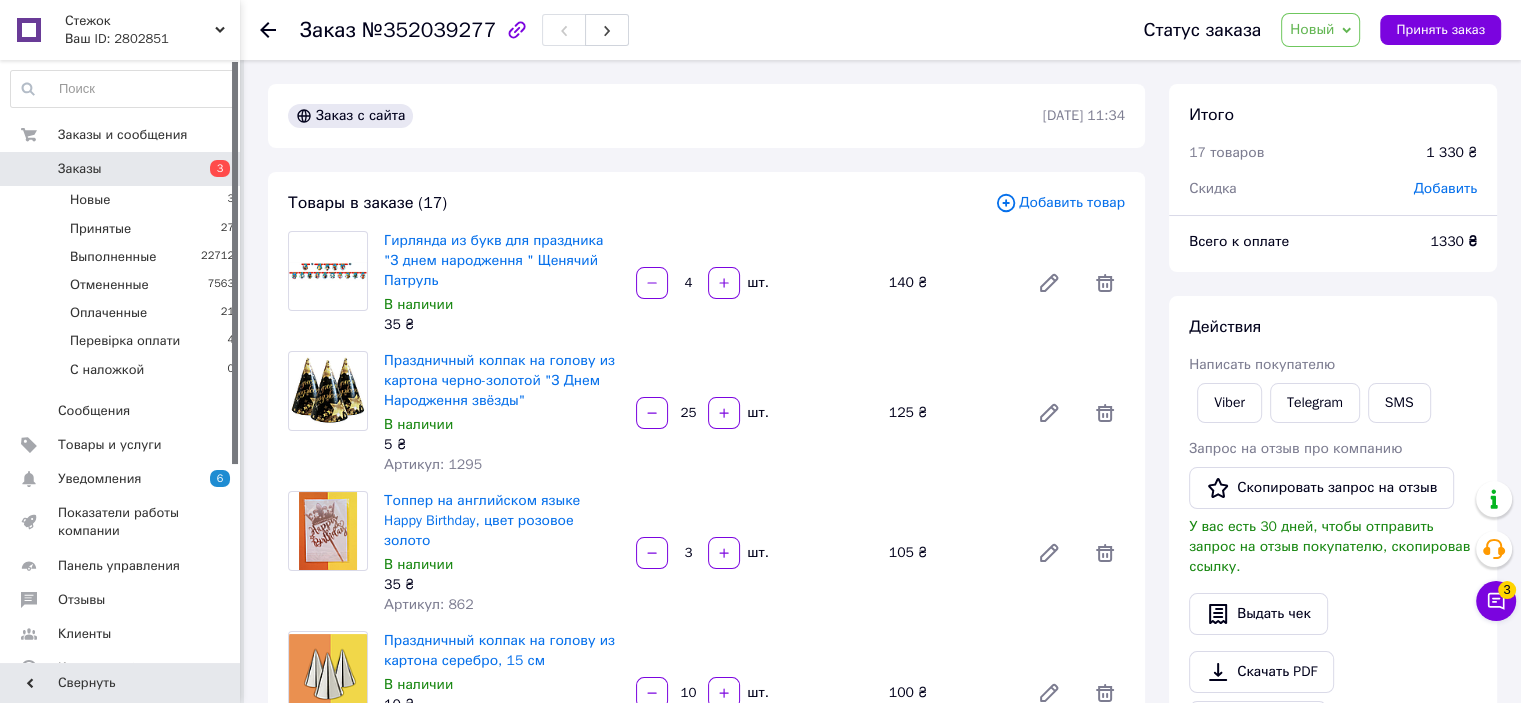 click on "Новый" at bounding box center (1312, 29) 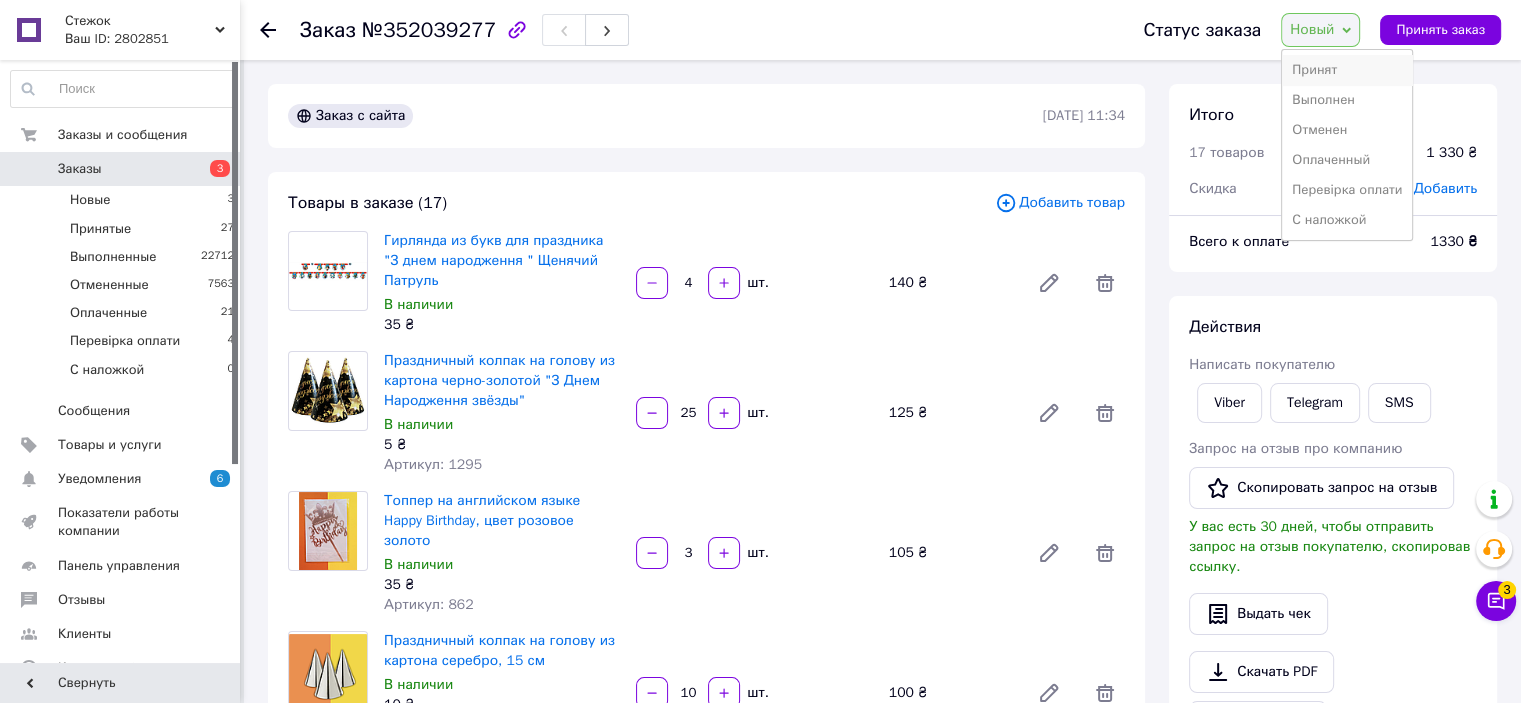 click on "Принят" at bounding box center [1347, 70] 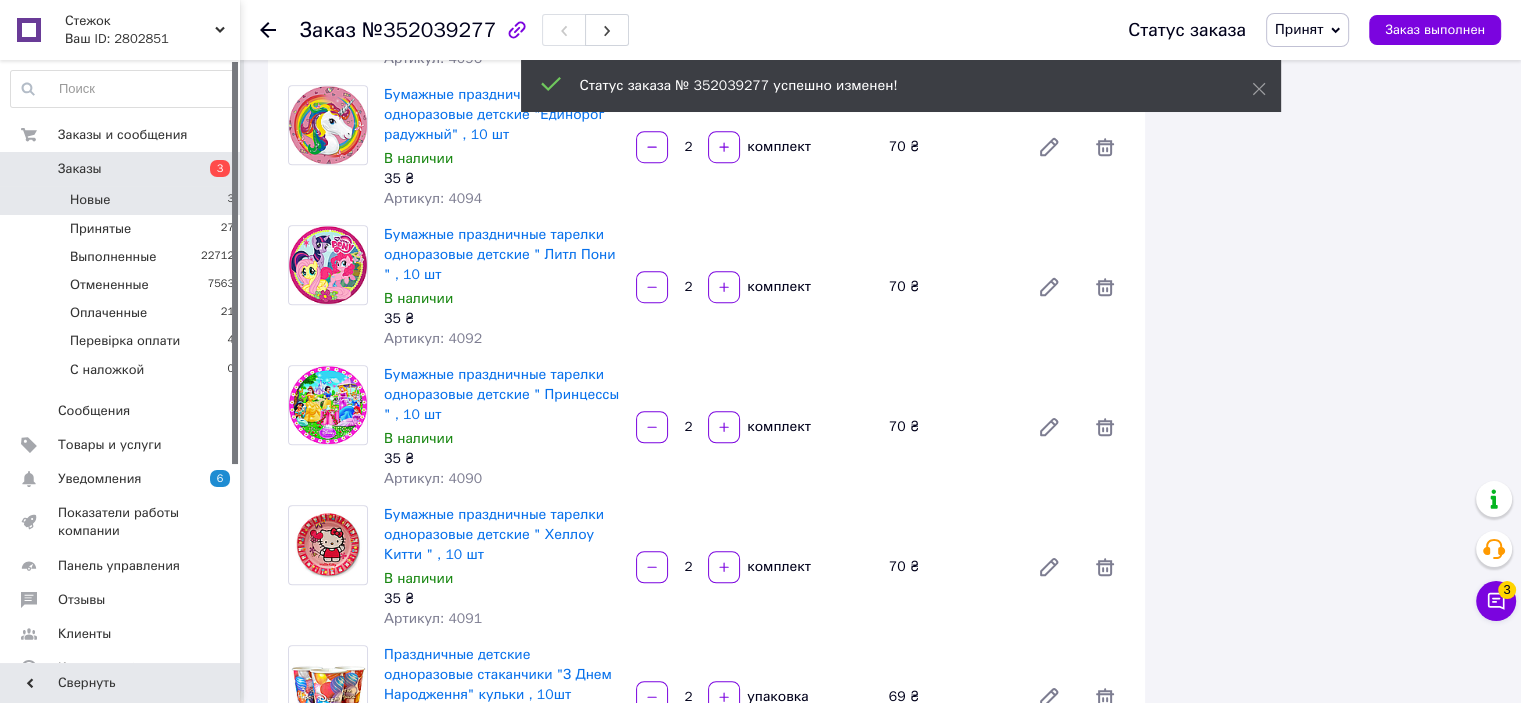 scroll, scrollTop: 1200, scrollLeft: 0, axis: vertical 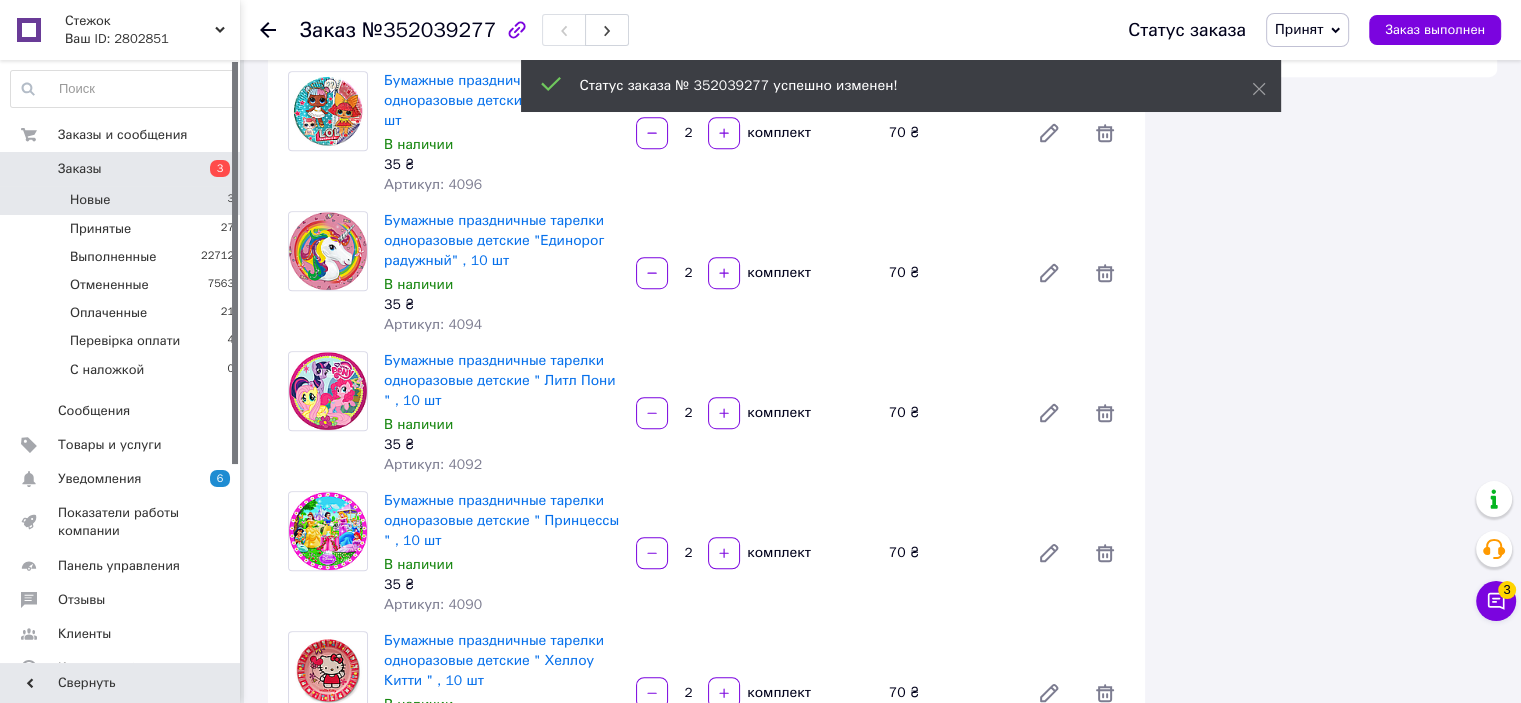 click on "Новые 3" at bounding box center (123, 200) 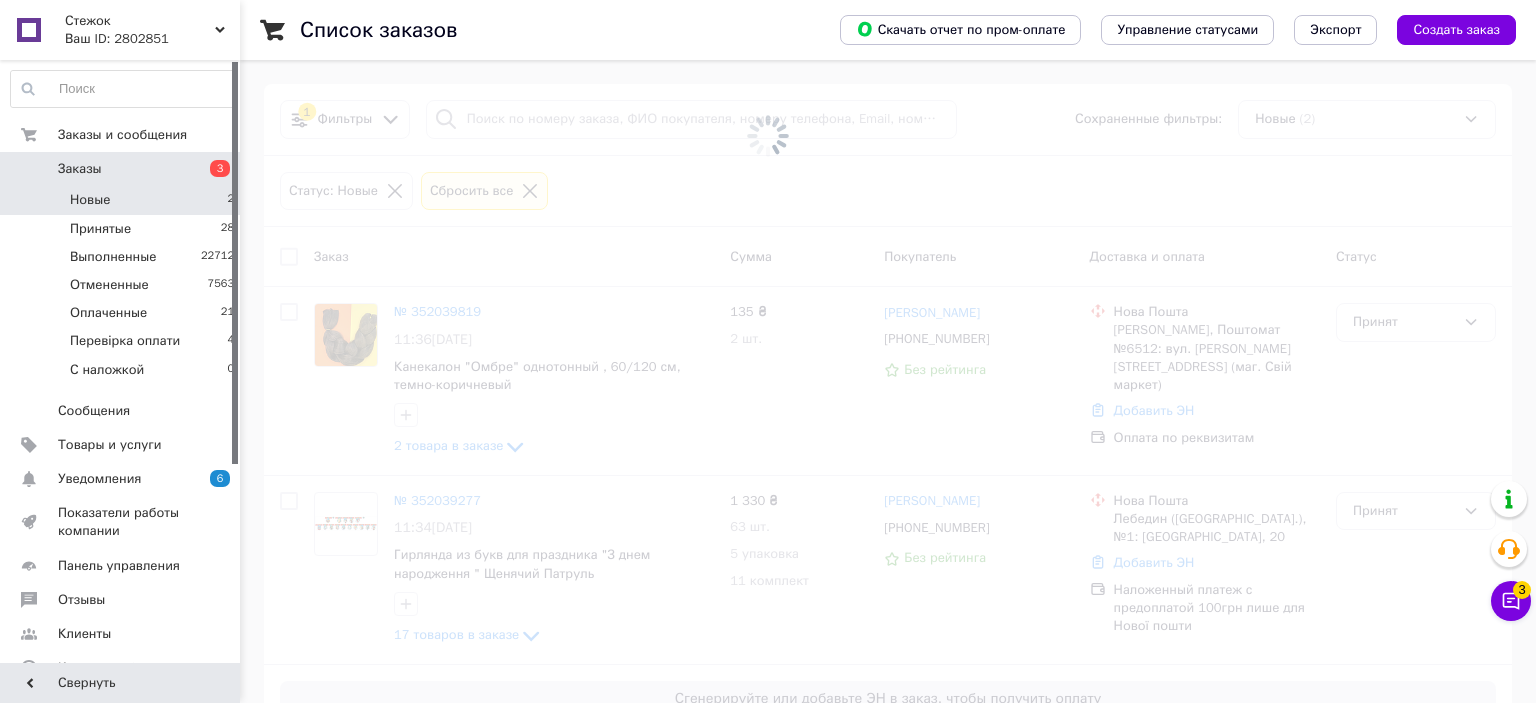 click on "Новые 2" at bounding box center (123, 200) 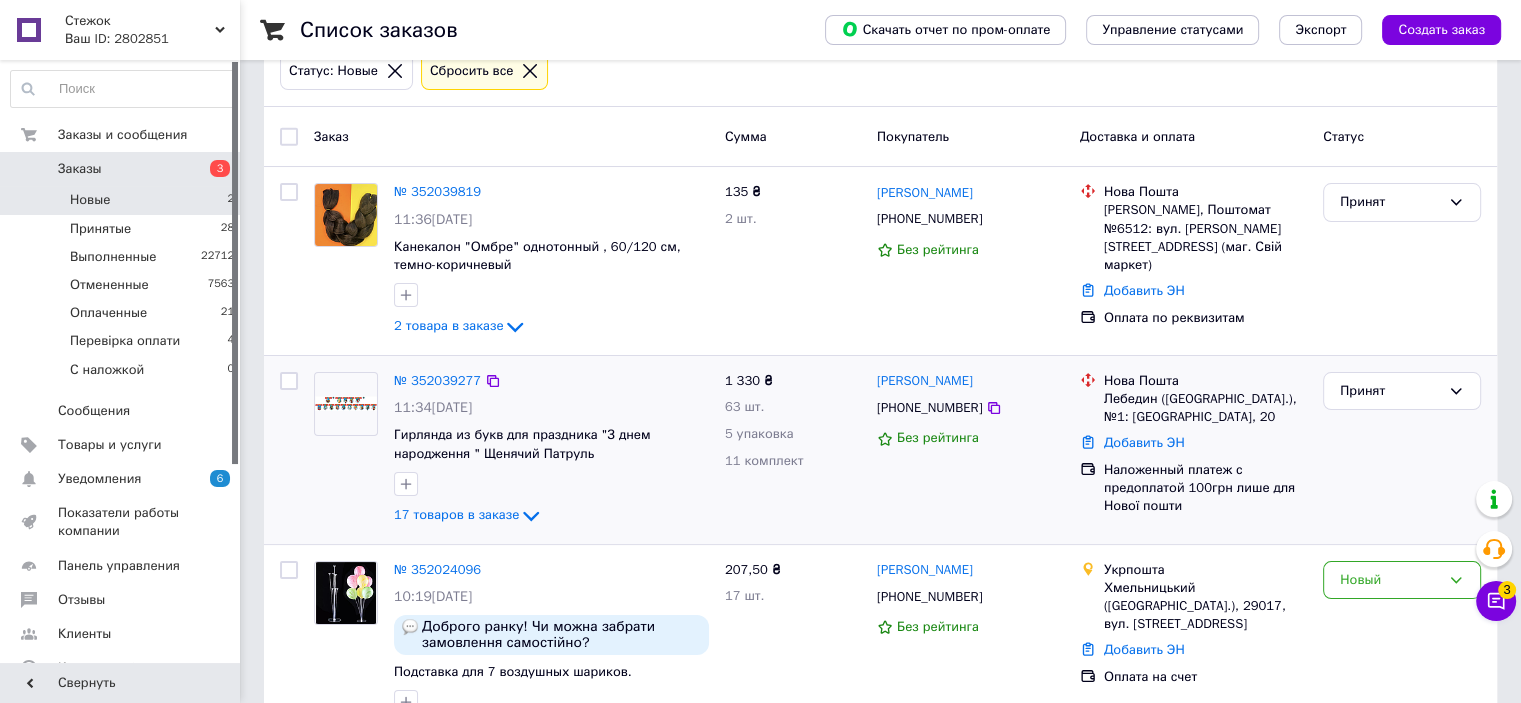 scroll, scrollTop: 200, scrollLeft: 0, axis: vertical 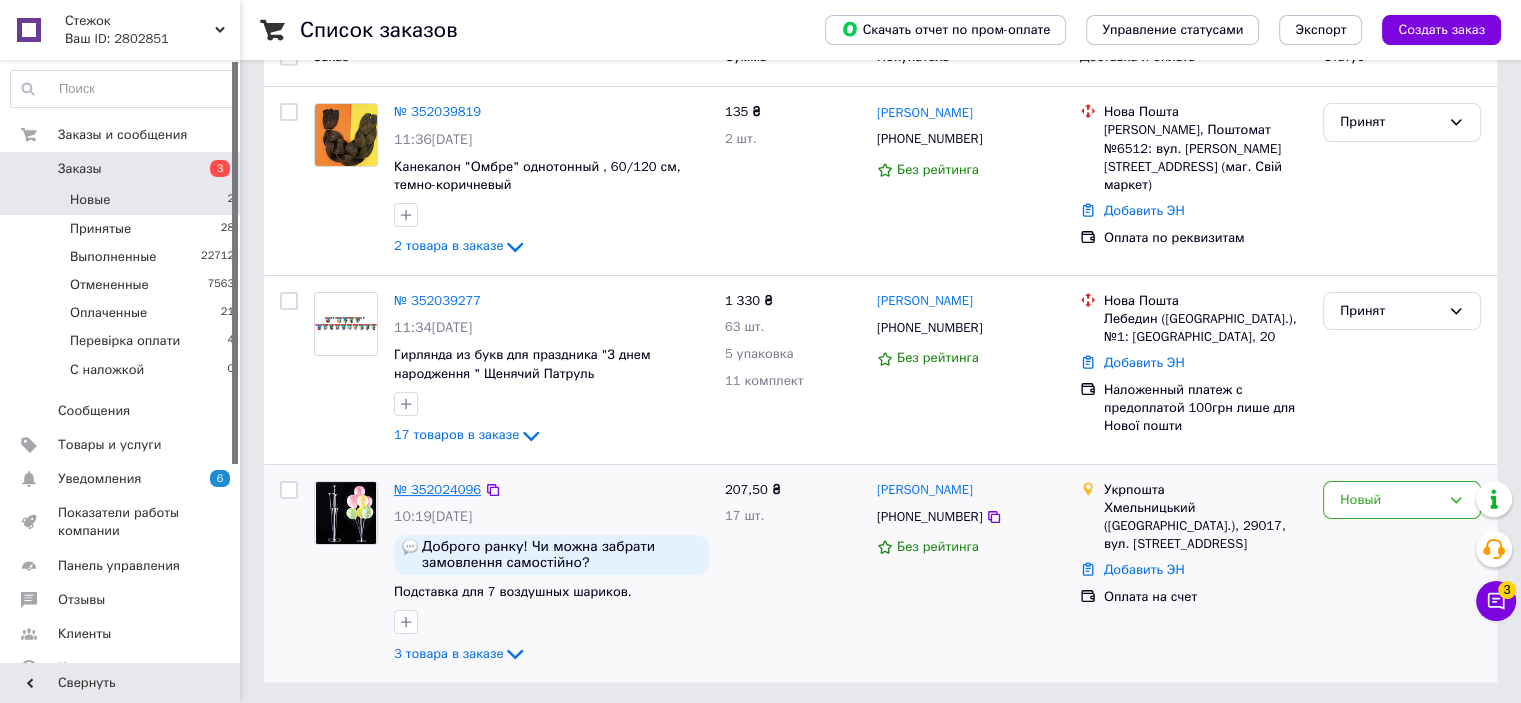 click on "№ 352024096" at bounding box center (437, 489) 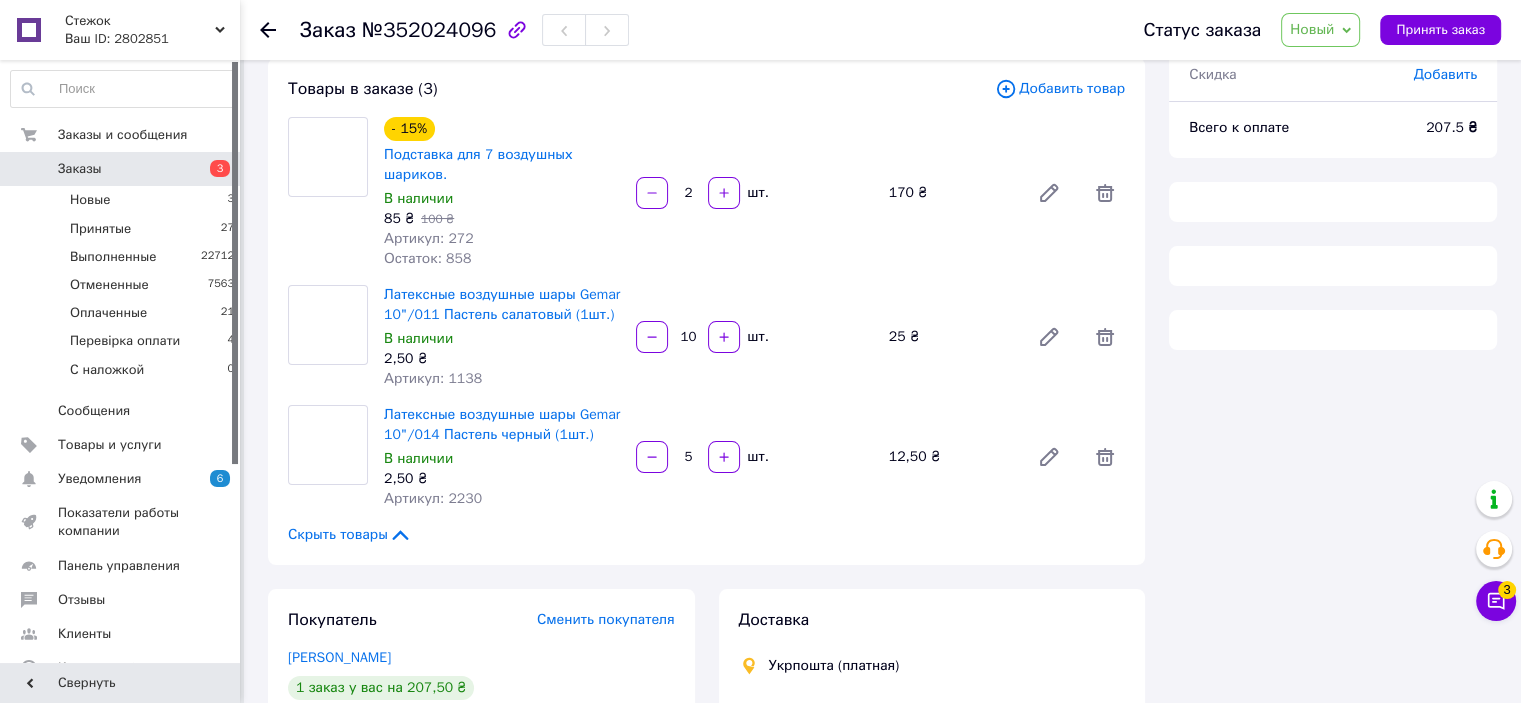 scroll, scrollTop: 0, scrollLeft: 0, axis: both 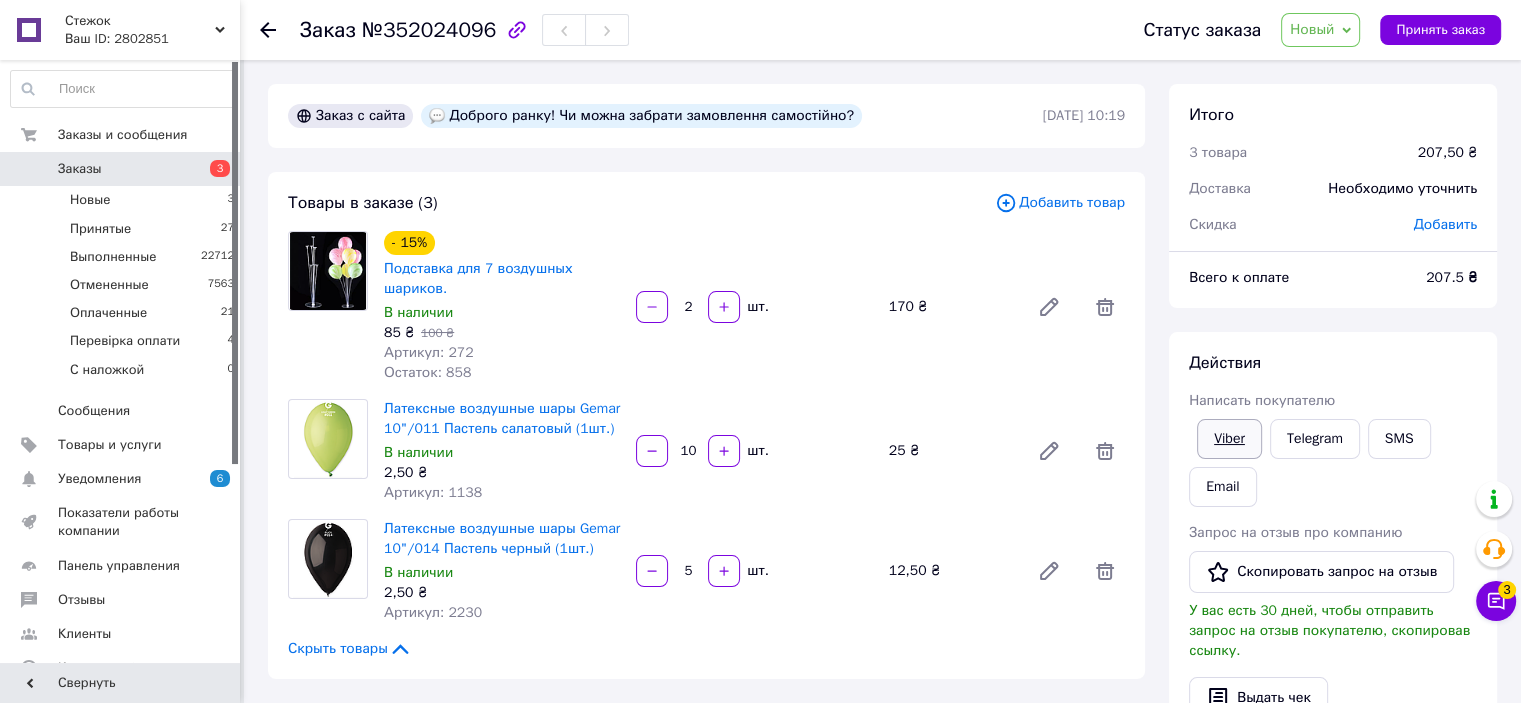 click on "Viber" at bounding box center (1229, 439) 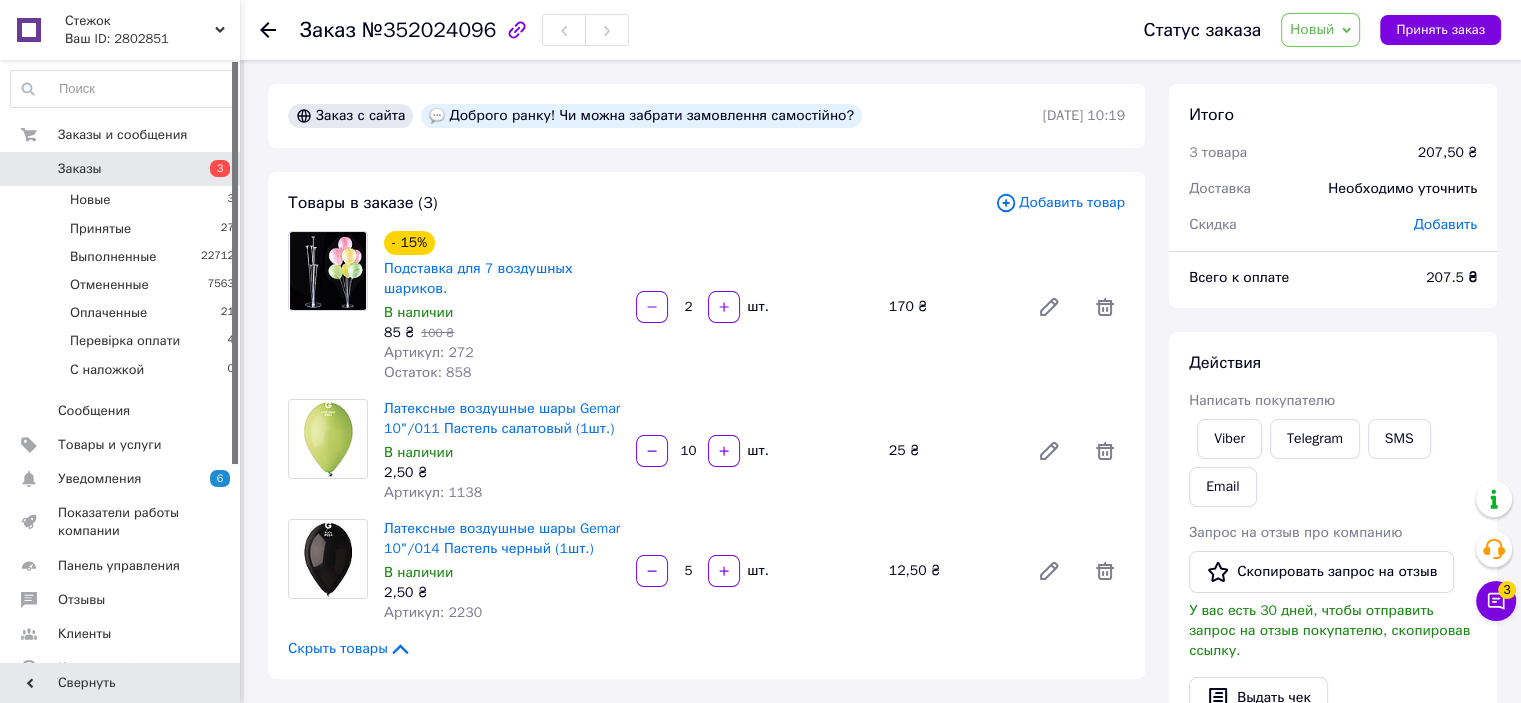 click on "Новый" at bounding box center [1312, 29] 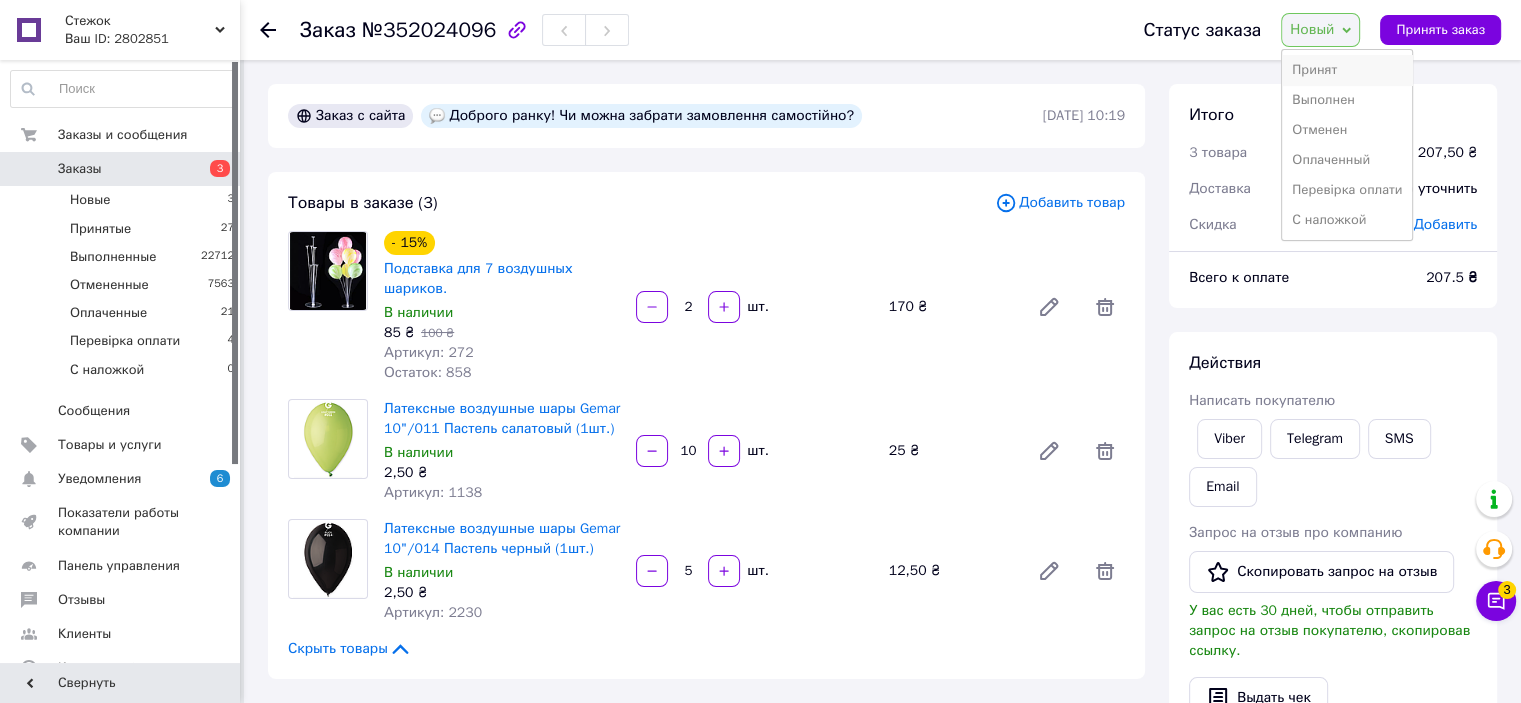click on "Принят" at bounding box center [1347, 70] 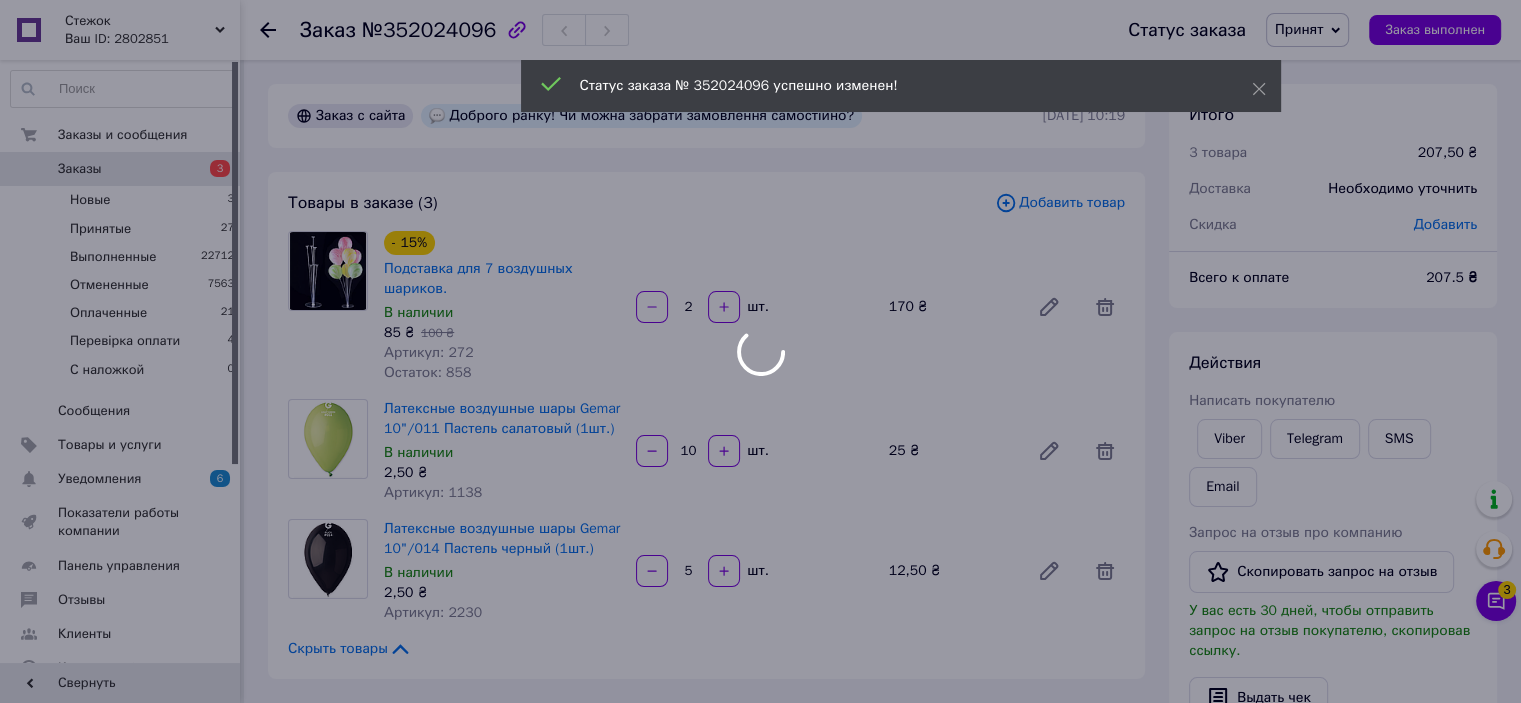click at bounding box center (760, 351) 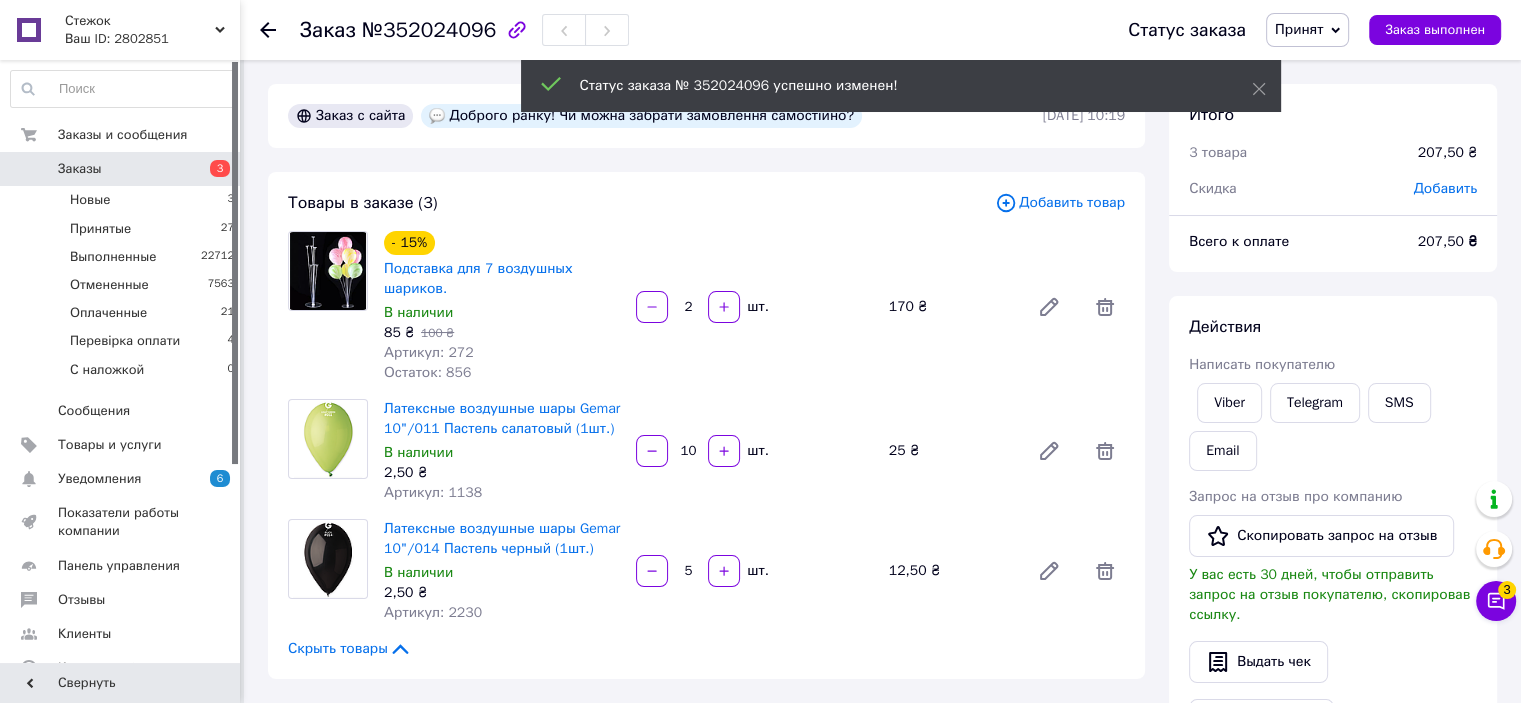 click on "Оплаченные" at bounding box center [108, 313] 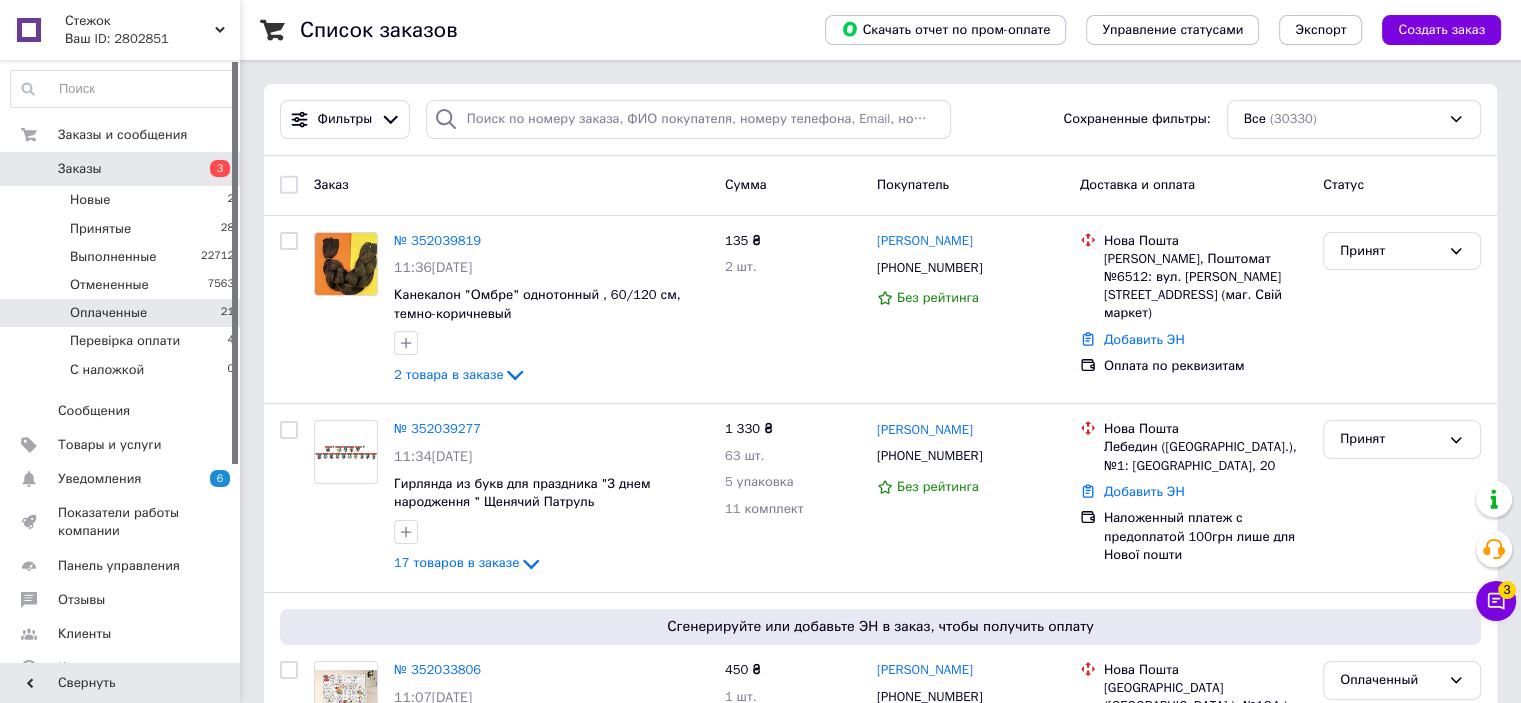 click on "Оплаченные 21" at bounding box center (123, 313) 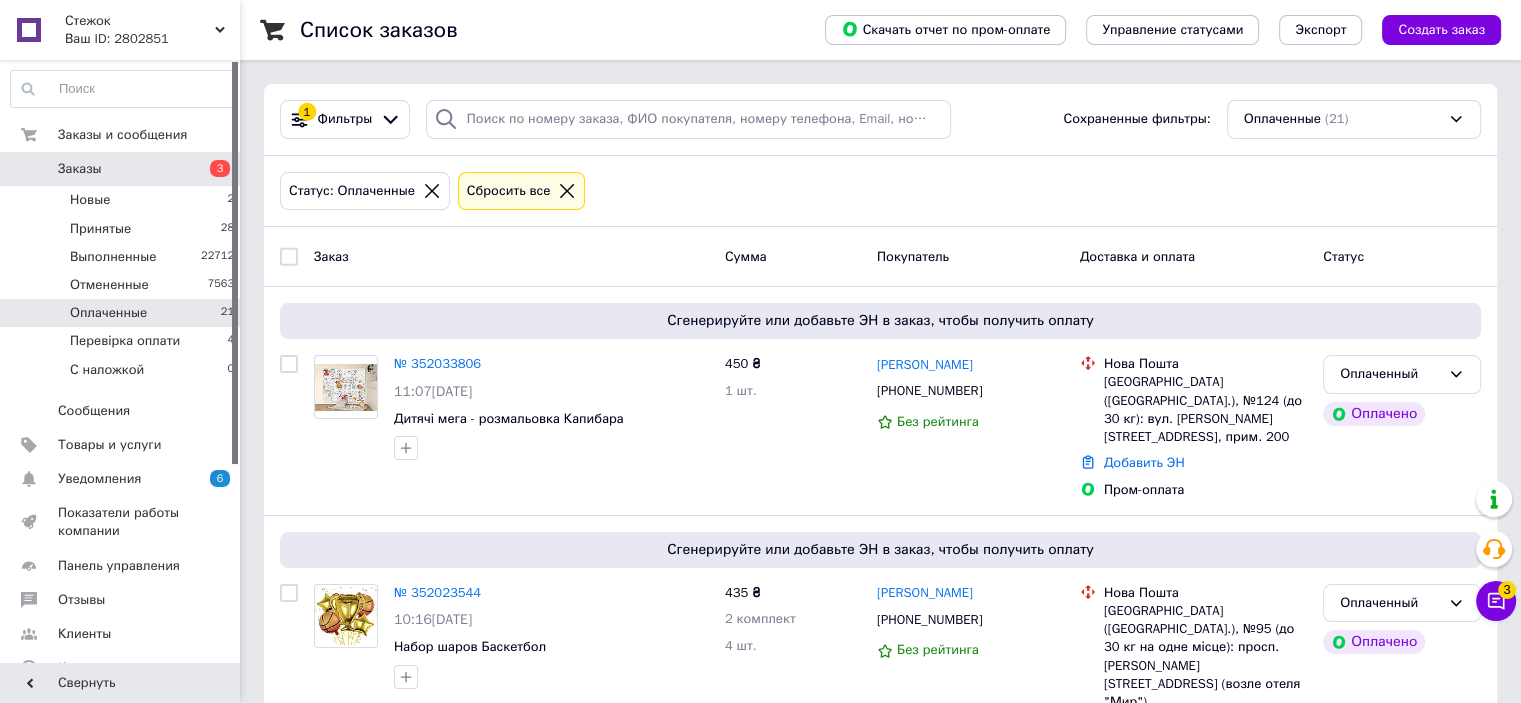 drag, startPoint x: 1487, startPoint y: 185, endPoint x: 840, endPoint y: 122, distance: 650.06 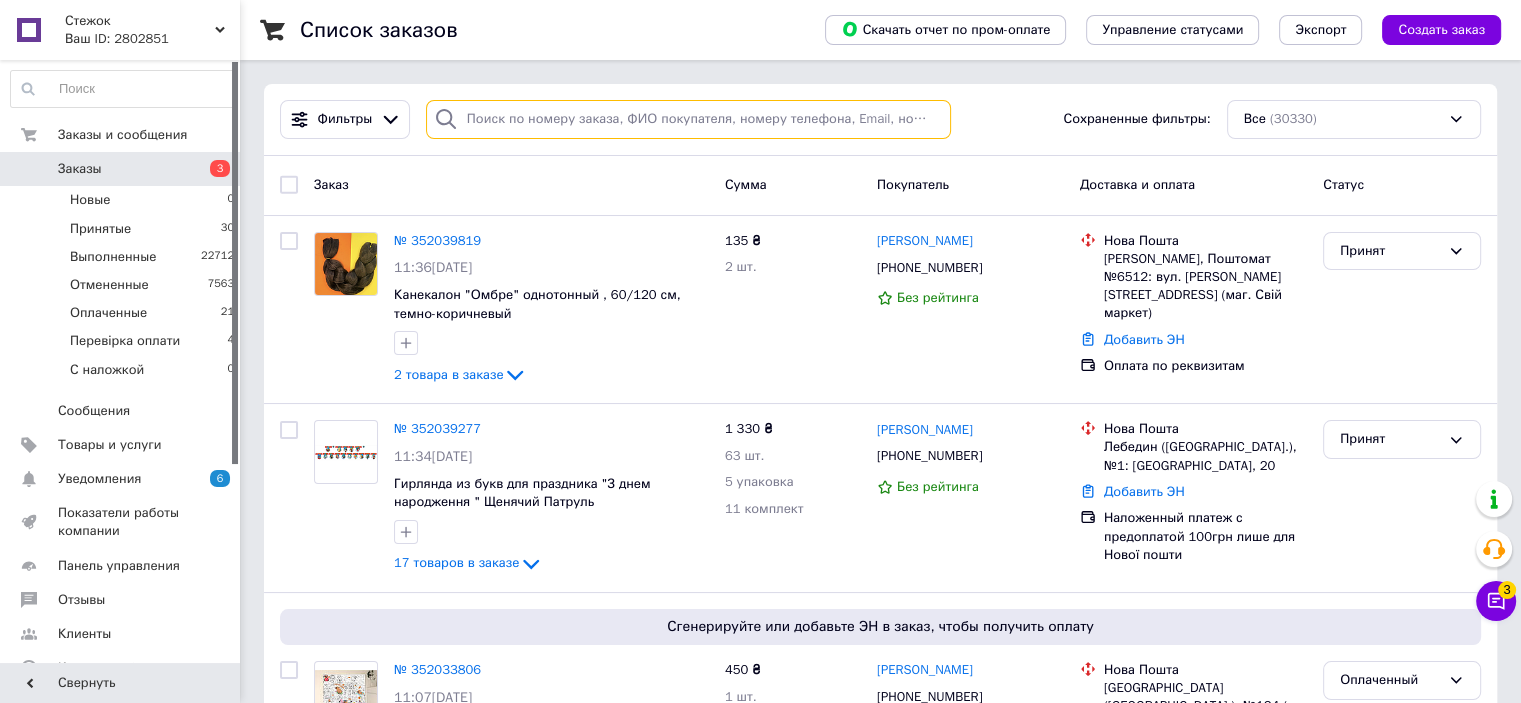 click at bounding box center (688, 119) 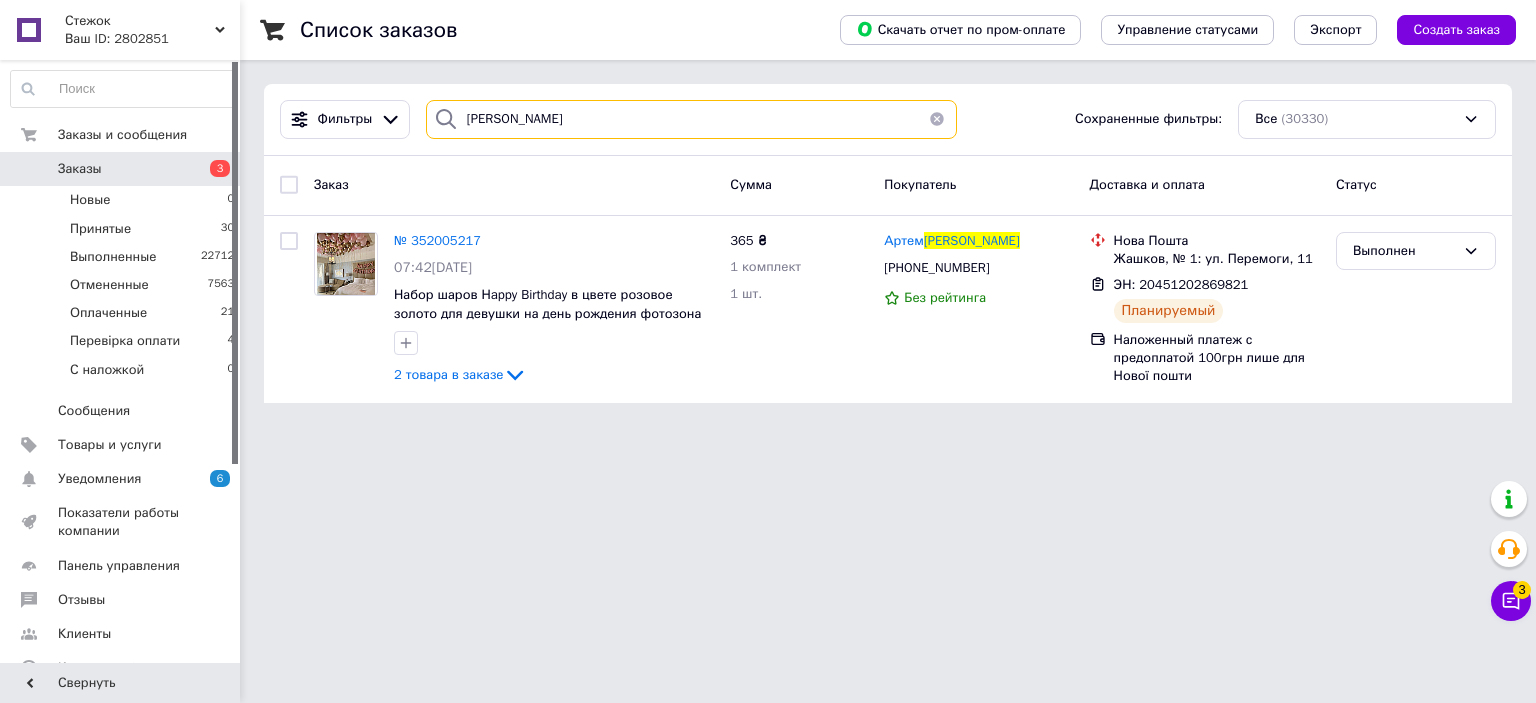 drag, startPoint x: 589, startPoint y: 115, endPoint x: 480, endPoint y: 115, distance: 109 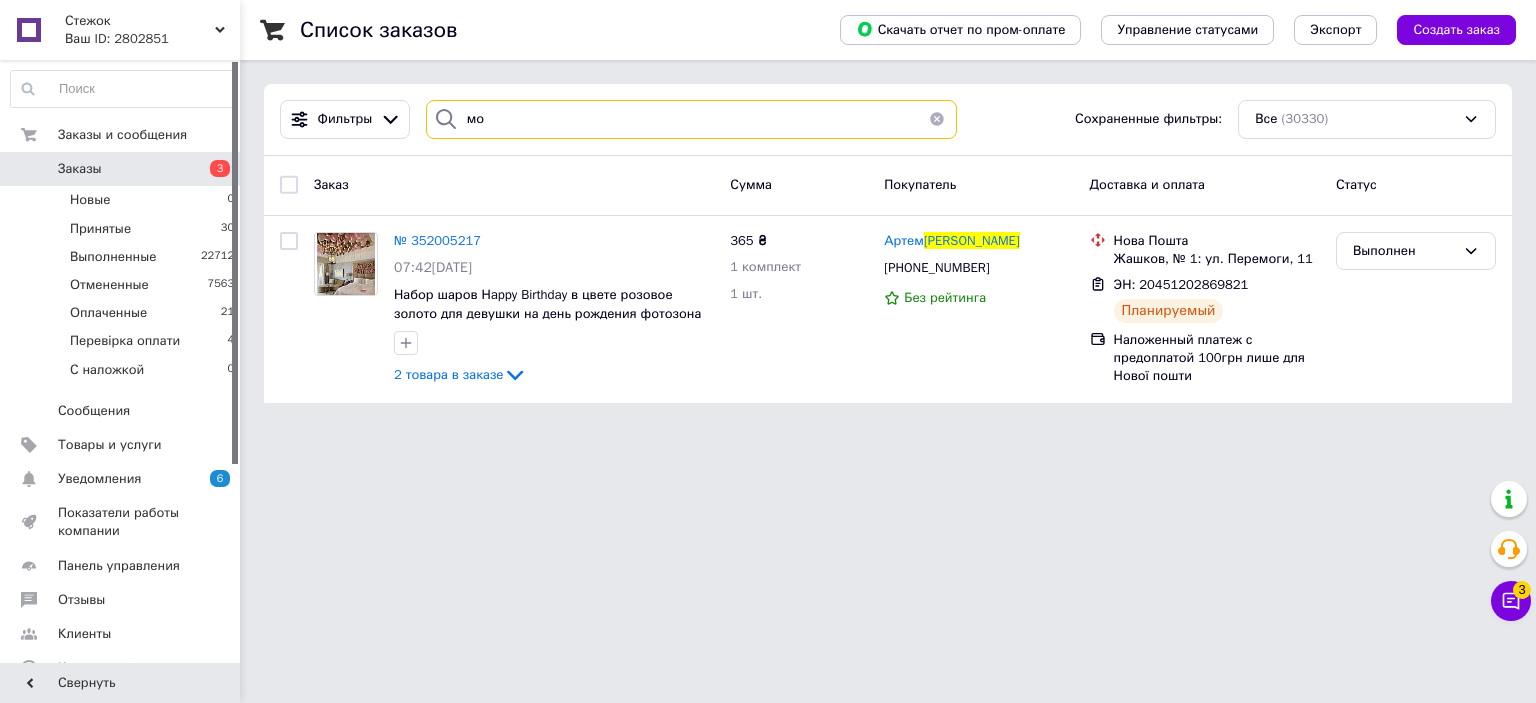 type on "м" 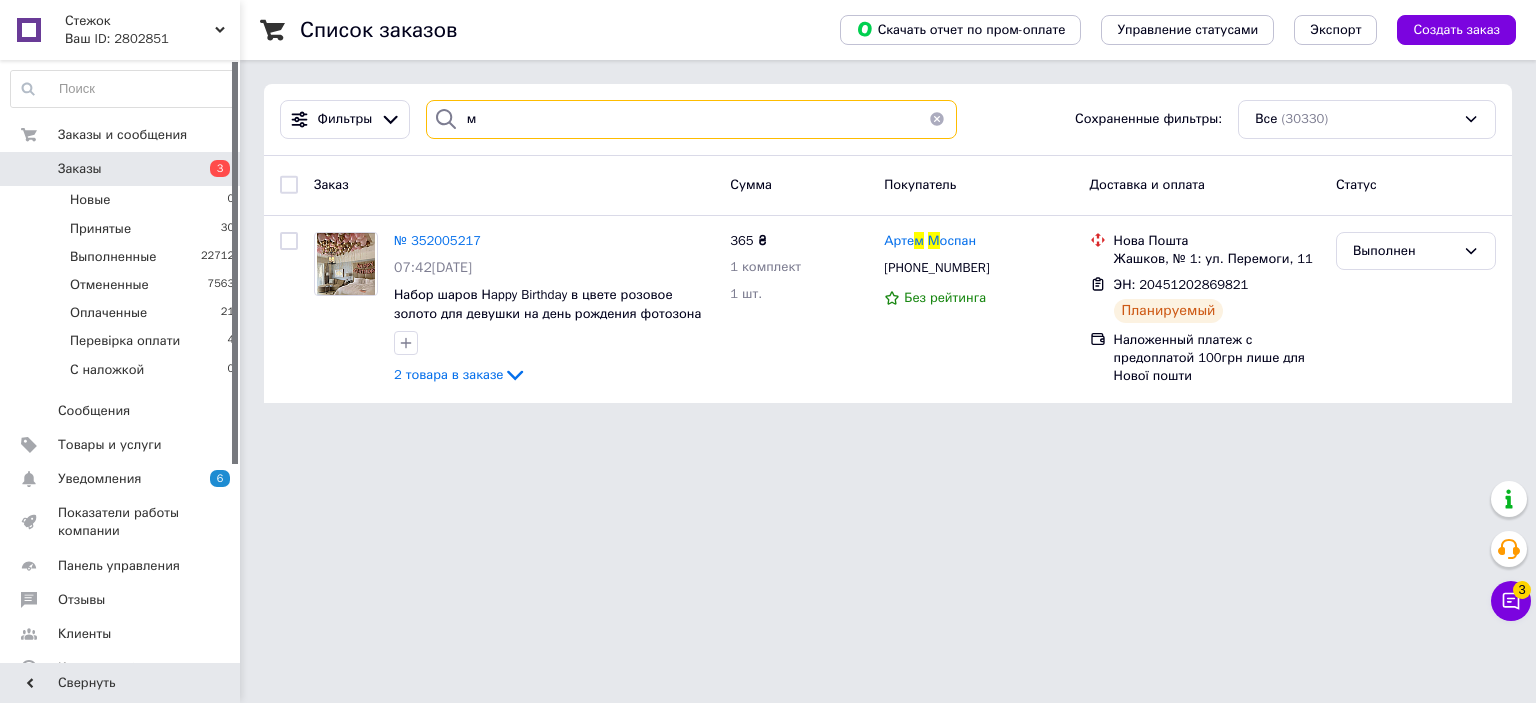 type 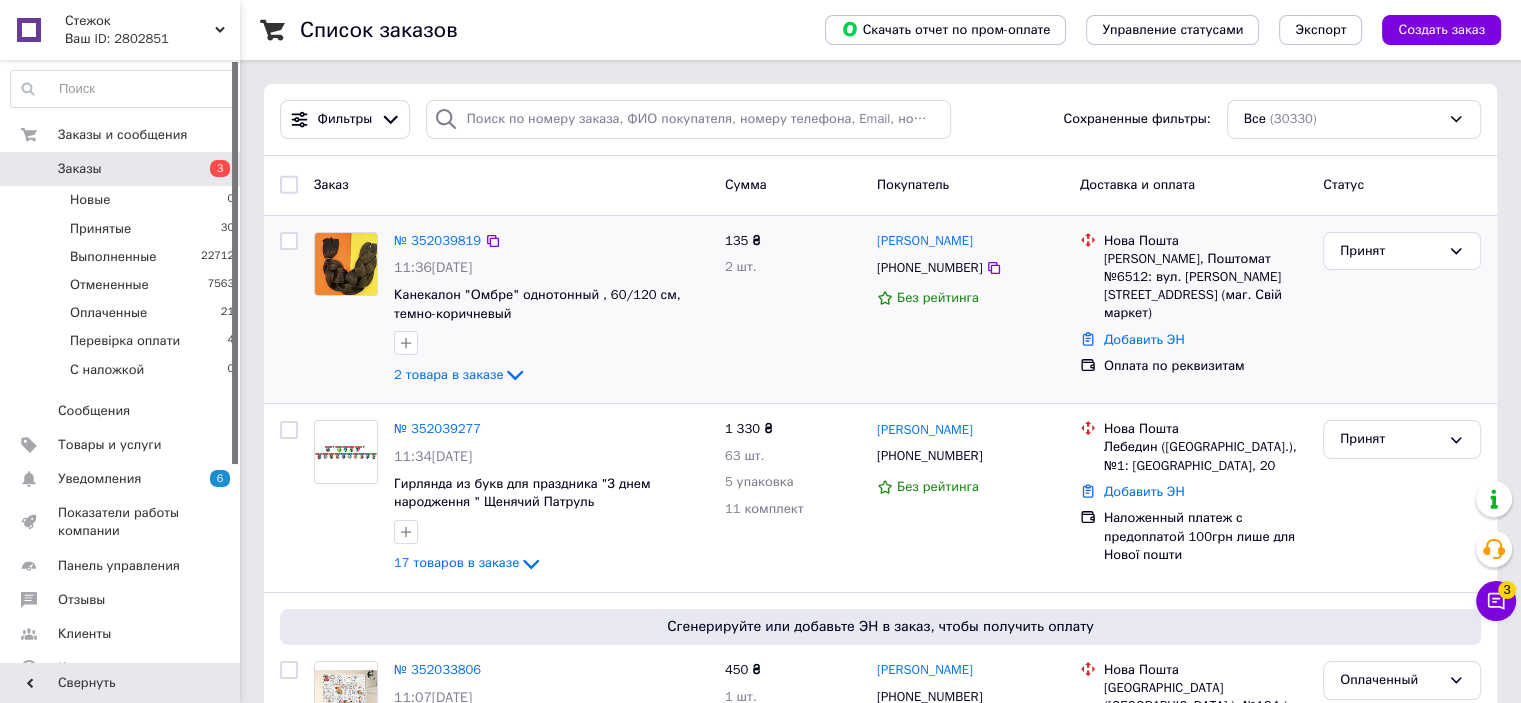 click on "Принят" at bounding box center [1402, 310] 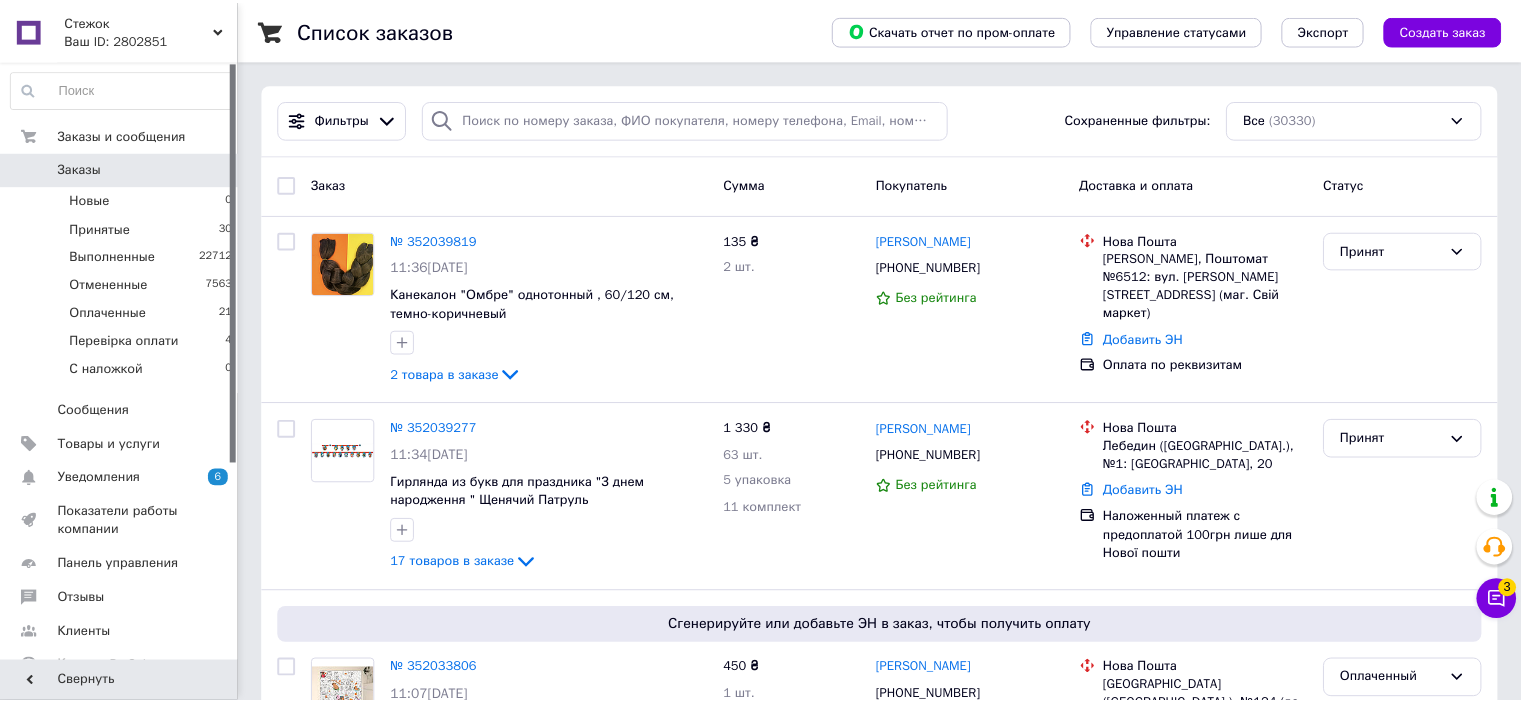 scroll, scrollTop: 0, scrollLeft: 0, axis: both 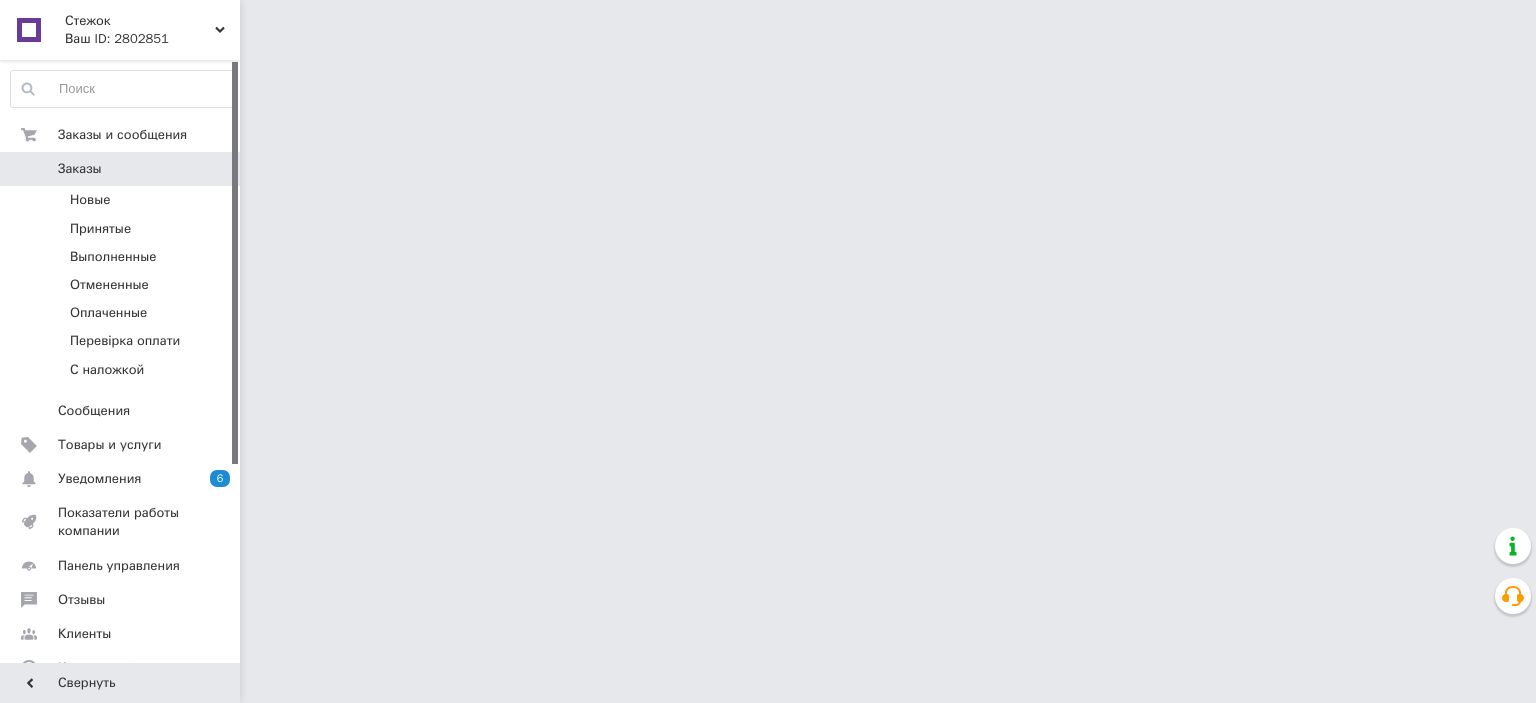 click on "Стежок Ваш ID: 2802851 Сайт Стежок Кабинет покупателя Проверить состояние системы Страница на портале БігоТойс Справка Выйти Заказы и сообщения Заказы 0 Новые Принятые Выполненные Отмененные Оплаченные Перевірка оплати С наложкой Сообщения 0 Товары и услуги Уведомления 6 0 Показатели работы компании Панель управления Отзывы Клиенты Каталог ProSale Аналитика Инструменты вебмастера и SEO Управление сайтом Кошелек компании Маркет Настройки Тарифы и счета Prom микс 10 000 Свернуть" at bounding box center (768, 25) 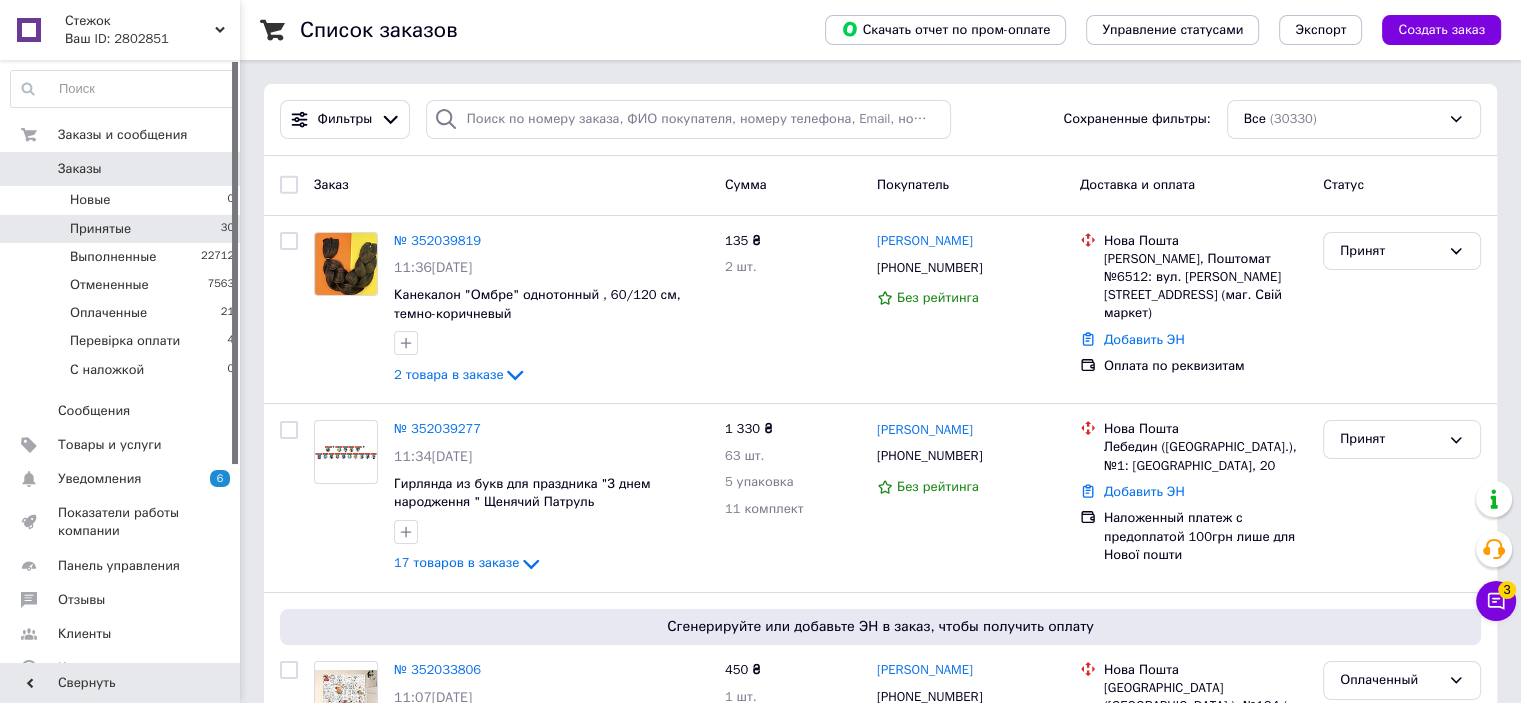 click on "Принятые 30" at bounding box center (123, 229) 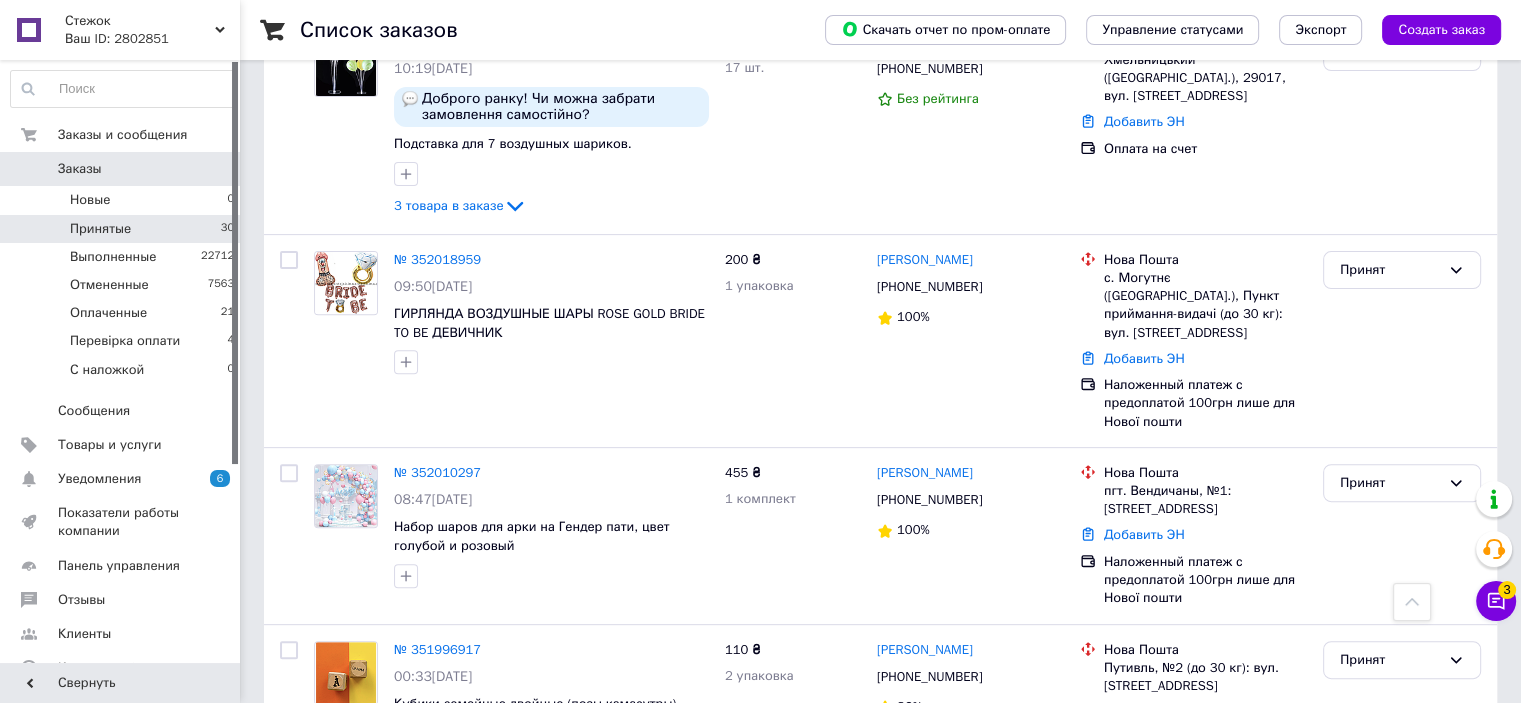 scroll, scrollTop: 815, scrollLeft: 0, axis: vertical 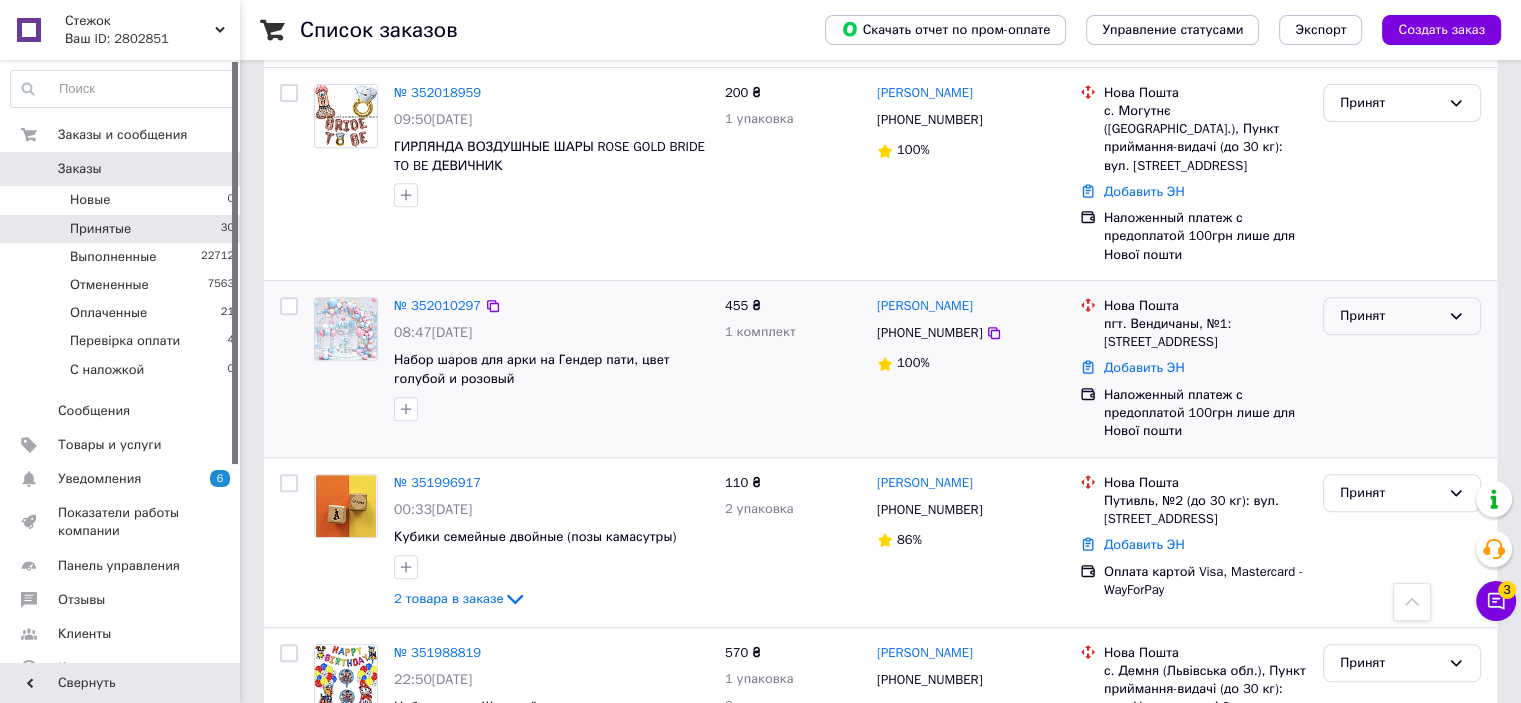 click on "Принят" at bounding box center (1402, 316) 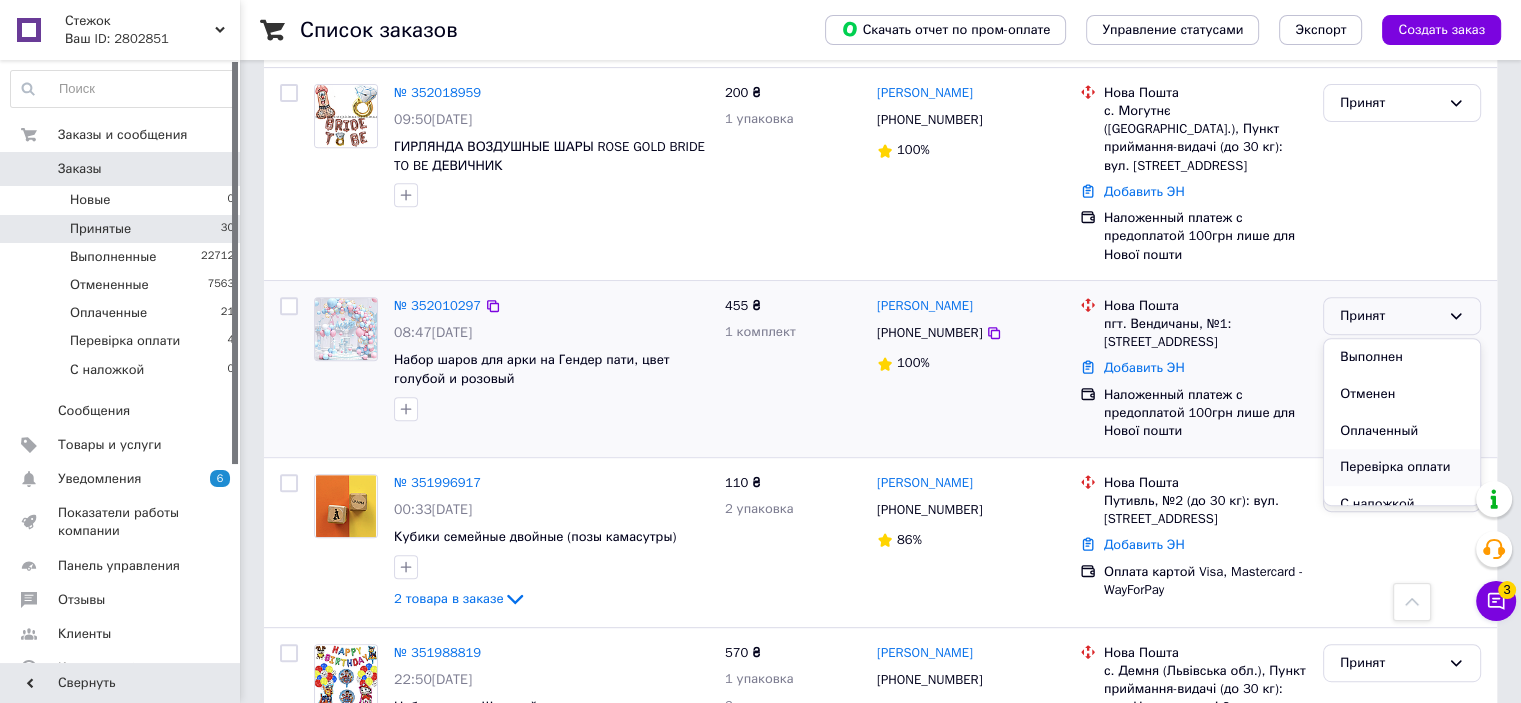 click on "Перевірка оплати" at bounding box center (1402, 467) 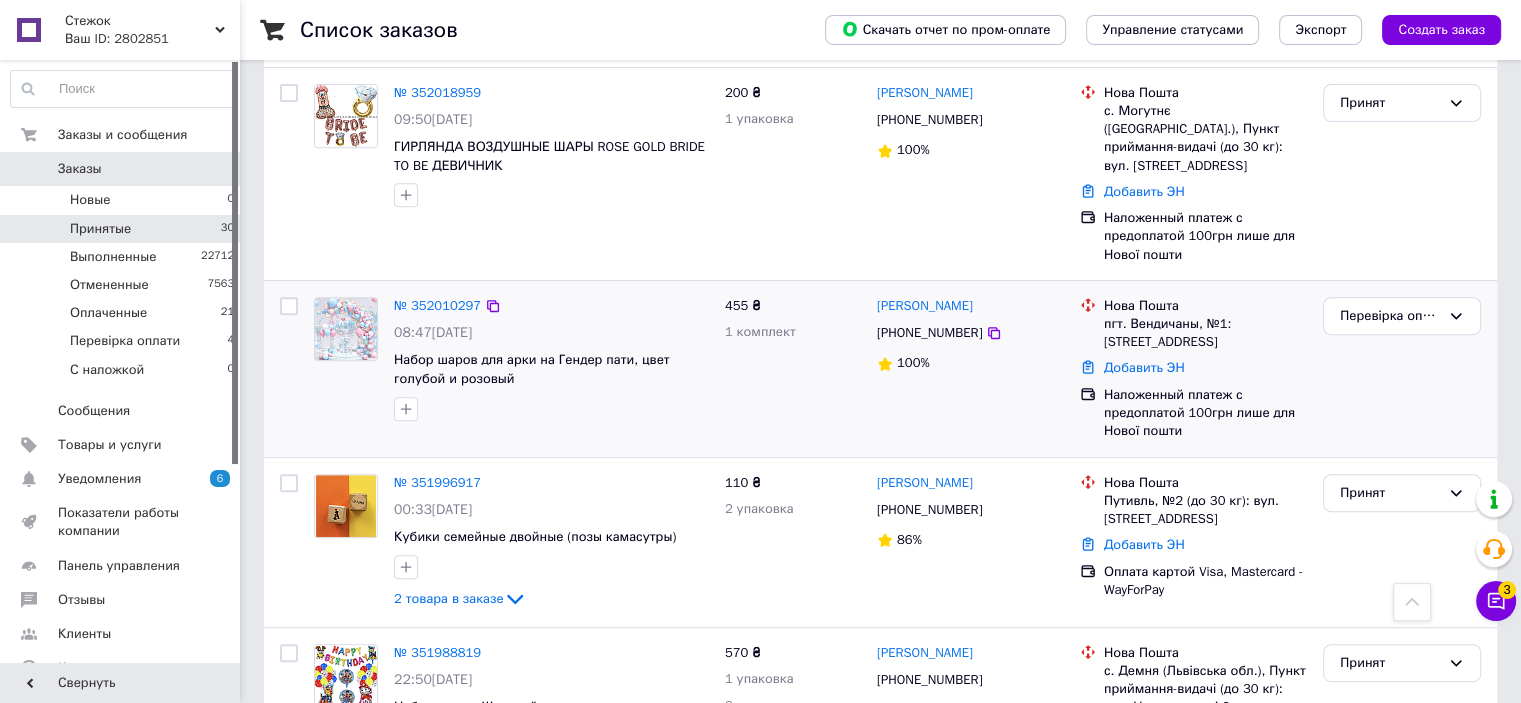 click on "Список заказов   Скачать отчет по пром-оплате Управление статусами Экспорт Создать заказ 1 Фильтры Сохраненные фильтры: Принятые (30) Статус: Принятые Сбросить все Заказ Сумма Покупатель Доставка и оплата Статус № 352039819 11:36, 10.07.2025 Канекалон "Омбре" однотонный , 60/120 см, темно-коричневый 2 товара в заказе 135 ₴ 2 шт. Віта Новосад +380631087460 Без рейтинга Нова Пошта Шептицький, Поштомат №6512: вул. Грушевського, 7 (маг. Свій маркет) Добавить ЭН Оплата по реквизитам Принят № 352039277 11:34, 10.07.2025 Гирлянда из букв для праздника "З днем народження " Щенячий Патруль 1 330 ₴ 63 шт. 207,50 ₴" at bounding box center (880, 2153) 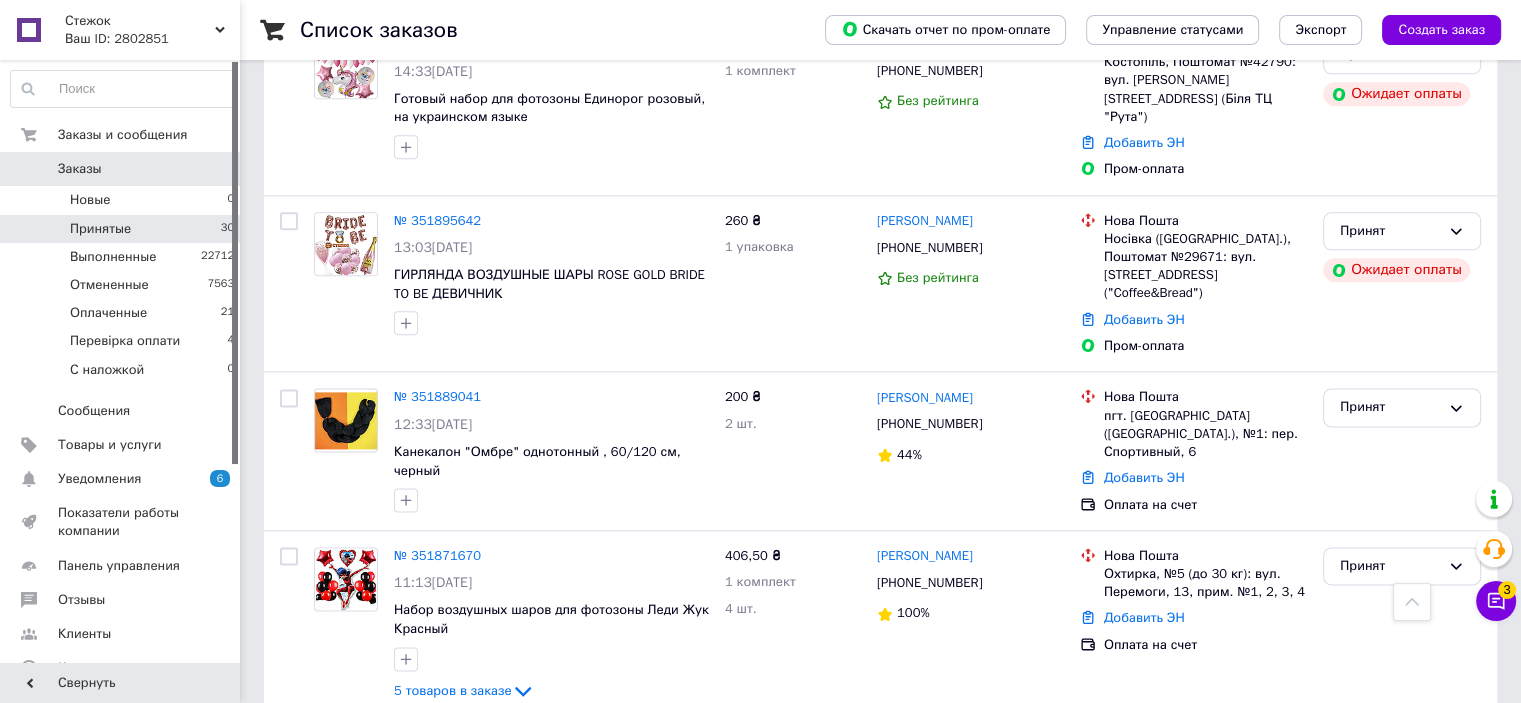 scroll, scrollTop: 2700, scrollLeft: 0, axis: vertical 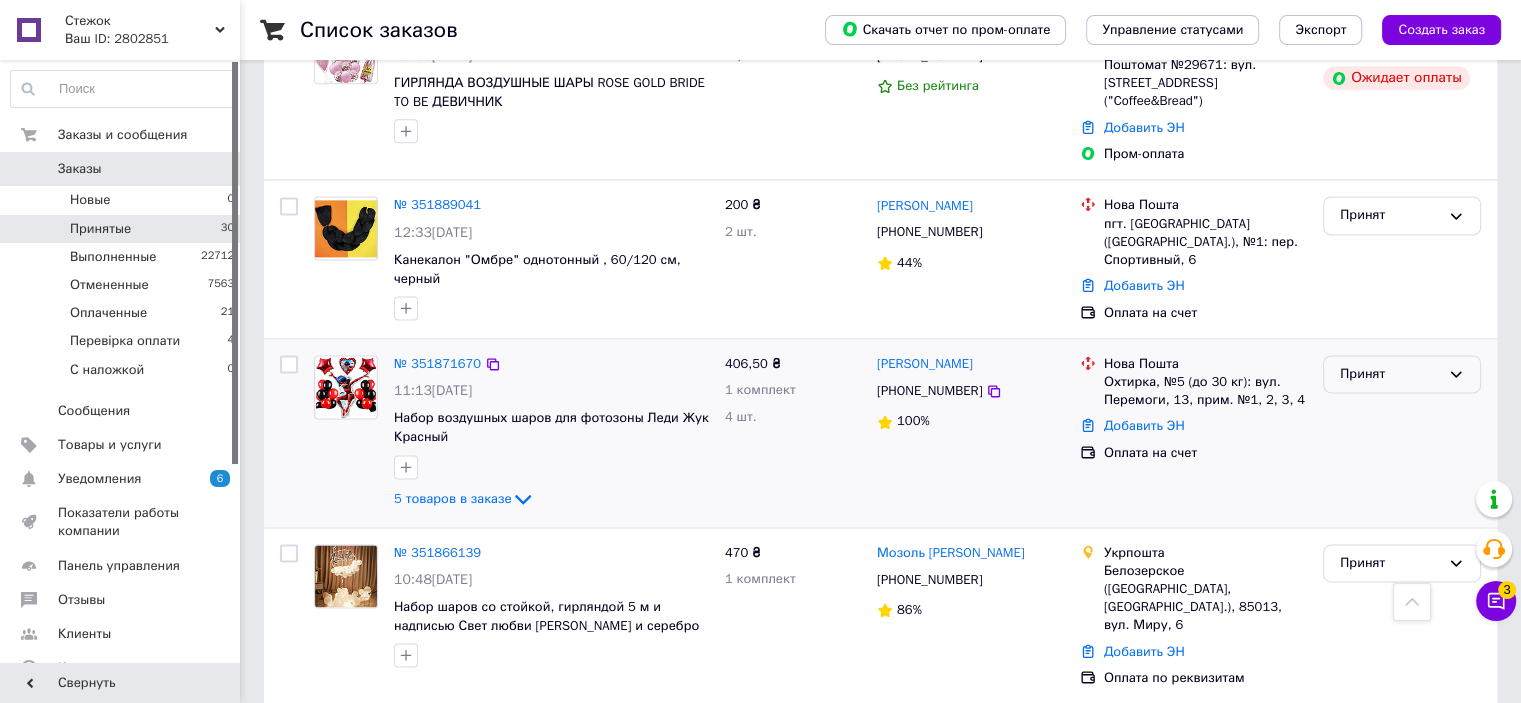 click on "Принят" at bounding box center [1390, 374] 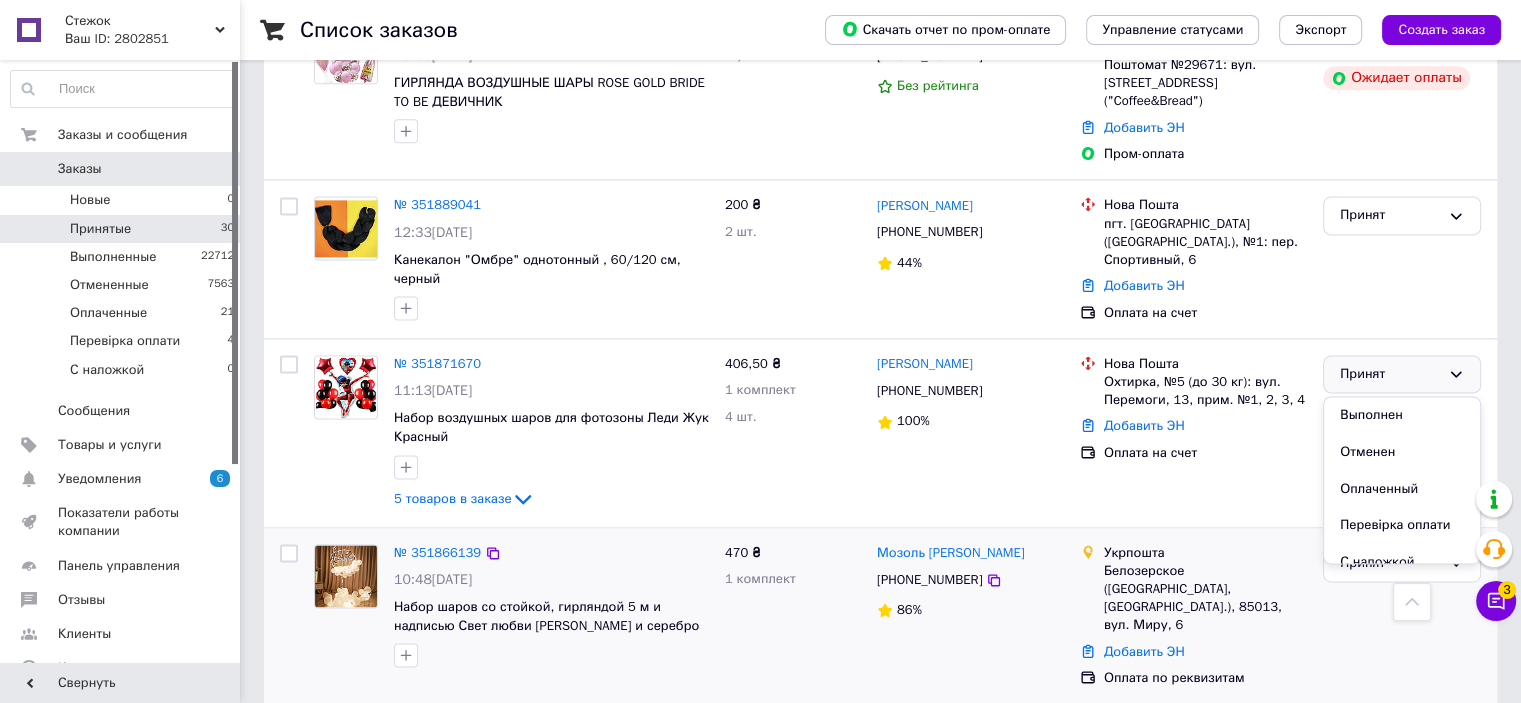drag, startPoint x: 1395, startPoint y: 490, endPoint x: 610, endPoint y: 527, distance: 785.8715 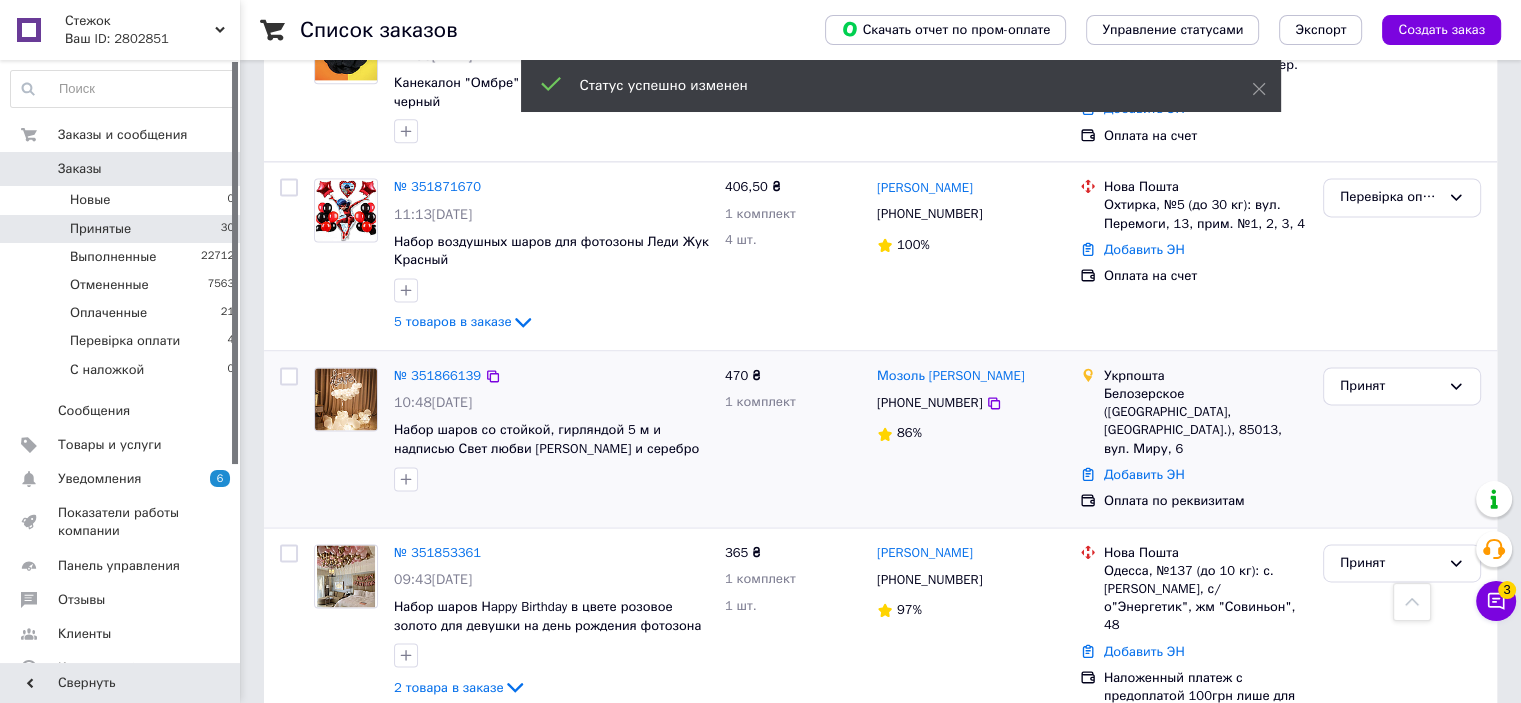 scroll, scrollTop: 2523, scrollLeft: 0, axis: vertical 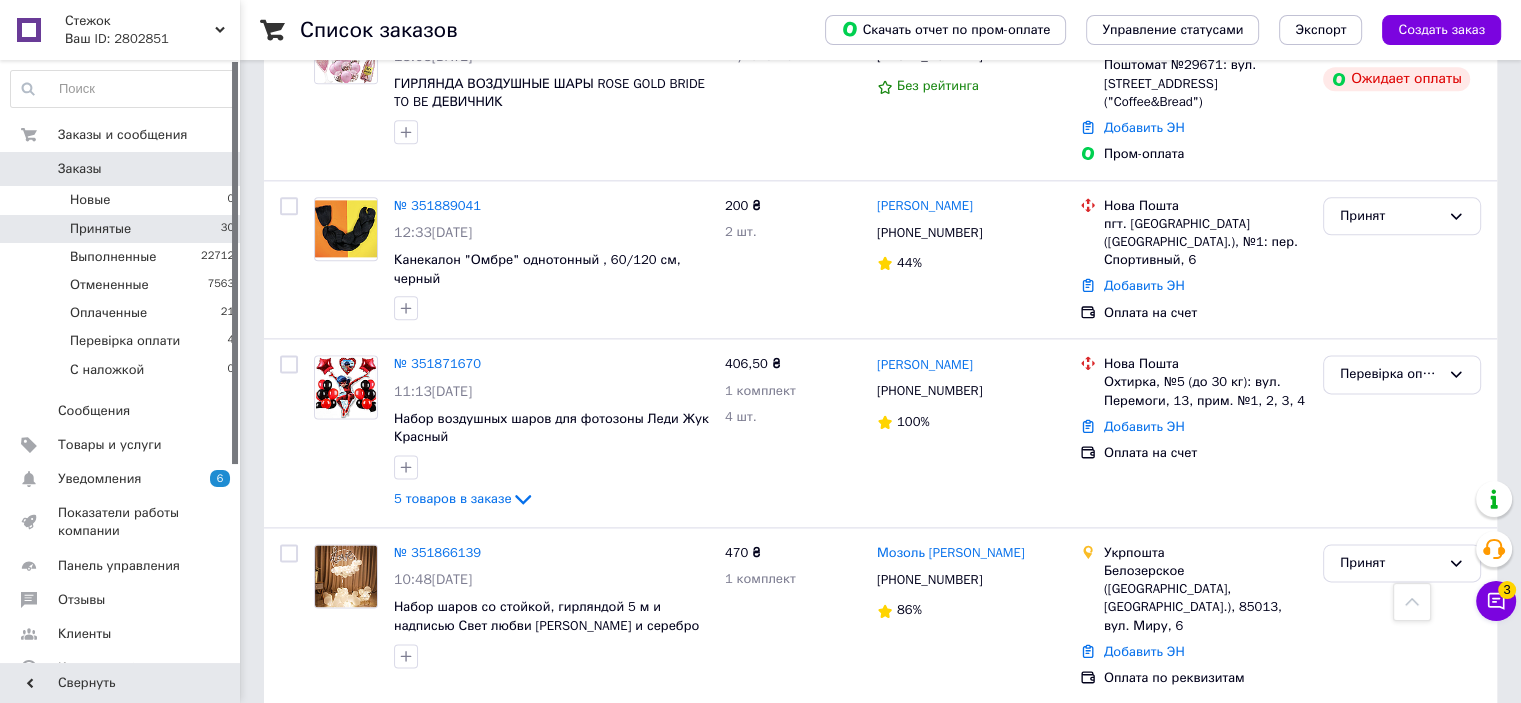 drag, startPoint x: 1514, startPoint y: 311, endPoint x: 1528, endPoint y: 602, distance: 291.33658 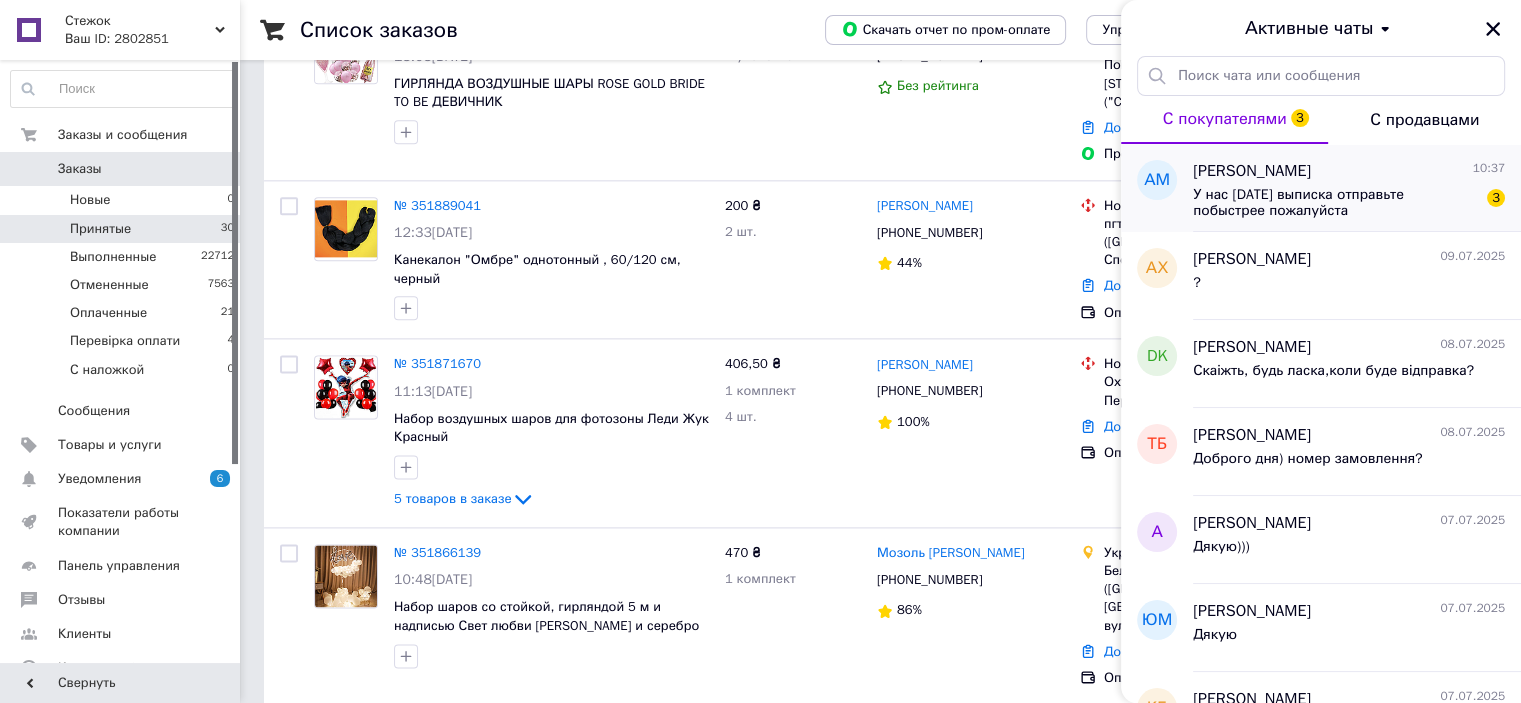 click on "У нас завтра выписка отправьте побыстрее пожалуйста" at bounding box center [1335, 203] 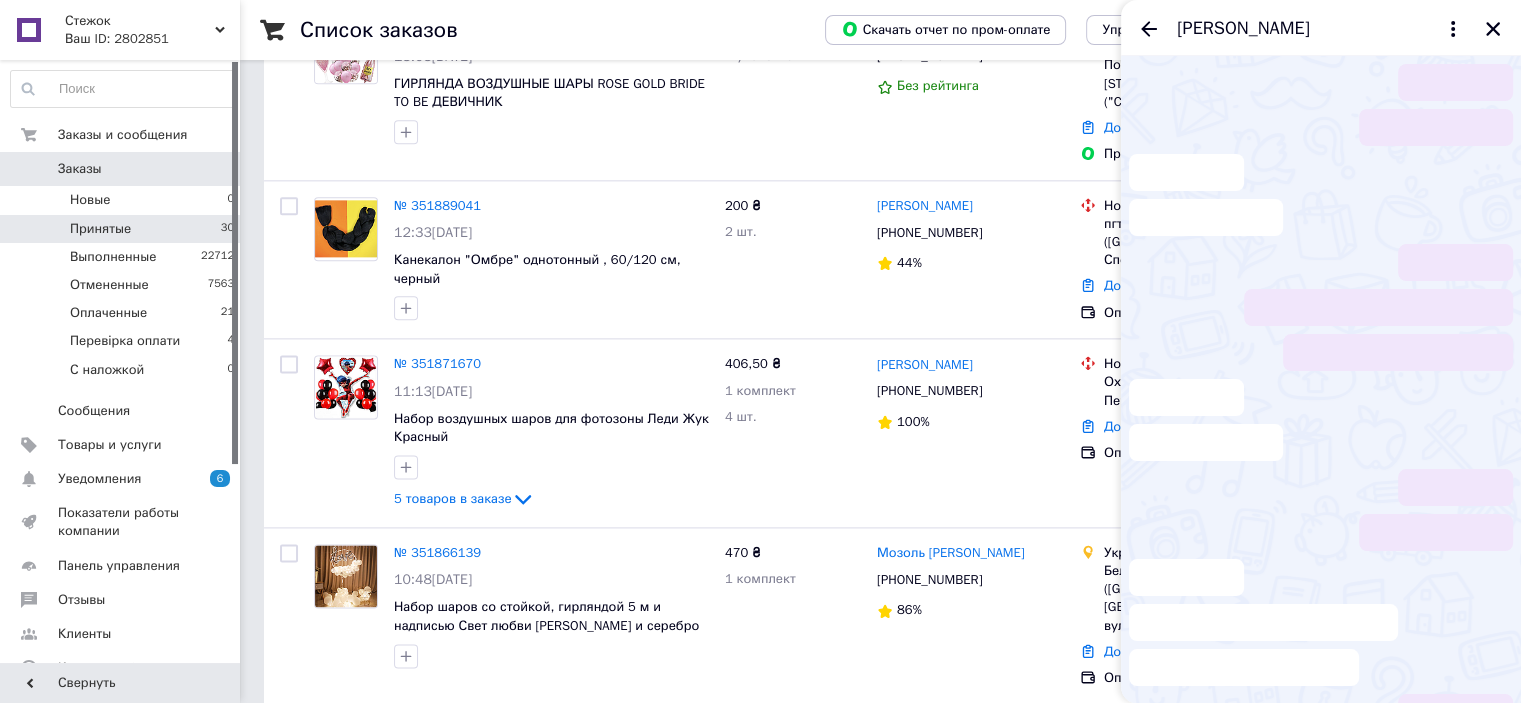 scroll, scrollTop: 74, scrollLeft: 0, axis: vertical 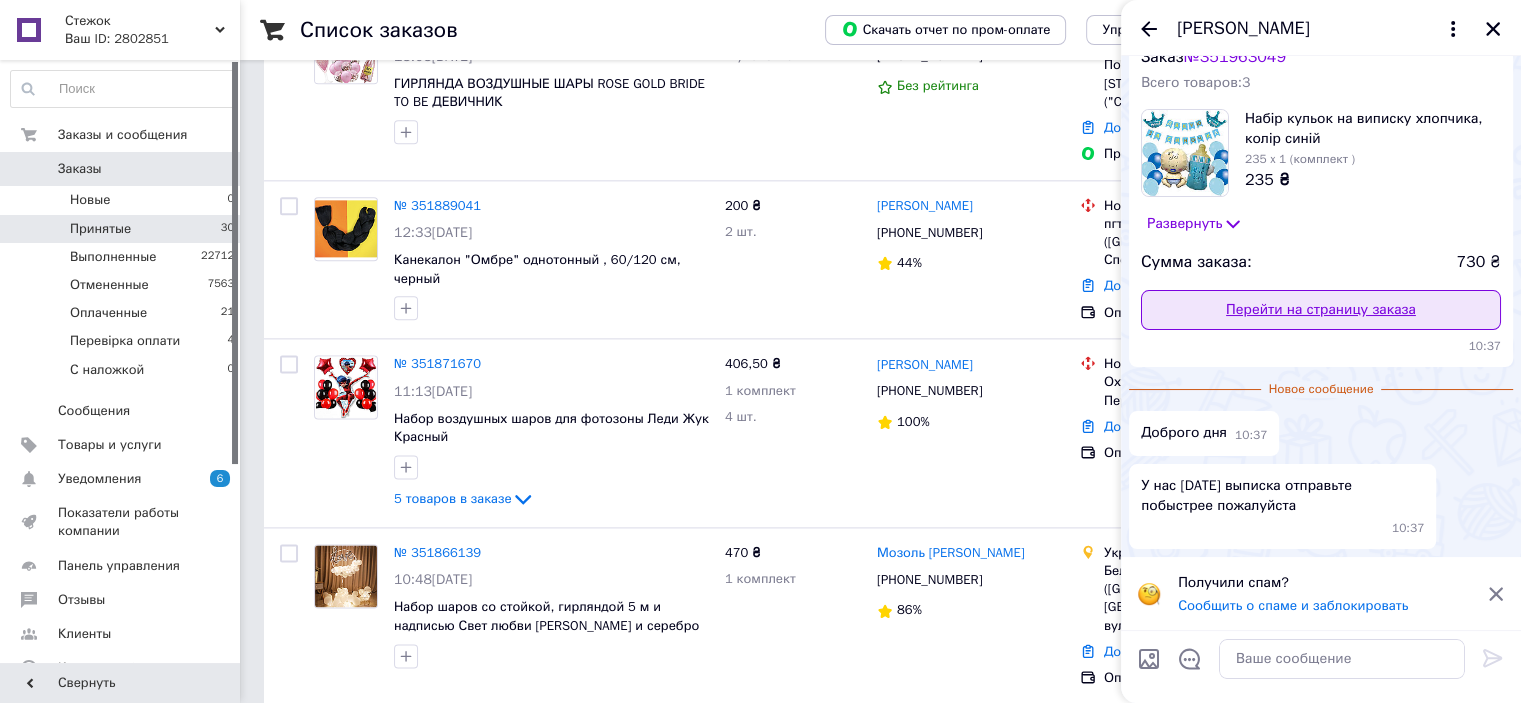 click on "Перейти на страницу заказа" at bounding box center [1321, 310] 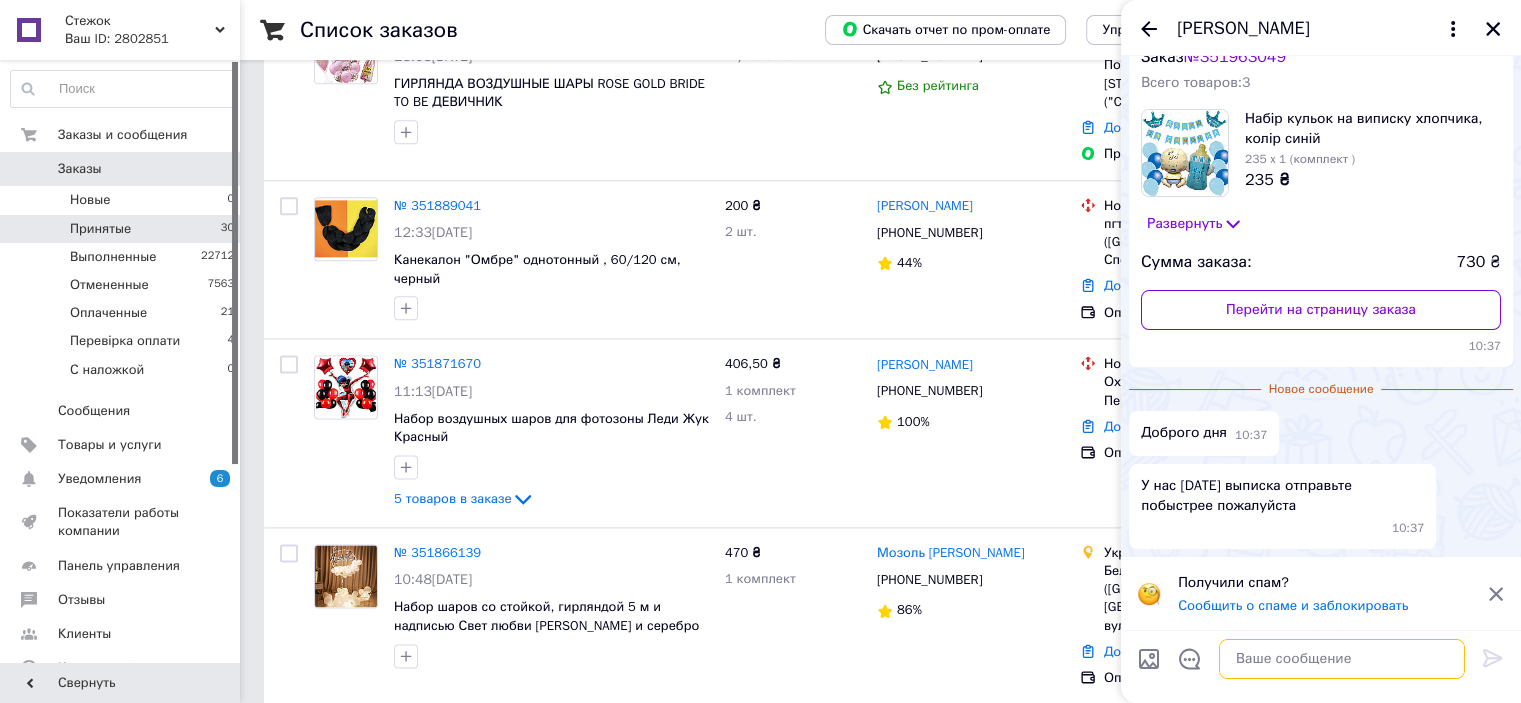 click at bounding box center (1342, 659) 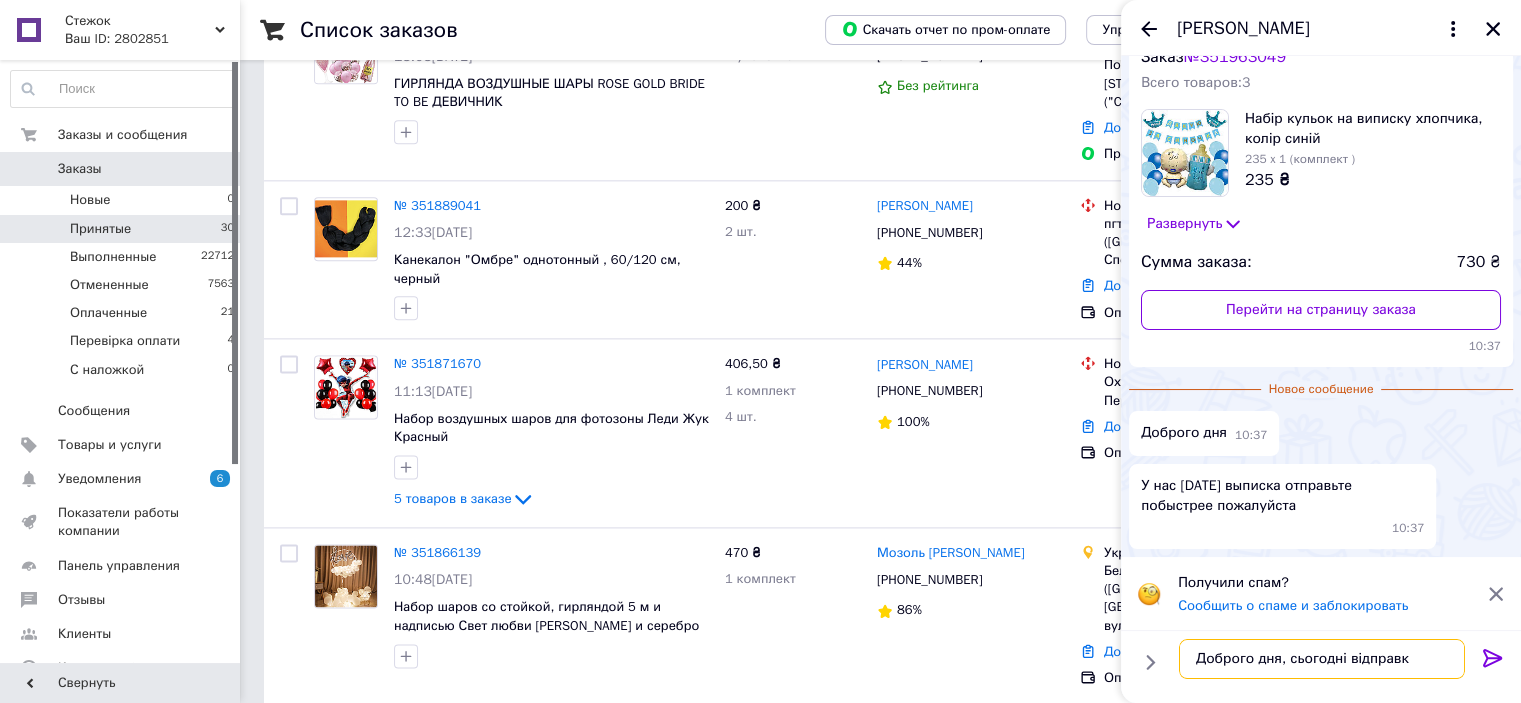 type on "Доброго дня, сьогодні відправка" 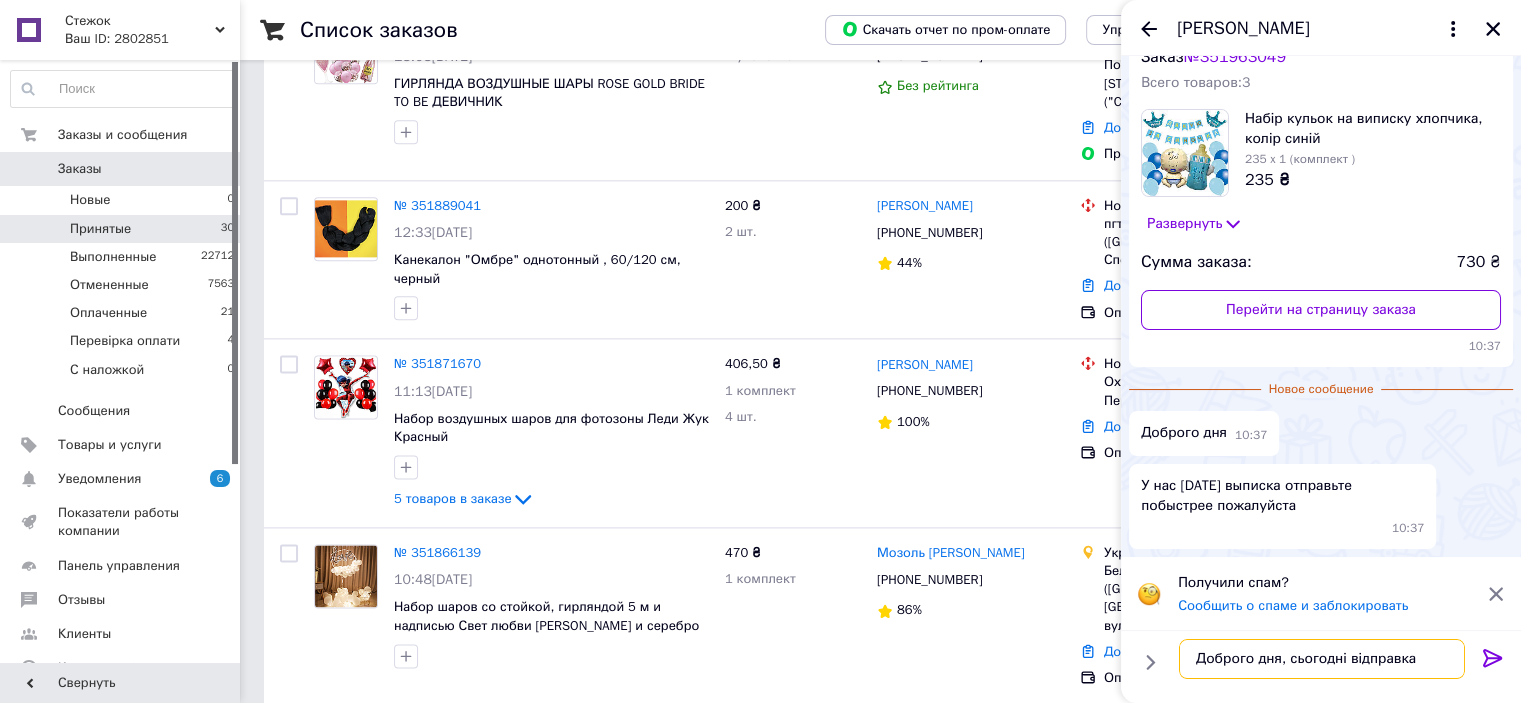 type 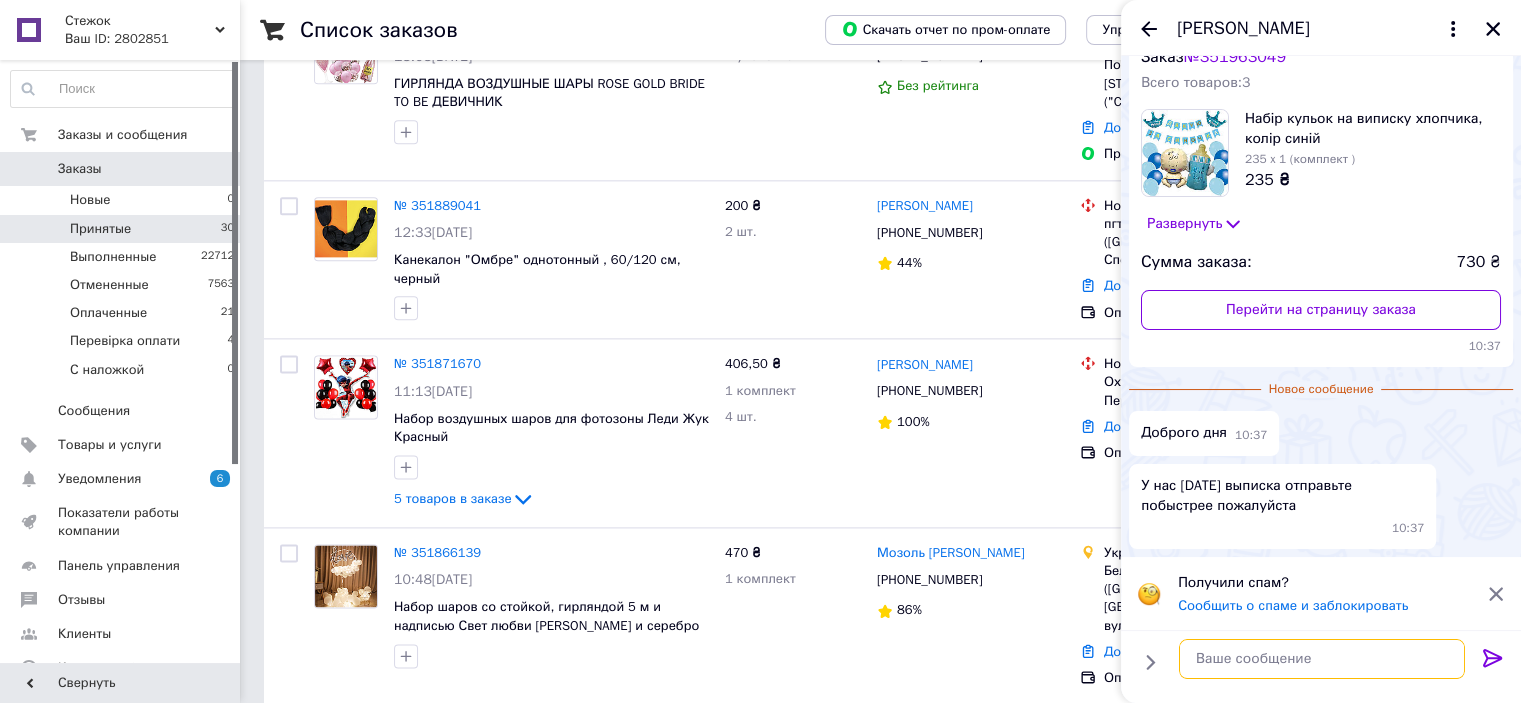 scroll, scrollTop: 17, scrollLeft: 0, axis: vertical 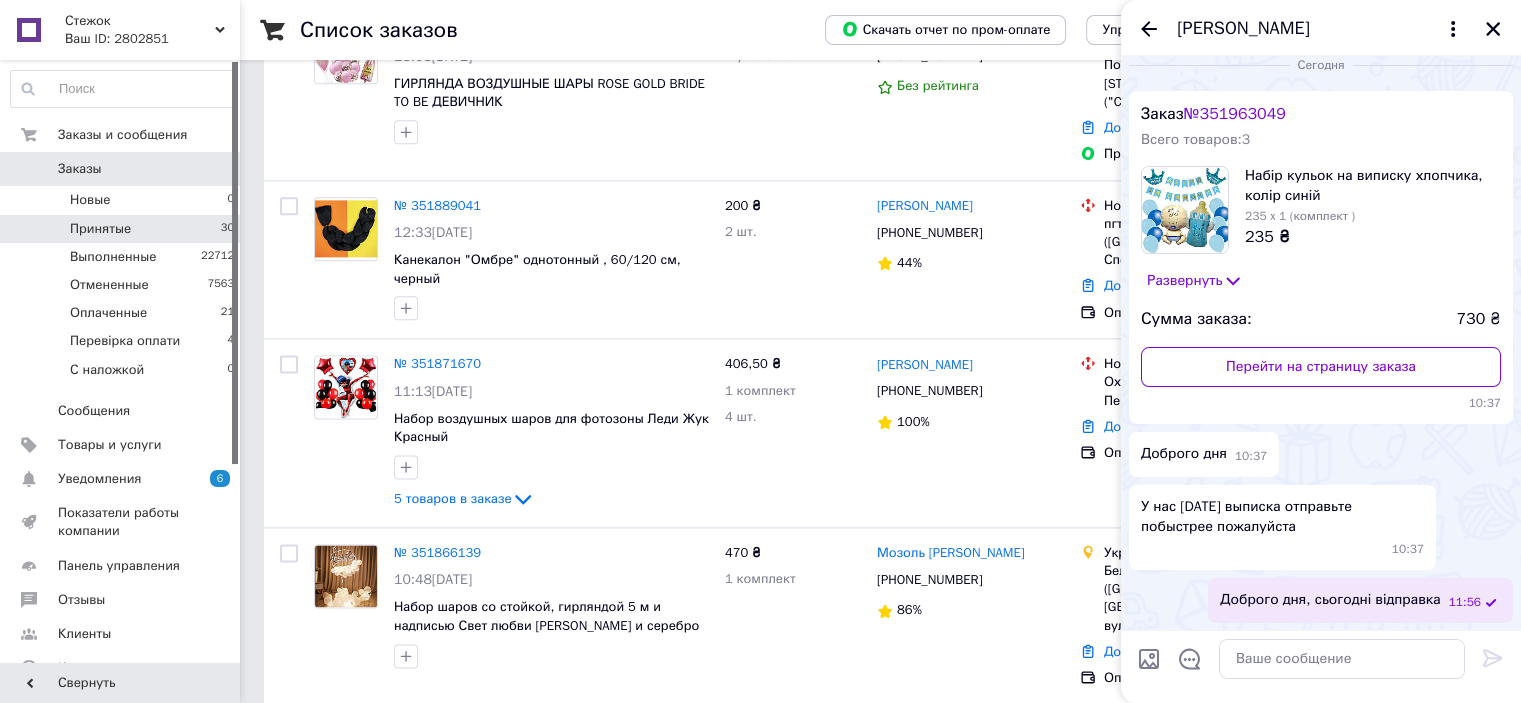 drag, startPoint x: 1152, startPoint y: 15, endPoint x: 1261, endPoint y: 38, distance: 111.40018 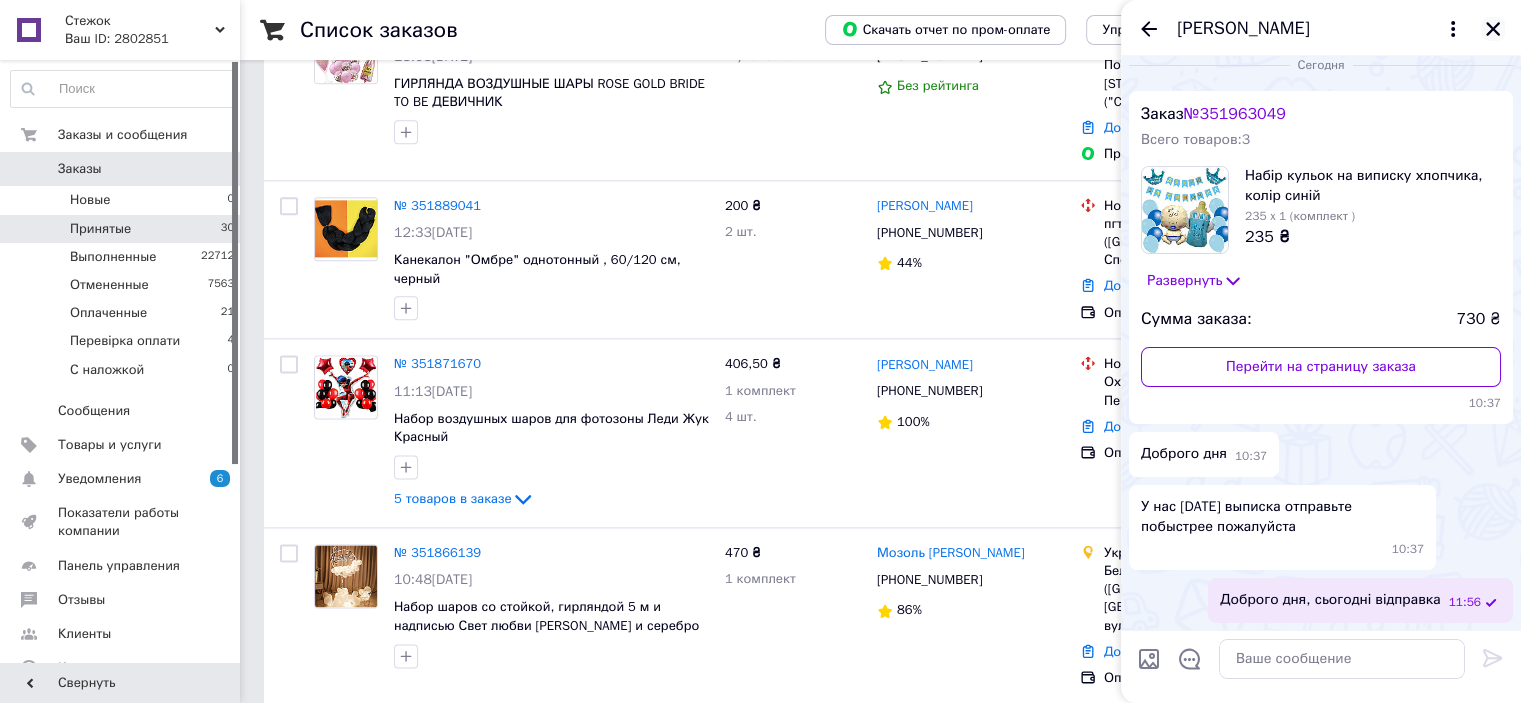 drag, startPoint x: 1505, startPoint y: 11, endPoint x: 1494, endPoint y: 34, distance: 25.495098 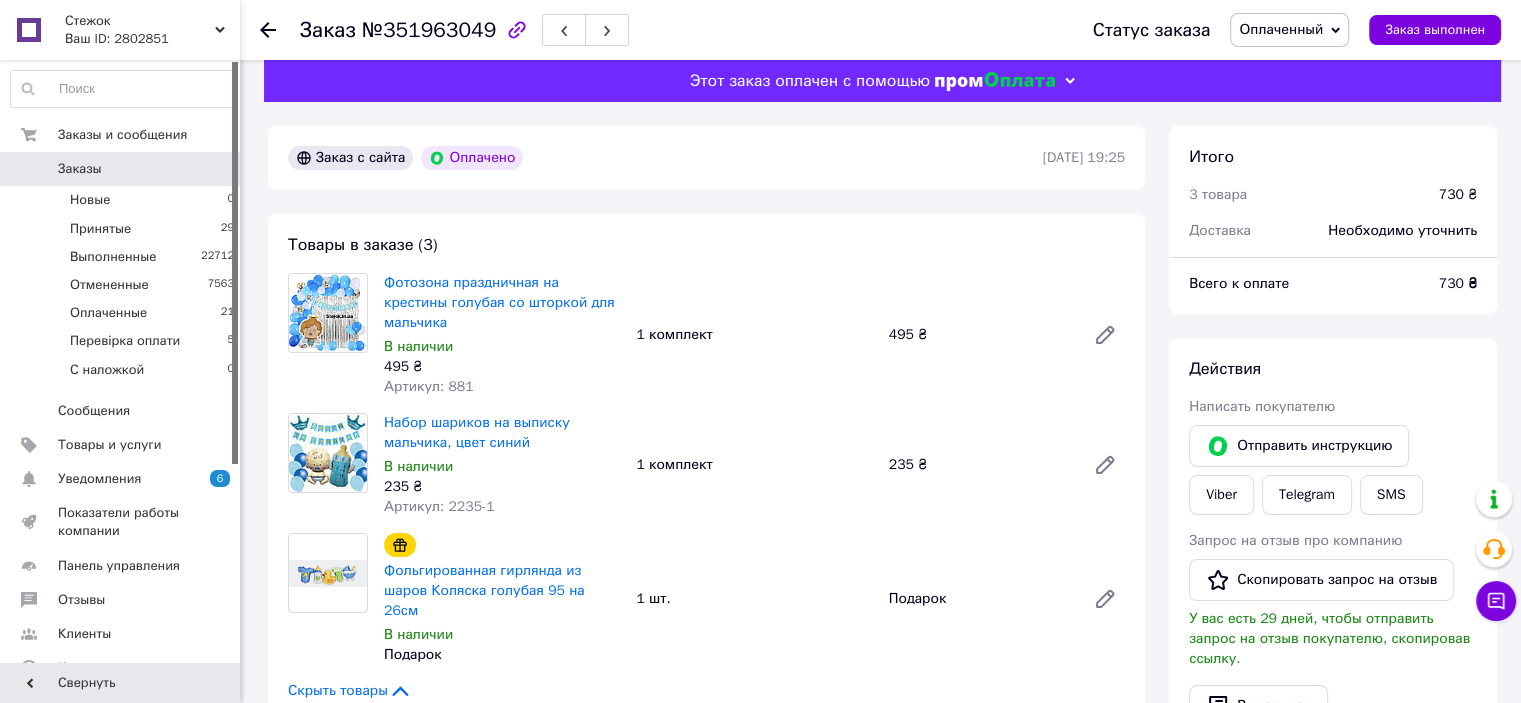 scroll, scrollTop: 0, scrollLeft: 0, axis: both 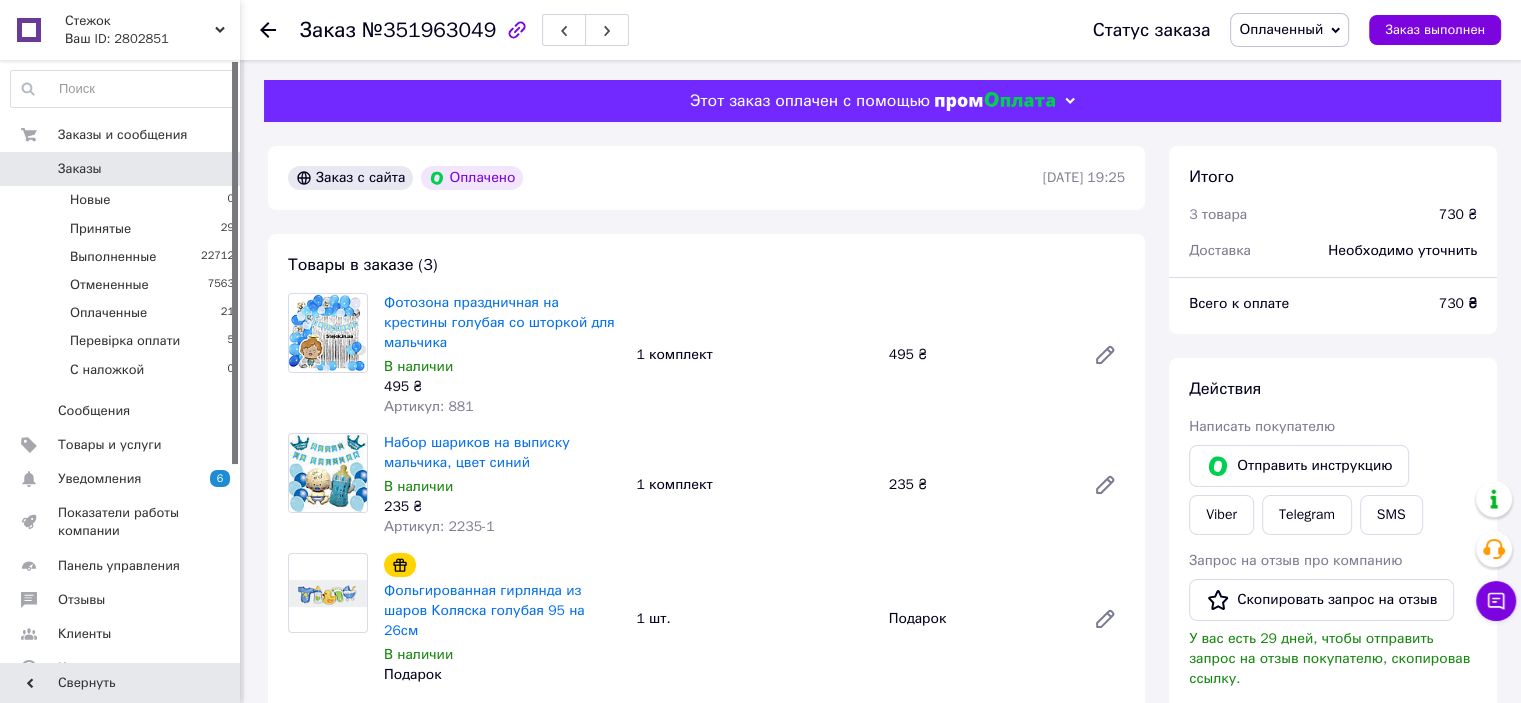 drag, startPoint x: 1126, startPoint y: 178, endPoint x: 1014, endPoint y: 187, distance: 112.36102 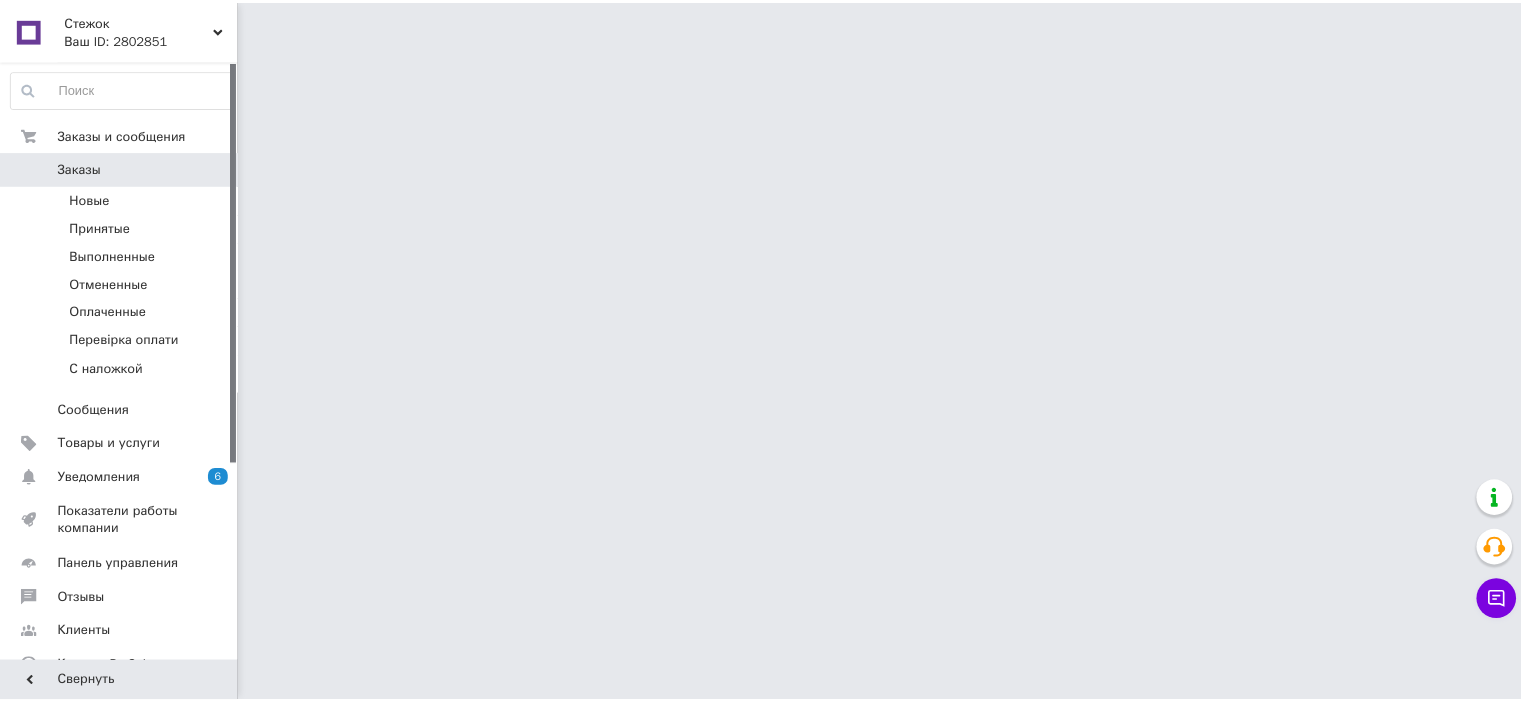 scroll, scrollTop: 0, scrollLeft: 0, axis: both 